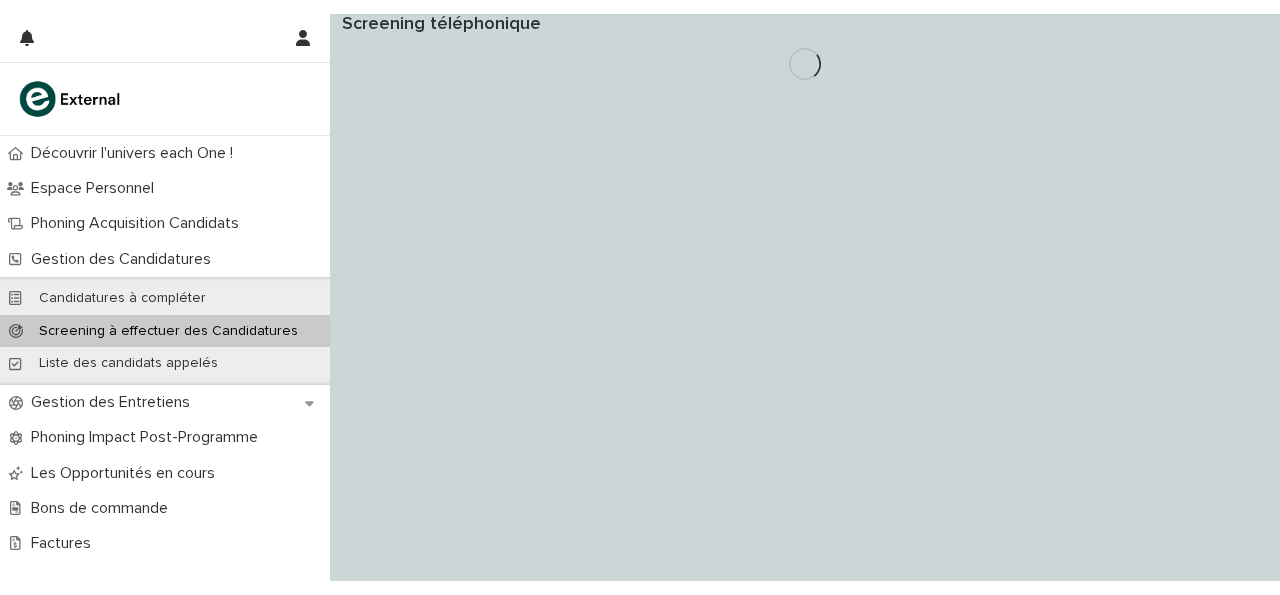 scroll, scrollTop: 0, scrollLeft: 0, axis: both 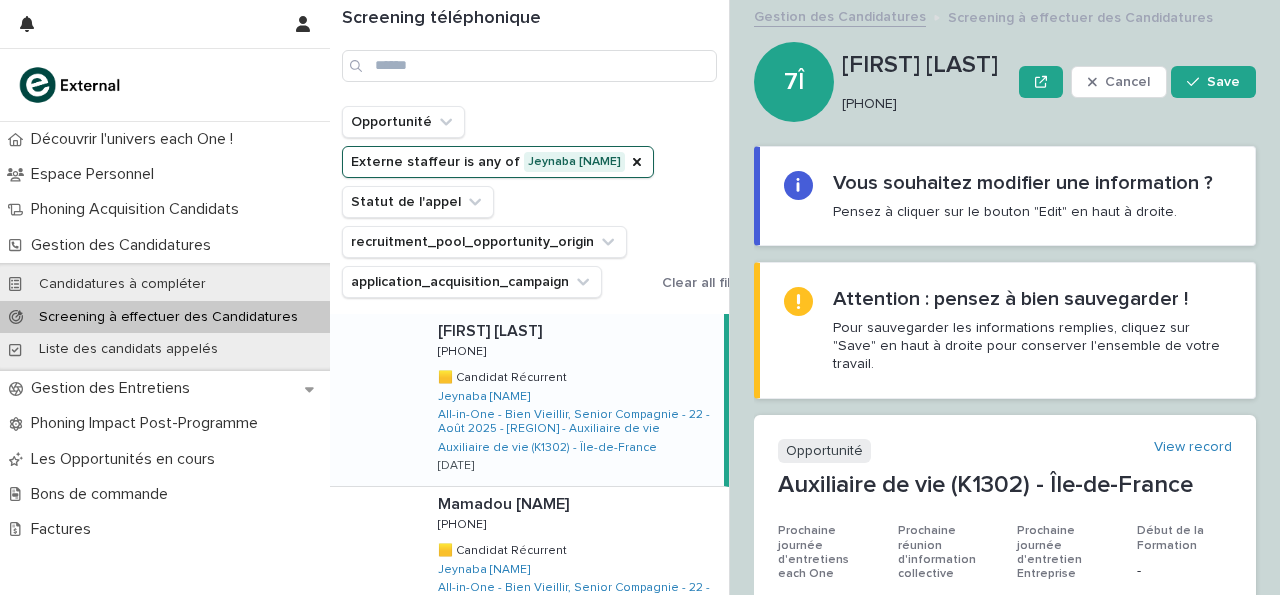 drag, startPoint x: 841, startPoint y: 96, endPoint x: 909, endPoint y: 109, distance: 69.2315 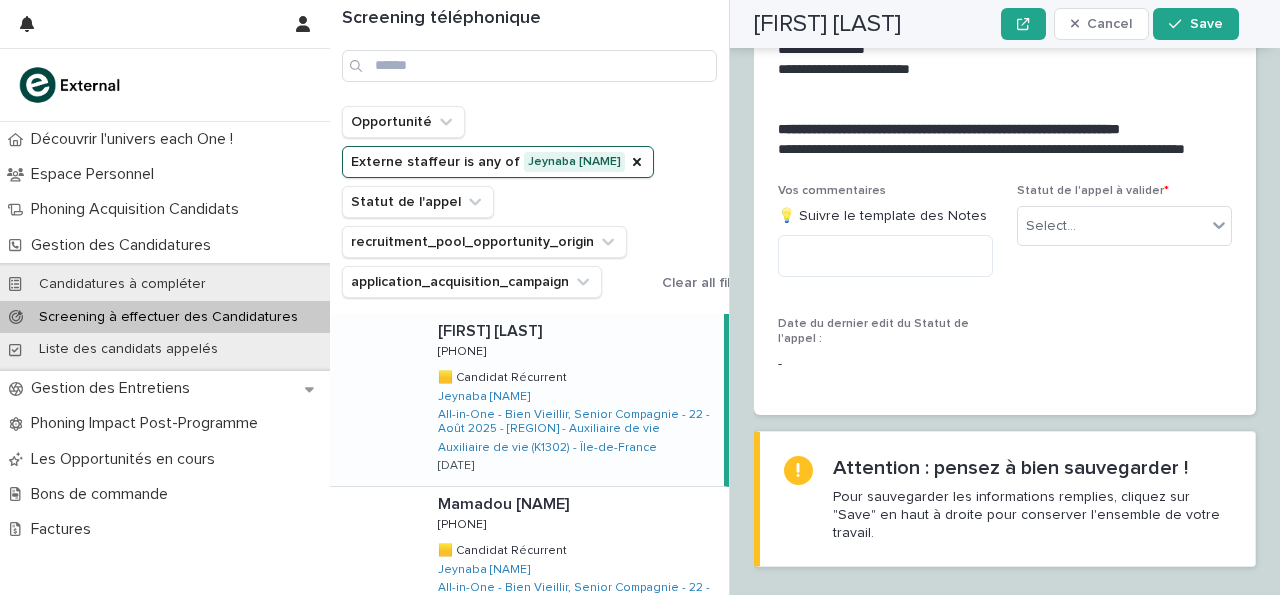 scroll, scrollTop: 2498, scrollLeft: 0, axis: vertical 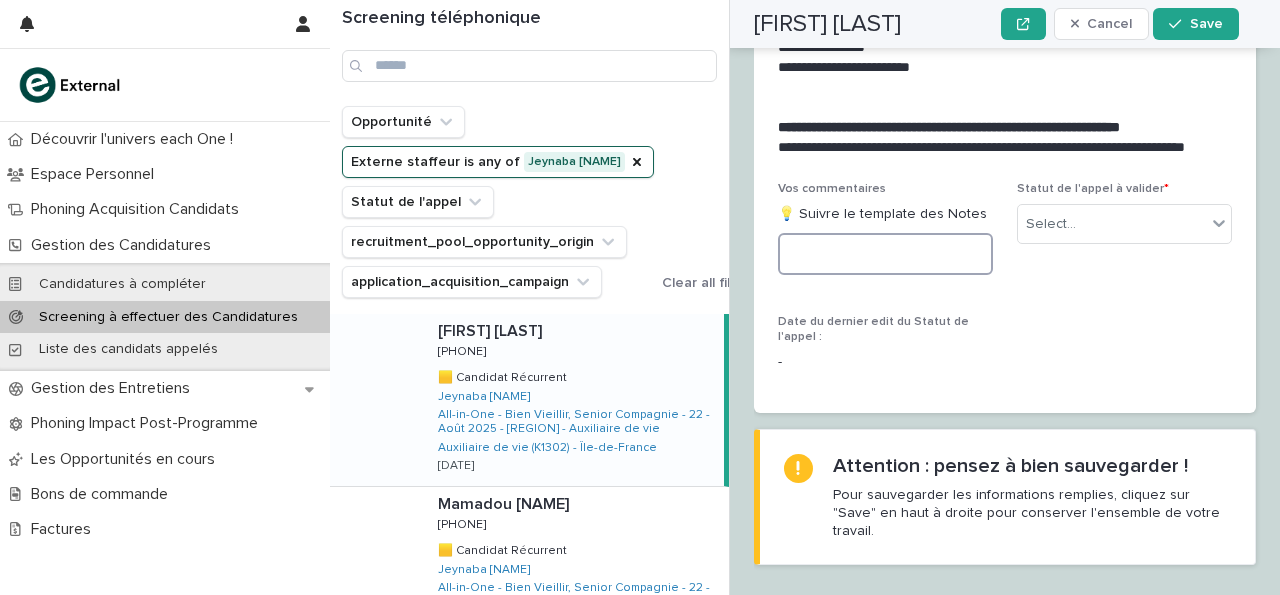 click at bounding box center (885, 254) 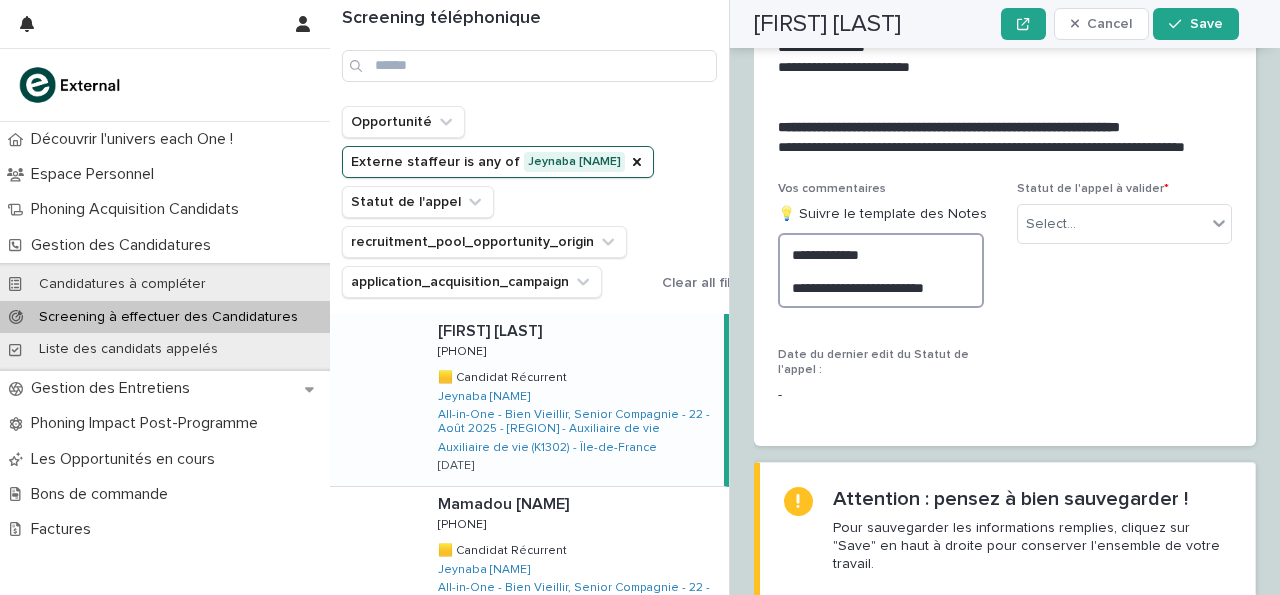 click on "**********" at bounding box center [881, 270] 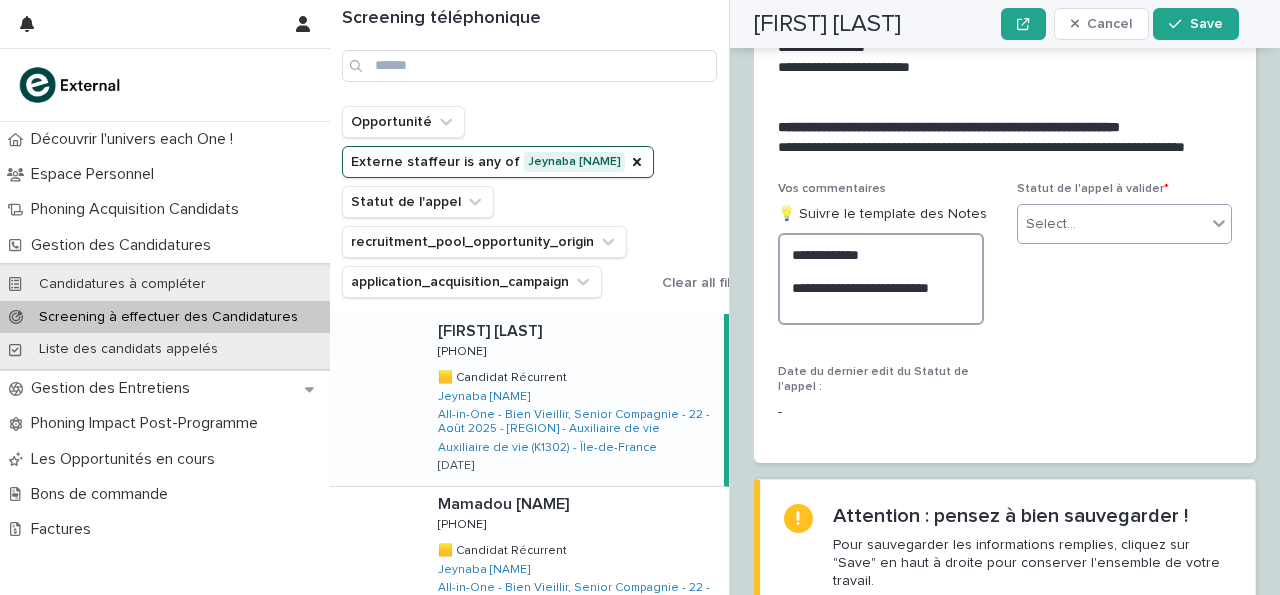 type on "**********" 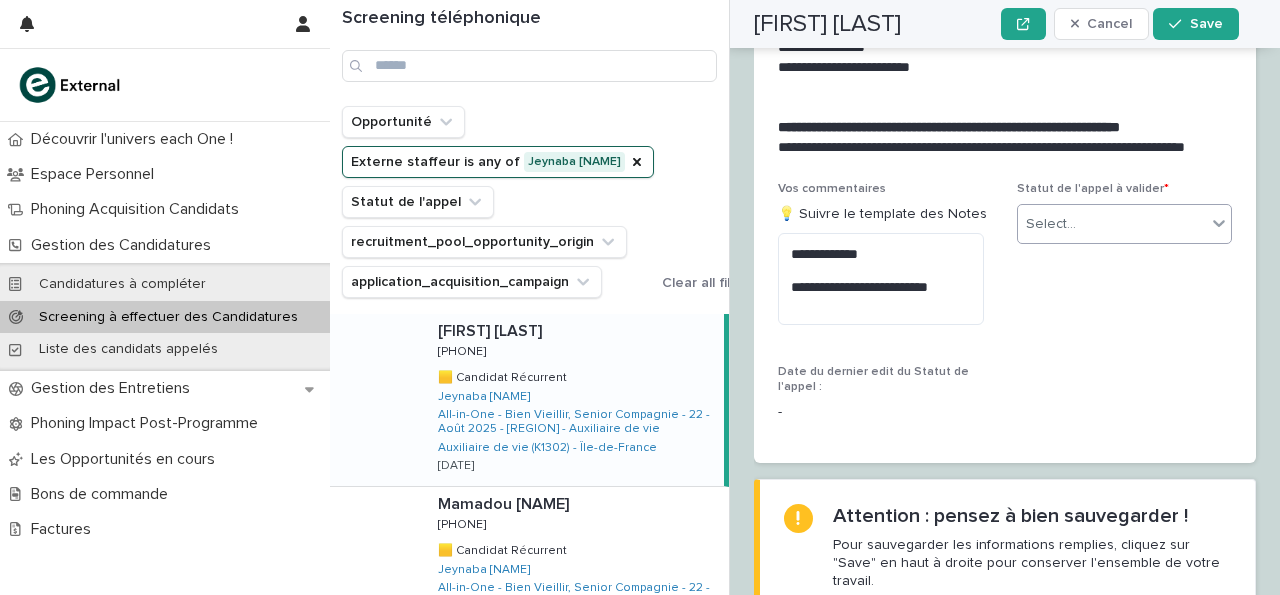 click on "Select..." at bounding box center (1051, 224) 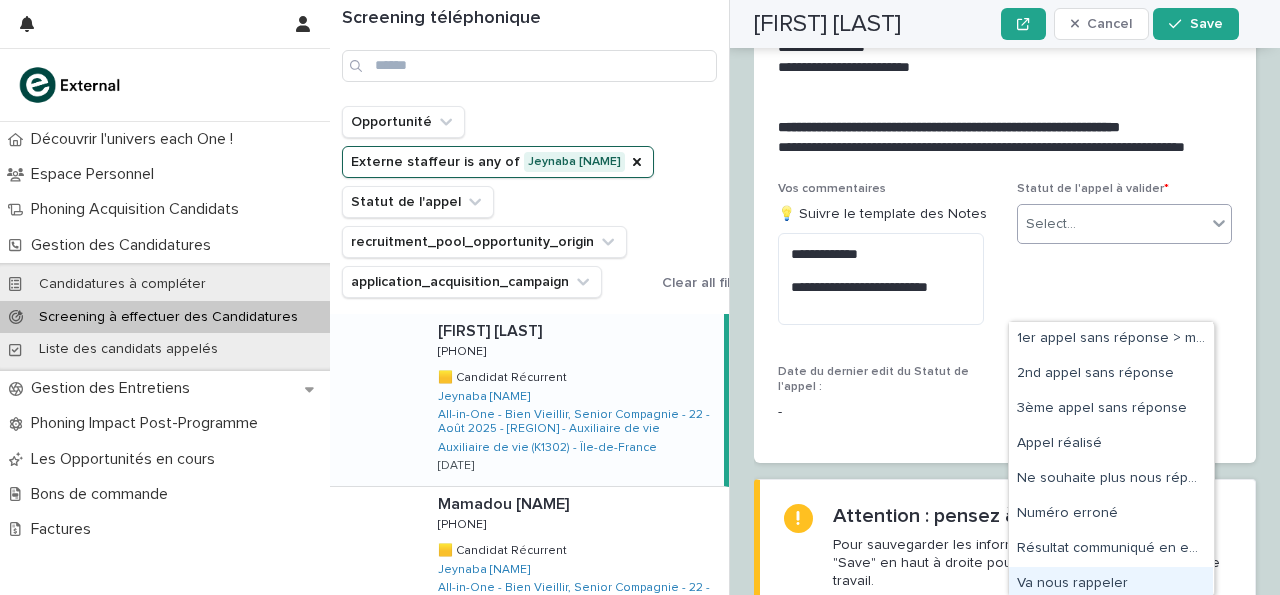scroll, scrollTop: 40, scrollLeft: 0, axis: vertical 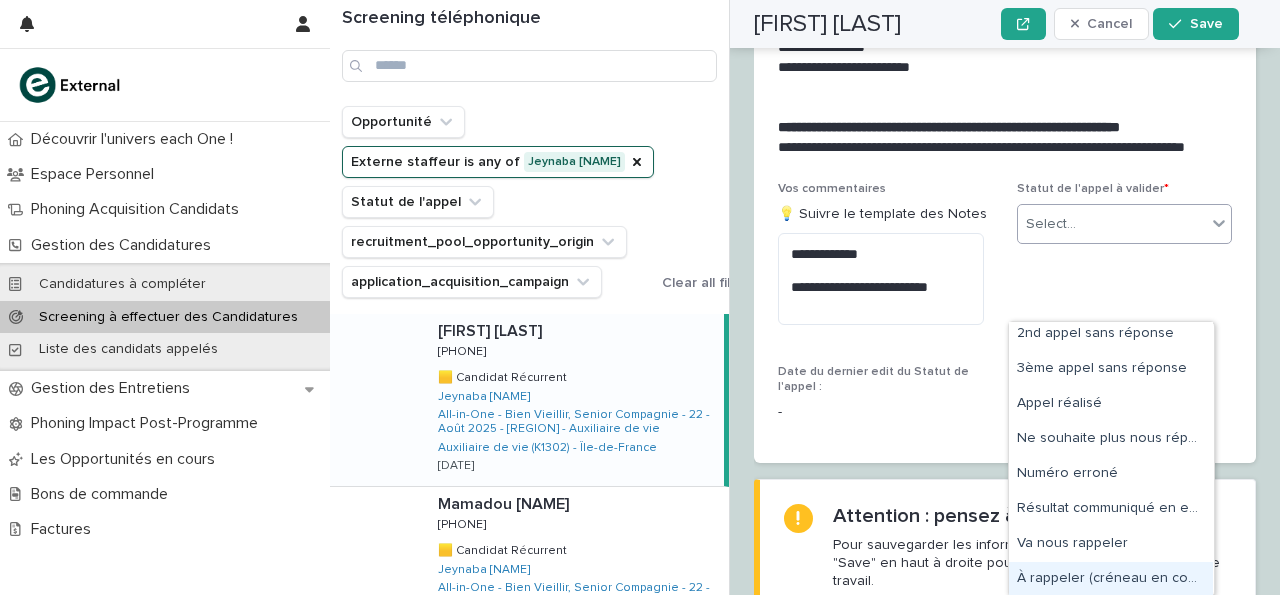 click on "À rappeler (créneau en commentaire)" at bounding box center (1111, 579) 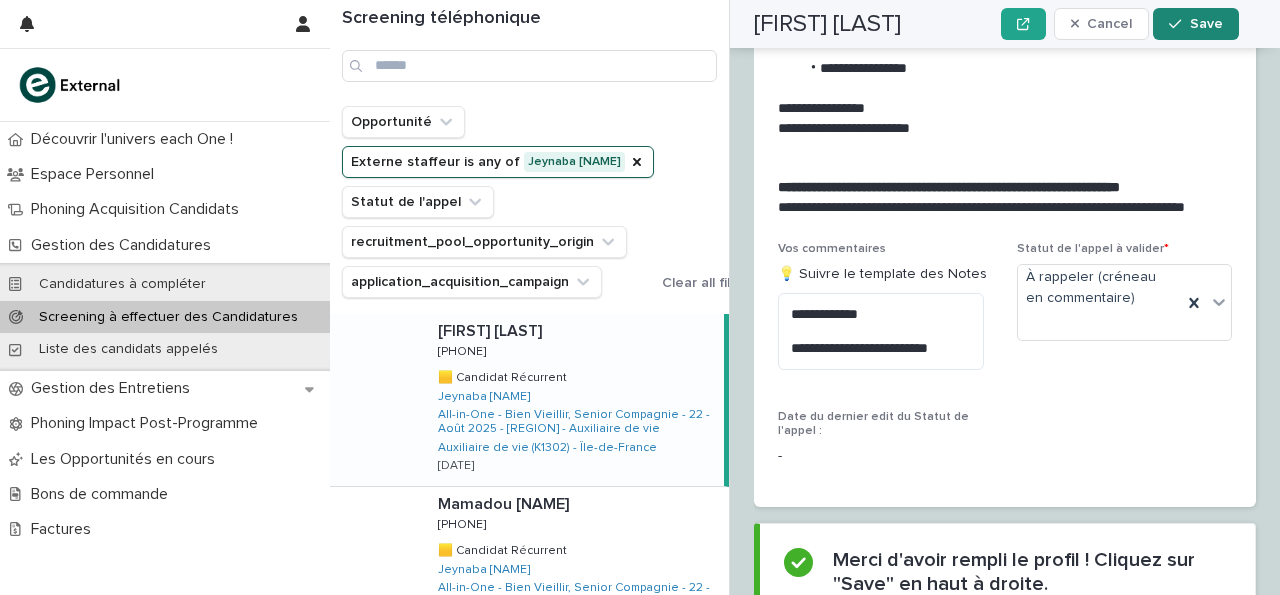 click on "Save" at bounding box center (1206, 24) 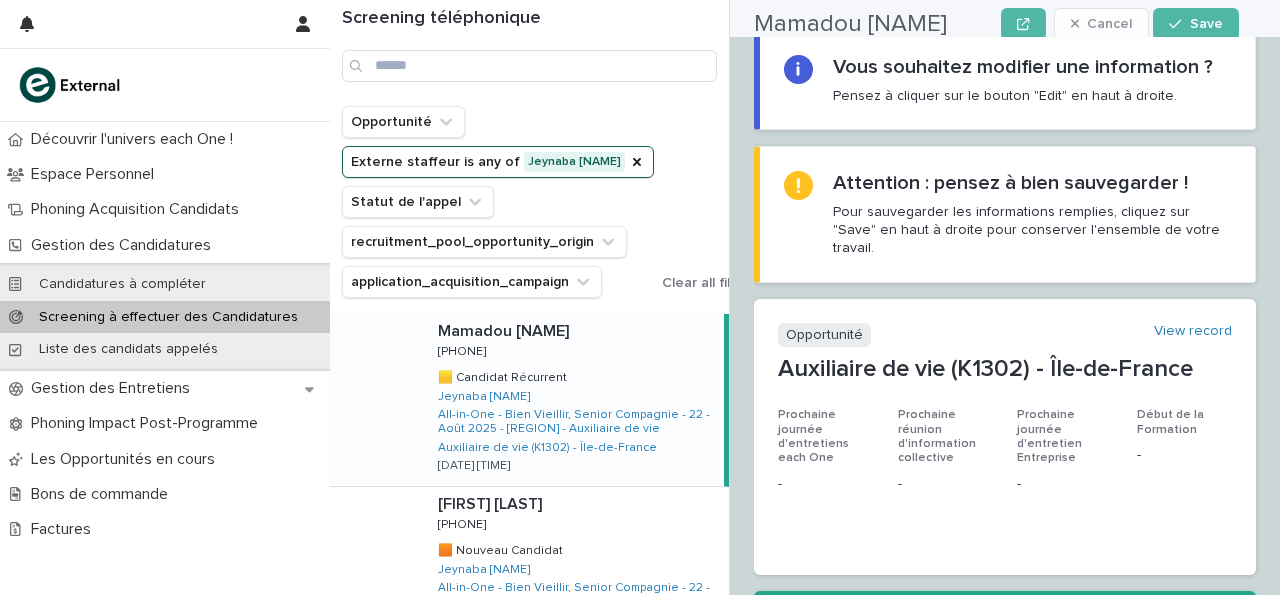 scroll, scrollTop: 0, scrollLeft: 0, axis: both 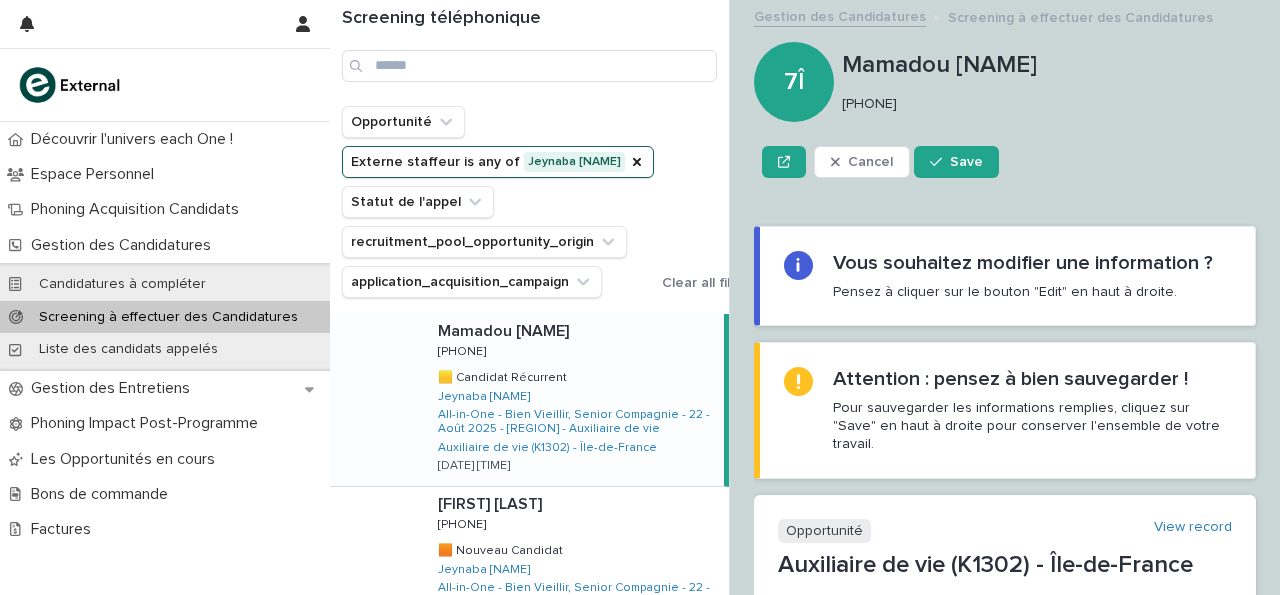 drag, startPoint x: 845, startPoint y: 107, endPoint x: 996, endPoint y: 90, distance: 151.95393 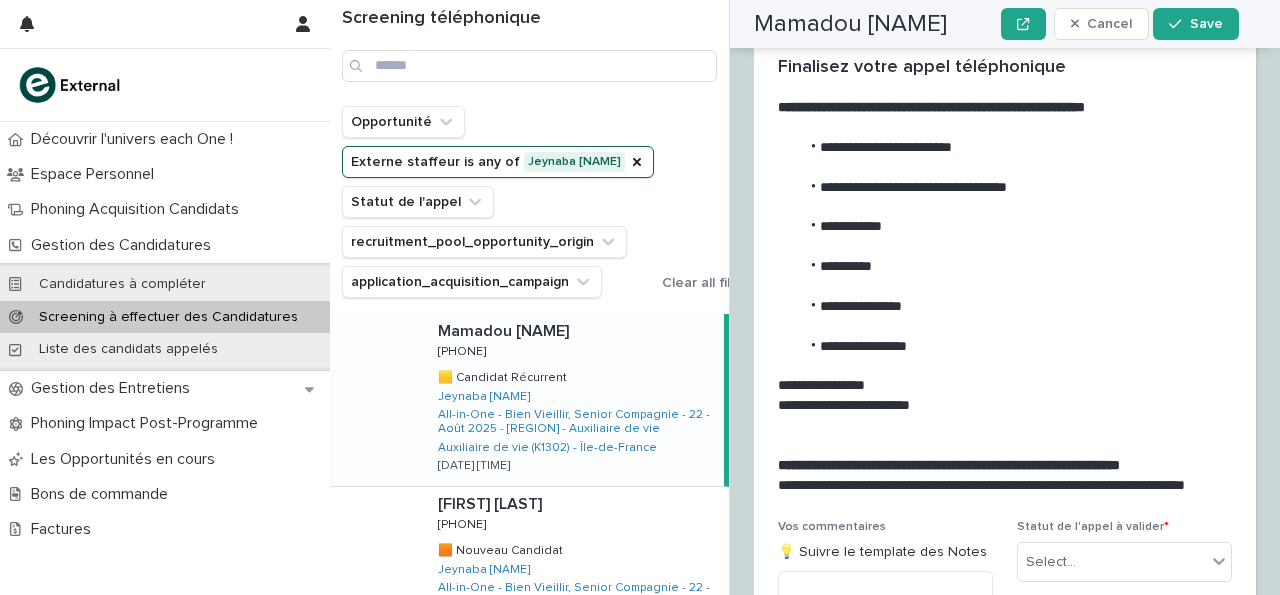 scroll, scrollTop: 2527, scrollLeft: 0, axis: vertical 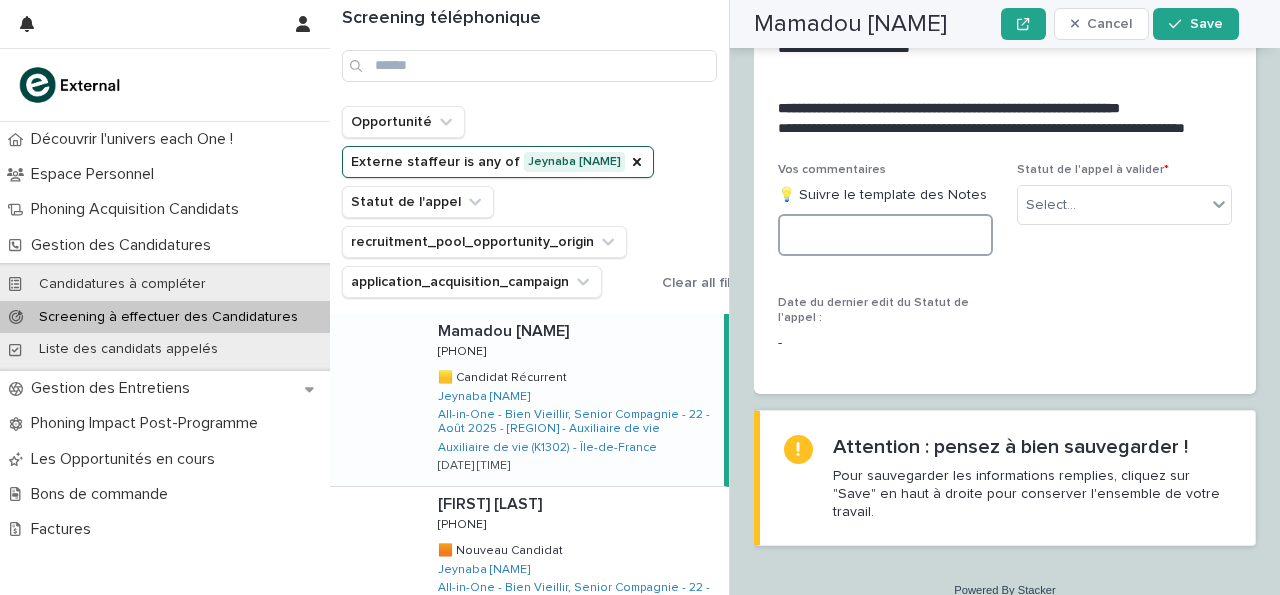 click at bounding box center (885, 235) 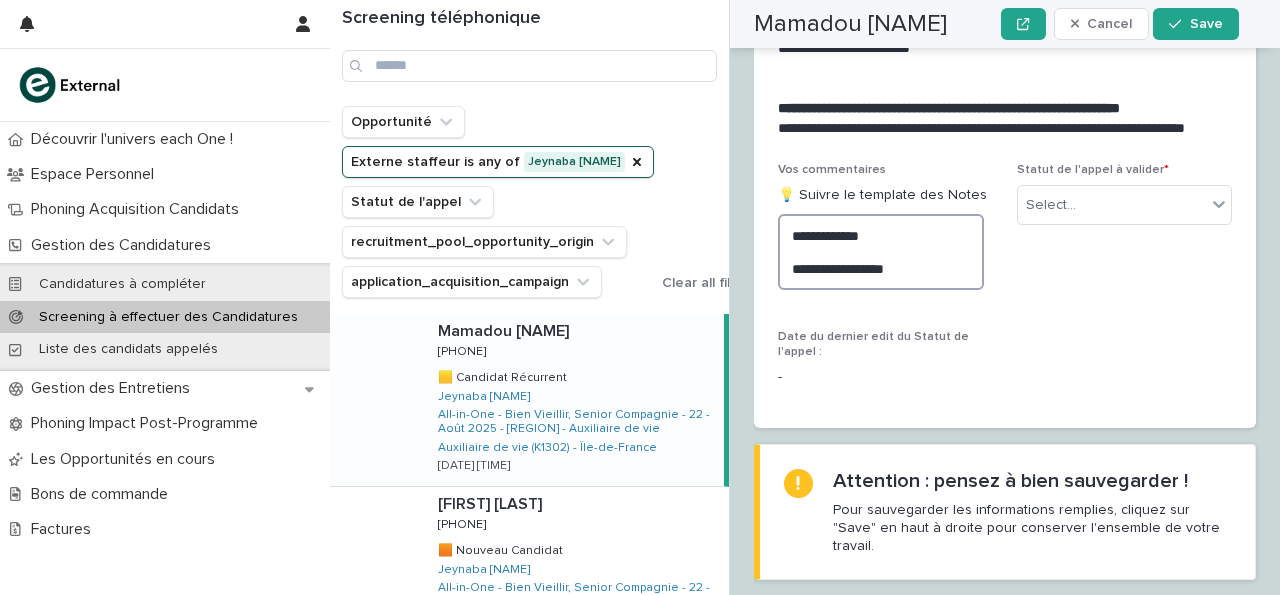 type on "**********" 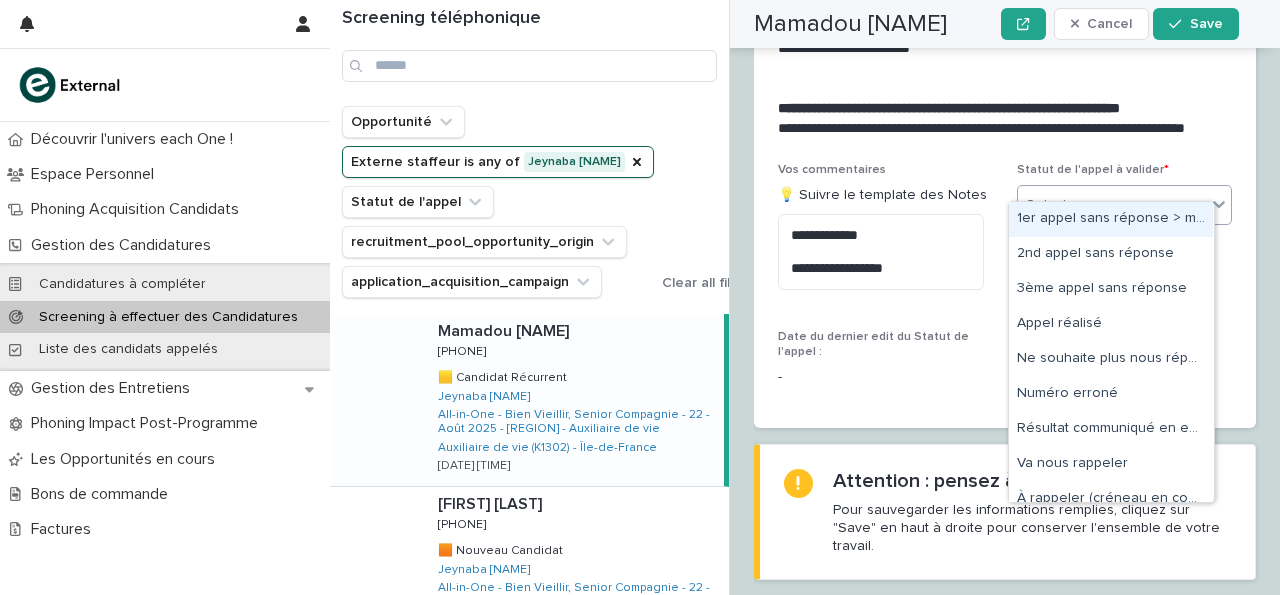 click on "1er appel sans réponse > message laissé" at bounding box center (1111, 219) 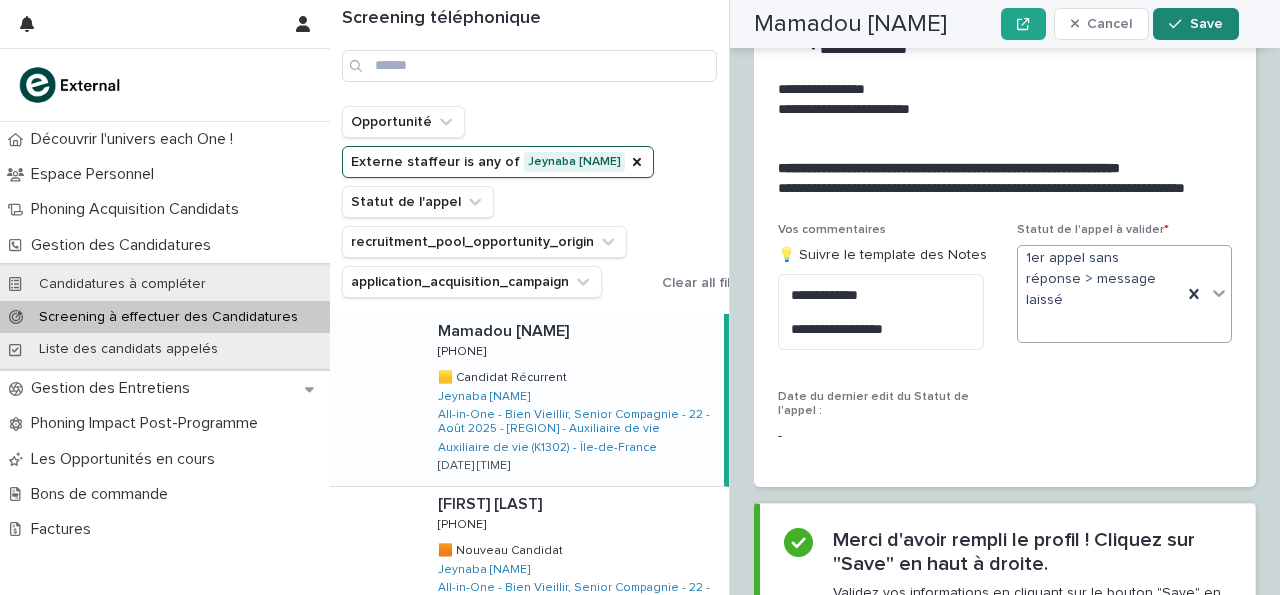click on "Save" at bounding box center [1206, 24] 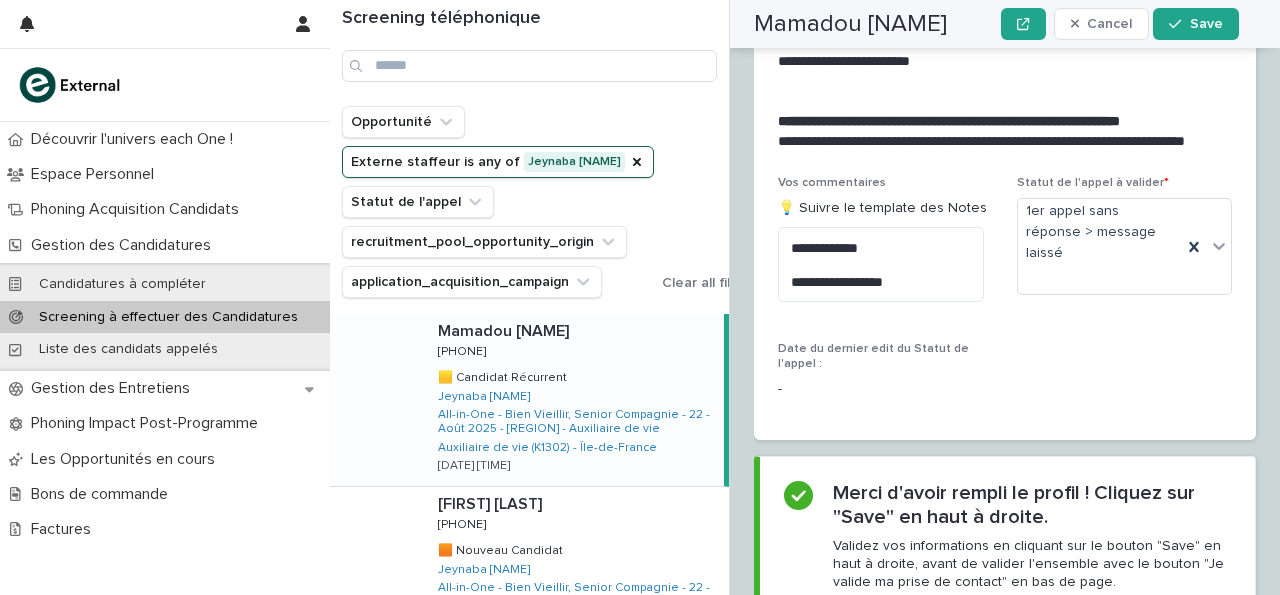 scroll, scrollTop: 2593, scrollLeft: 0, axis: vertical 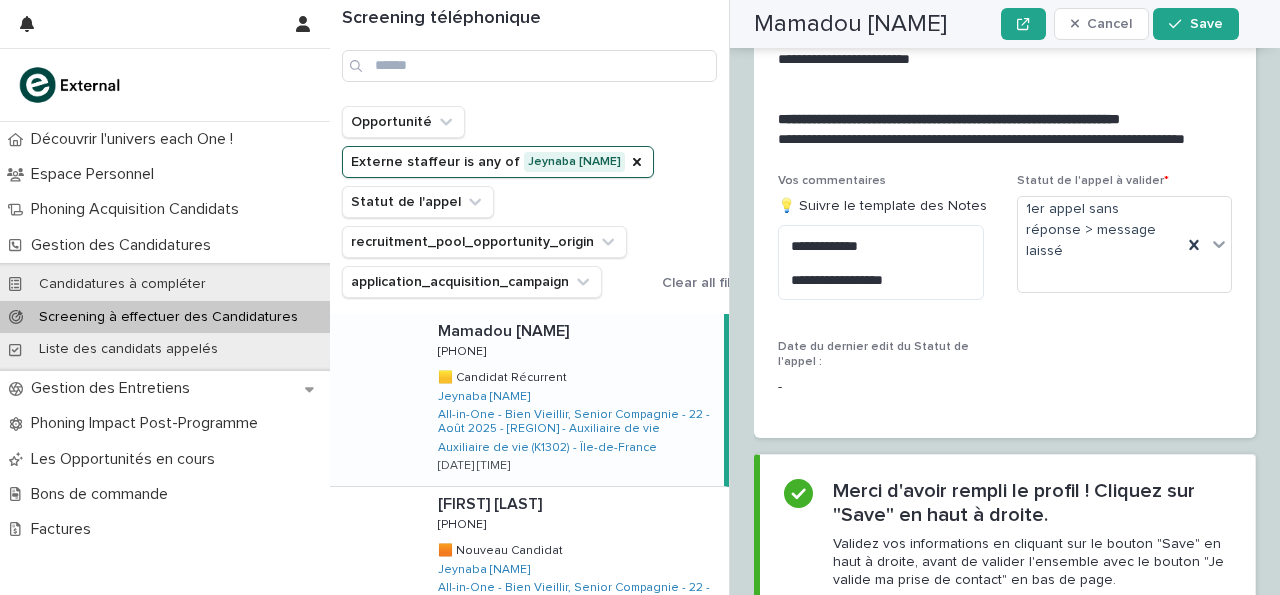click on "-" at bounding box center [885, 385] 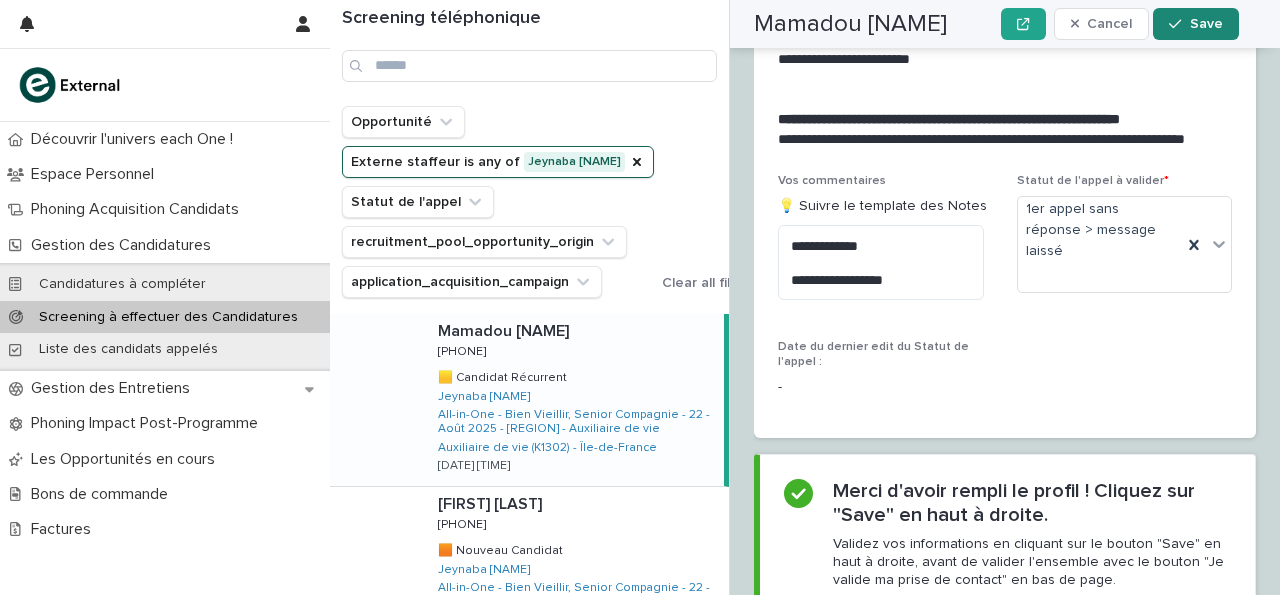 click on "Save" at bounding box center (1206, 24) 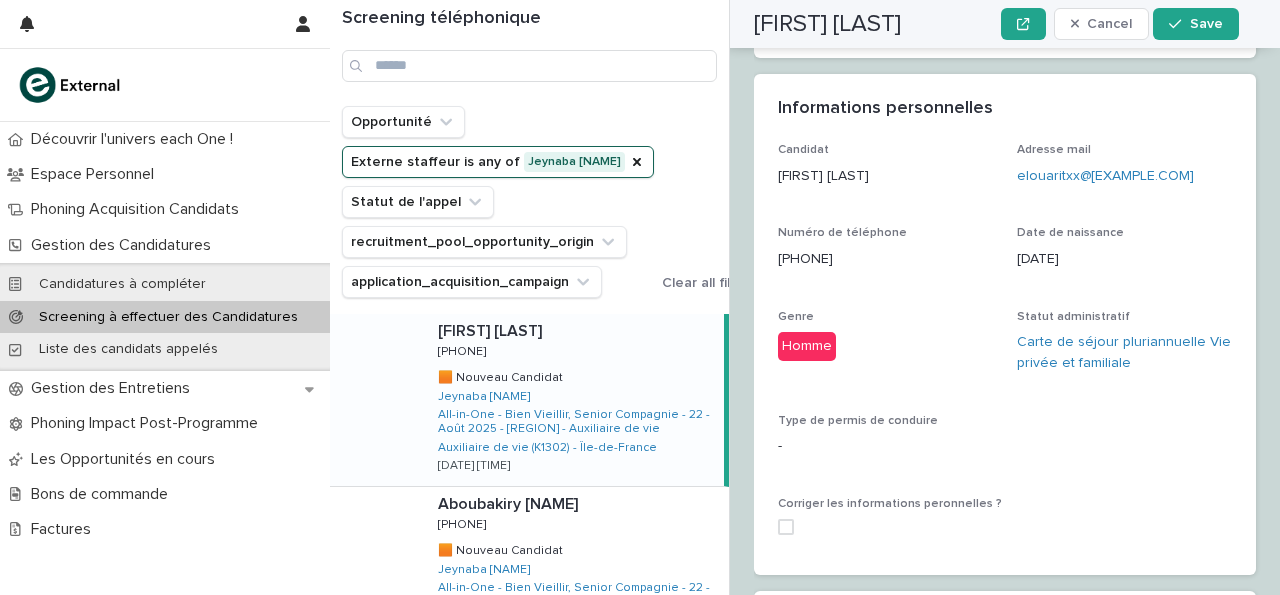 scroll, scrollTop: 0, scrollLeft: 0, axis: both 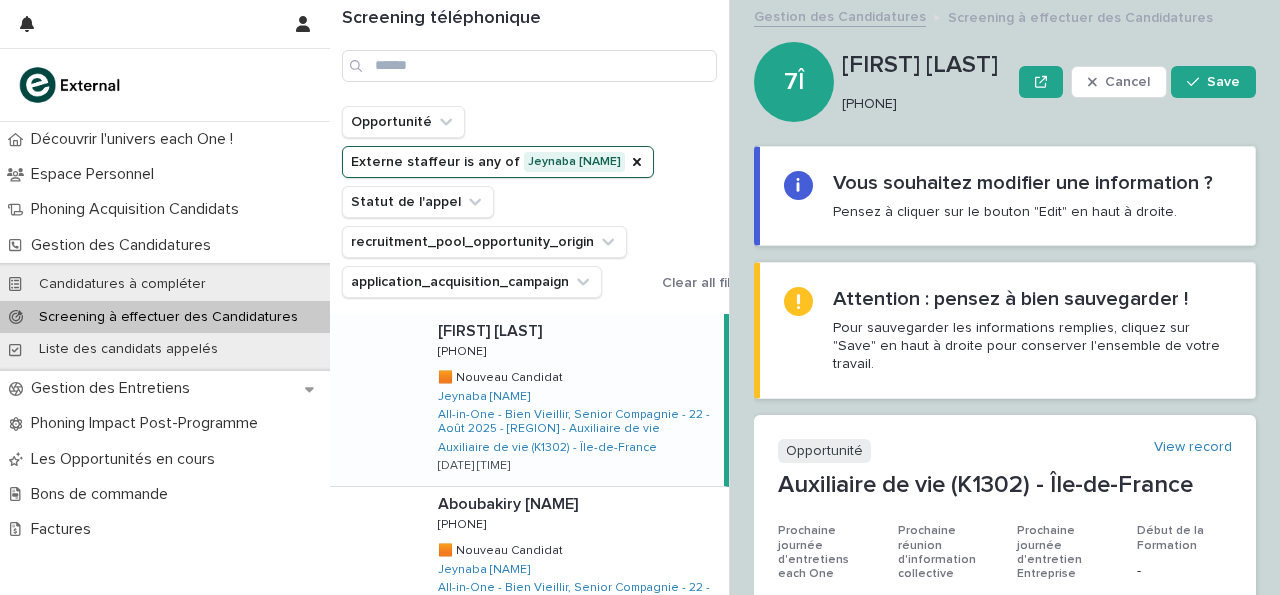 click on "[PHONE]" at bounding box center (922, 104) 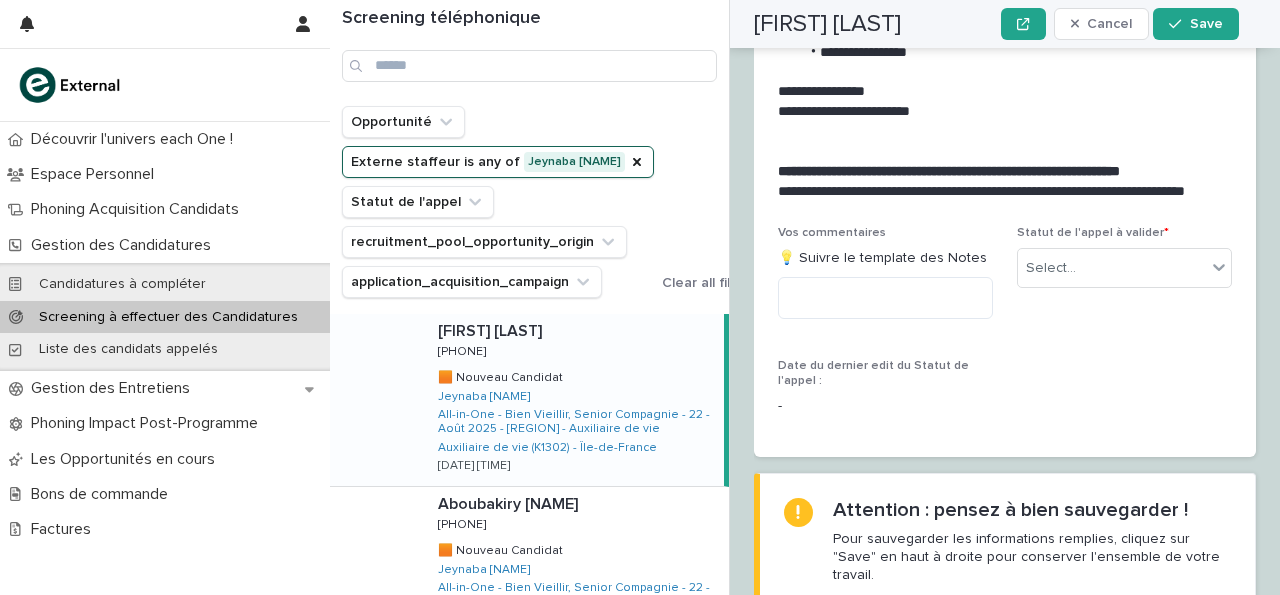 scroll, scrollTop: 2618, scrollLeft: 0, axis: vertical 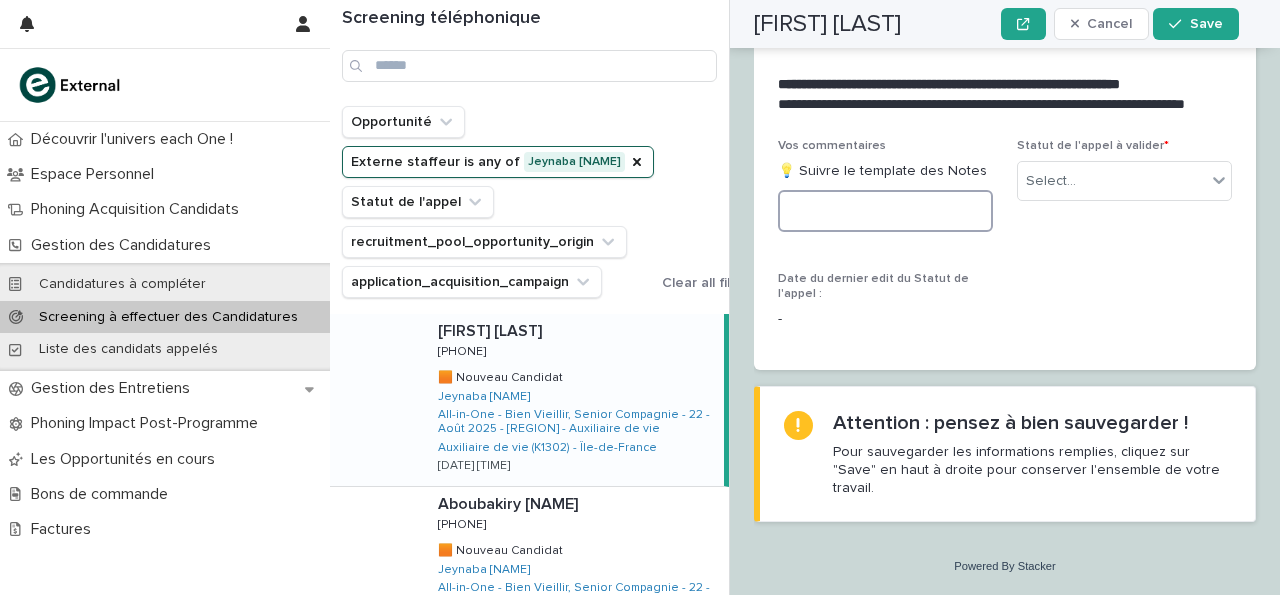 click at bounding box center (885, 211) 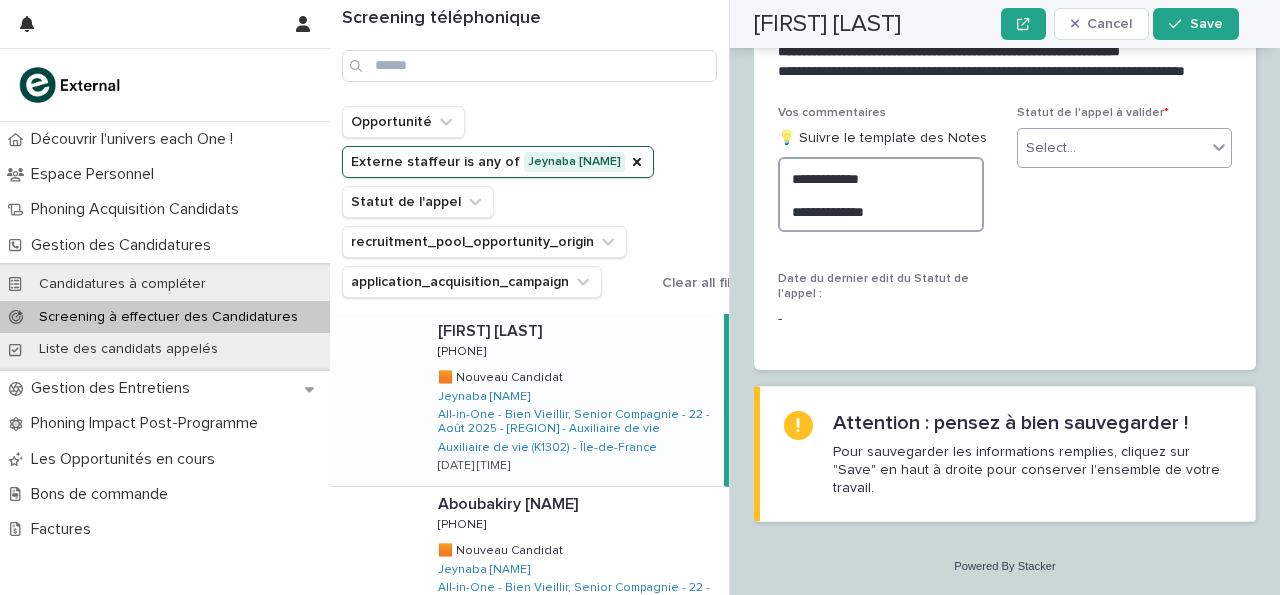 type on "**********" 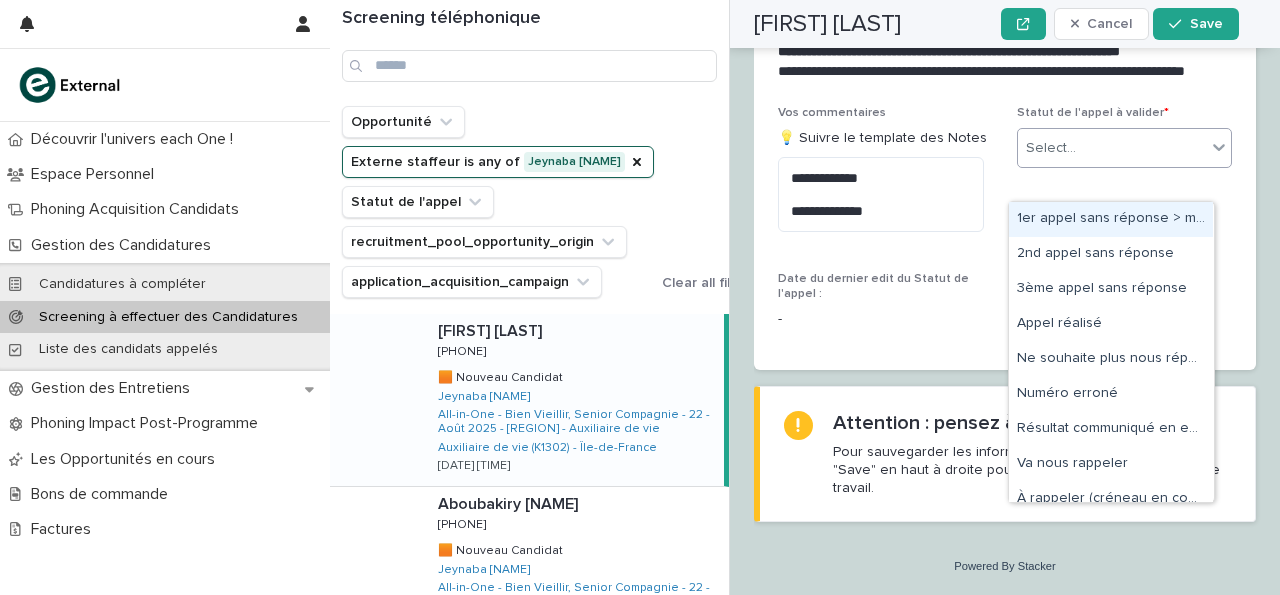click on "Select..." at bounding box center [1112, 148] 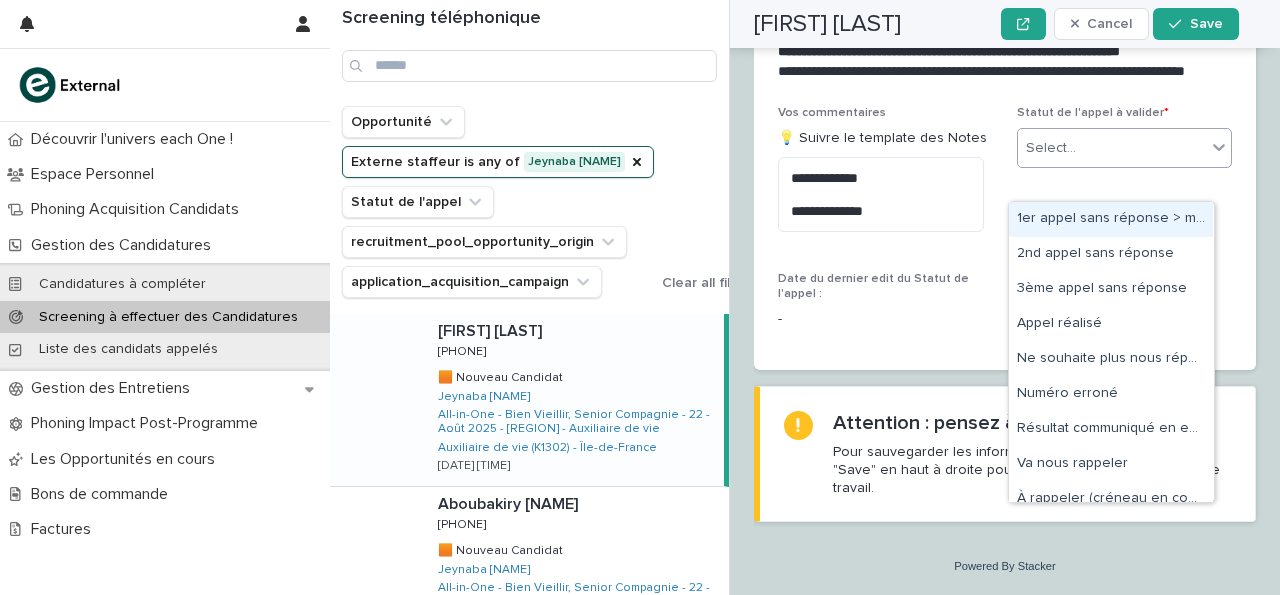 click on "1er appel sans réponse > message laissé" at bounding box center [1111, 219] 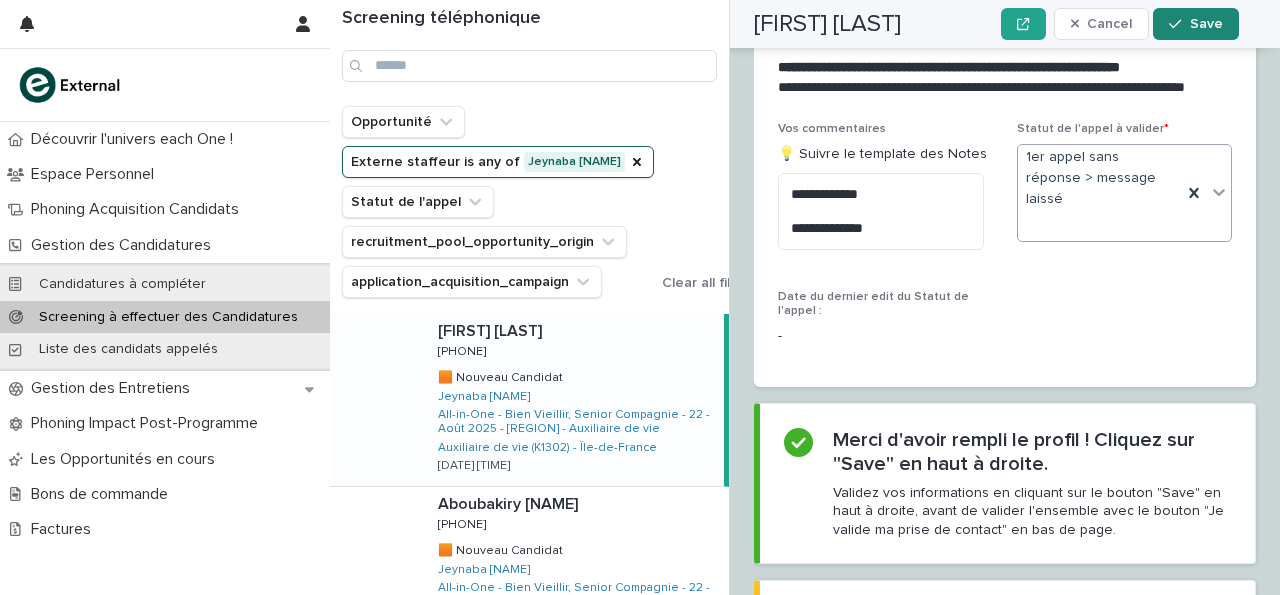 click on "Save" at bounding box center (1195, 24) 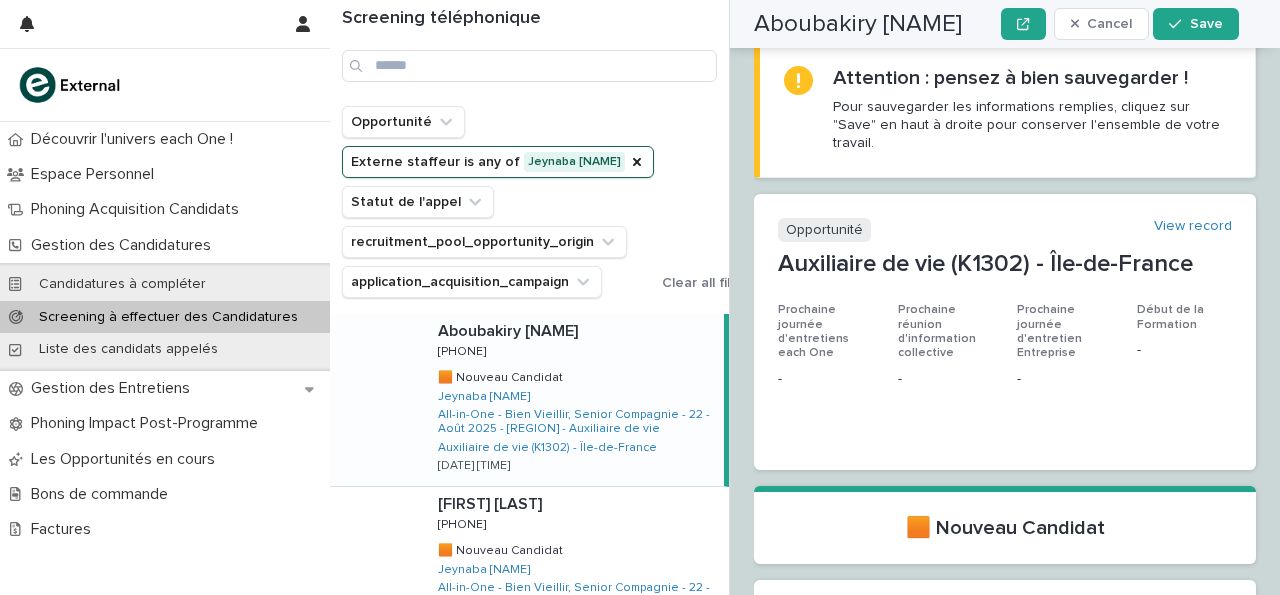 scroll, scrollTop: 0, scrollLeft: 0, axis: both 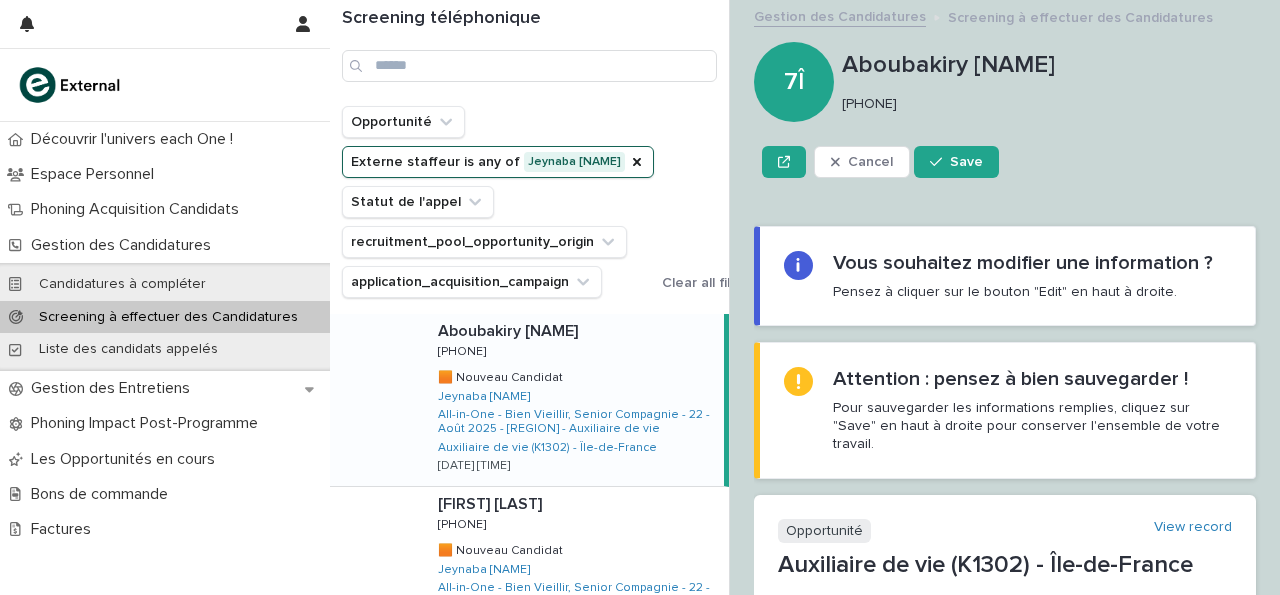 drag, startPoint x: 846, startPoint y: 104, endPoint x: 922, endPoint y: 102, distance: 76.02631 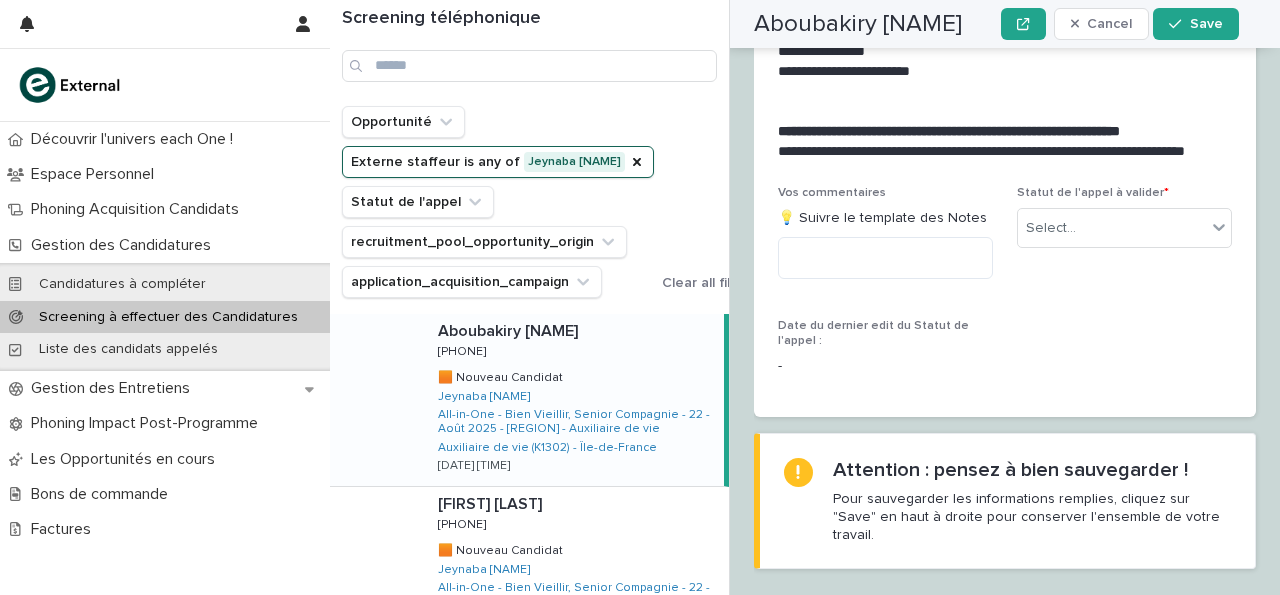 scroll, scrollTop: 2701, scrollLeft: 0, axis: vertical 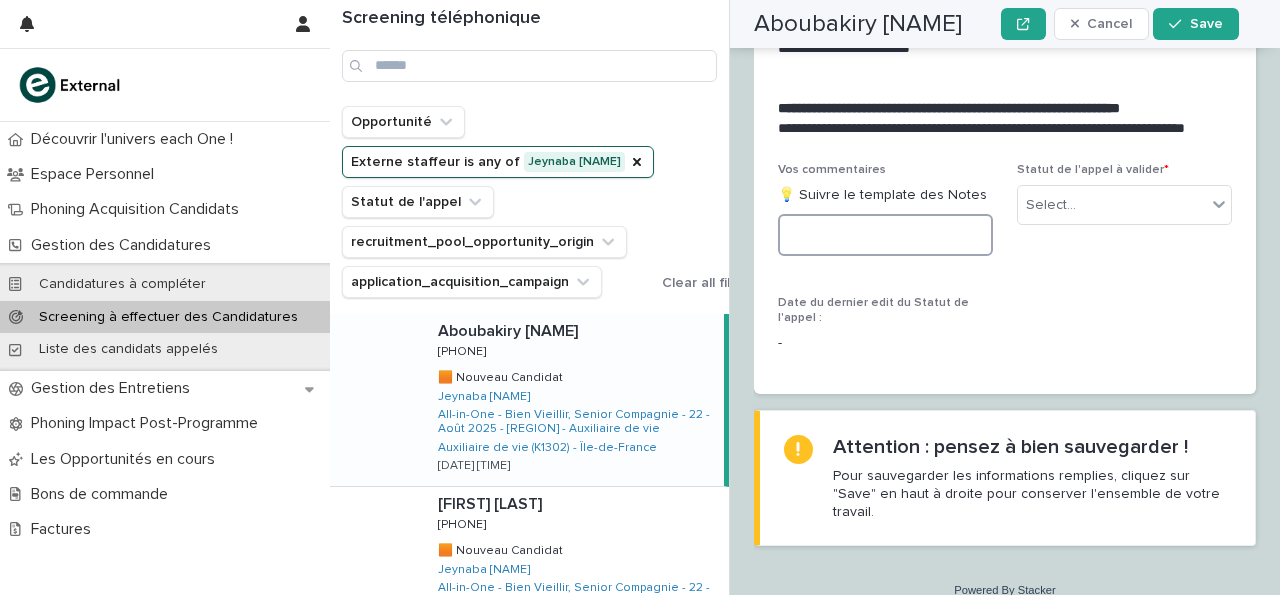 click at bounding box center (885, 235) 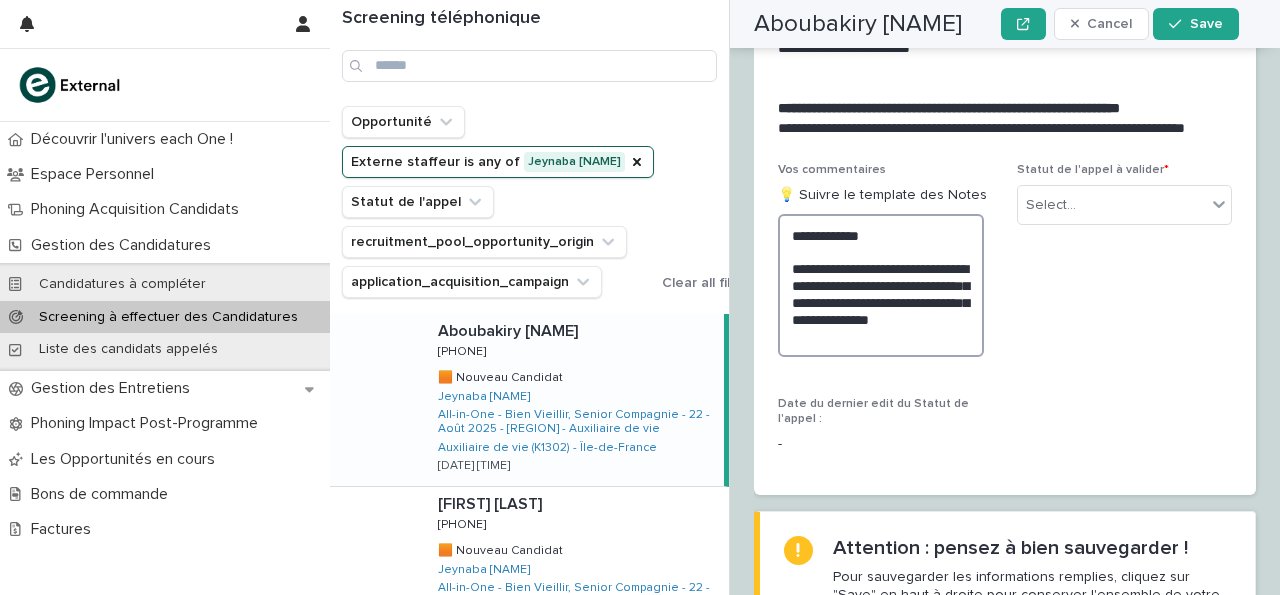drag, startPoint x: 791, startPoint y: 245, endPoint x: 969, endPoint y: 336, distance: 199.91248 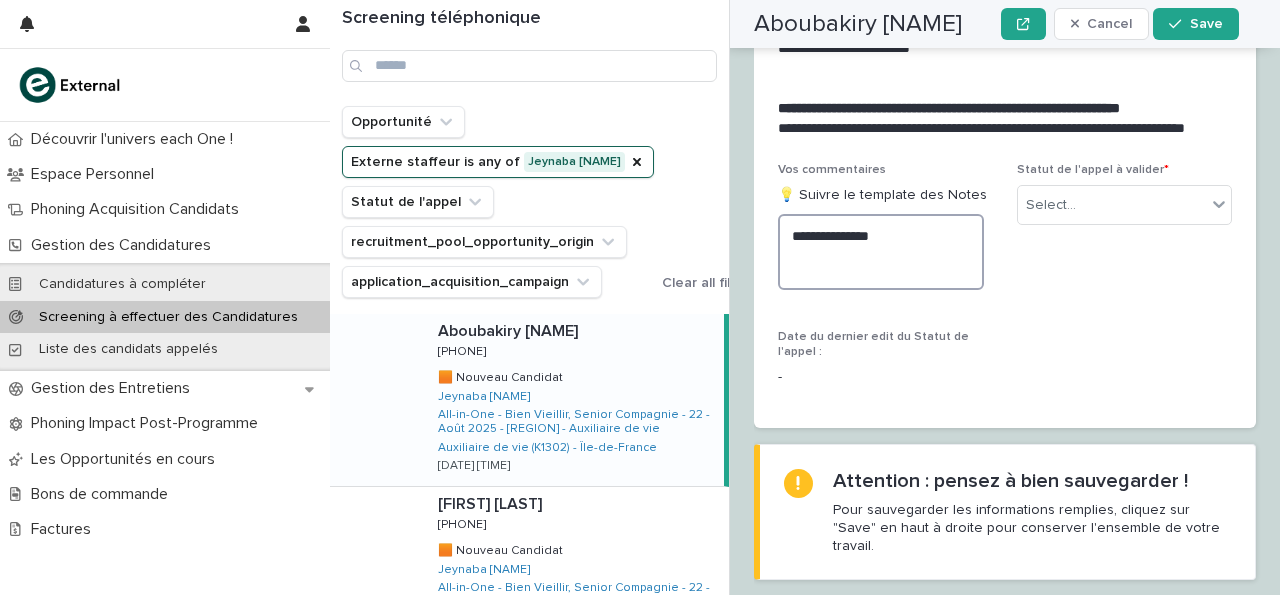 paste on "**********" 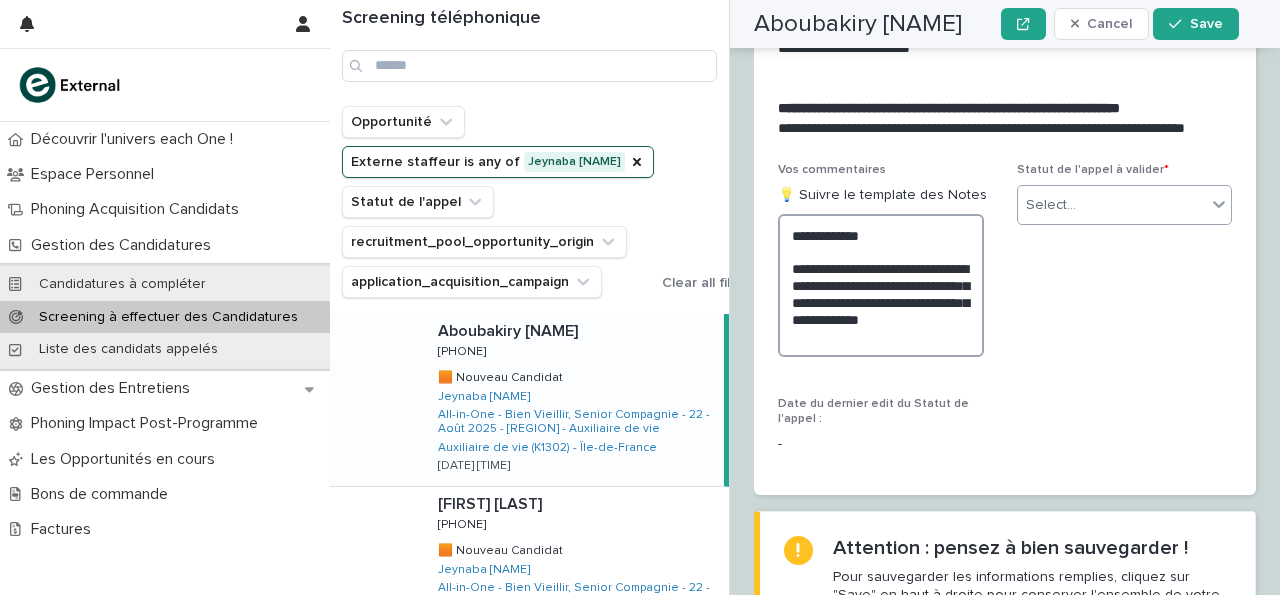 type on "**********" 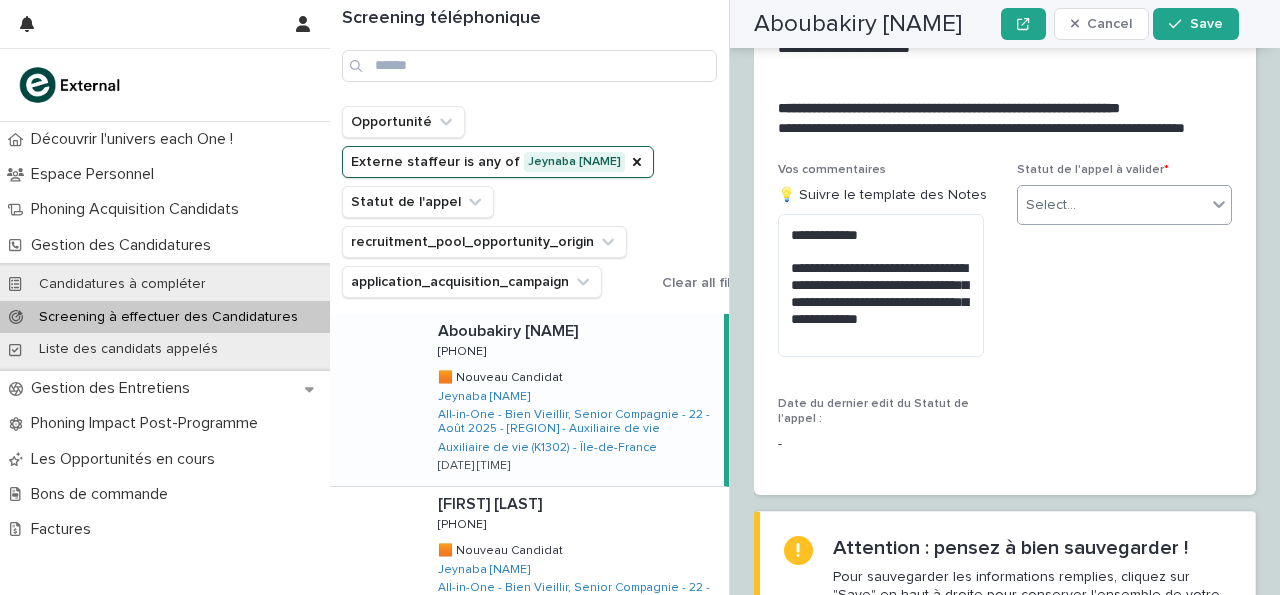 click on "Select..." at bounding box center (1112, 205) 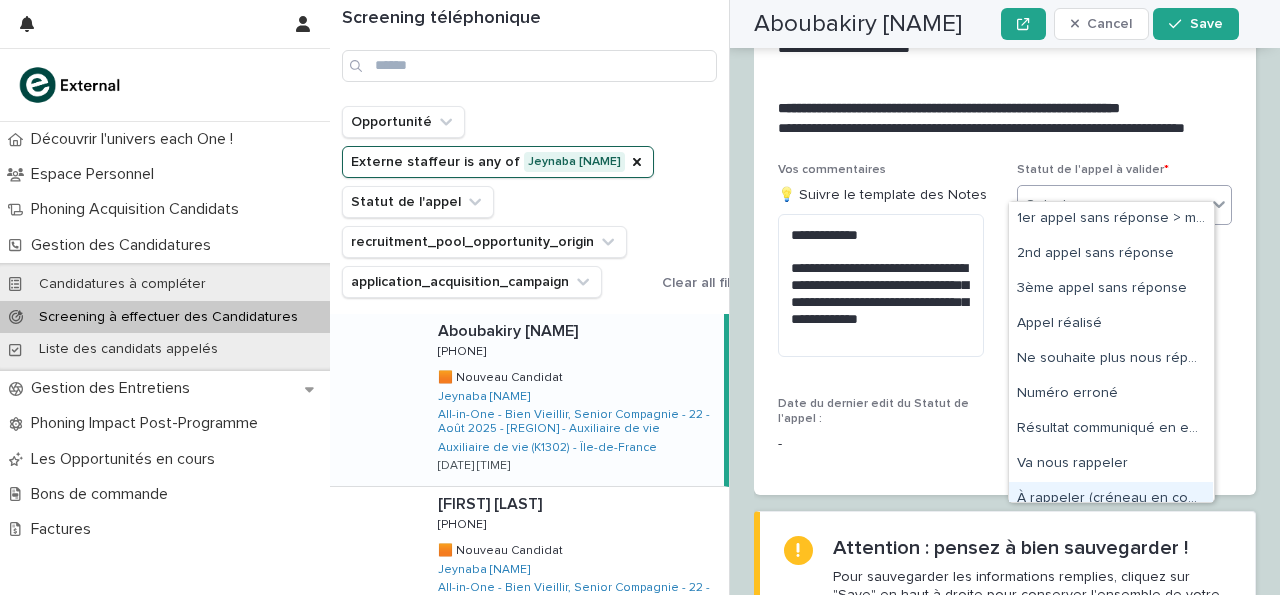 click on "À rappeler (créneau en commentaire)" at bounding box center [1111, 499] 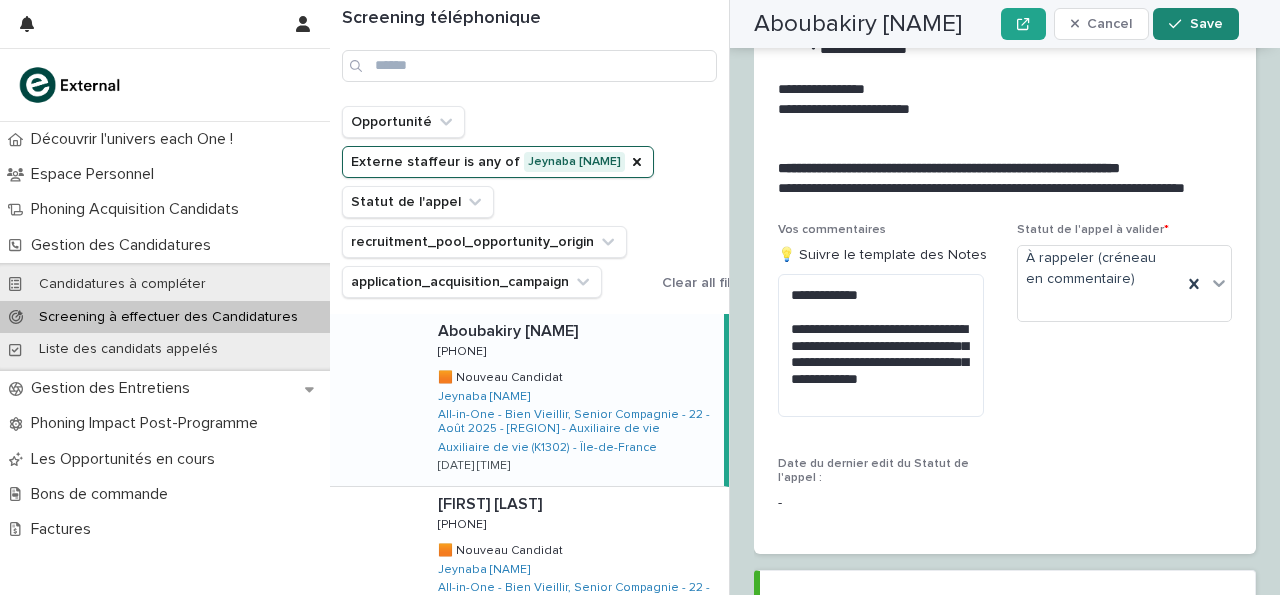 click on "Save" at bounding box center [1195, 24] 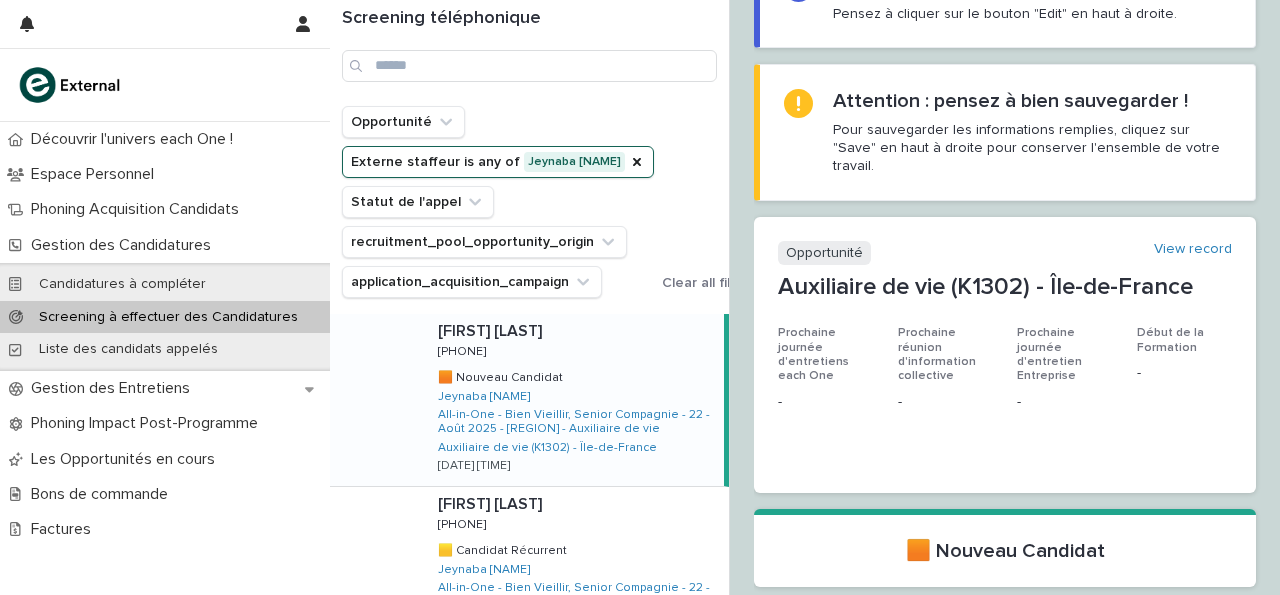 scroll, scrollTop: 0, scrollLeft: 0, axis: both 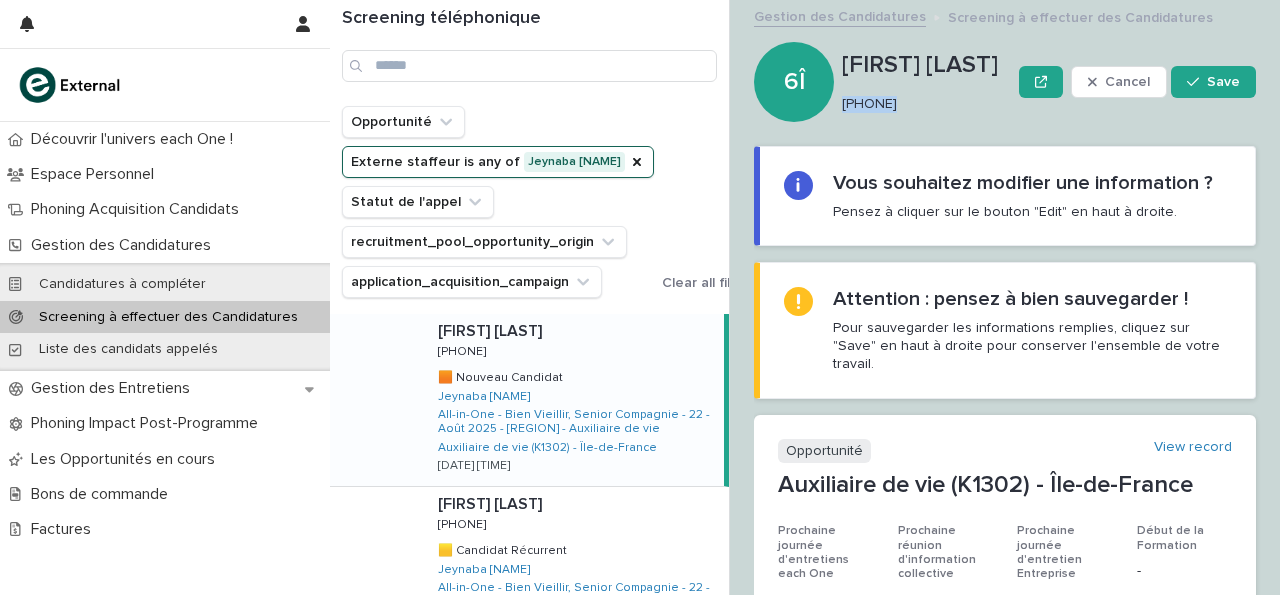 drag, startPoint x: 844, startPoint y: 107, endPoint x: 927, endPoint y: 124, distance: 84.723076 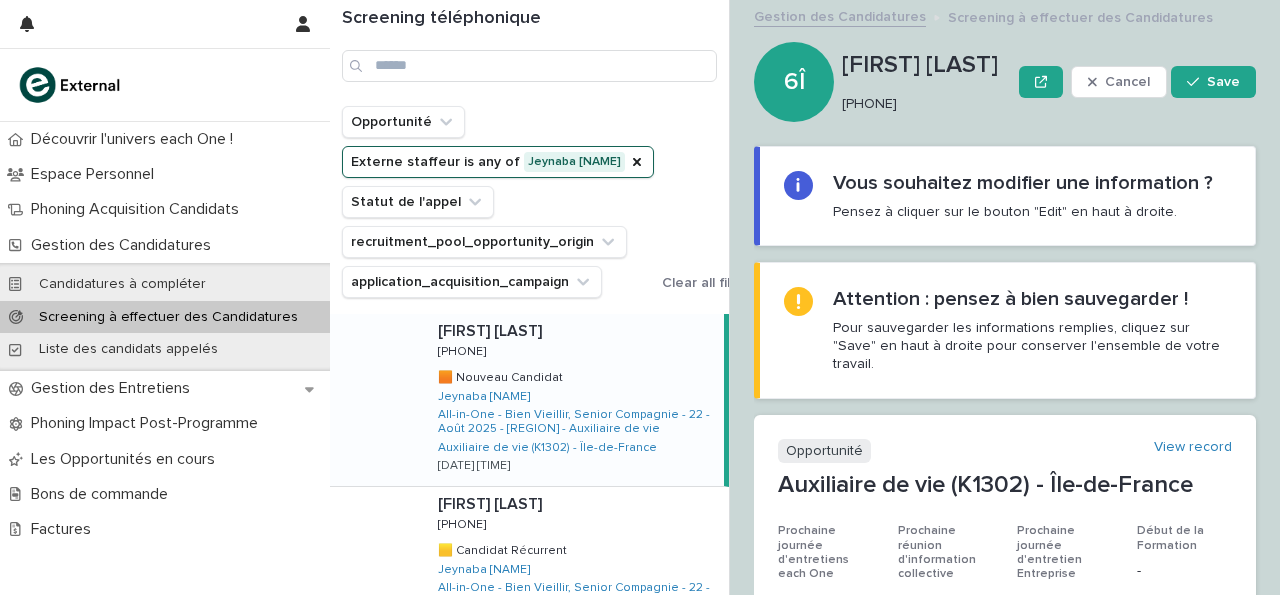 click on "Pour sauvegarder les informations remplies, cliquez sur "Save" en haut à droite pour conserver l'ensemble de votre travail." at bounding box center [1032, 346] 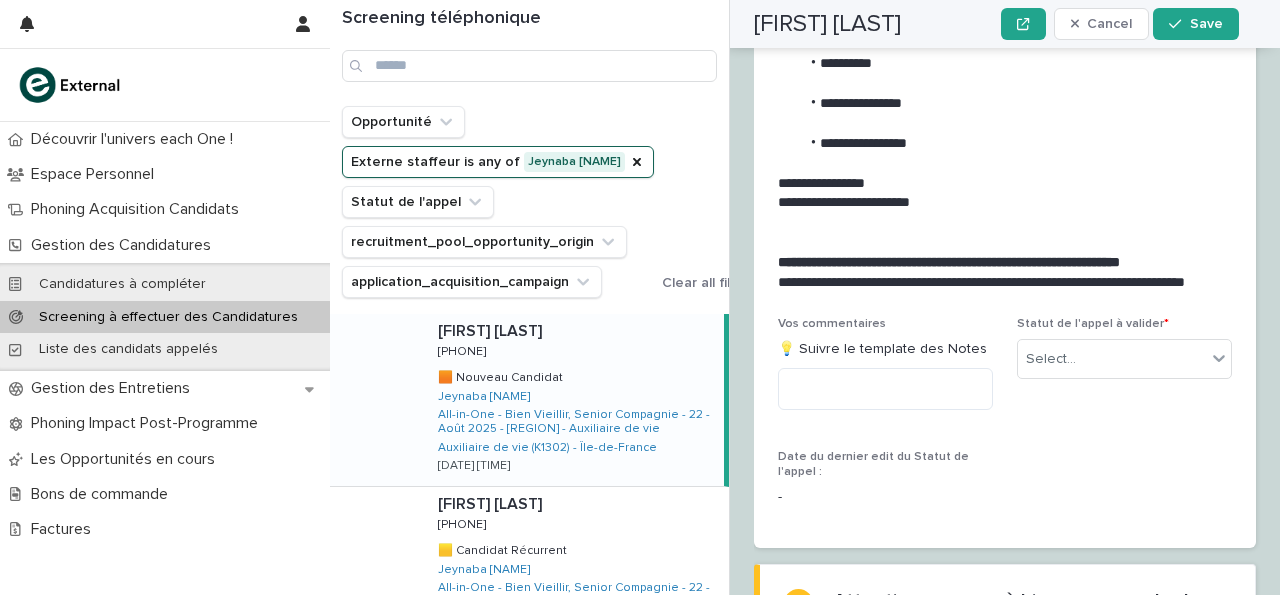 scroll, scrollTop: 2343, scrollLeft: 0, axis: vertical 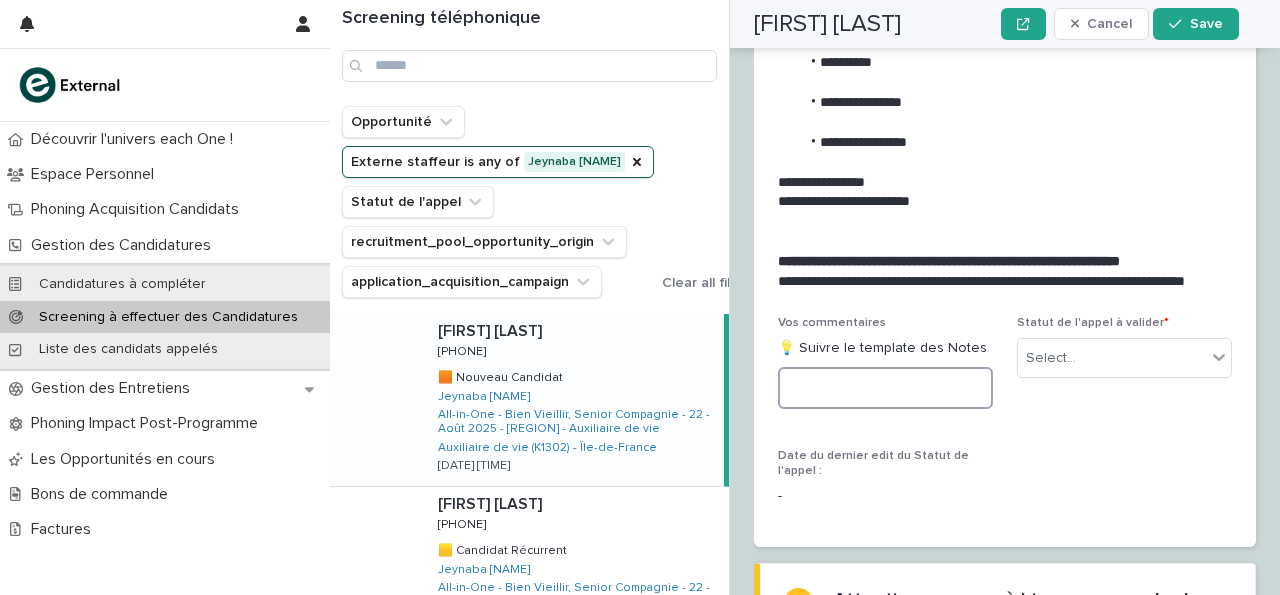 click at bounding box center [885, 388] 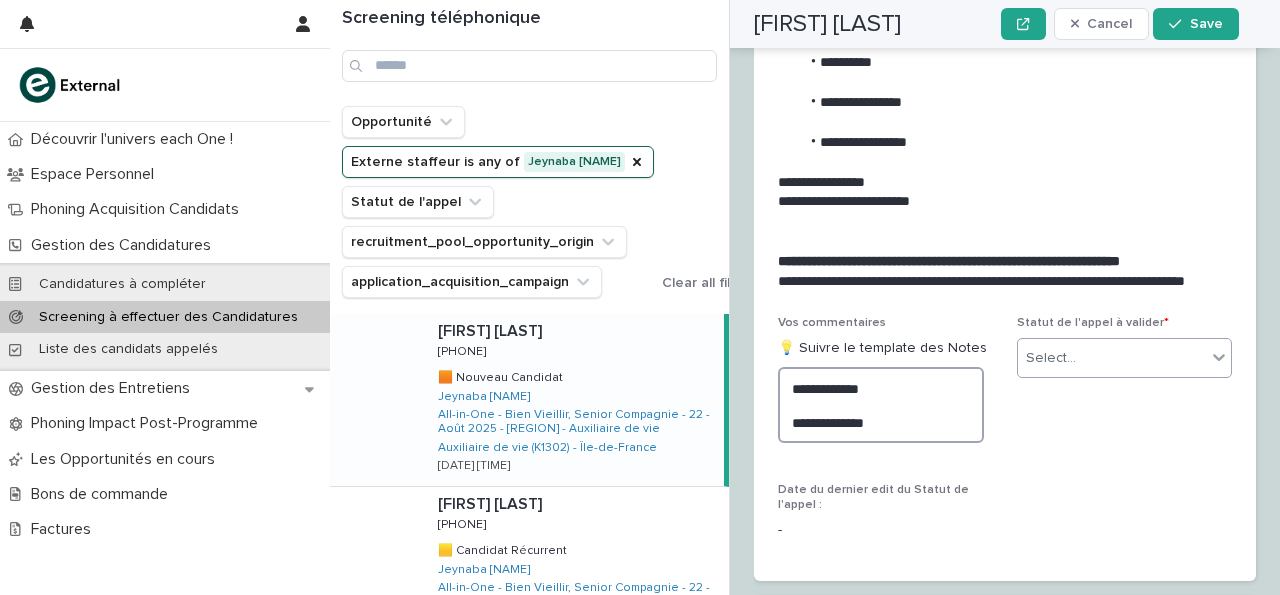 type on "**********" 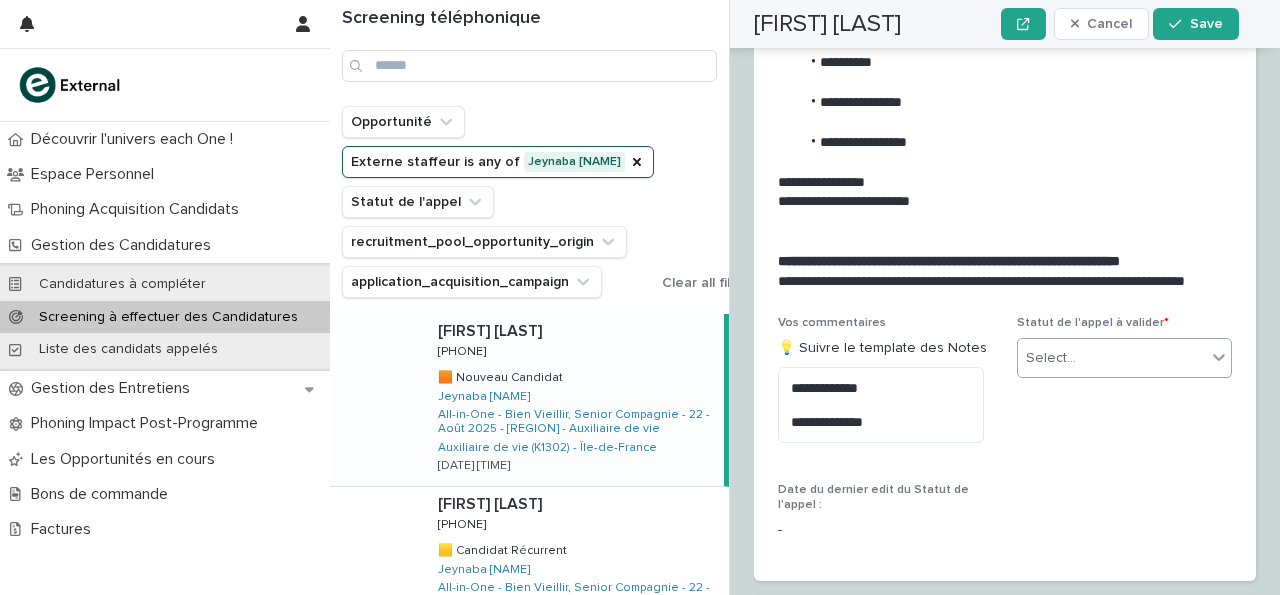 click on "Select..." at bounding box center (1112, 358) 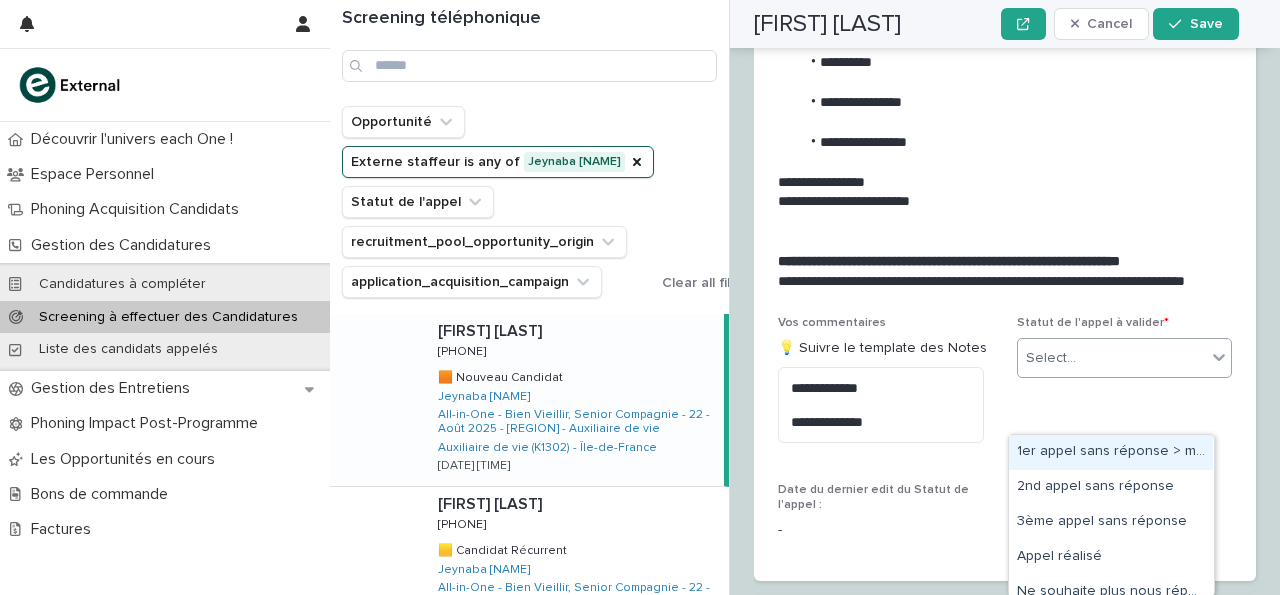 click on "1er appel sans réponse > message laissé" at bounding box center [1111, 452] 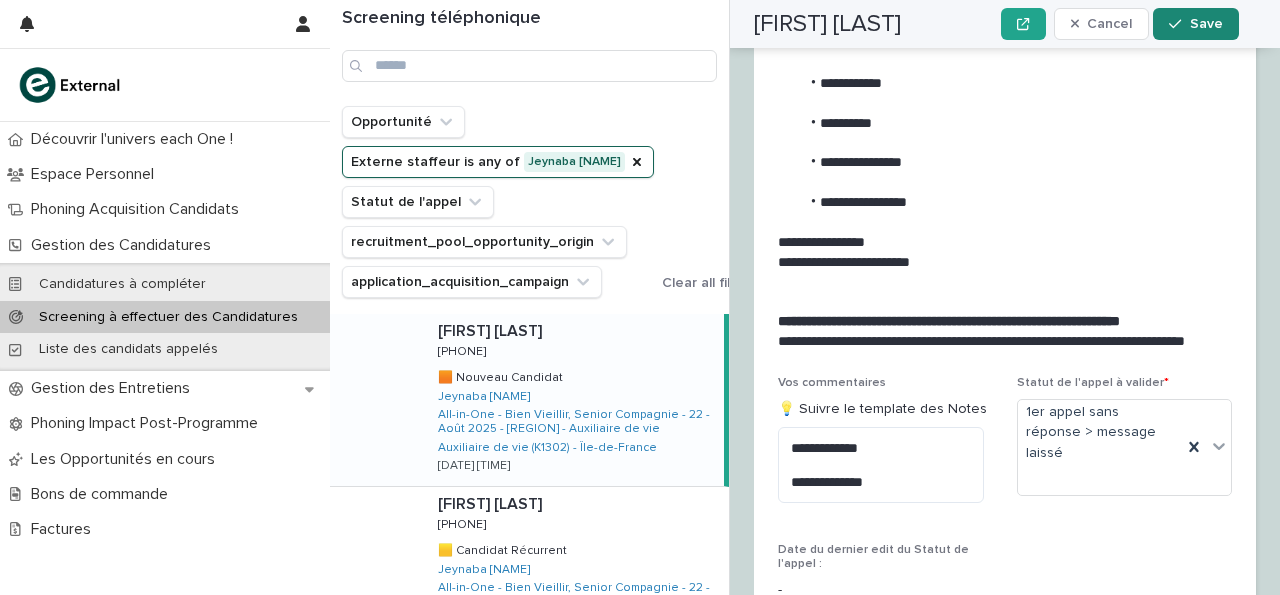 click on "Save" at bounding box center [1195, 24] 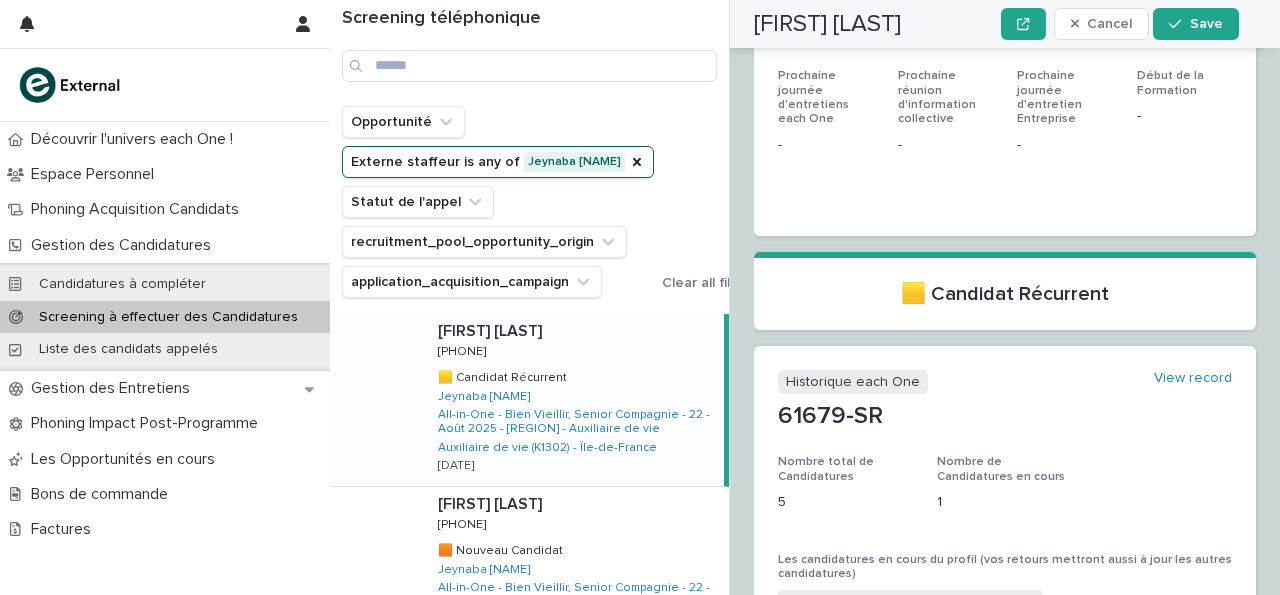 scroll, scrollTop: 0, scrollLeft: 0, axis: both 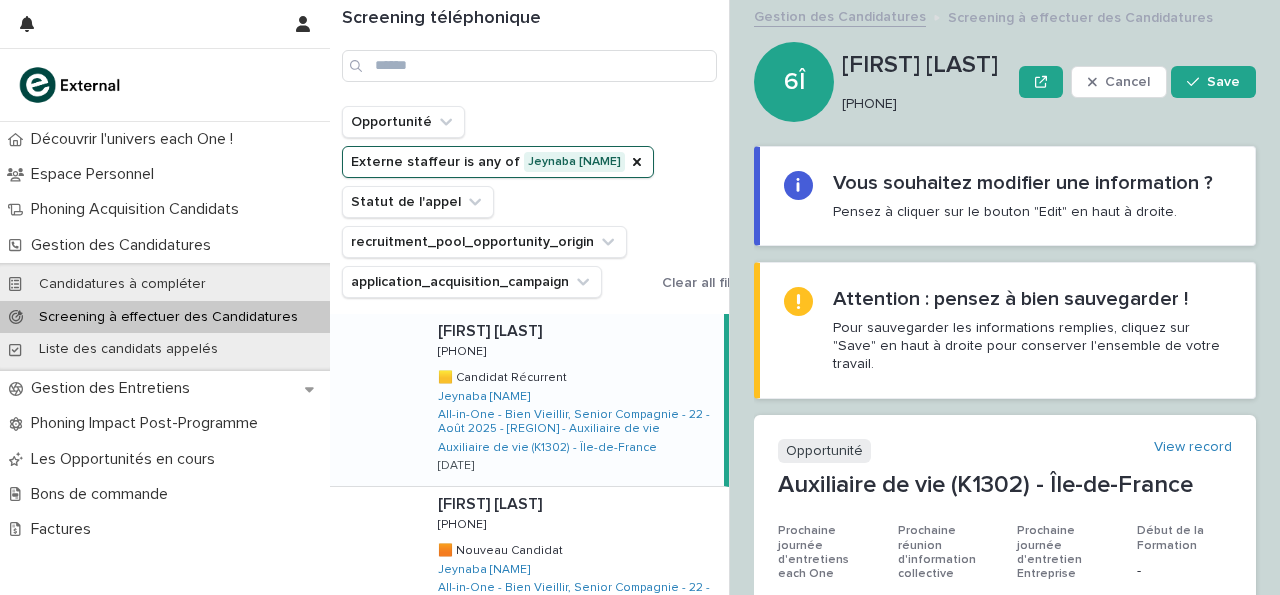 drag, startPoint x: 846, startPoint y: 101, endPoint x: 965, endPoint y: 113, distance: 119.60351 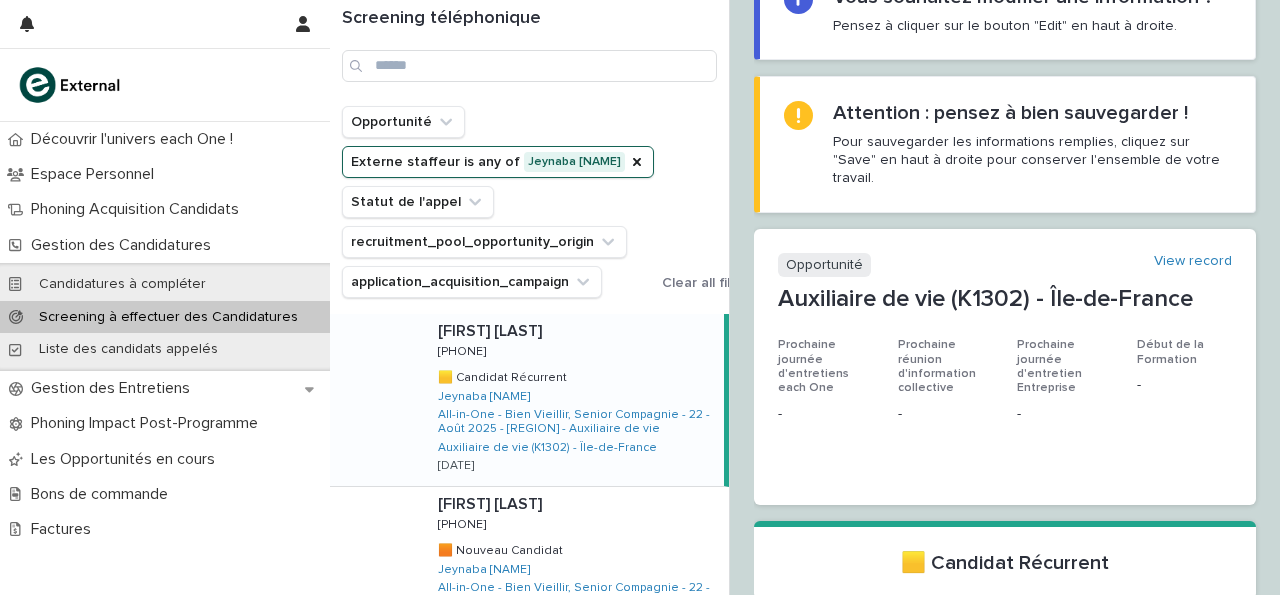 scroll, scrollTop: 0, scrollLeft: 0, axis: both 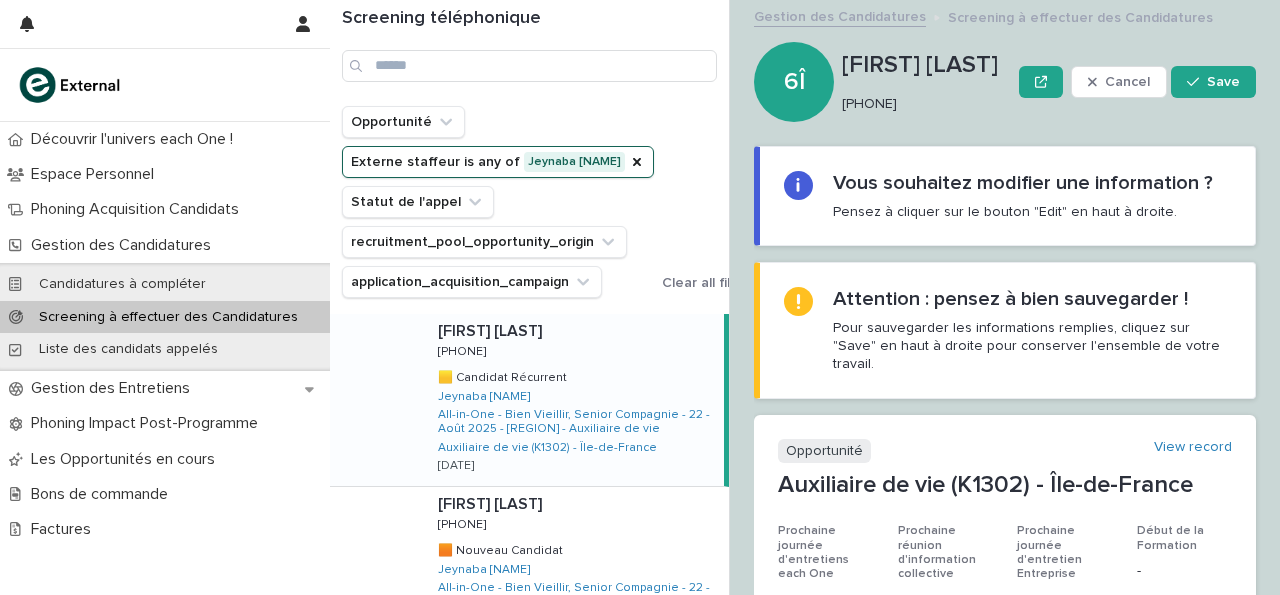 copy on "[PHONE]" 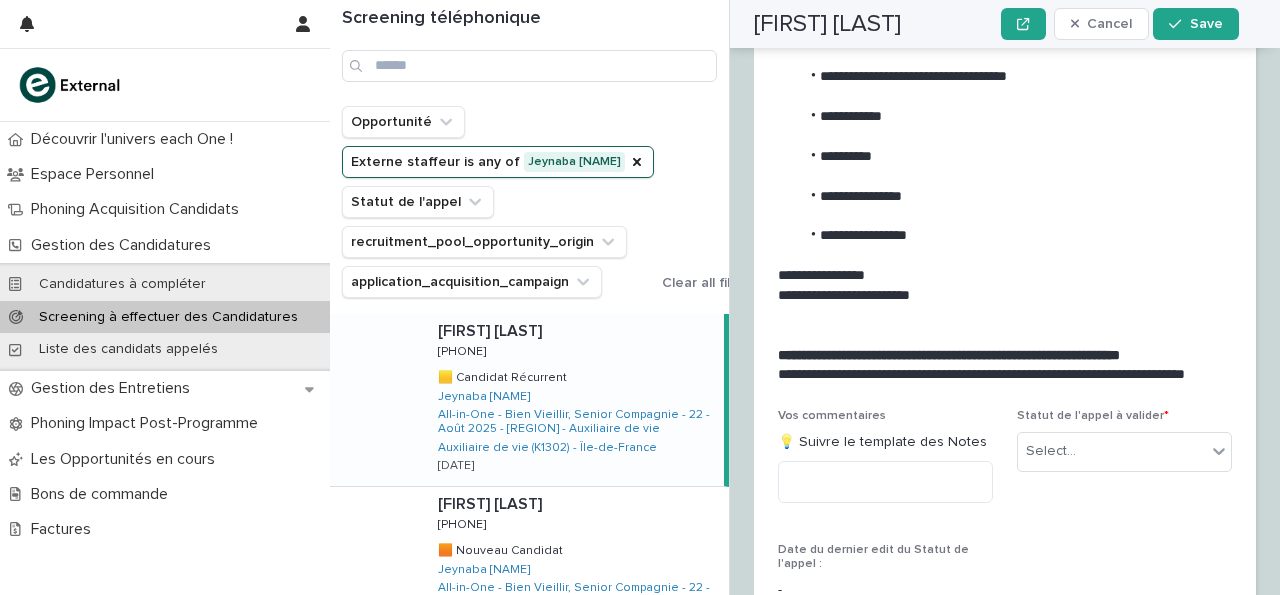 scroll, scrollTop: 2754, scrollLeft: 0, axis: vertical 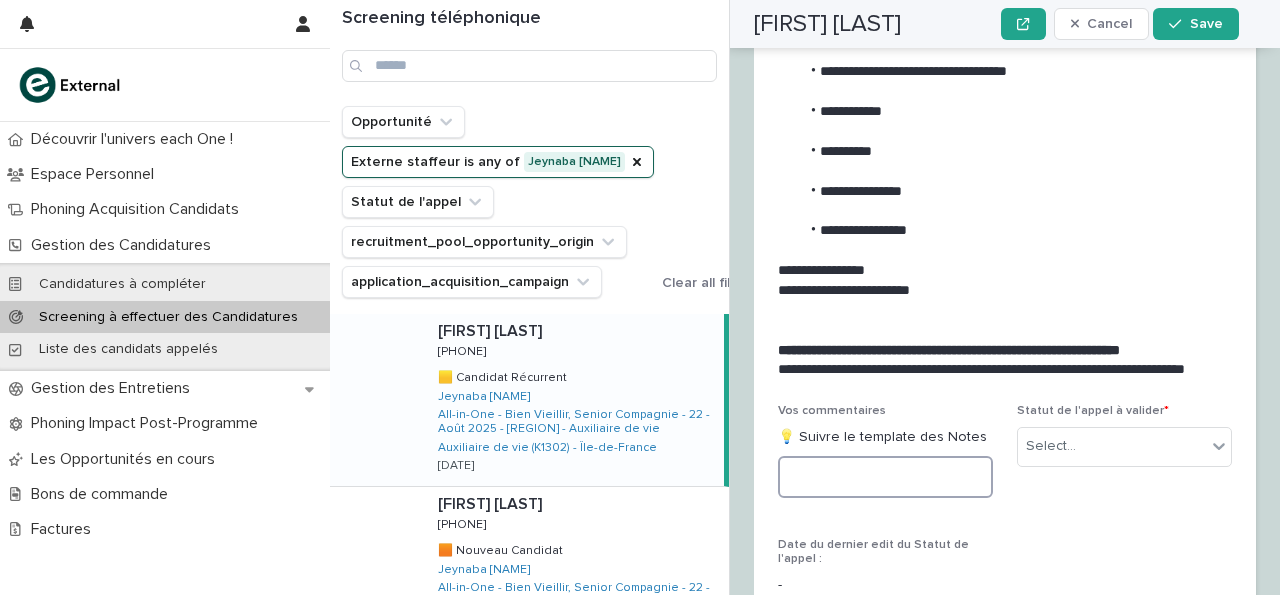 click at bounding box center (885, 477) 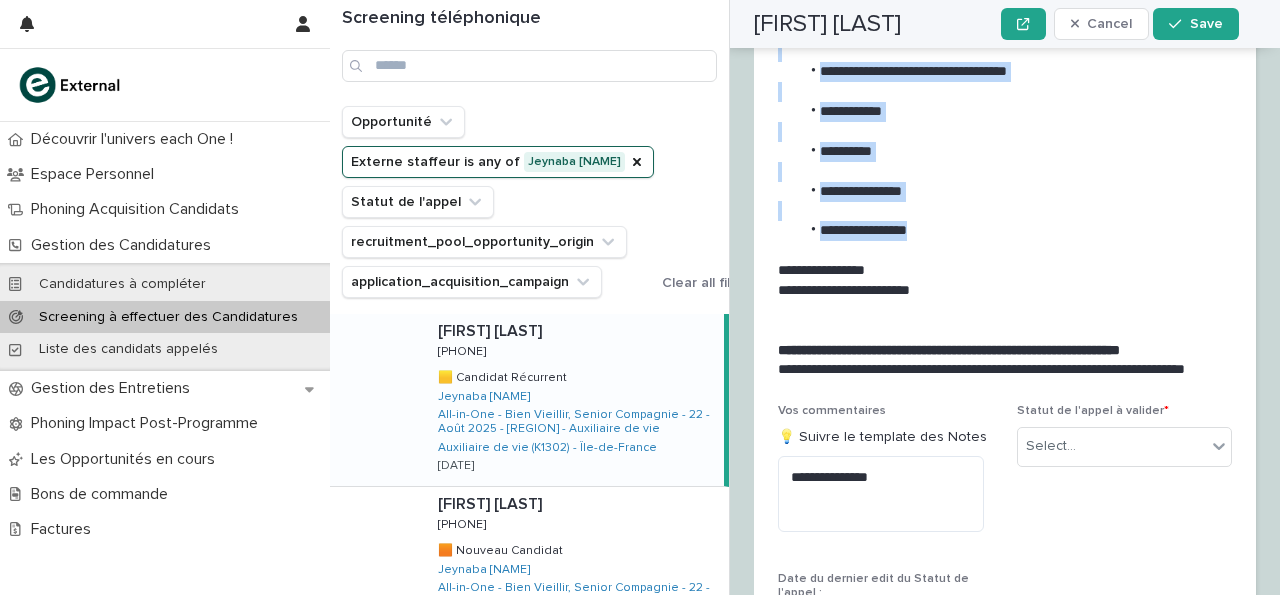drag, startPoint x: 817, startPoint y: 76, endPoint x: 969, endPoint y: 261, distance: 239.43475 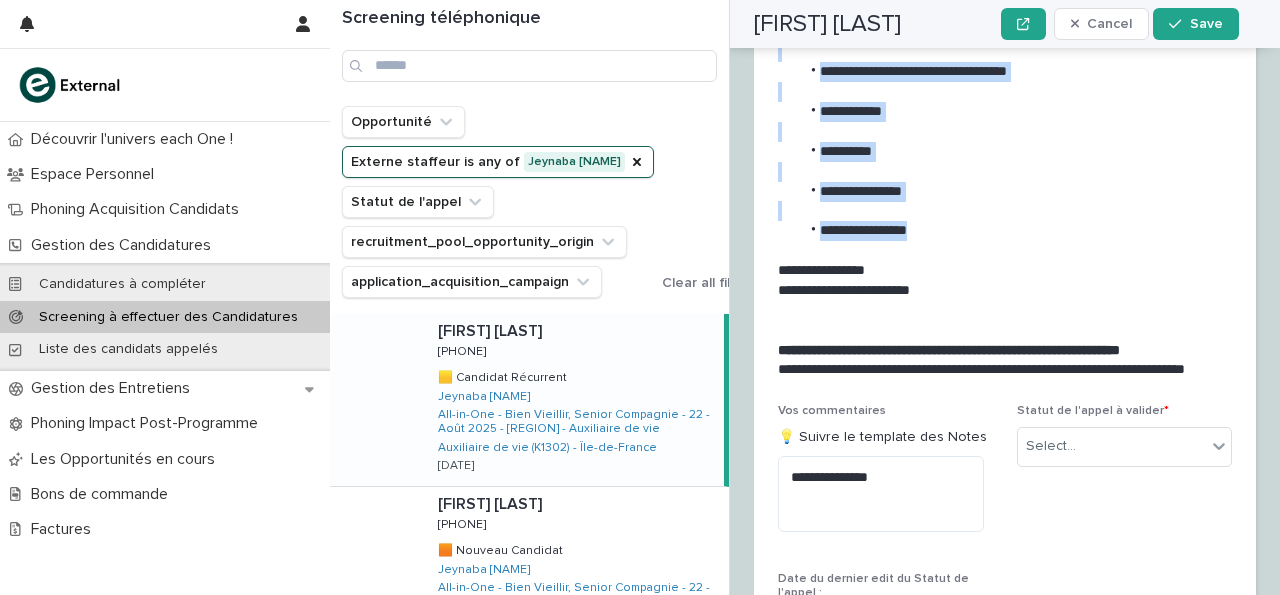 click on "**********" at bounding box center (1001, 171) 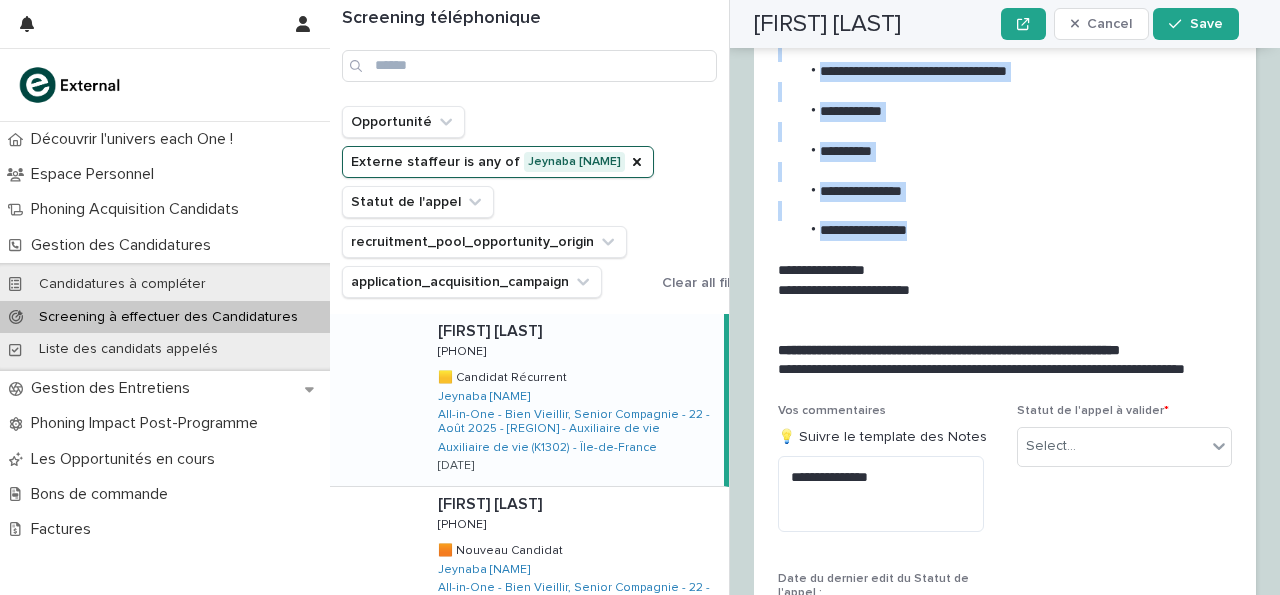 copy on "**********" 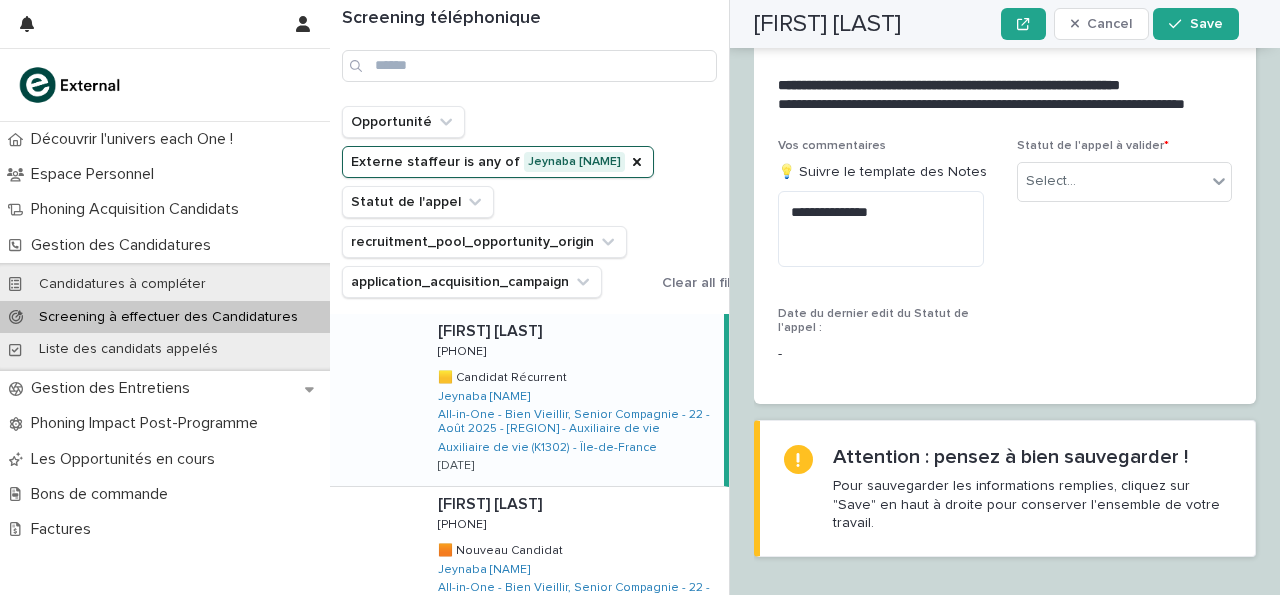 scroll, scrollTop: 3020, scrollLeft: 0, axis: vertical 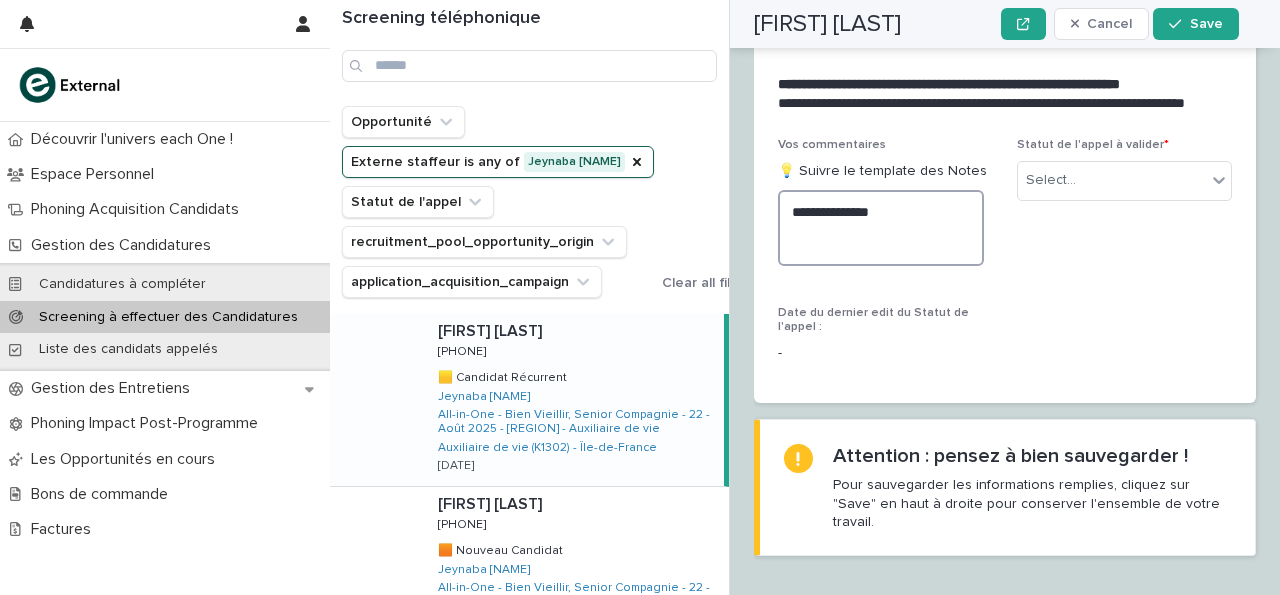 click on "**********" at bounding box center (881, 228) 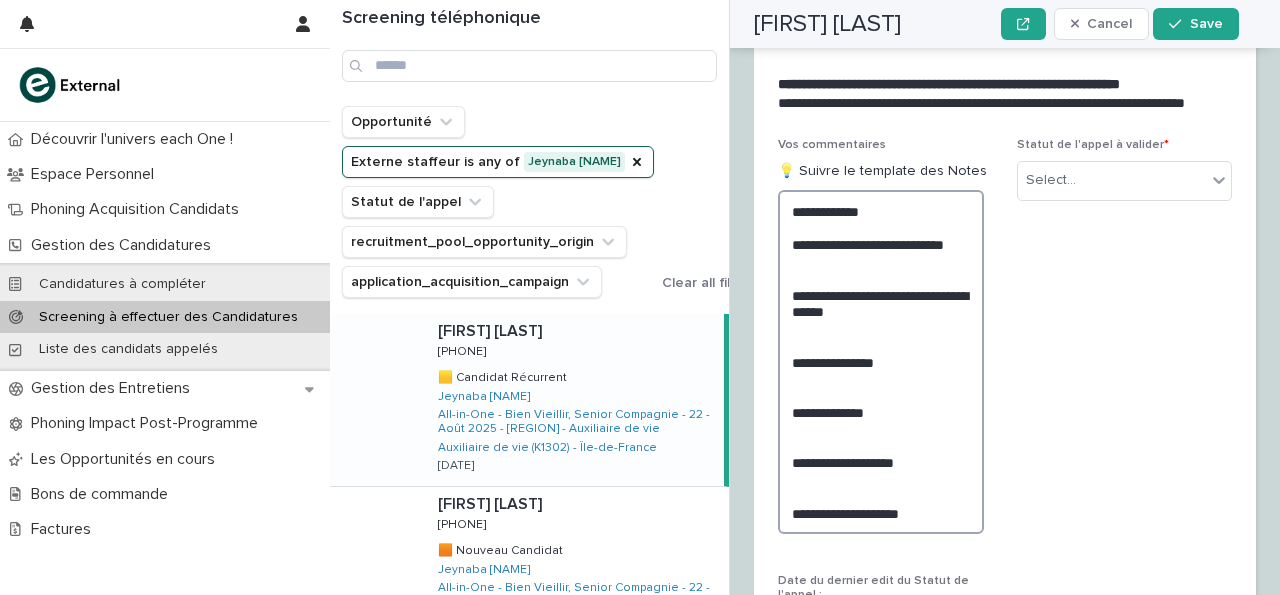 click on "**********" at bounding box center [881, 362] 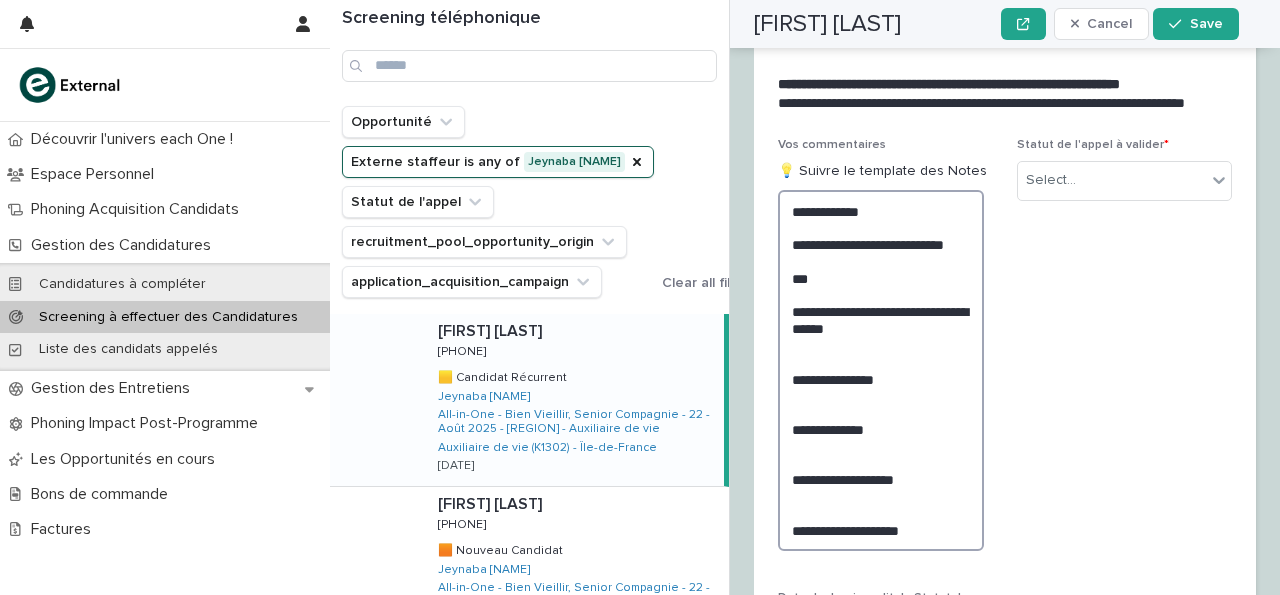 click on "**********" at bounding box center [881, 370] 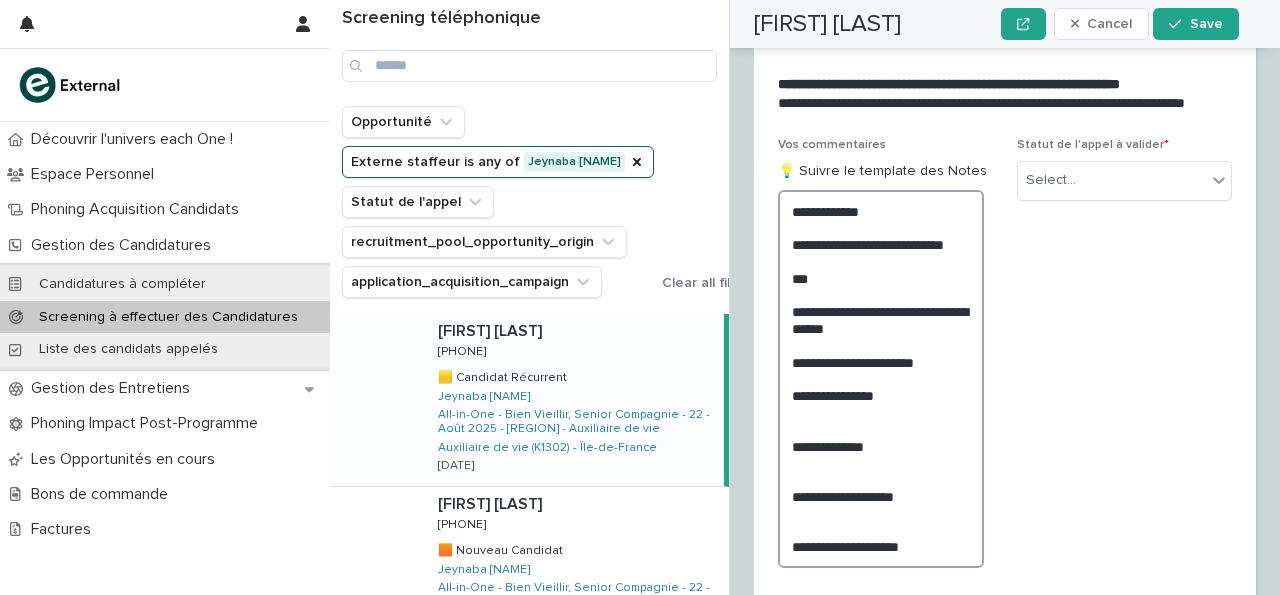 click on "**********" at bounding box center (881, 379) 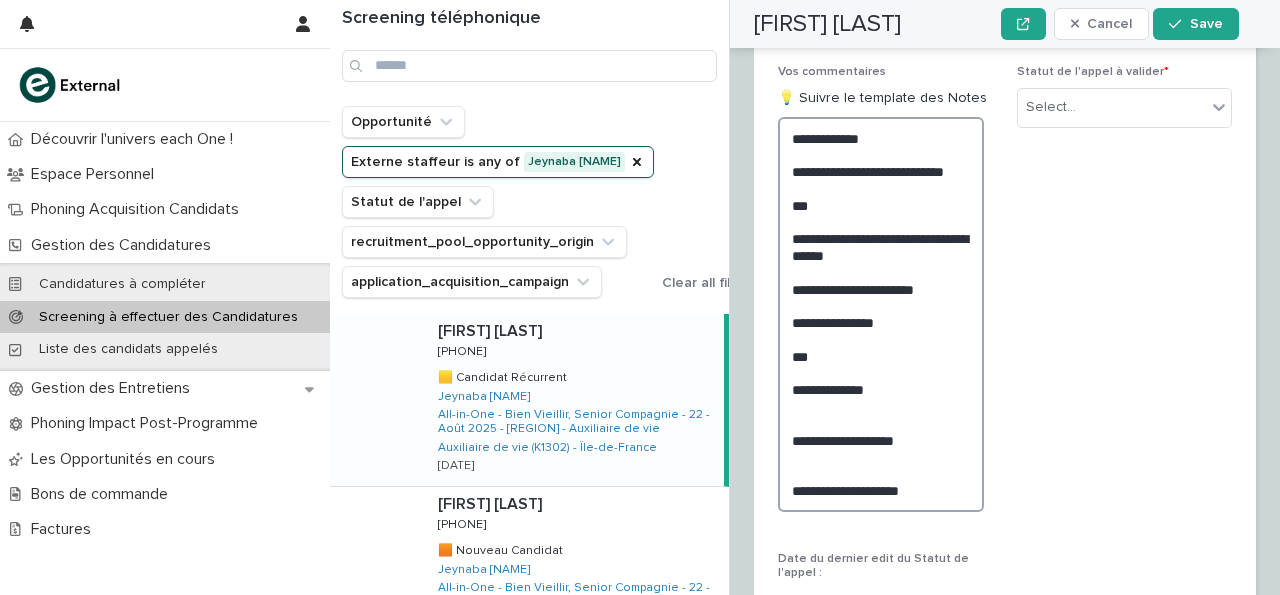 scroll, scrollTop: 3113, scrollLeft: 0, axis: vertical 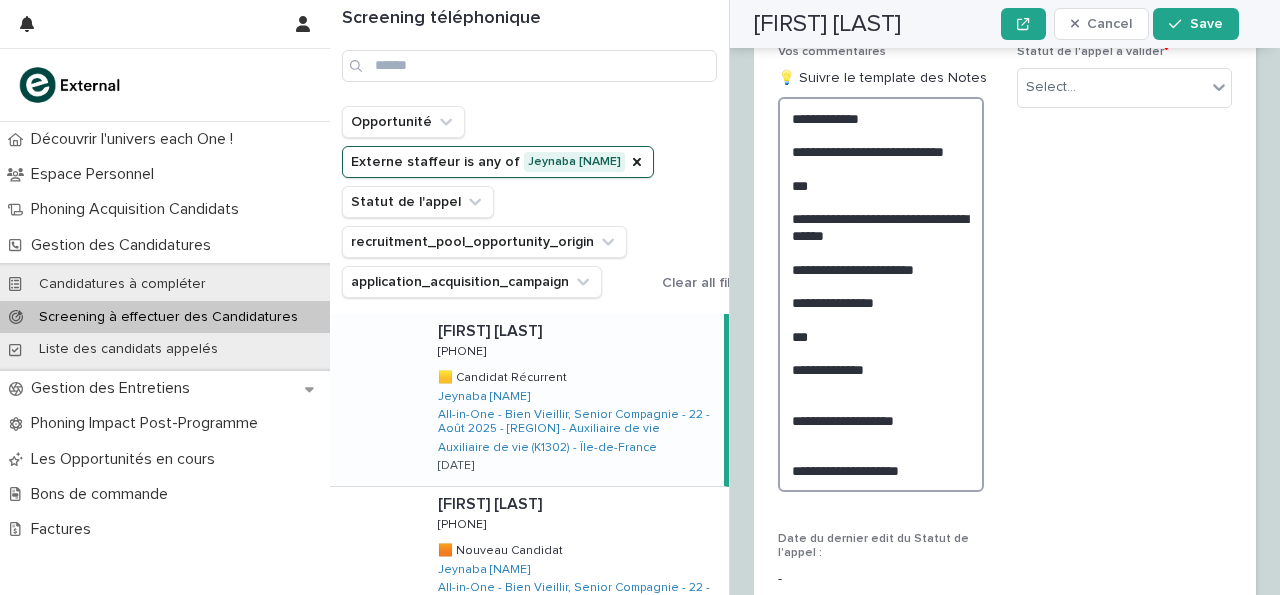 click on "**********" at bounding box center [881, 294] 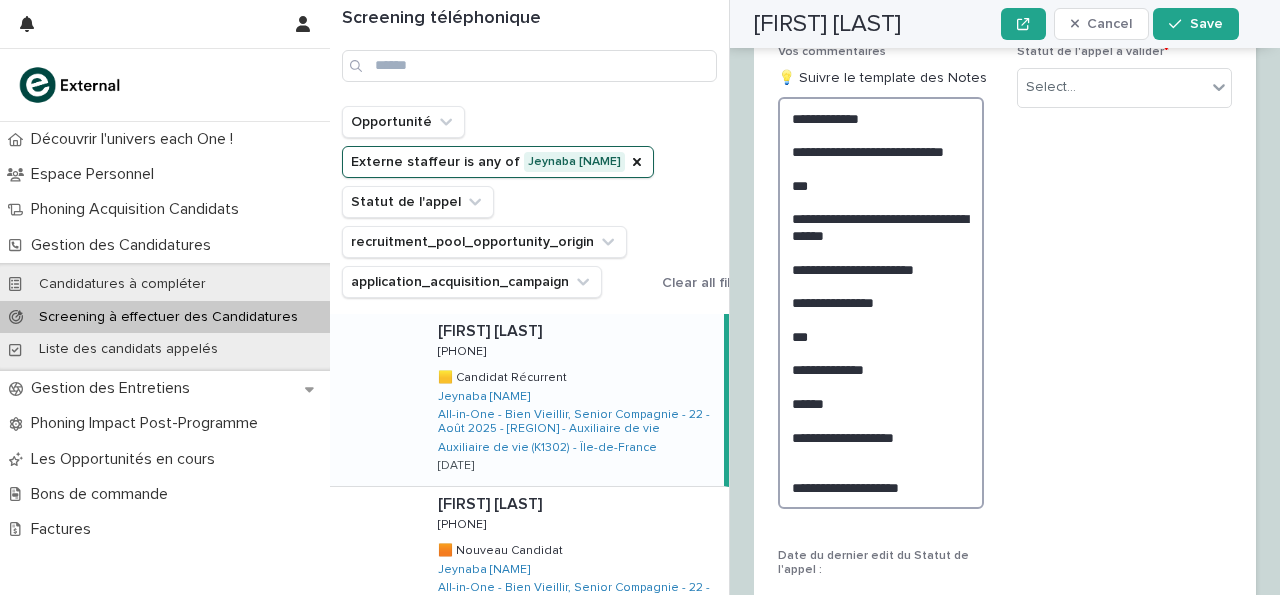 scroll, scrollTop: 3113, scrollLeft: 0, axis: vertical 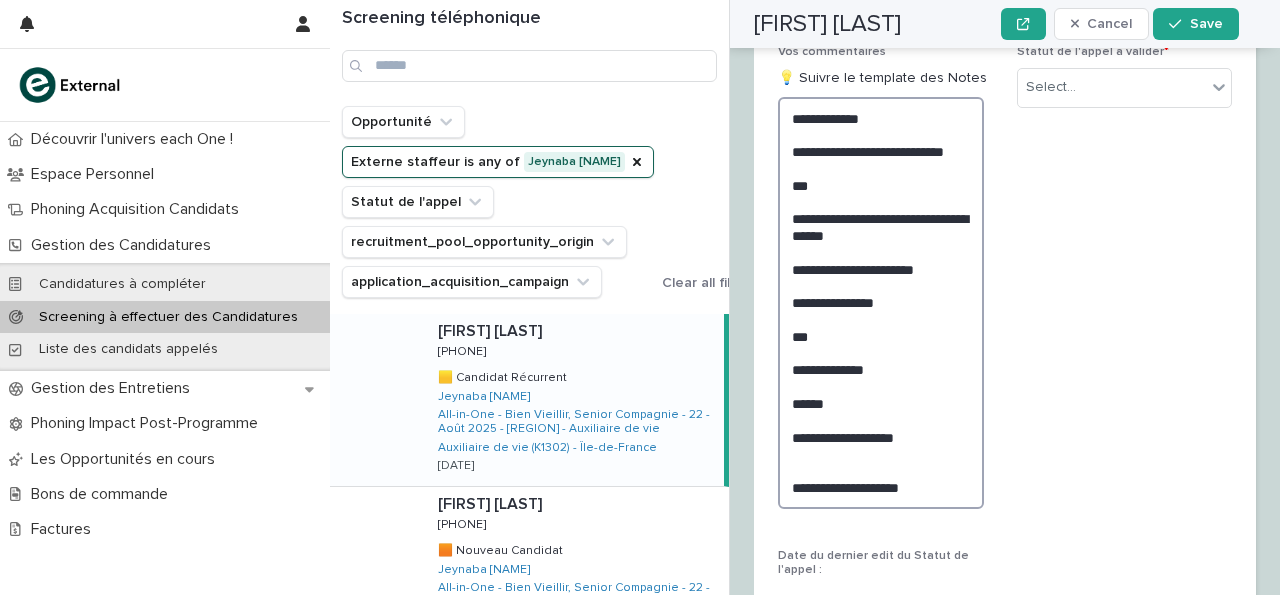 click on "**********" at bounding box center (881, 303) 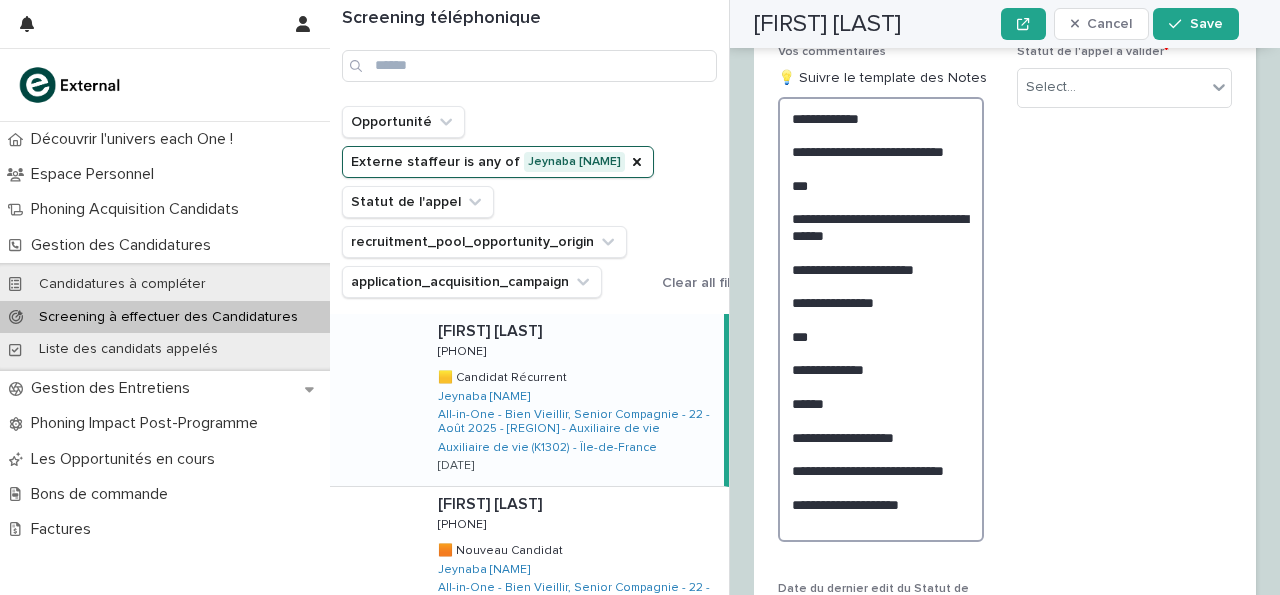 scroll, scrollTop: 3113, scrollLeft: 0, axis: vertical 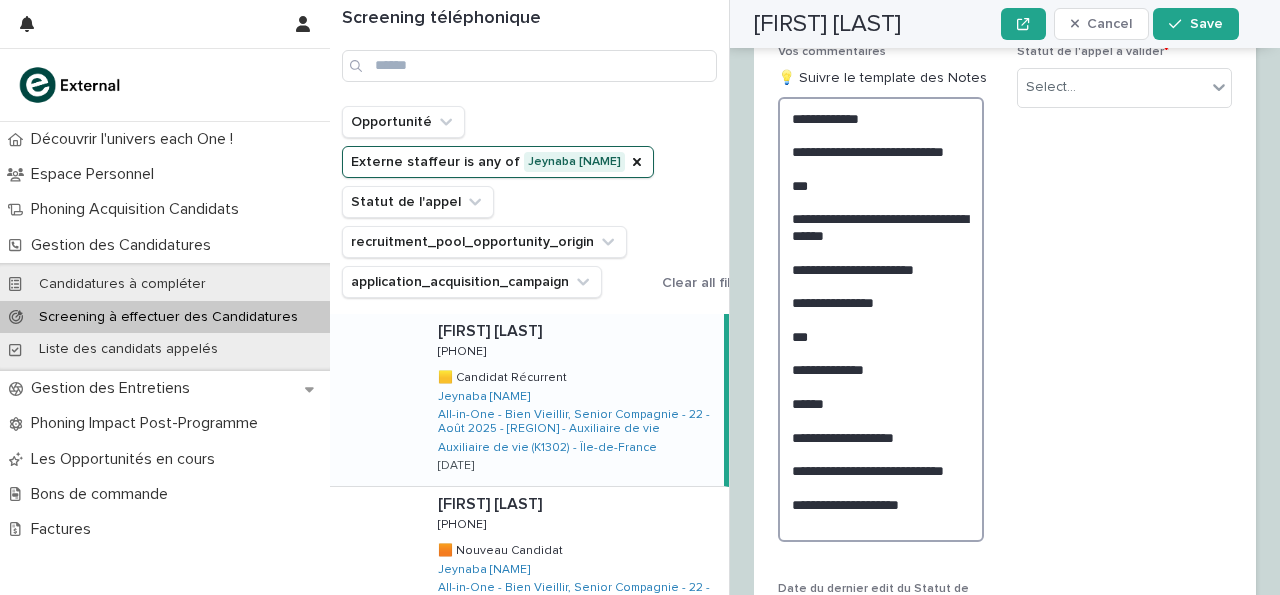click on "**********" at bounding box center [881, 319] 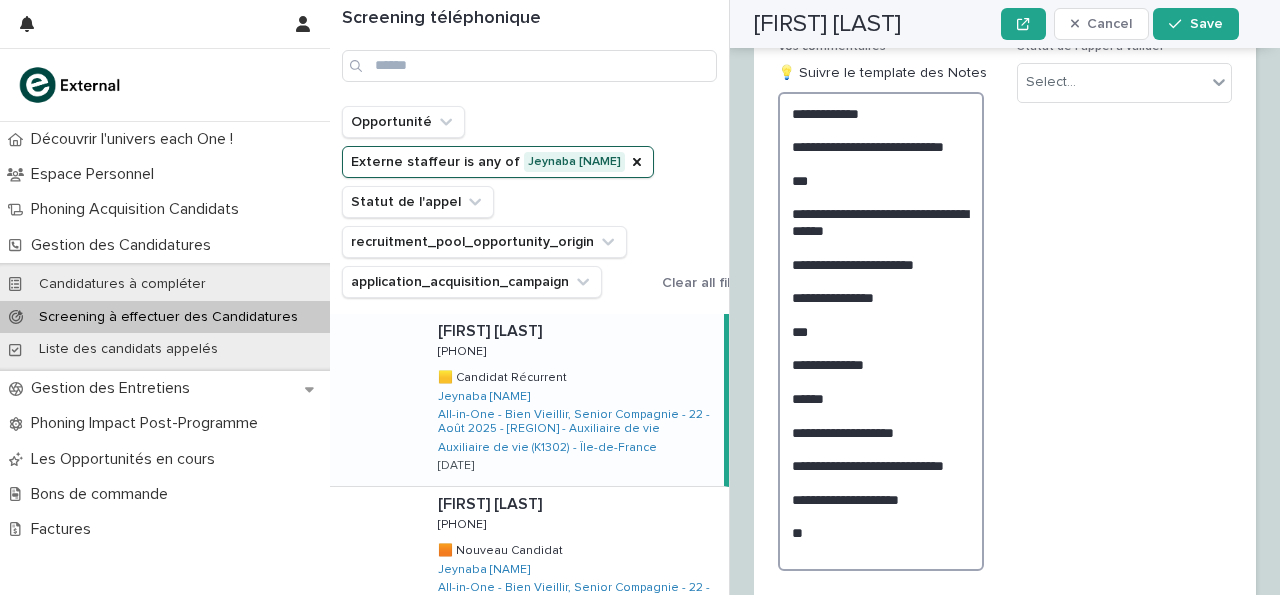 scroll, scrollTop: 3118, scrollLeft: 0, axis: vertical 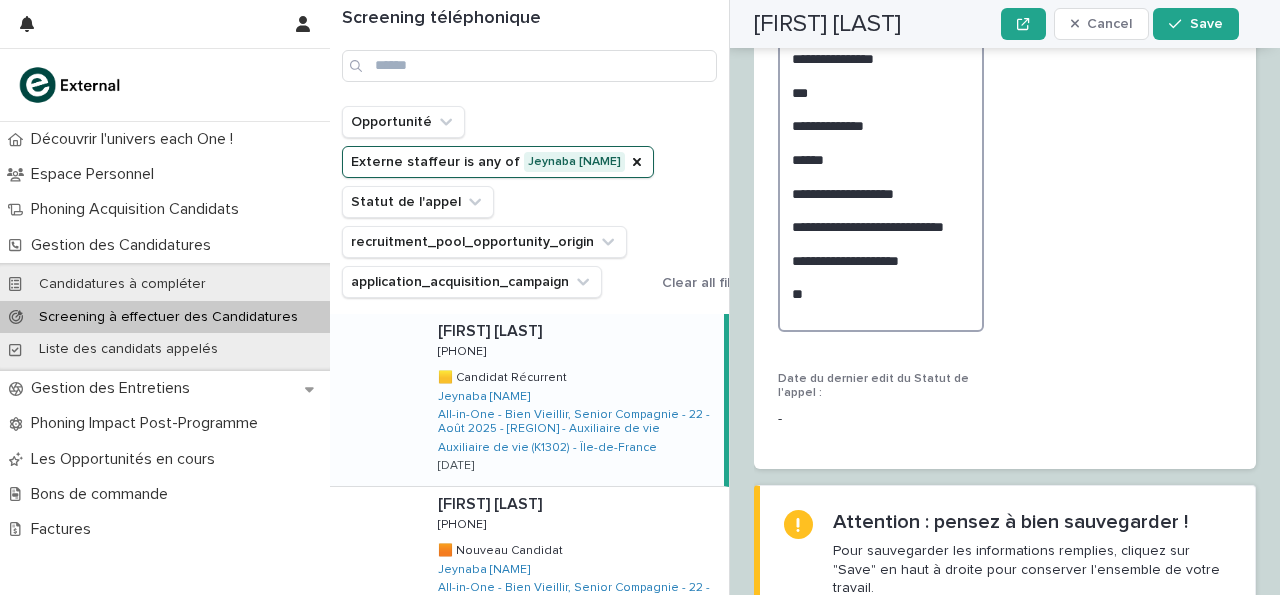 type on "**********" 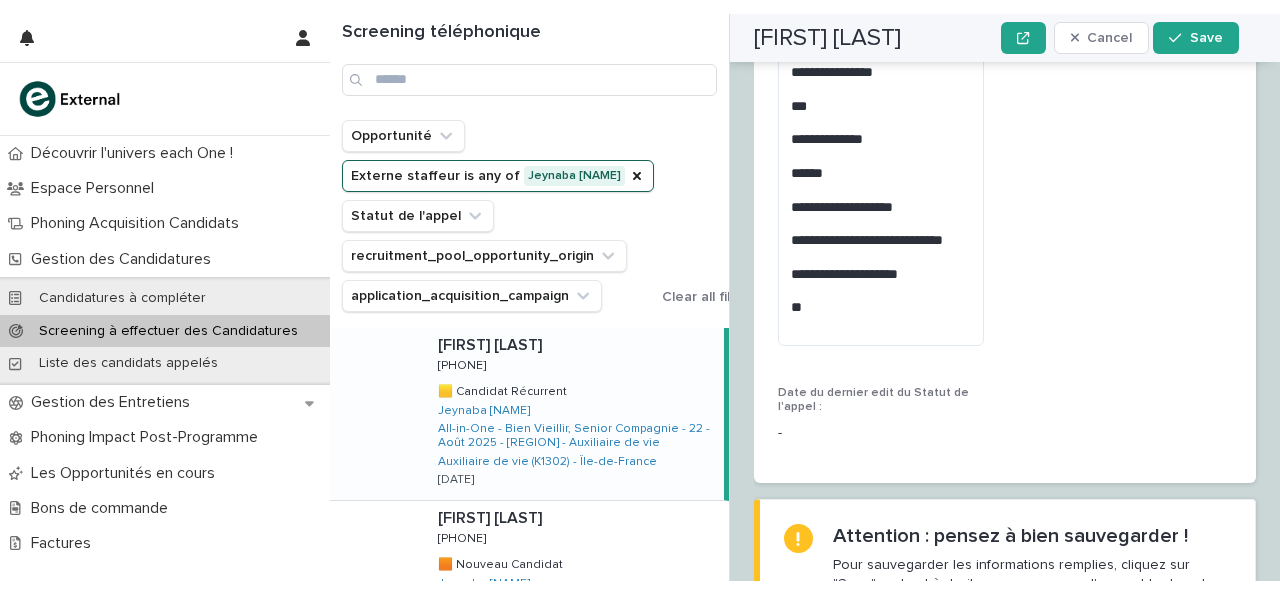 scroll, scrollTop: 3357, scrollLeft: 0, axis: vertical 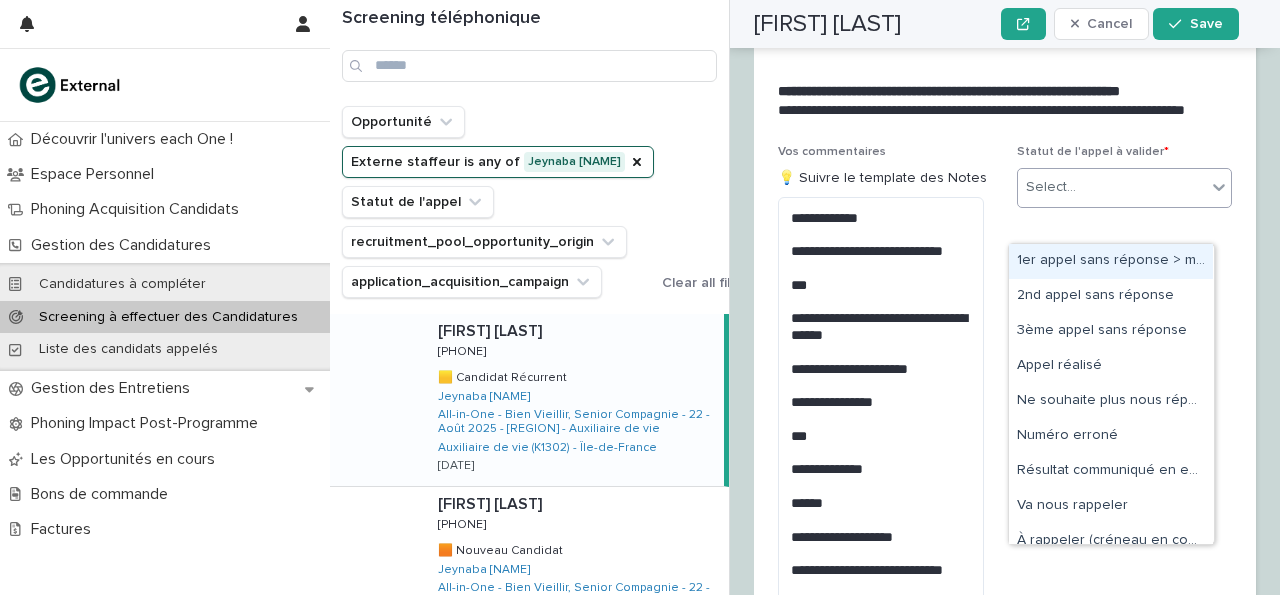 click on "Select..." at bounding box center (1112, 187) 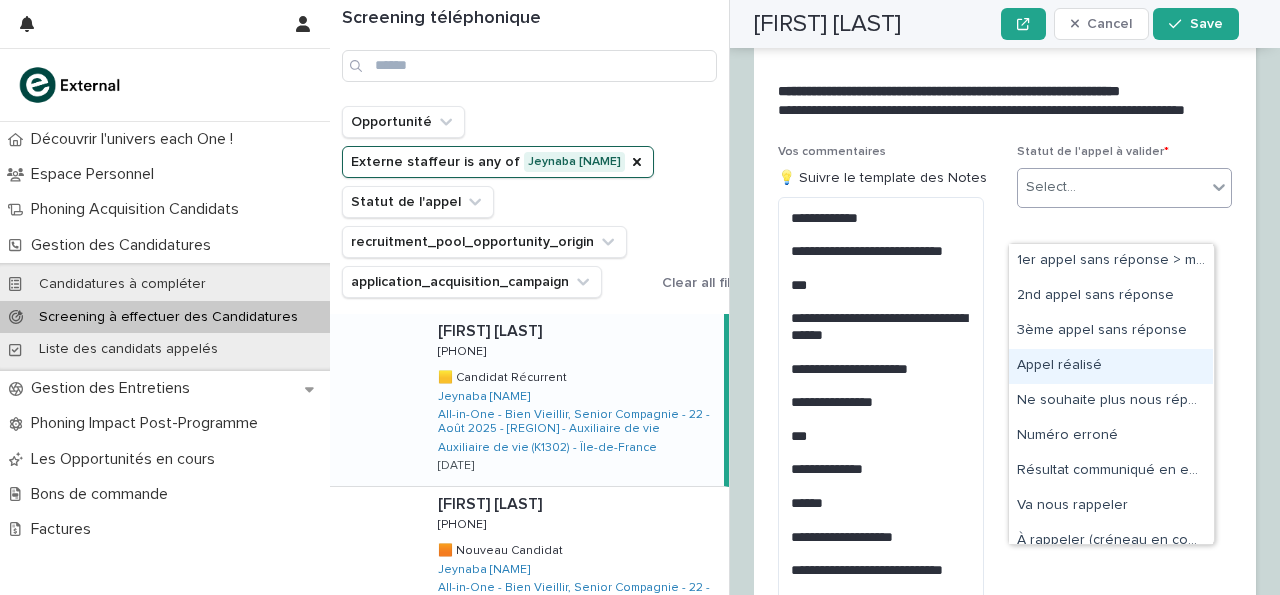 click on "Appel réalisé" at bounding box center [1111, 366] 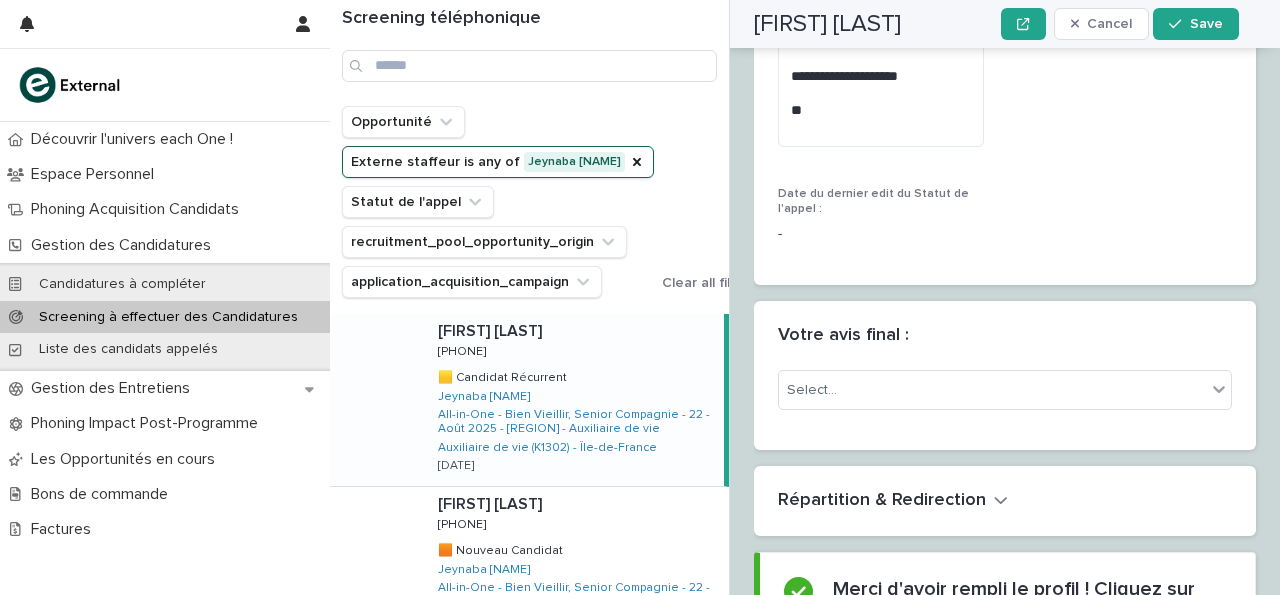 scroll, scrollTop: 3602, scrollLeft: 0, axis: vertical 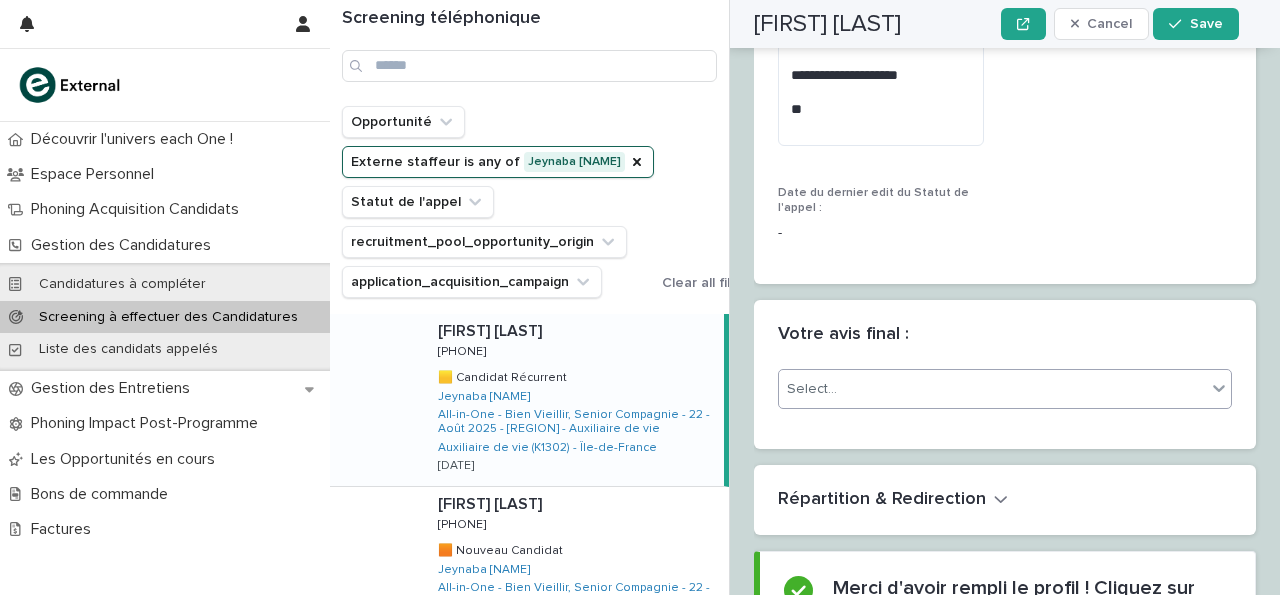 click on "Select..." at bounding box center [992, 389] 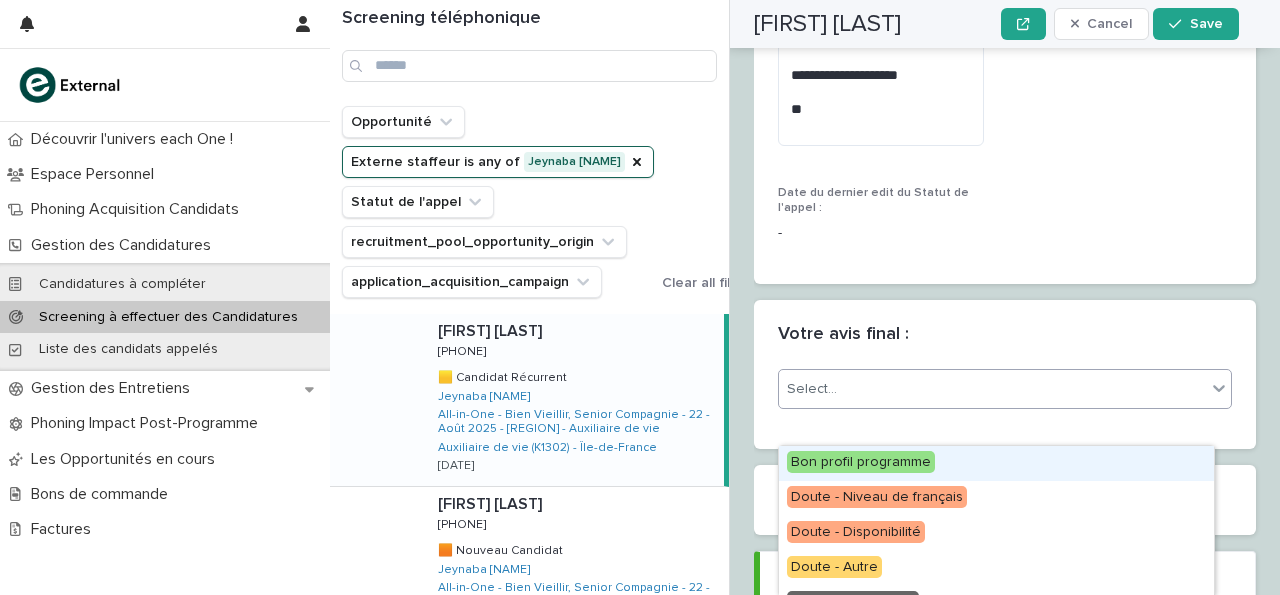 click on "Bon profil programme" at bounding box center [996, 463] 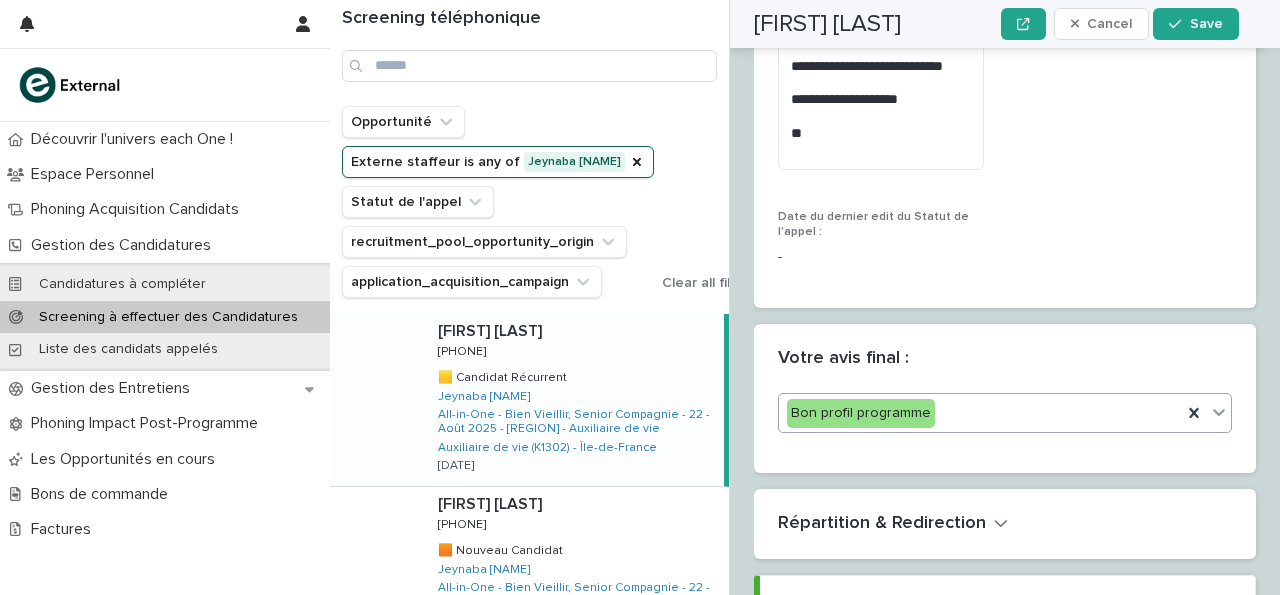 scroll, scrollTop: 3978, scrollLeft: 0, axis: vertical 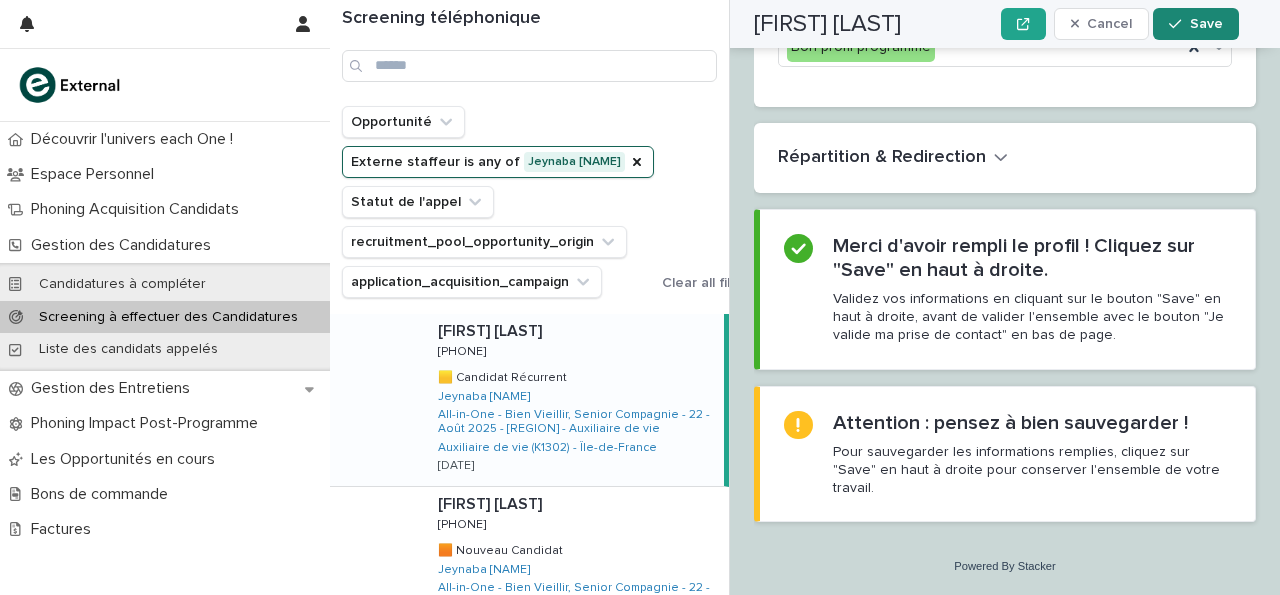 click on "Save" at bounding box center (1206, 24) 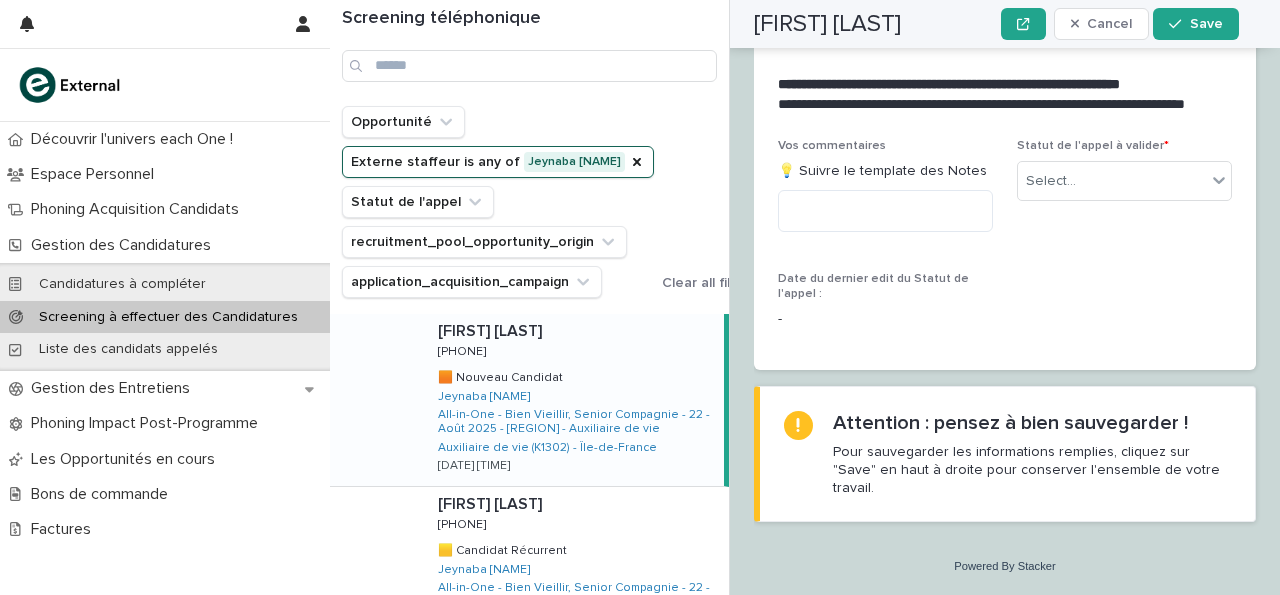 scroll, scrollTop: 2523, scrollLeft: 0, axis: vertical 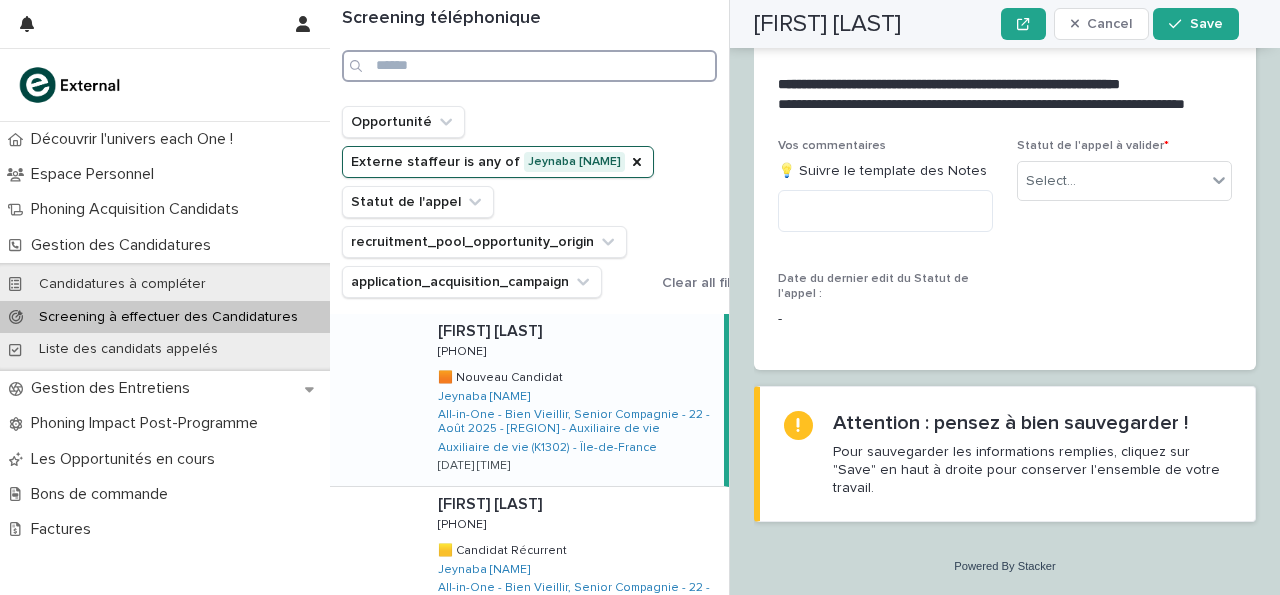click at bounding box center (529, 66) 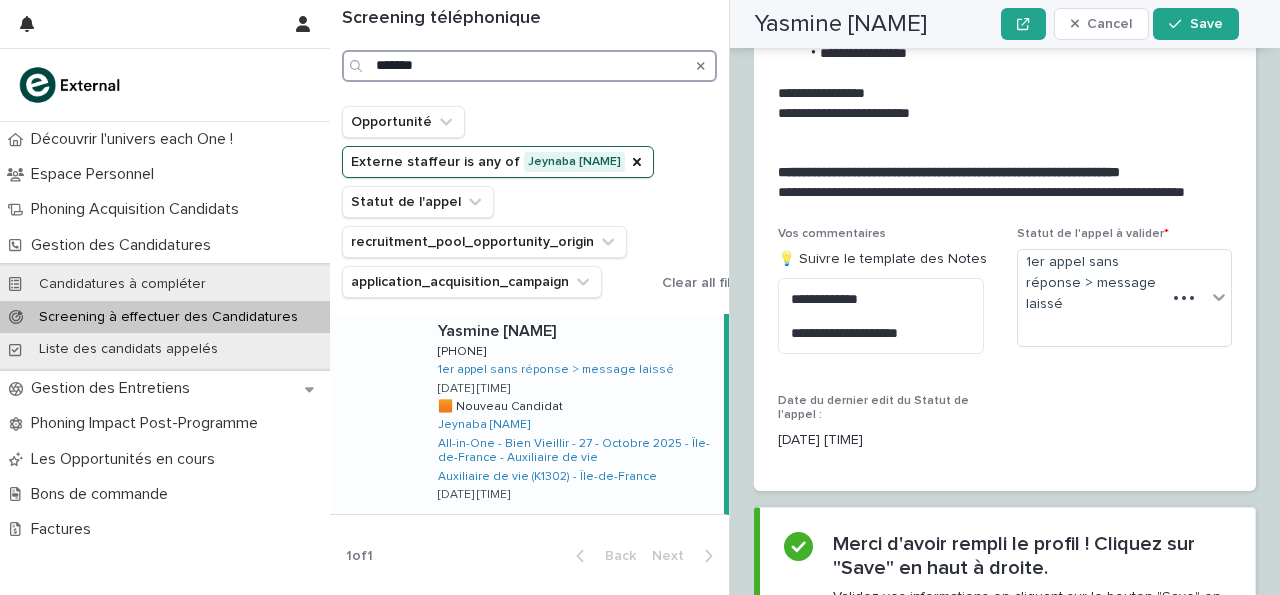 scroll, scrollTop: 2593, scrollLeft: 0, axis: vertical 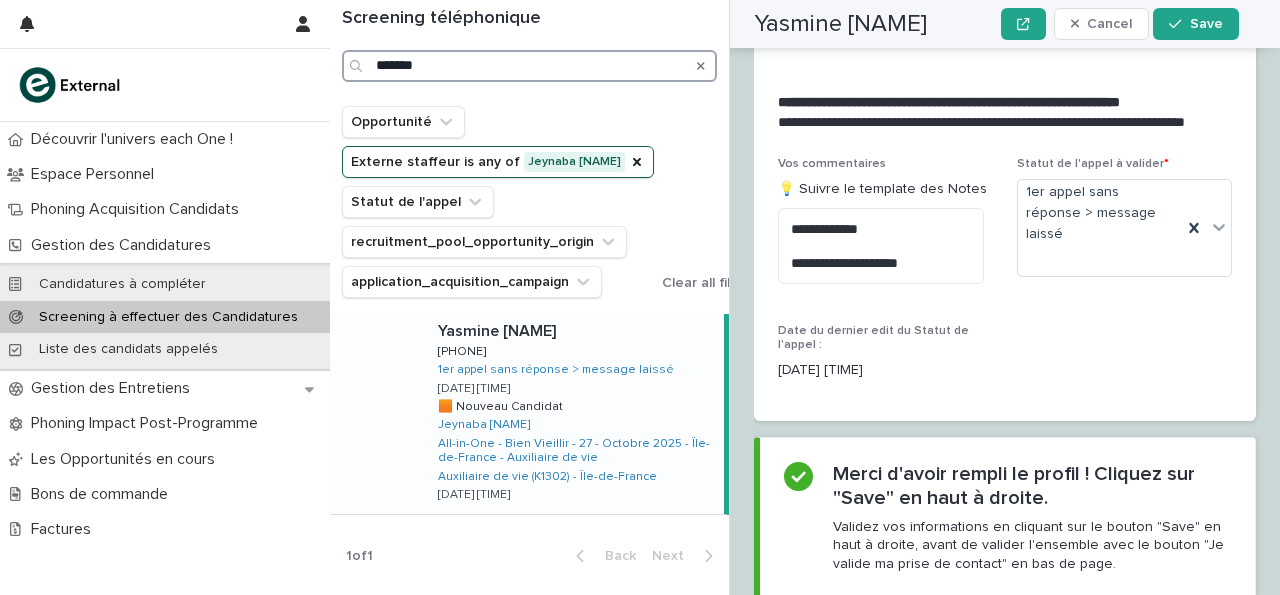 type on "*******" 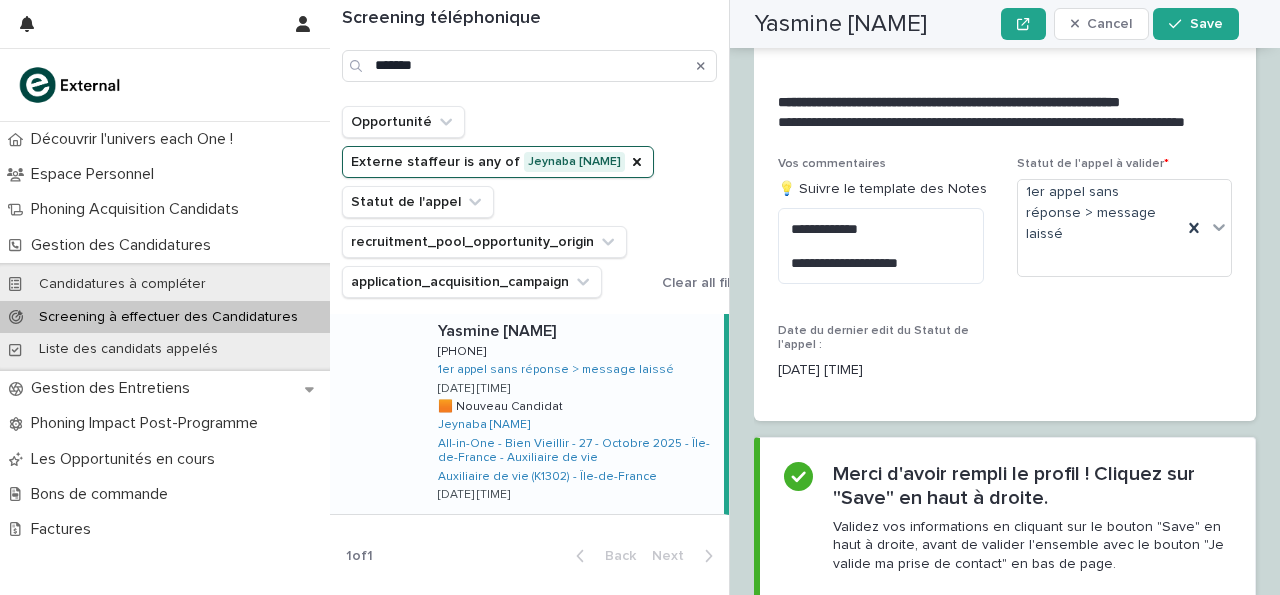 click on "Yasmine [NAME]" at bounding box center (499, 329) 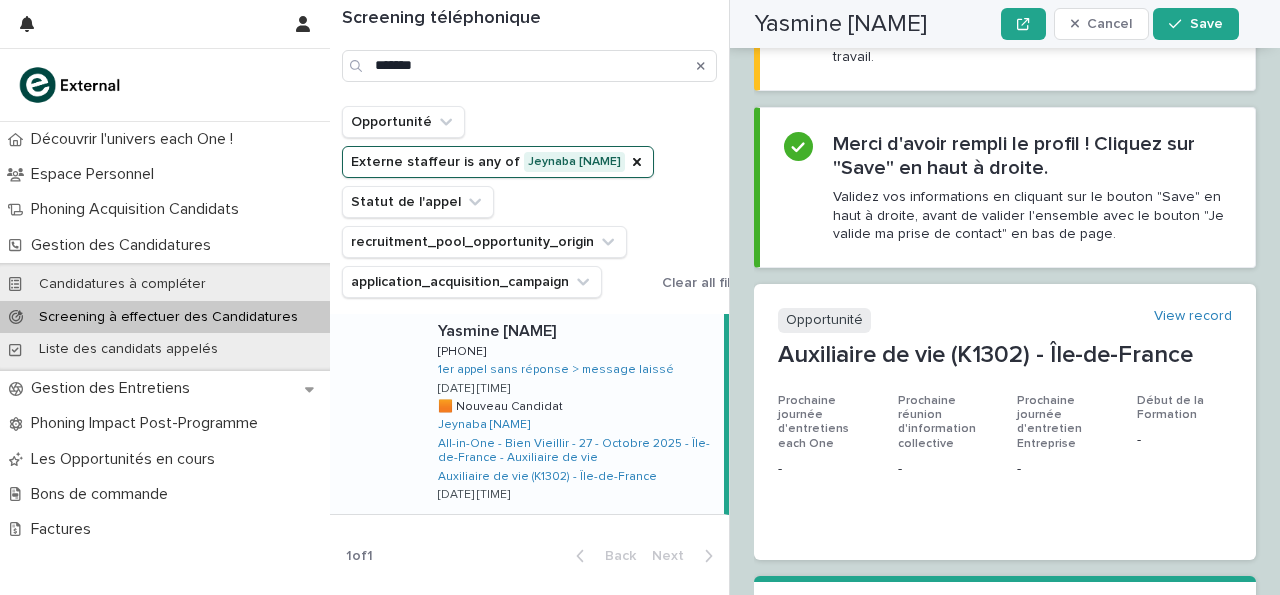 scroll, scrollTop: 0, scrollLeft: 0, axis: both 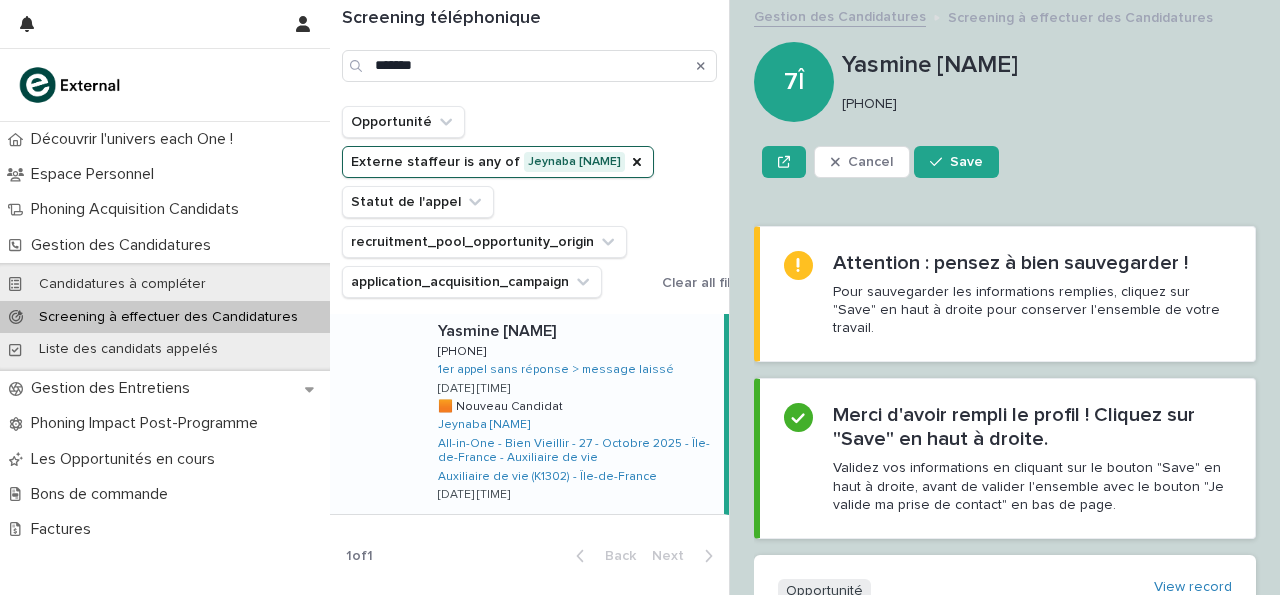 drag, startPoint x: 846, startPoint y: 103, endPoint x: 933, endPoint y: 105, distance: 87.02299 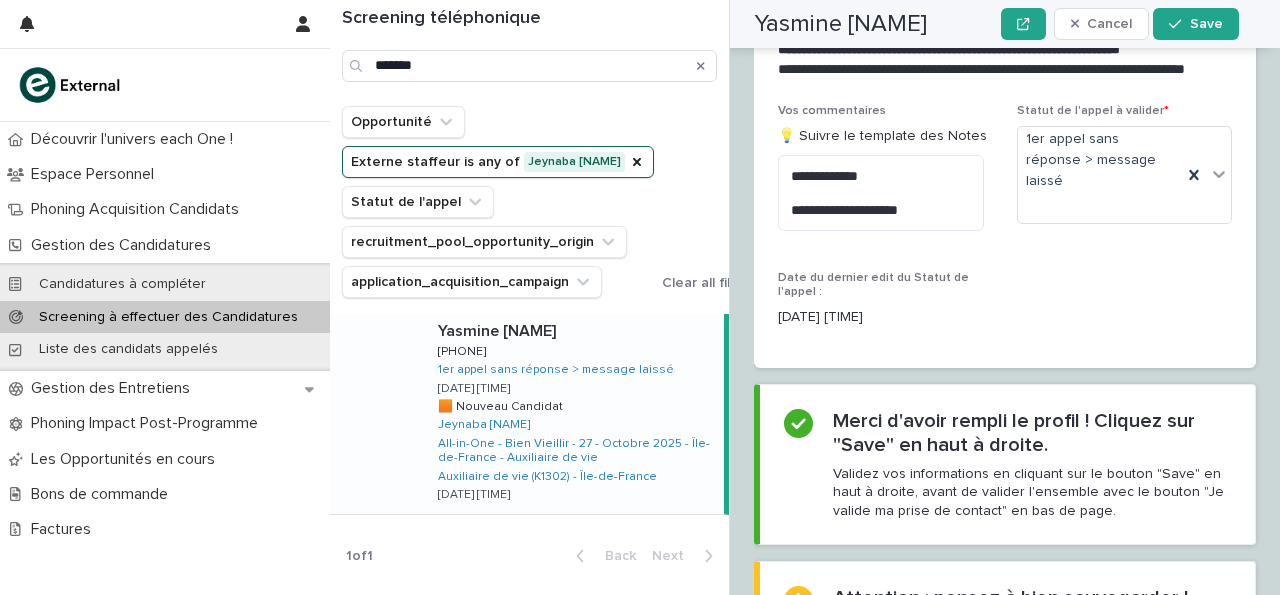 scroll, scrollTop: 2659, scrollLeft: 0, axis: vertical 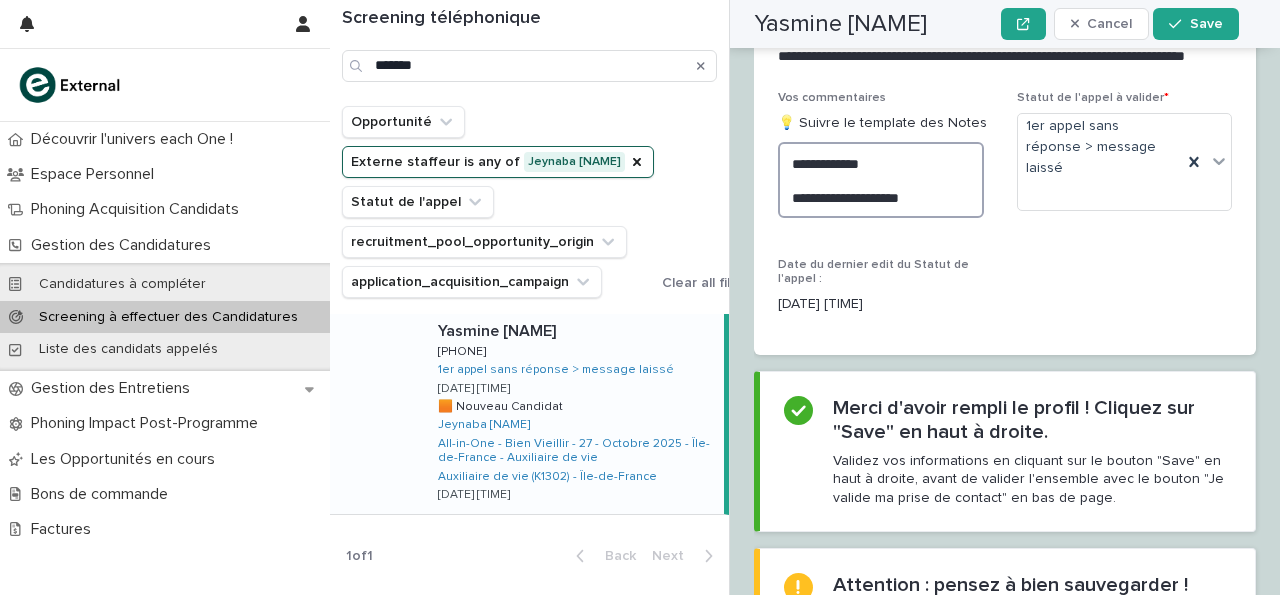 click on "**********" at bounding box center (881, 179) 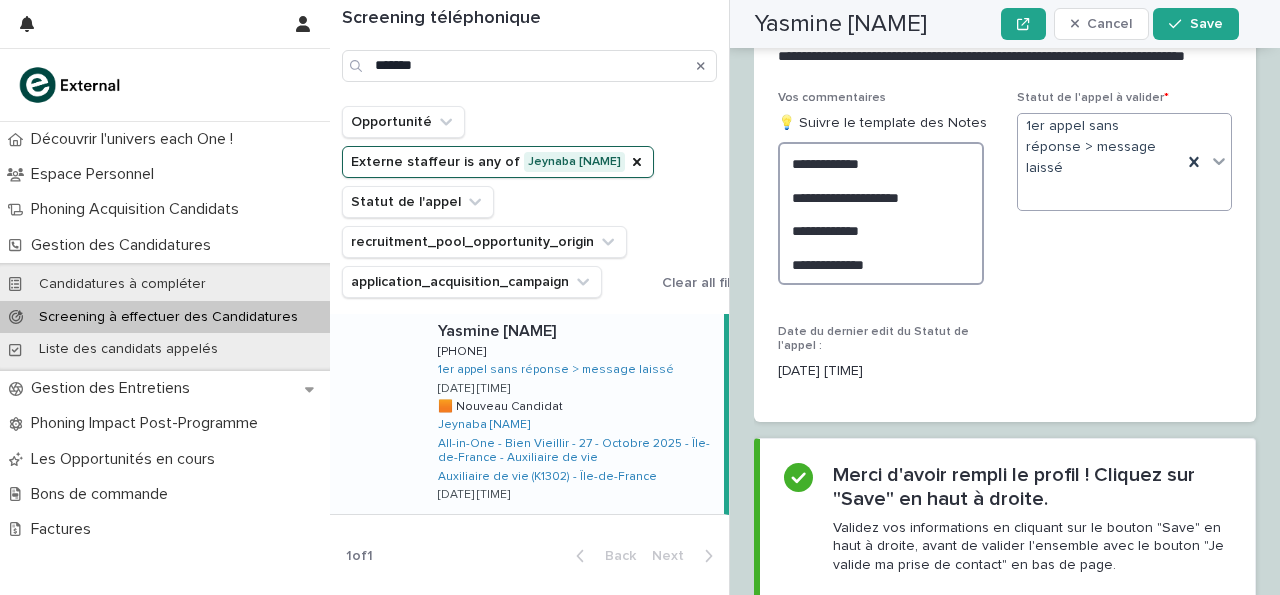 type on "**********" 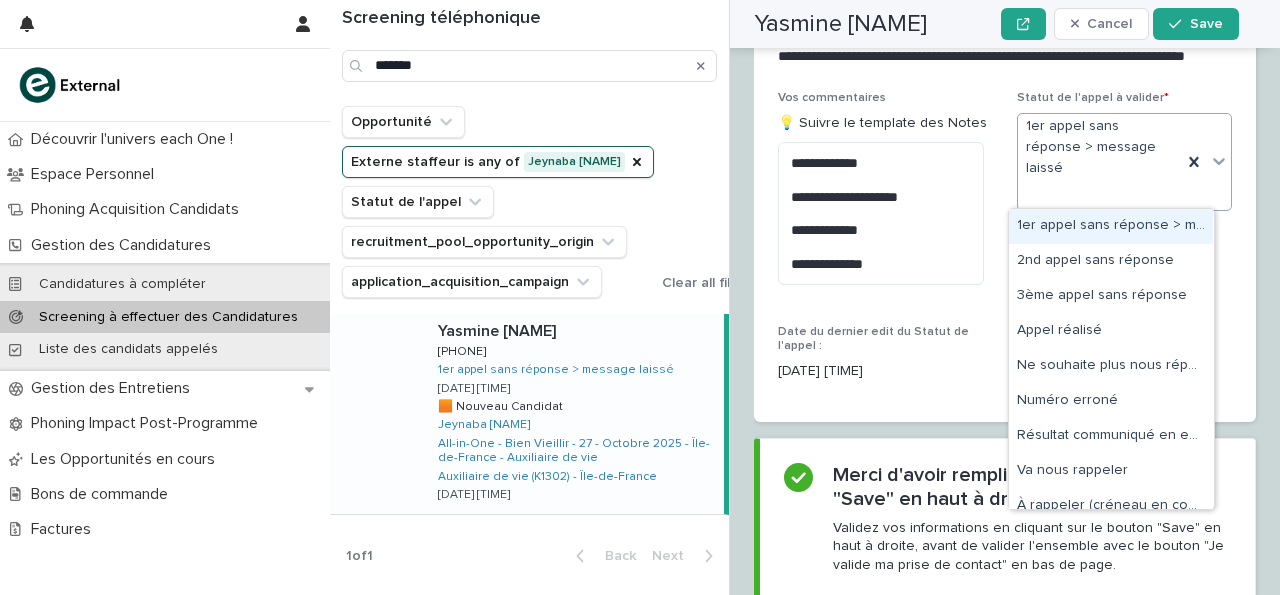 click 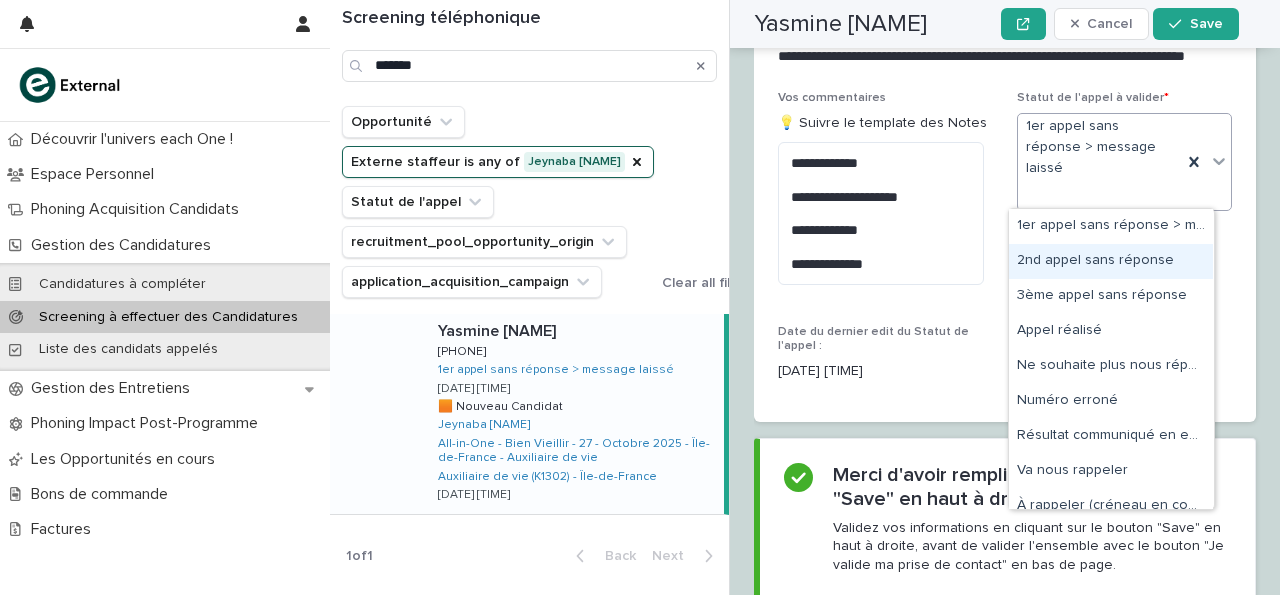 click on "2nd appel sans réponse" at bounding box center (1111, 261) 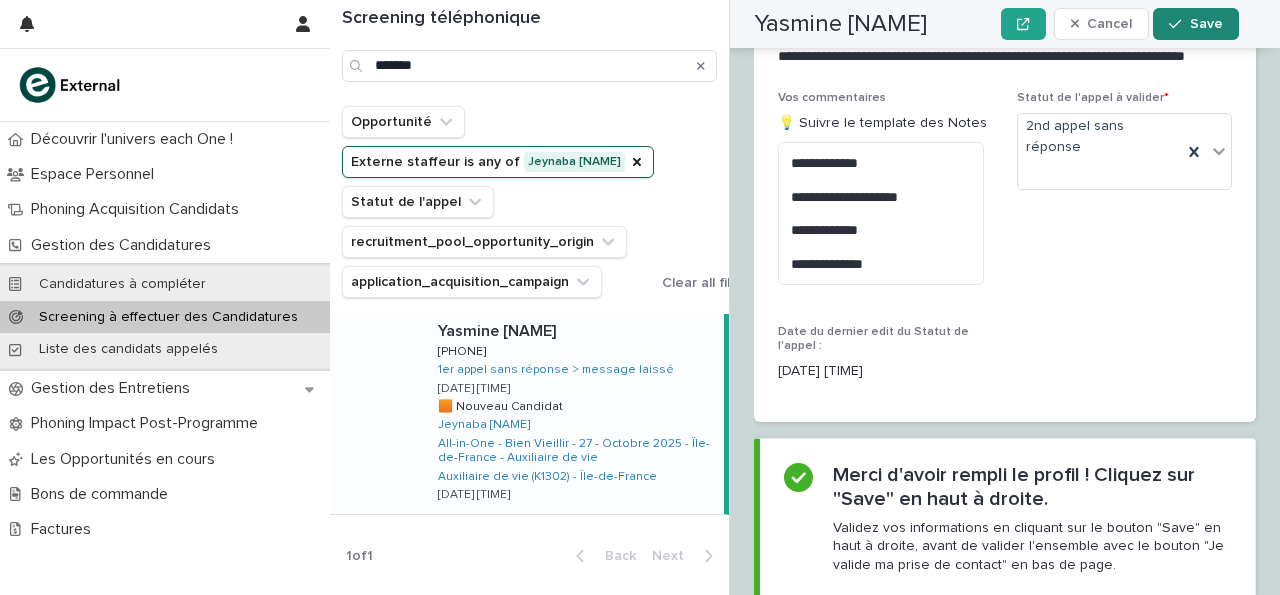 click on "Save" at bounding box center [1195, 24] 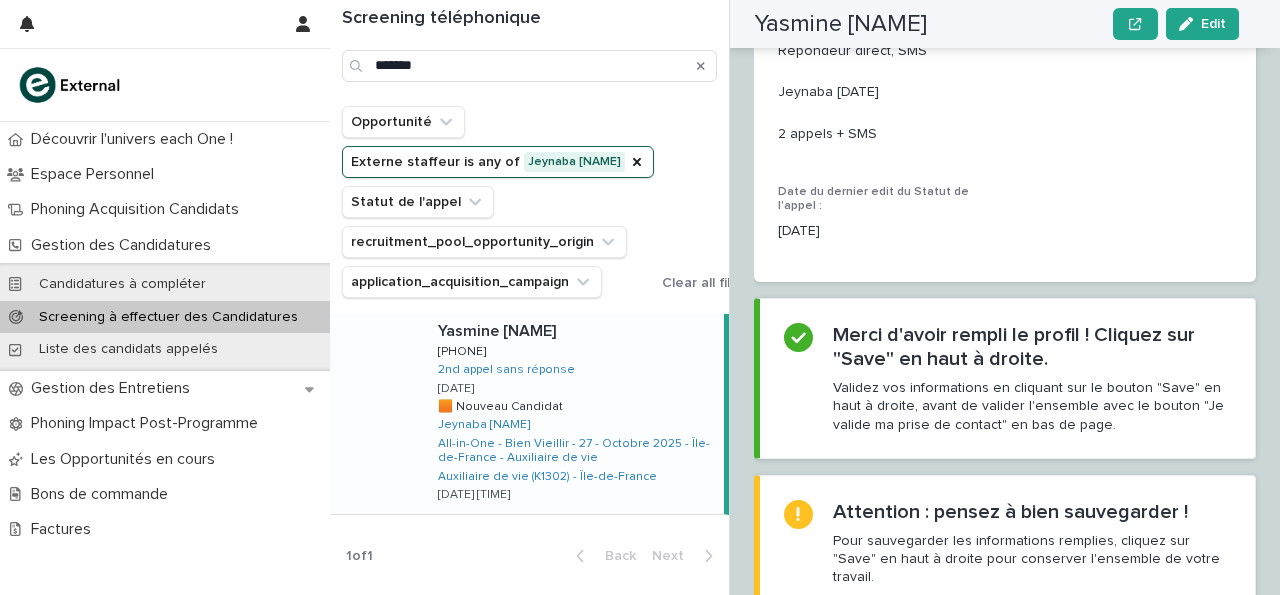 scroll, scrollTop: 2461, scrollLeft: 0, axis: vertical 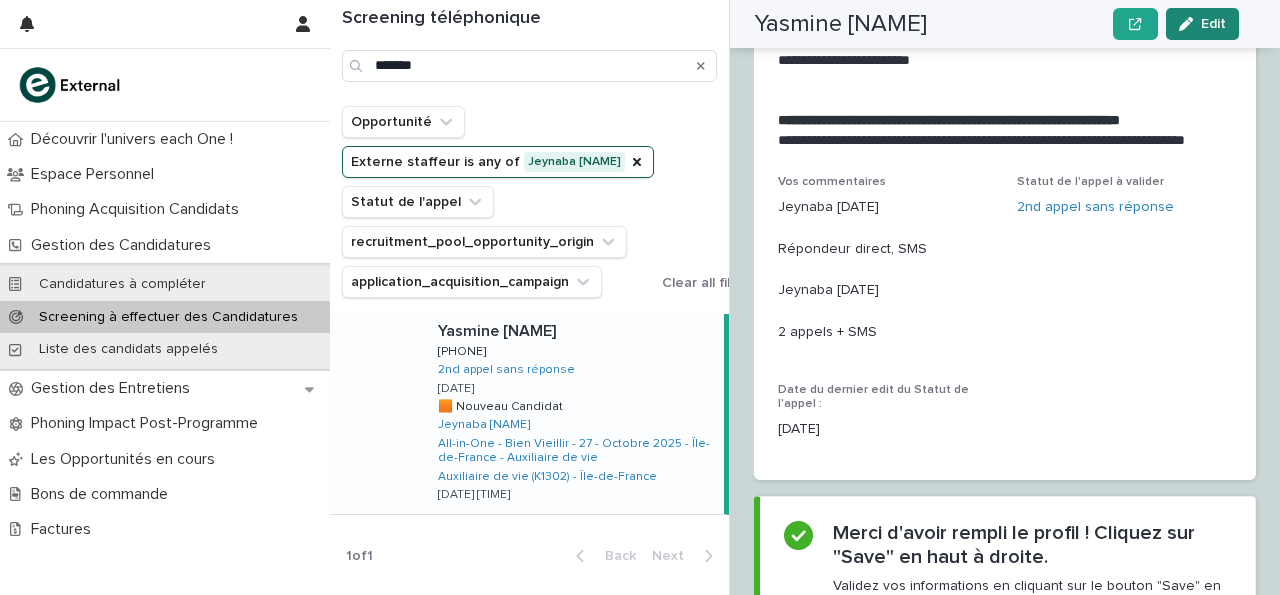 click on "Edit" at bounding box center [1213, 24] 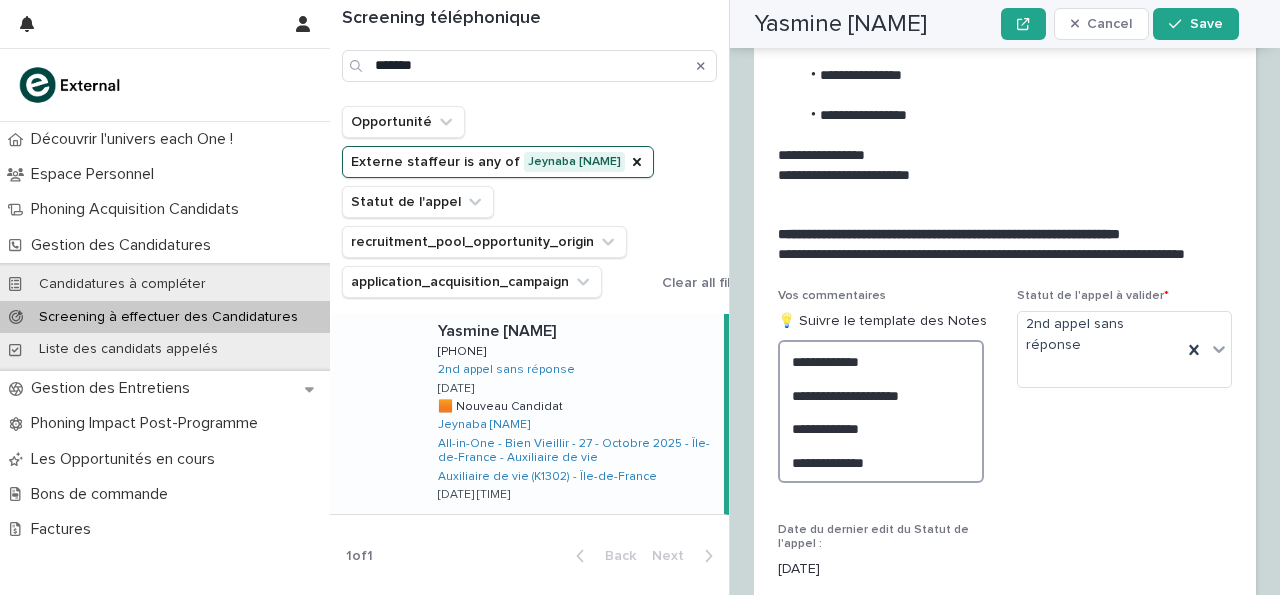 click on "**********" at bounding box center (881, 411) 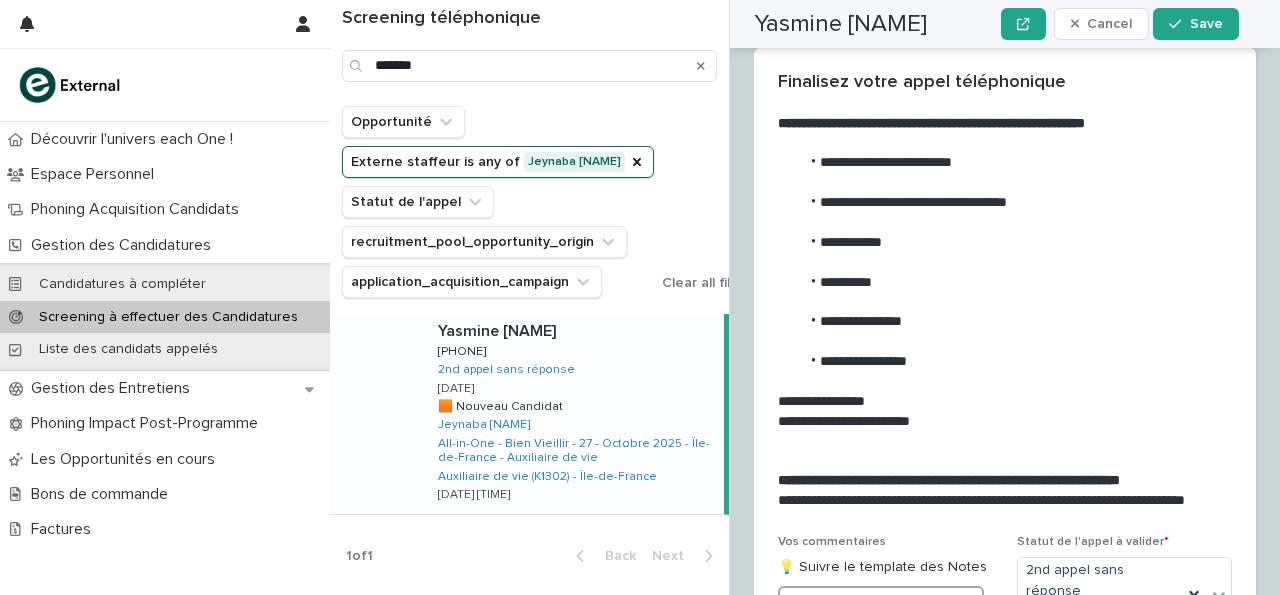 scroll, scrollTop: 2206, scrollLeft: 0, axis: vertical 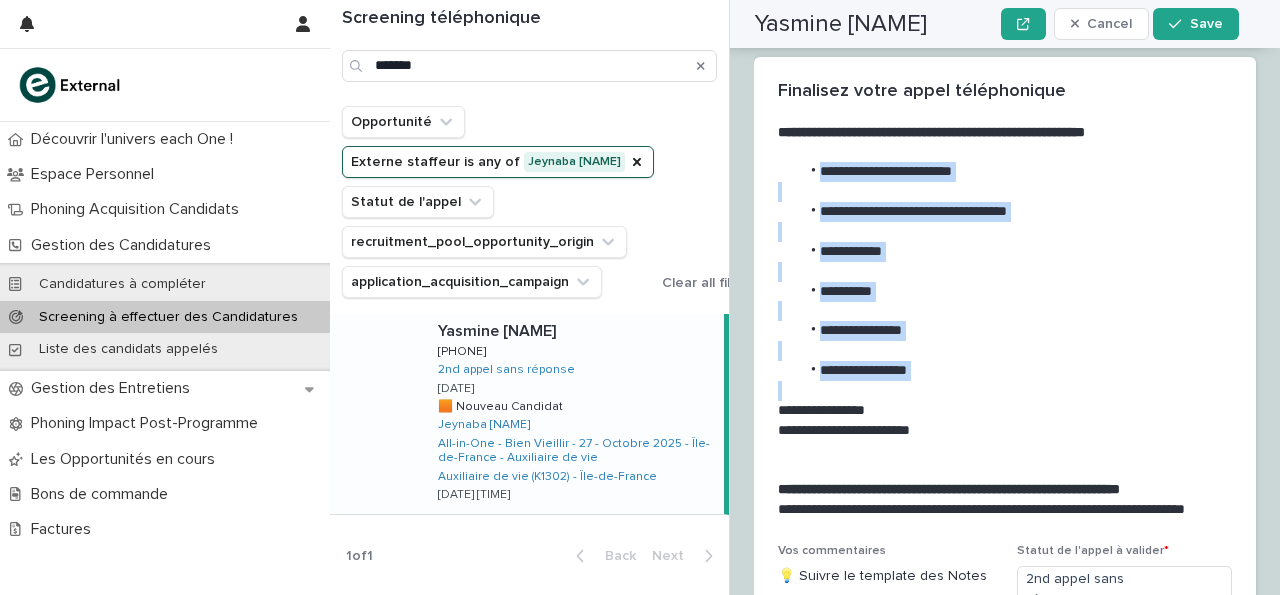 drag, startPoint x: 819, startPoint y: 168, endPoint x: 959, endPoint y: 387, distance: 259.925 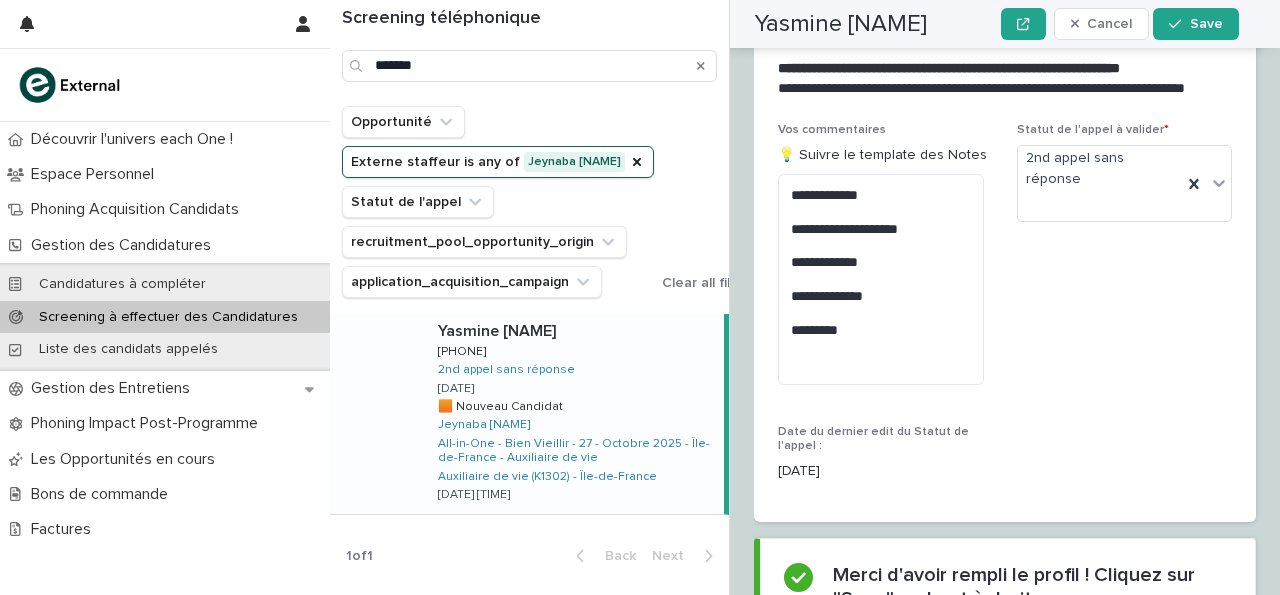 scroll, scrollTop: 2635, scrollLeft: 0, axis: vertical 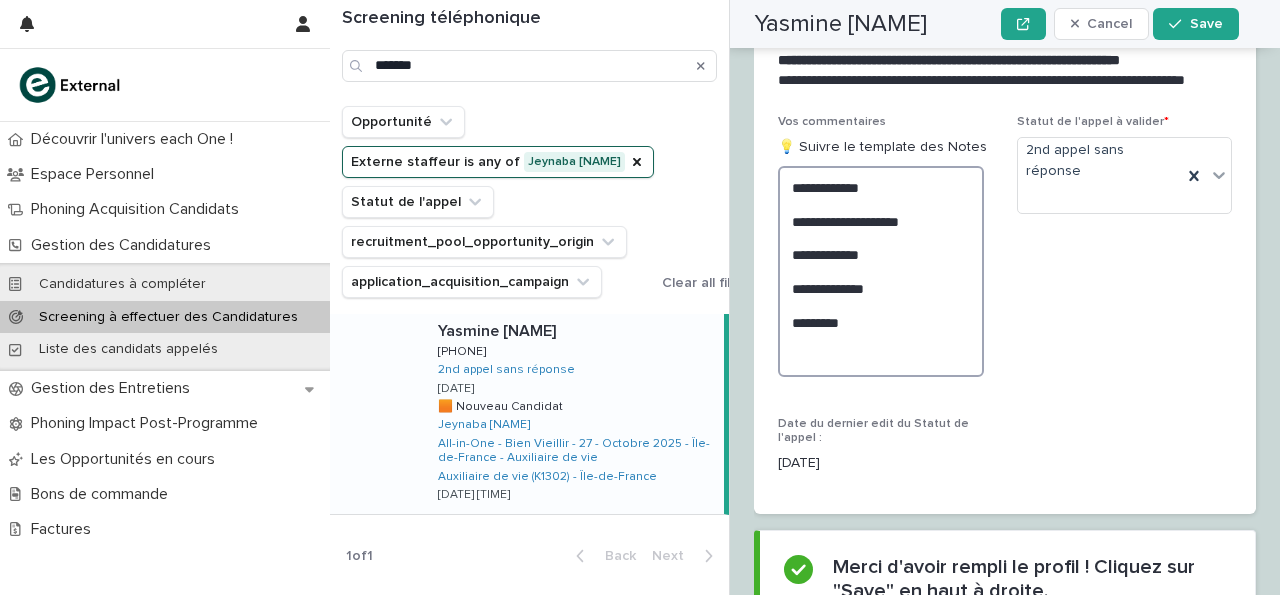 click on "**********" at bounding box center [881, 271] 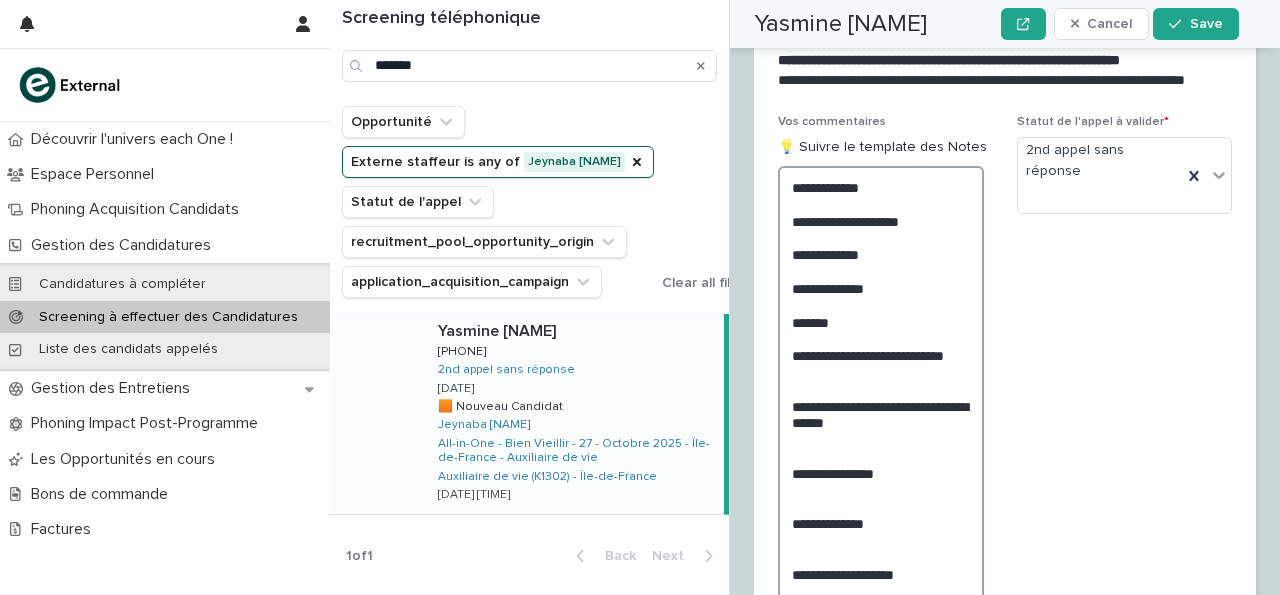 scroll, scrollTop: 2722, scrollLeft: 0, axis: vertical 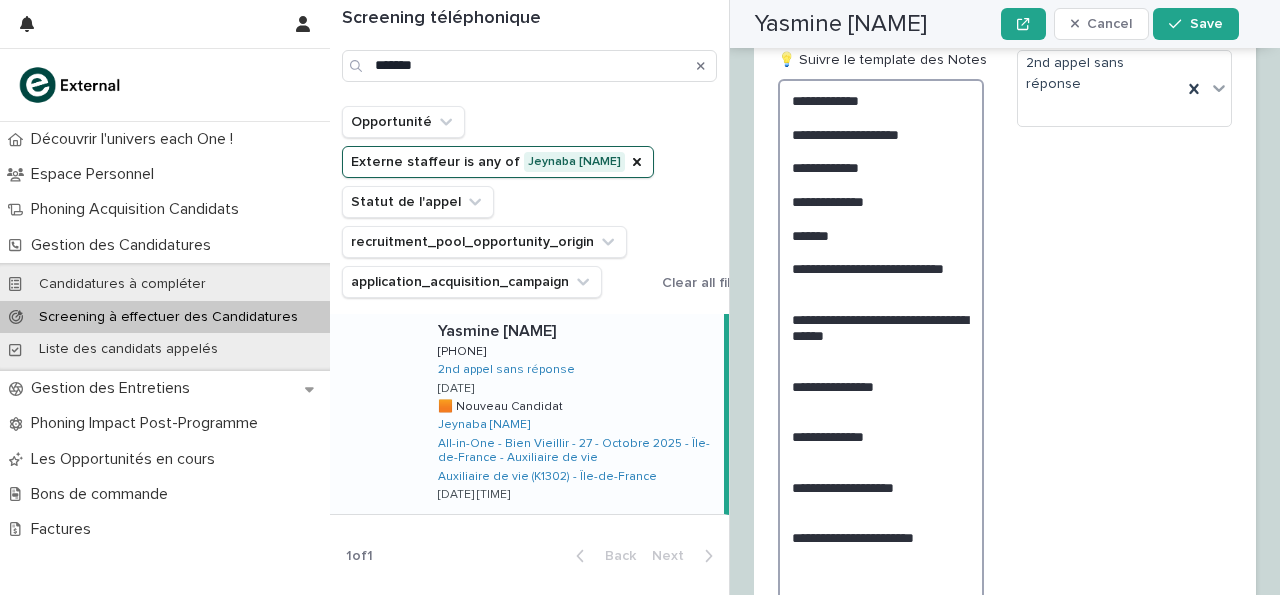 click on "**********" at bounding box center (881, 343) 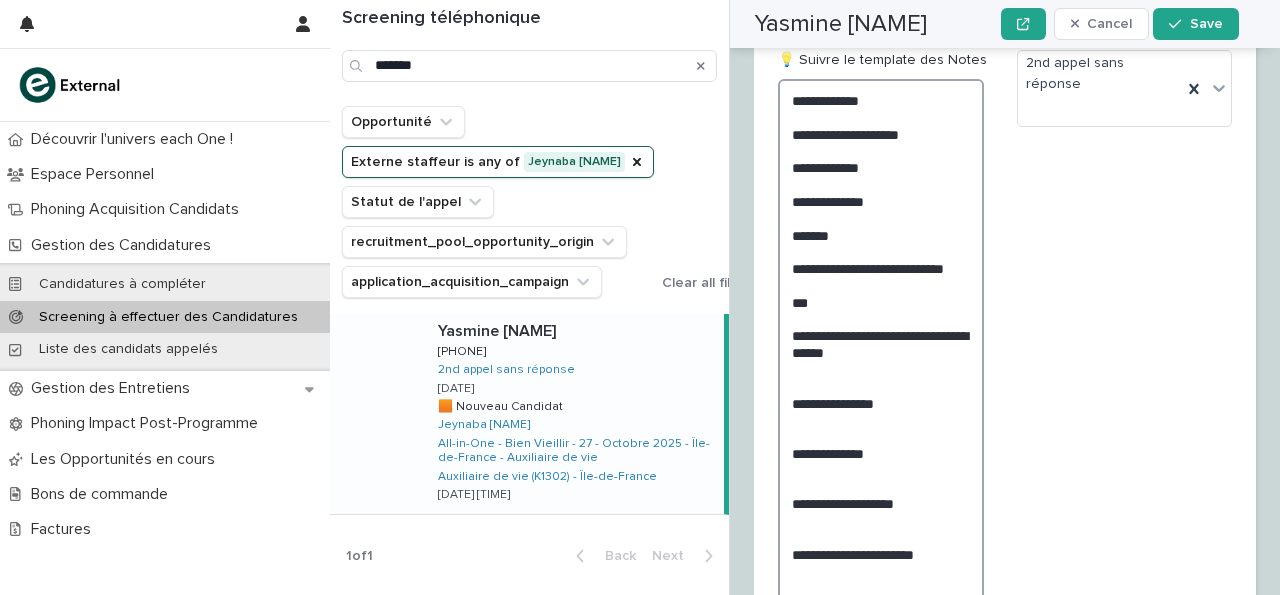 click on "**********" at bounding box center (881, 352) 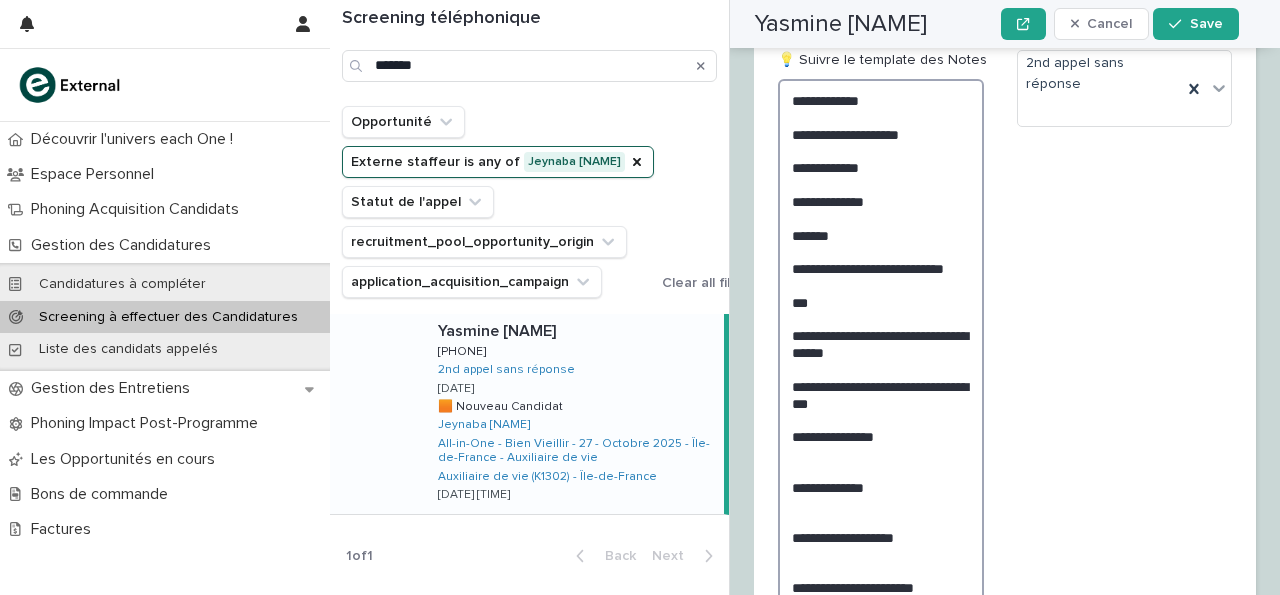 click on "**********" at bounding box center (881, 368) 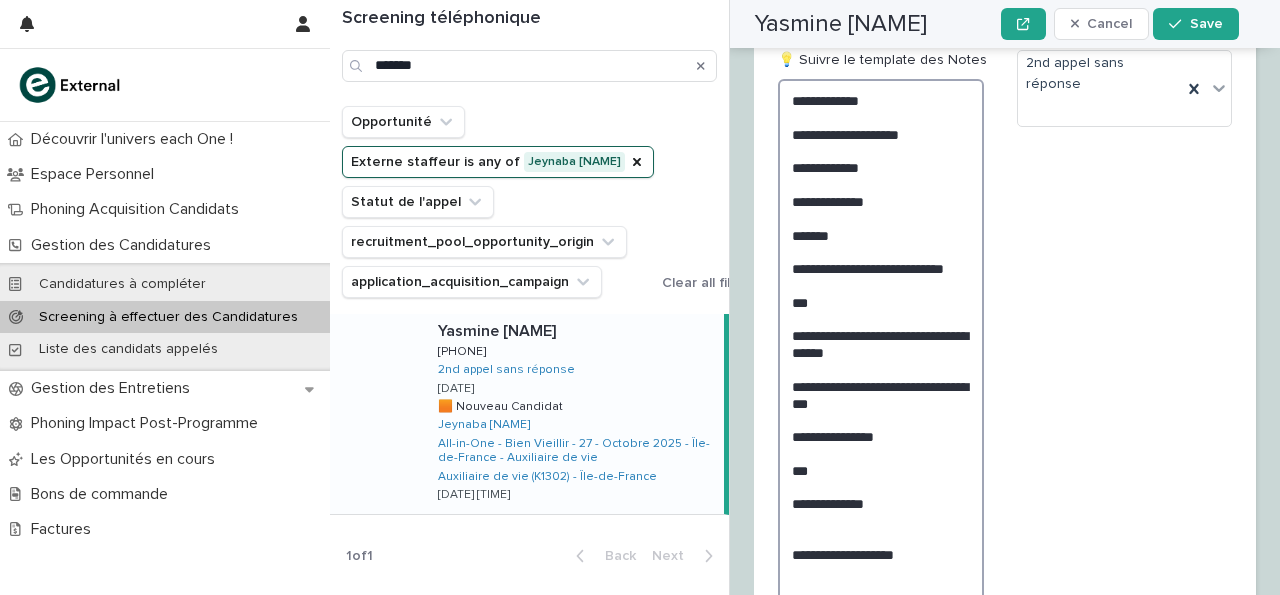 click on "**********" at bounding box center [881, 377] 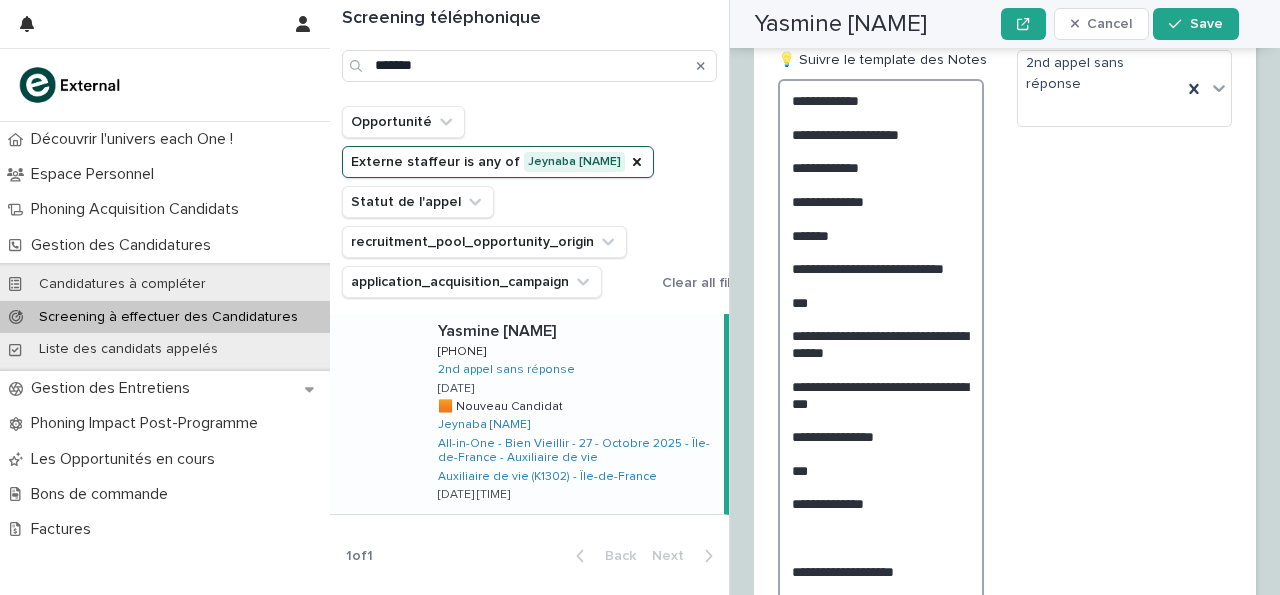 click on "**********" at bounding box center (881, 385) 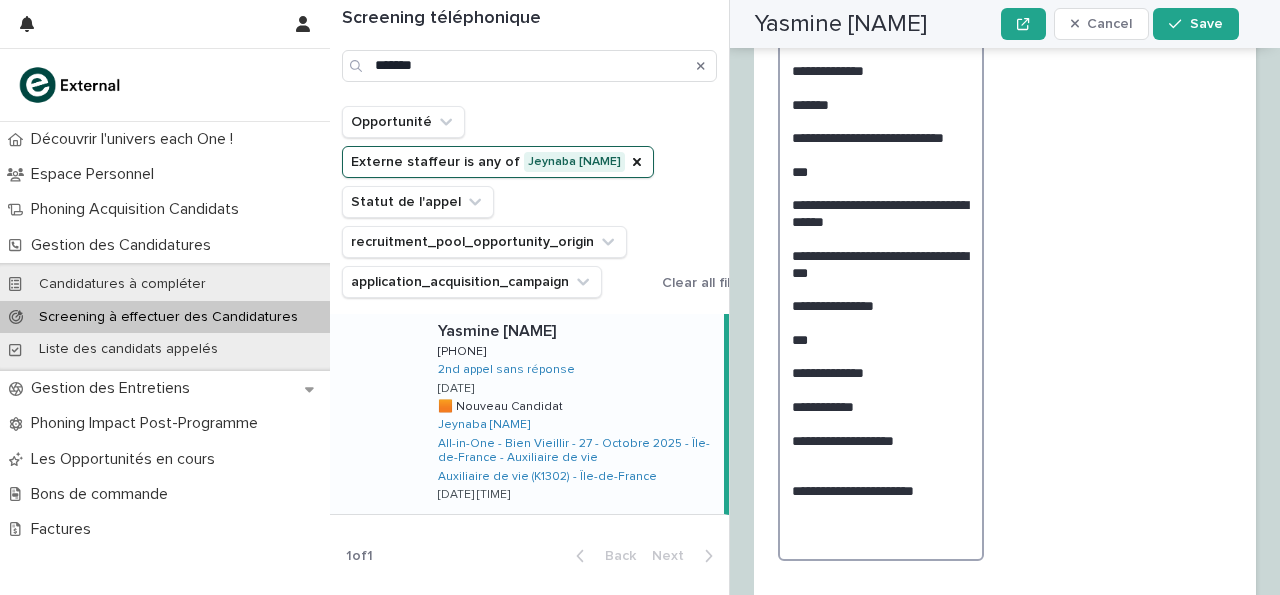 scroll, scrollTop: 2854, scrollLeft: 0, axis: vertical 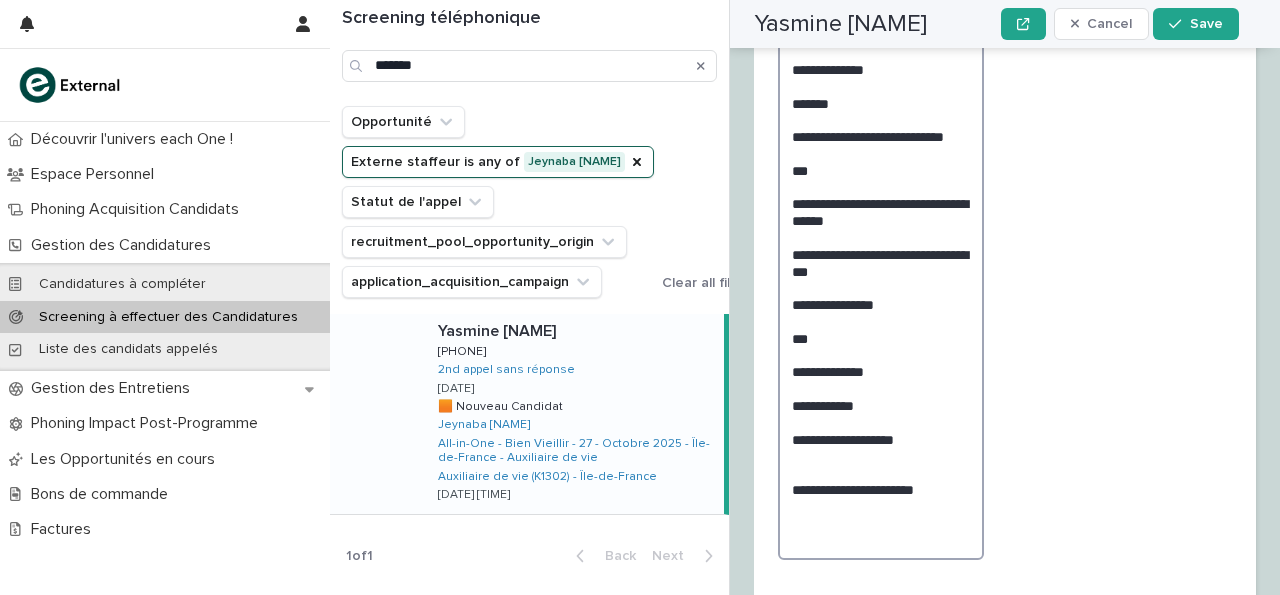 click on "**********" at bounding box center [881, 253] 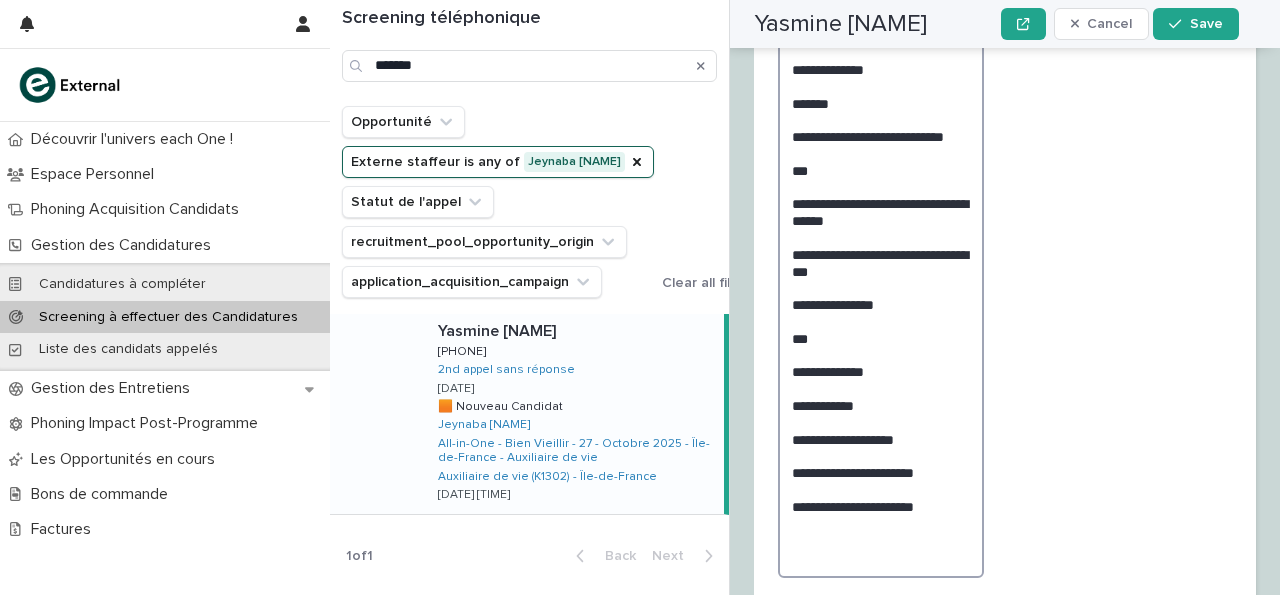 scroll, scrollTop: 2854, scrollLeft: 0, axis: vertical 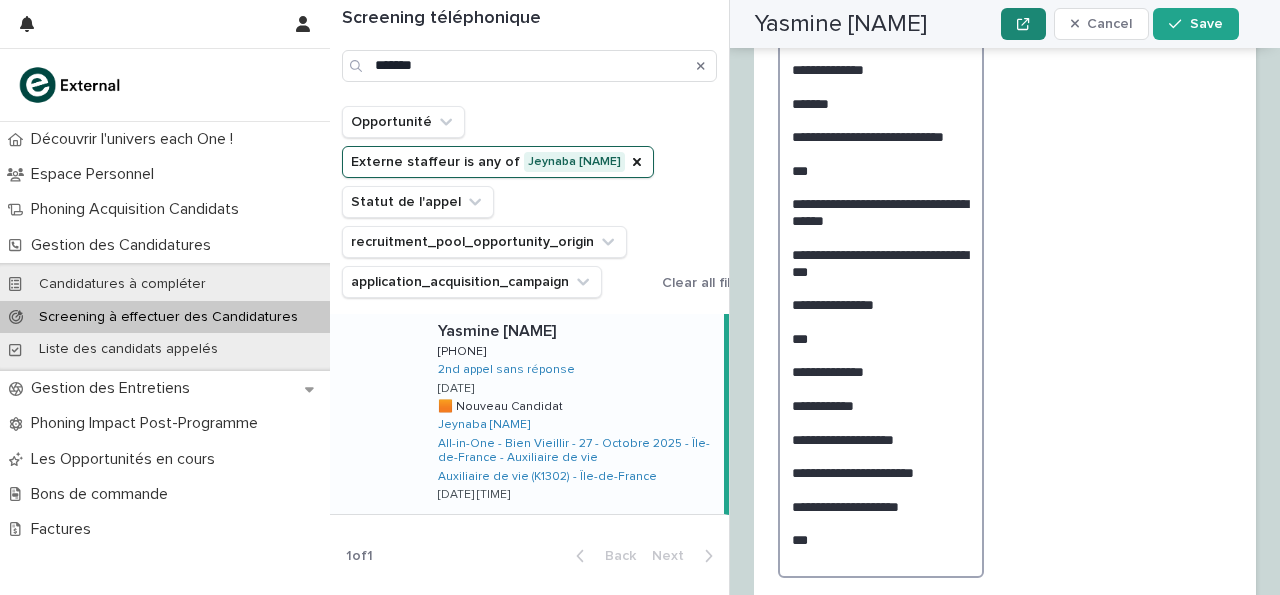 type on "**********" 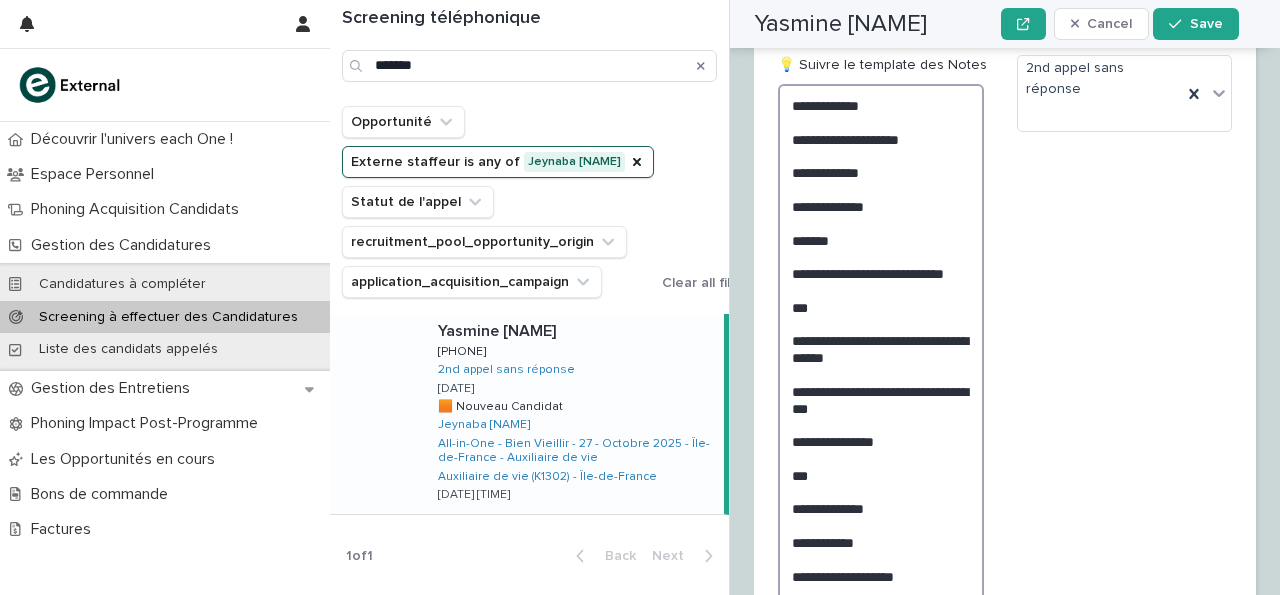 scroll, scrollTop: 2716, scrollLeft: 0, axis: vertical 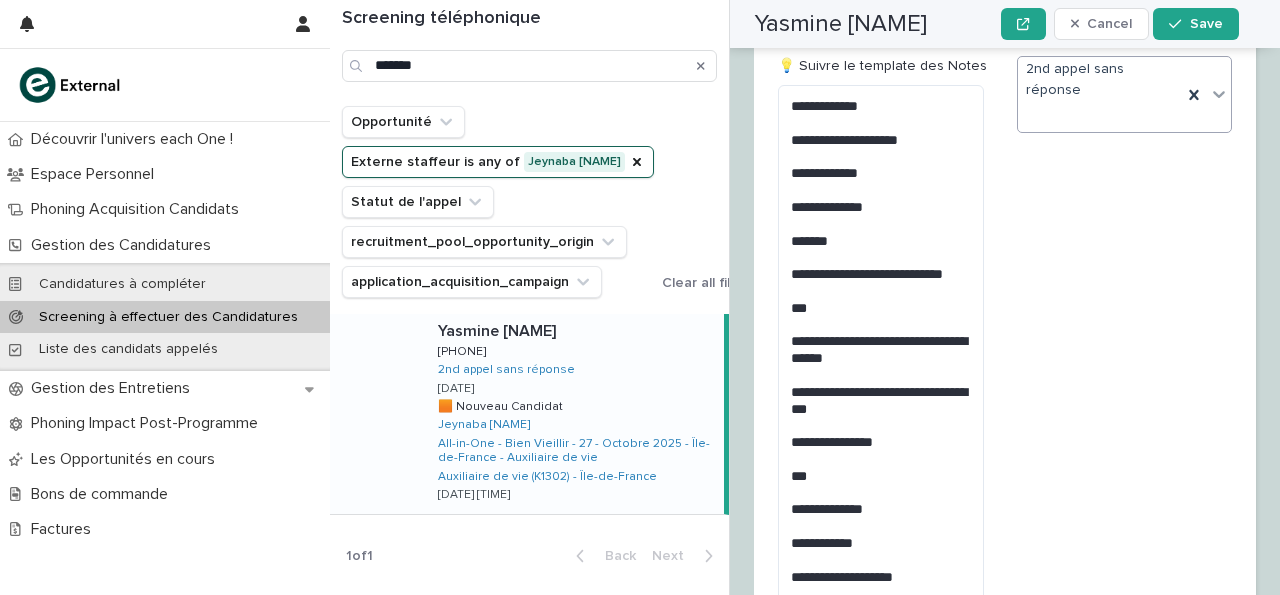 click 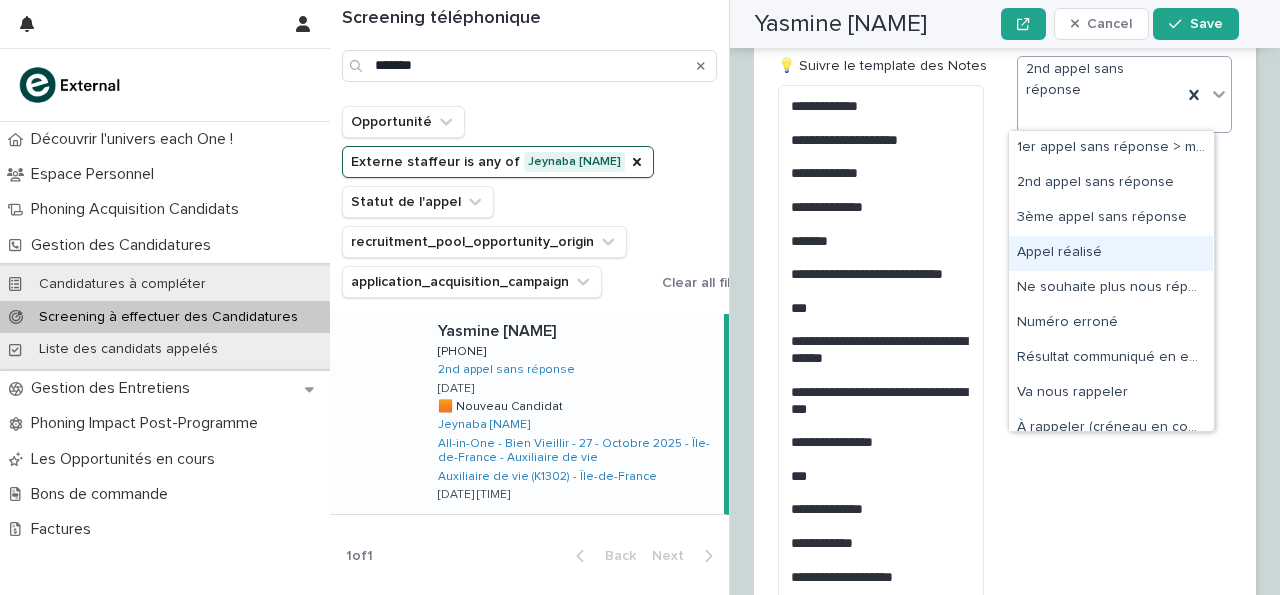 click on "Appel réalisé" at bounding box center (1111, 253) 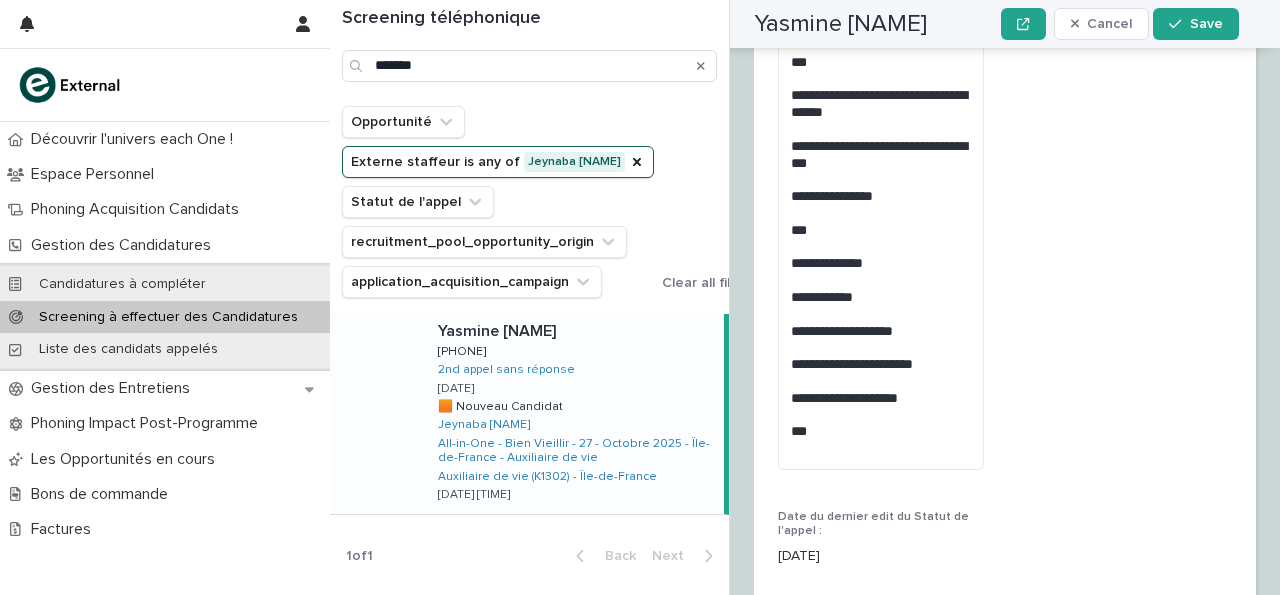 scroll, scrollTop: 3308, scrollLeft: 0, axis: vertical 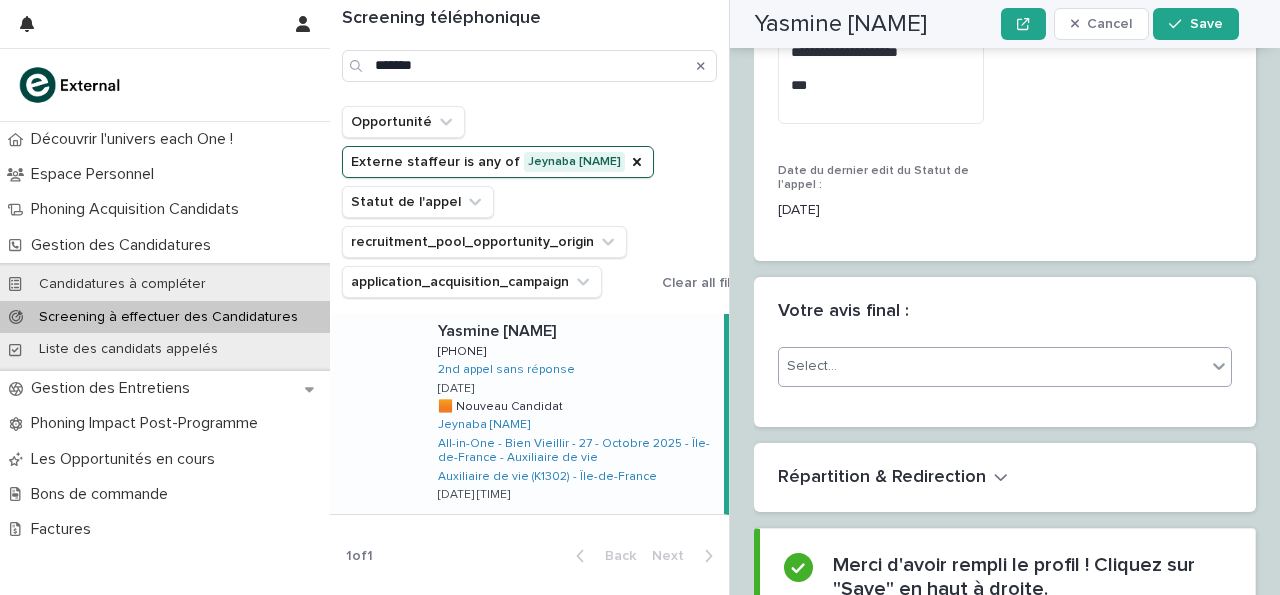 click on "Select..." at bounding box center [992, 366] 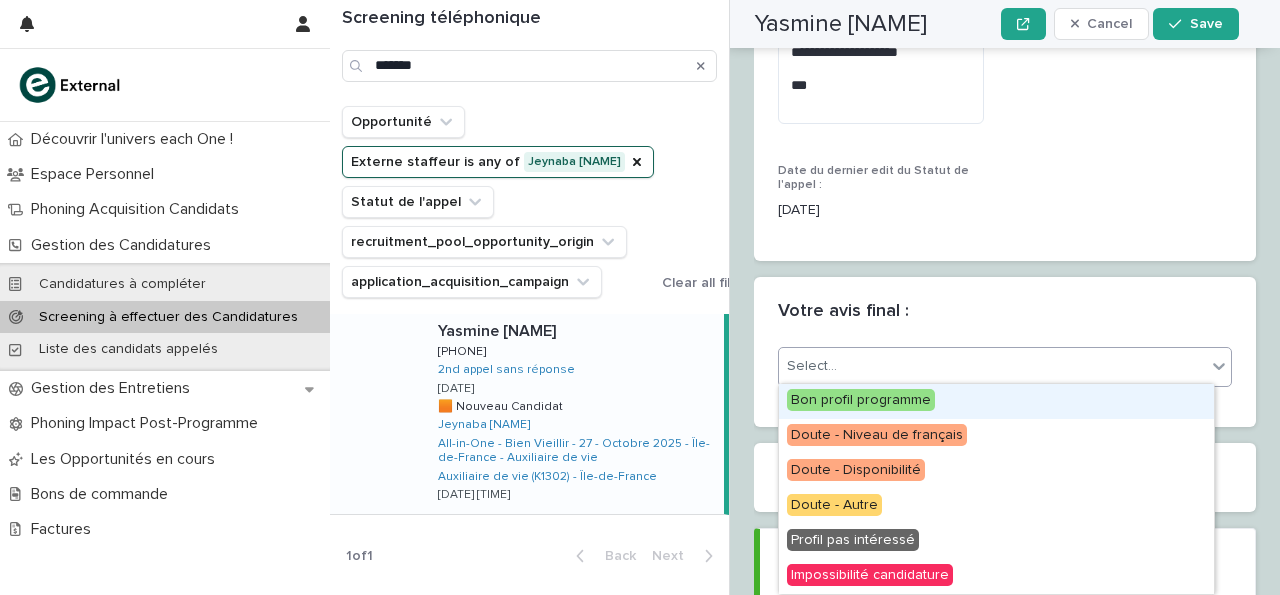 click on "Bon profil programme" at bounding box center [996, 401] 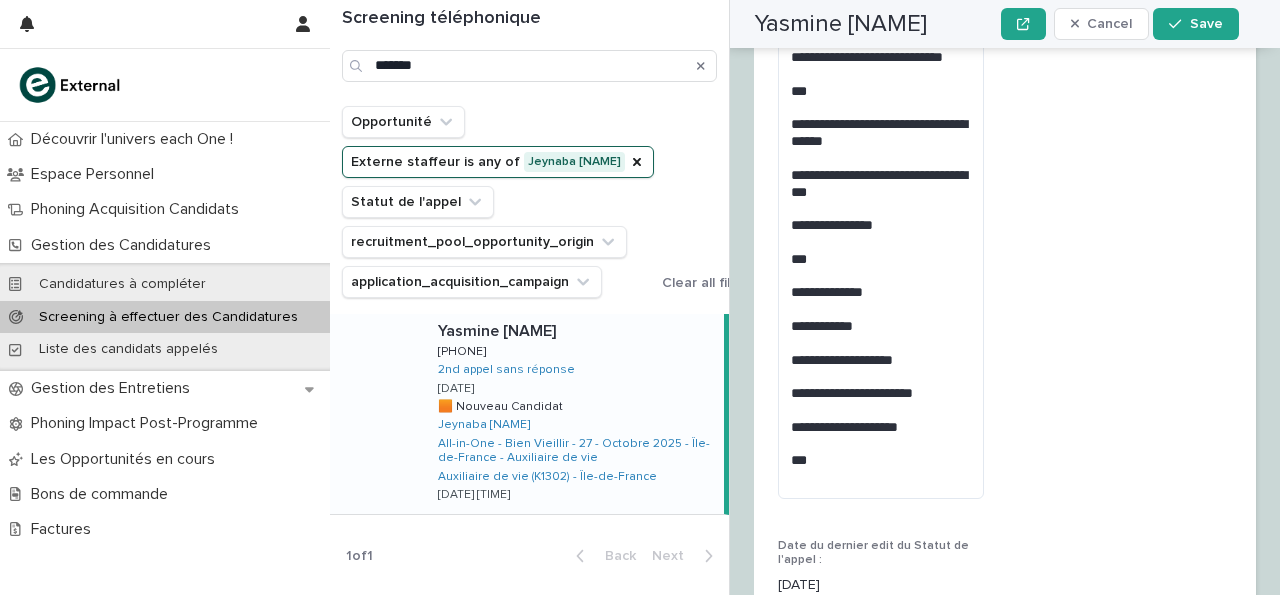 scroll, scrollTop: 2922, scrollLeft: 0, axis: vertical 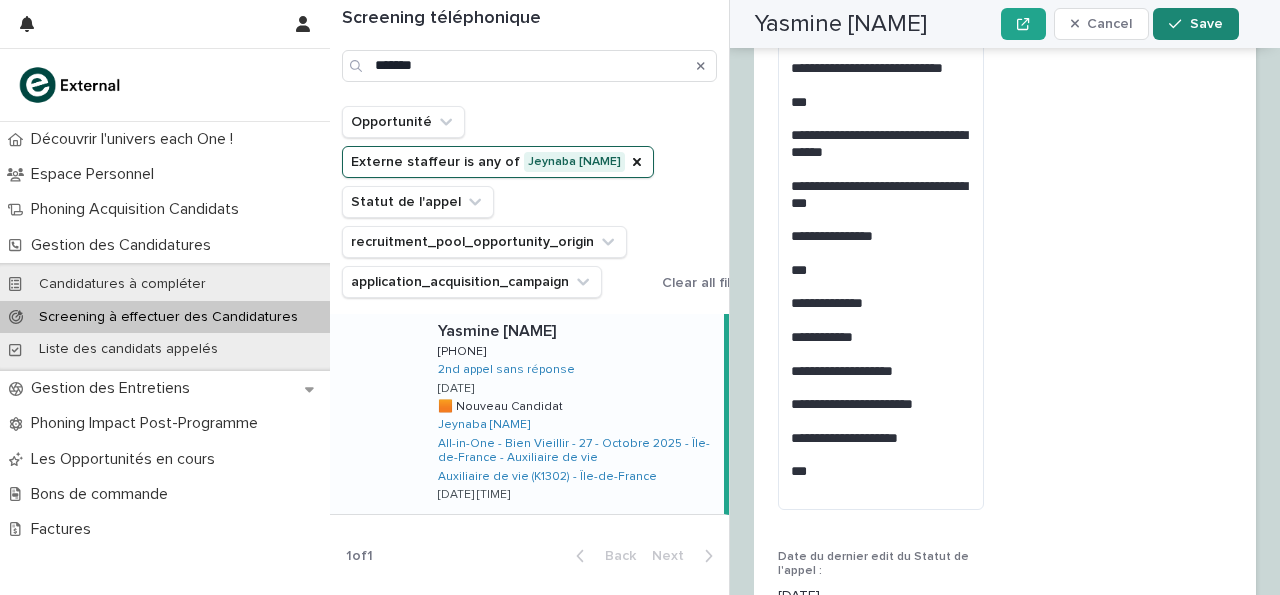 click 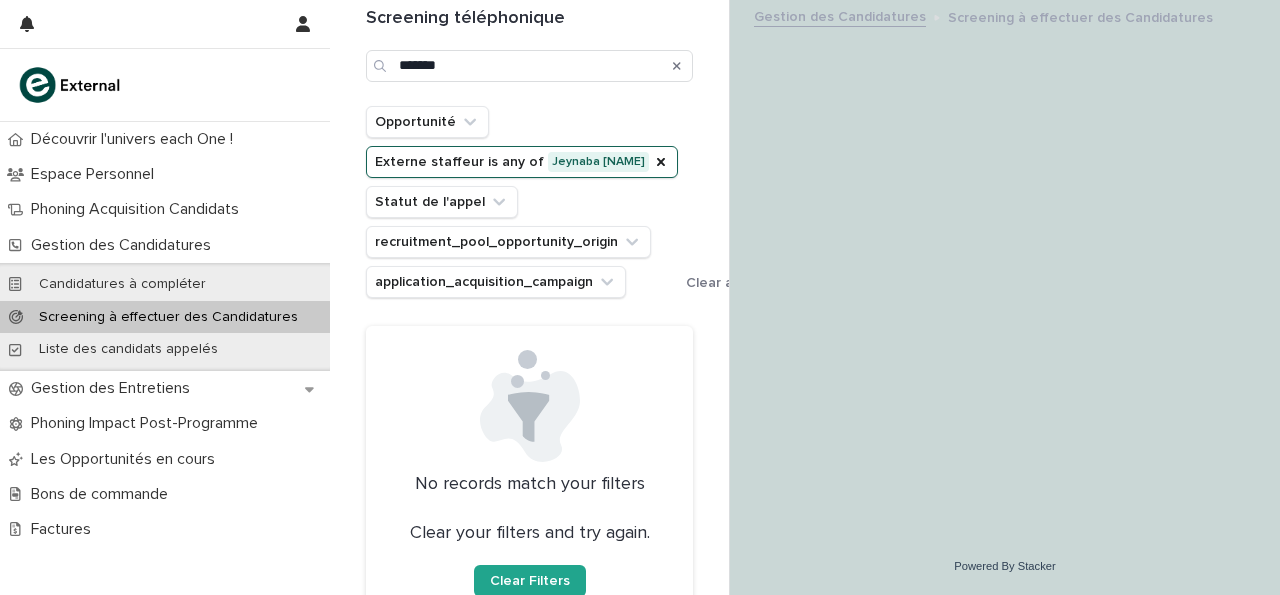 scroll, scrollTop: 0, scrollLeft: 0, axis: both 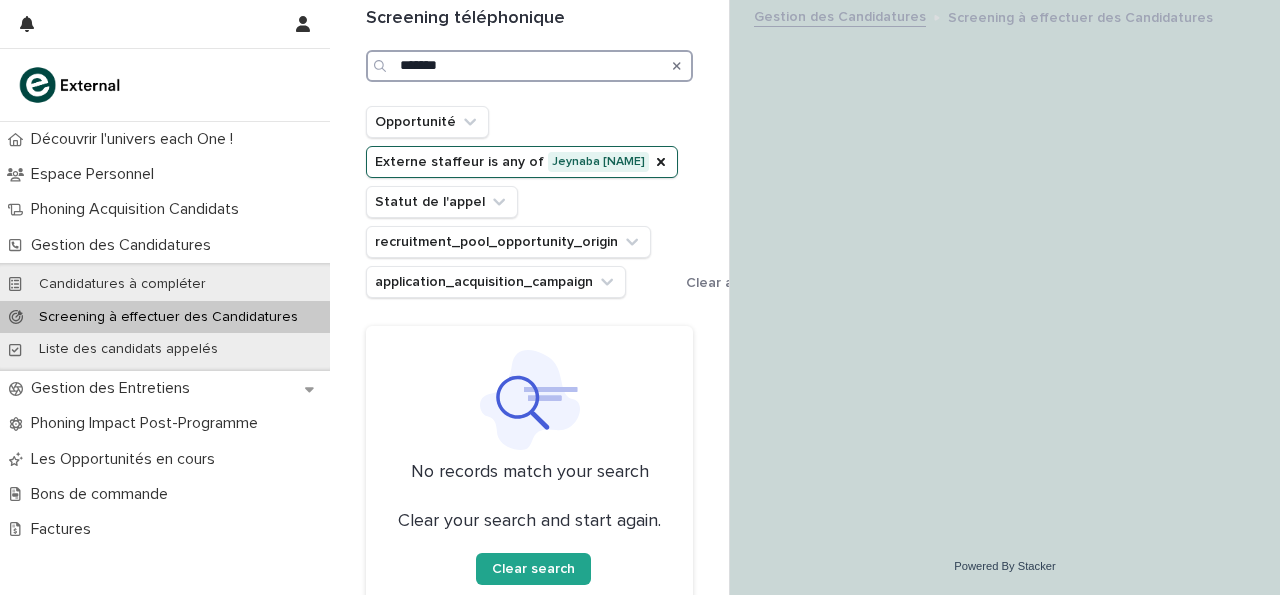 drag, startPoint x: 469, startPoint y: 66, endPoint x: 119, endPoint y: 16, distance: 353.5534 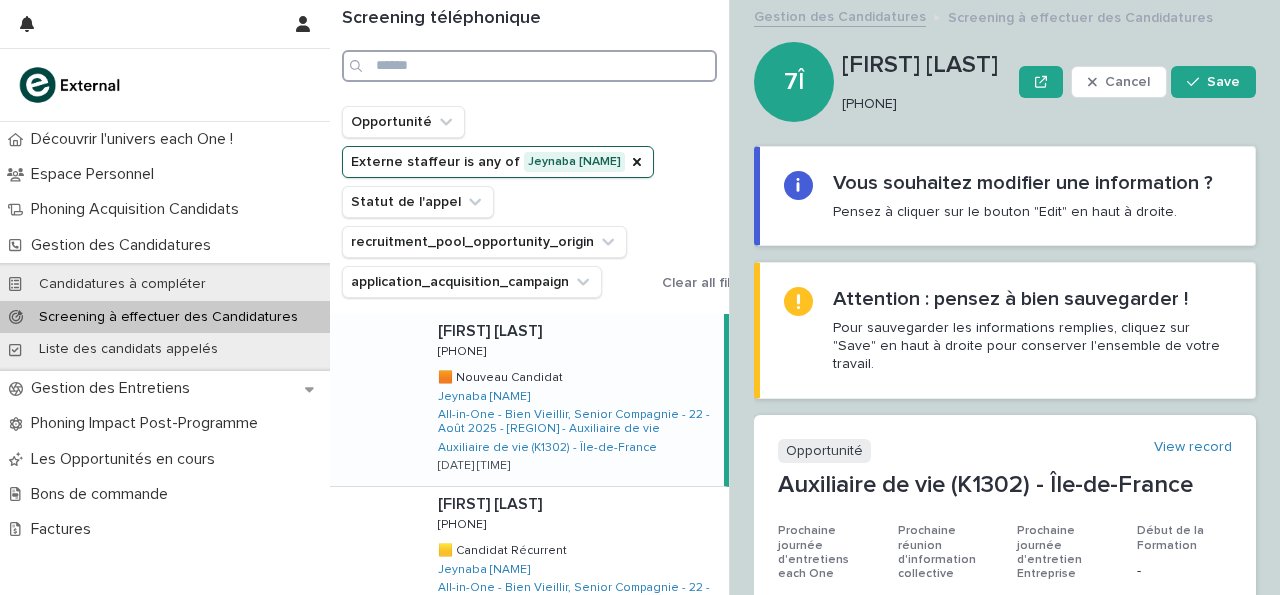type 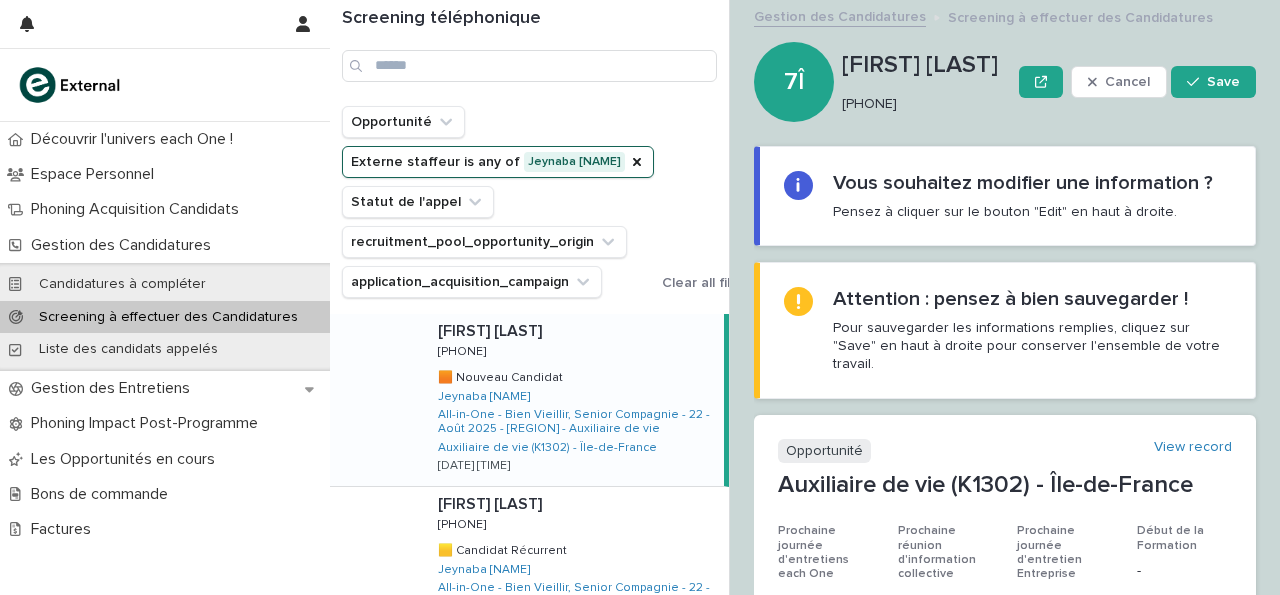 drag, startPoint x: 843, startPoint y: 103, endPoint x: 924, endPoint y: 108, distance: 81.154175 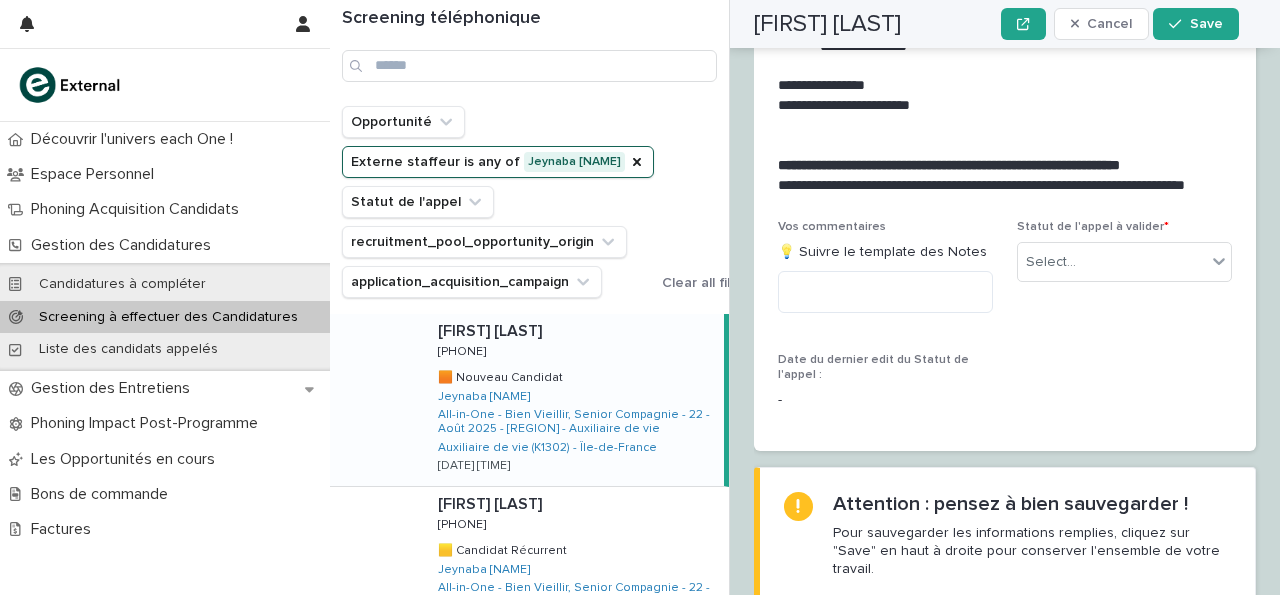 scroll, scrollTop: 2397, scrollLeft: 0, axis: vertical 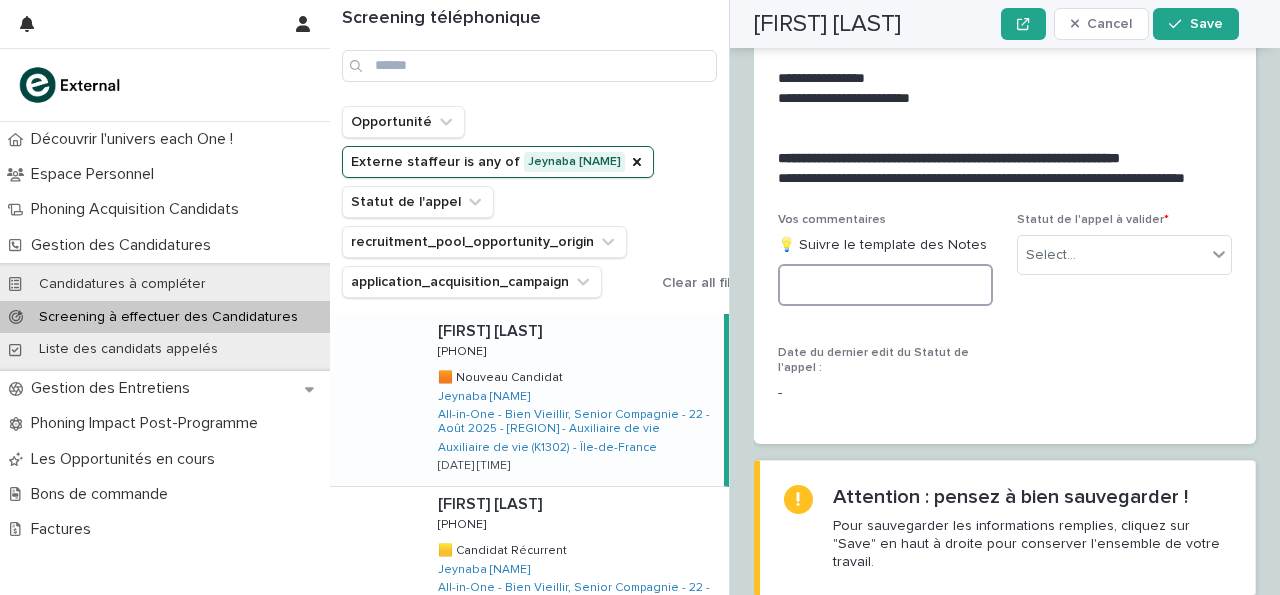 click at bounding box center [885, 285] 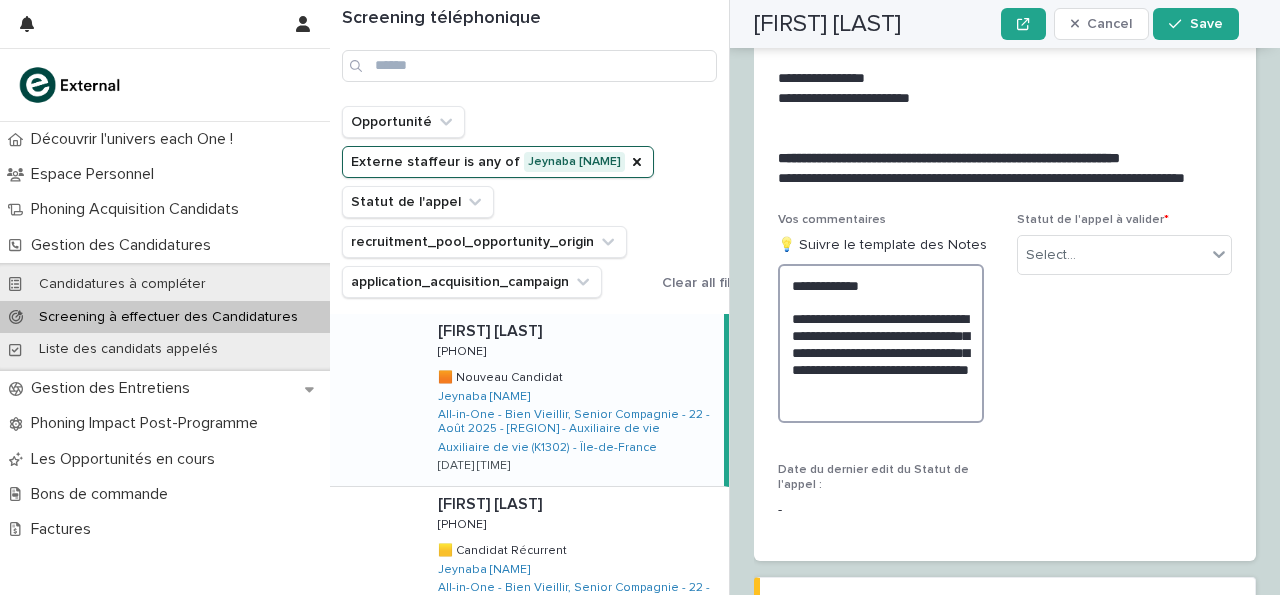 drag, startPoint x: 793, startPoint y: 403, endPoint x: 976, endPoint y: 511, distance: 212.49236 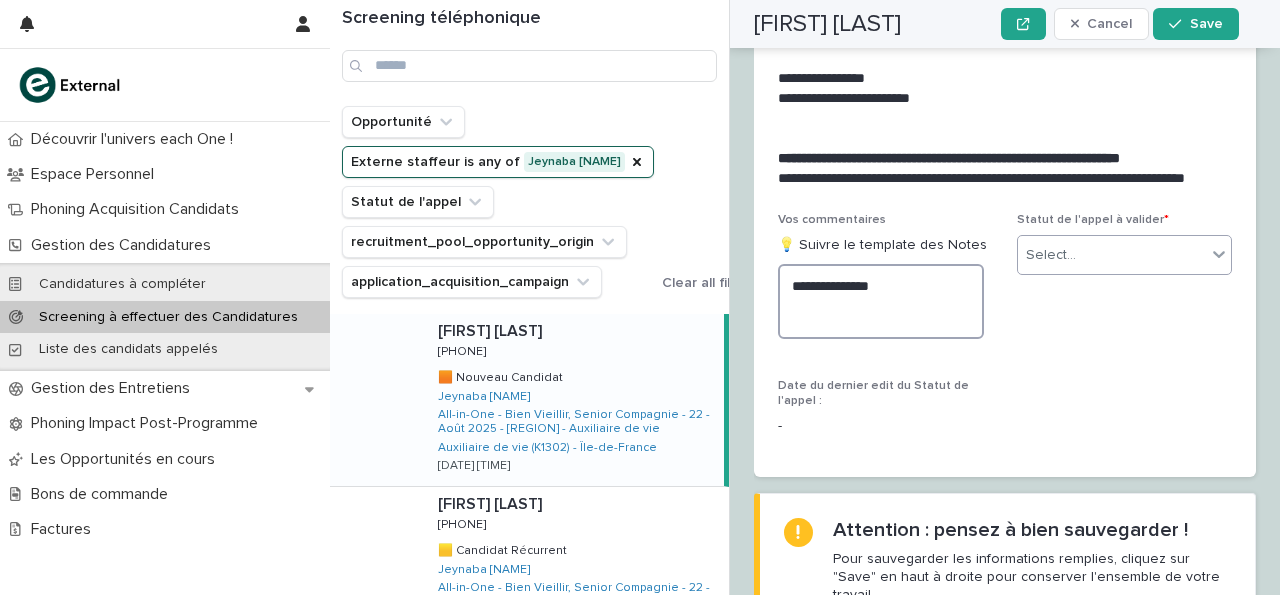 paste on "**********" 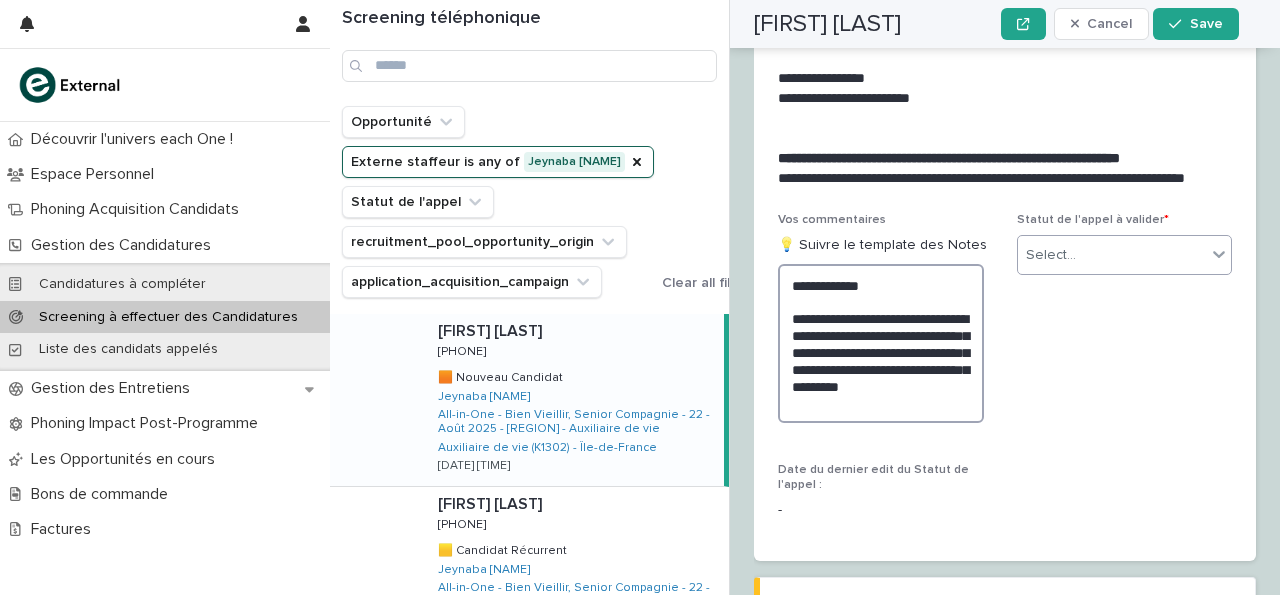 type on "**********" 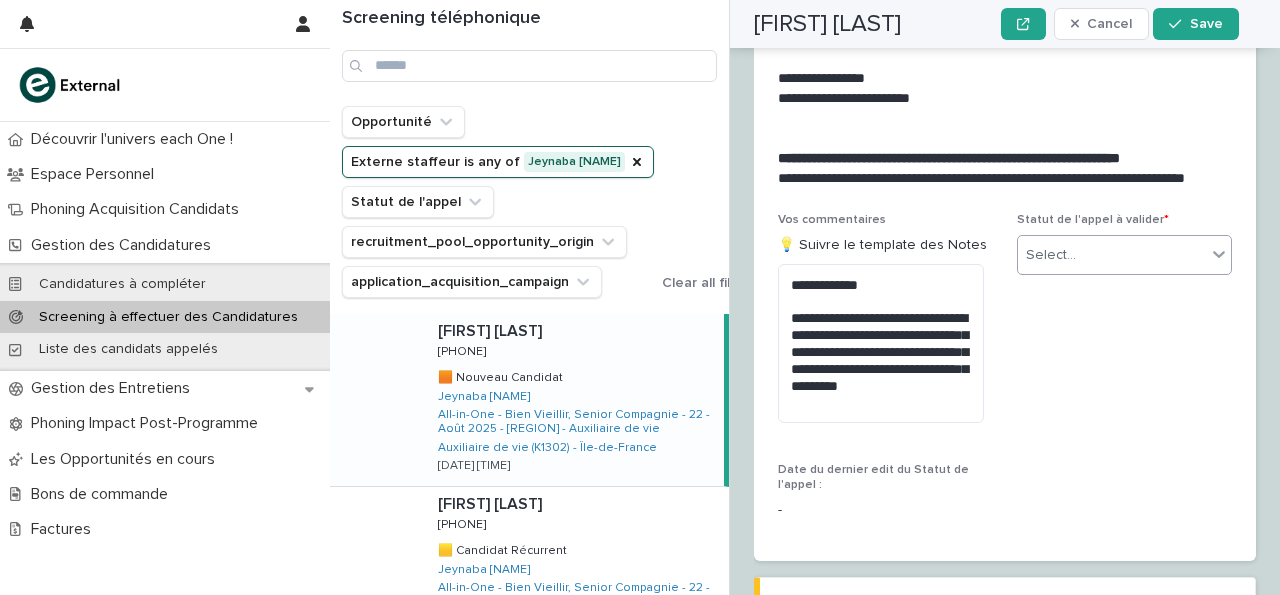 click at bounding box center [1079, 255] 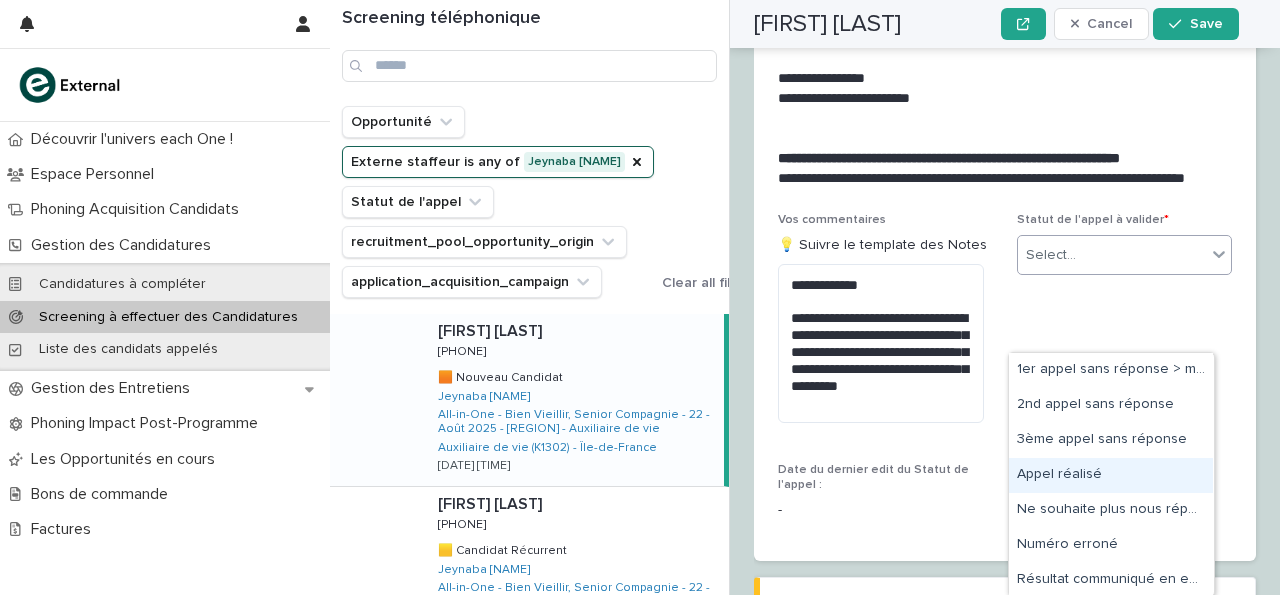 click on "Appel réalisé" at bounding box center (1111, 475) 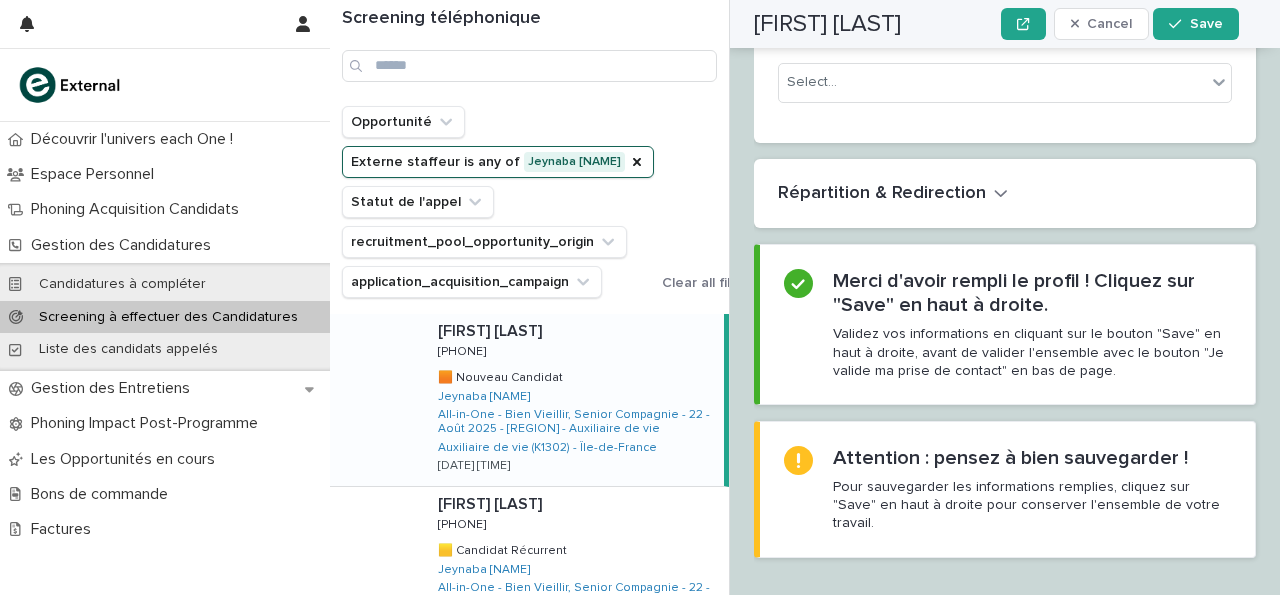 scroll, scrollTop: 3074, scrollLeft: 0, axis: vertical 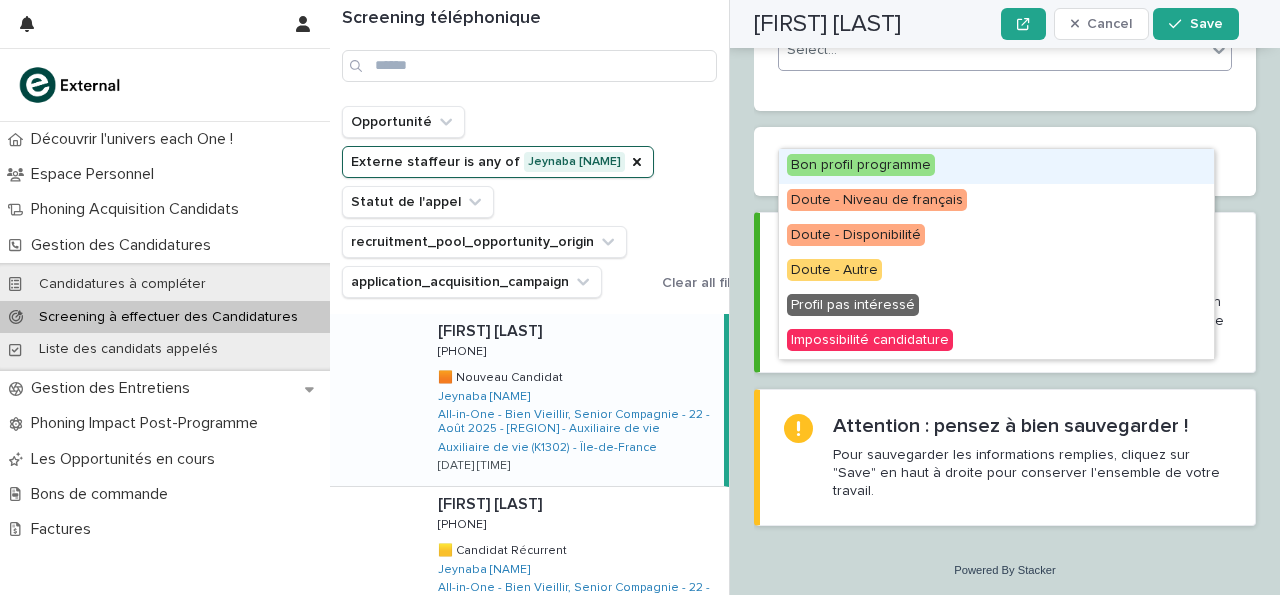 click on "Select..." at bounding box center [992, 50] 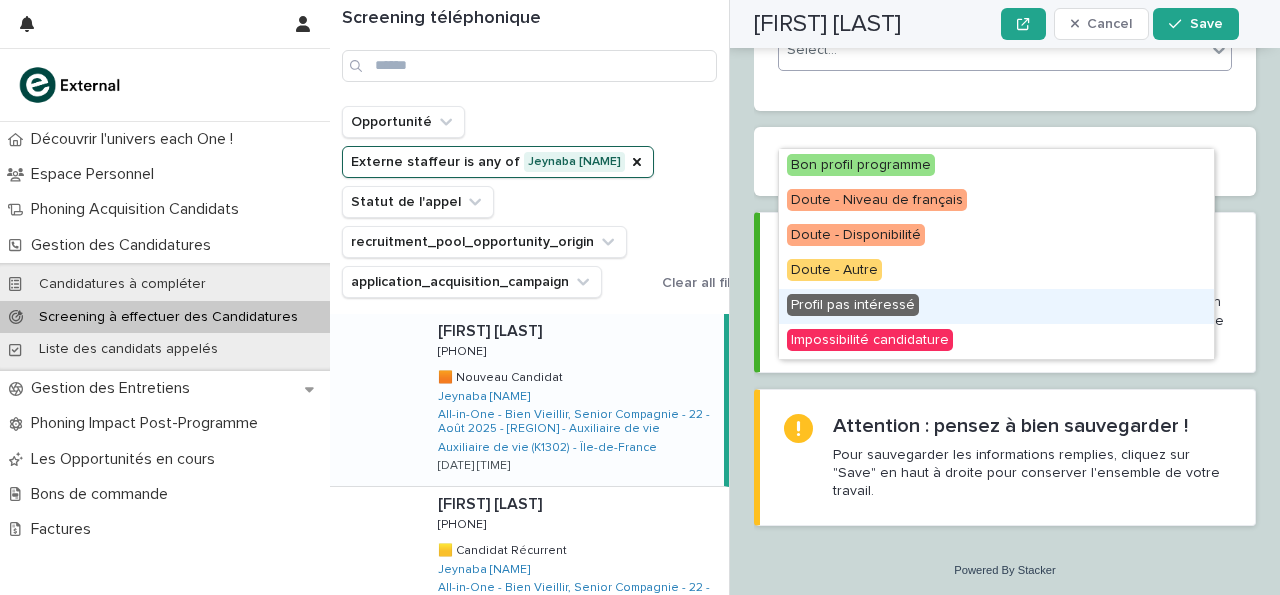 click on "Profil pas intéressé" at bounding box center [996, 306] 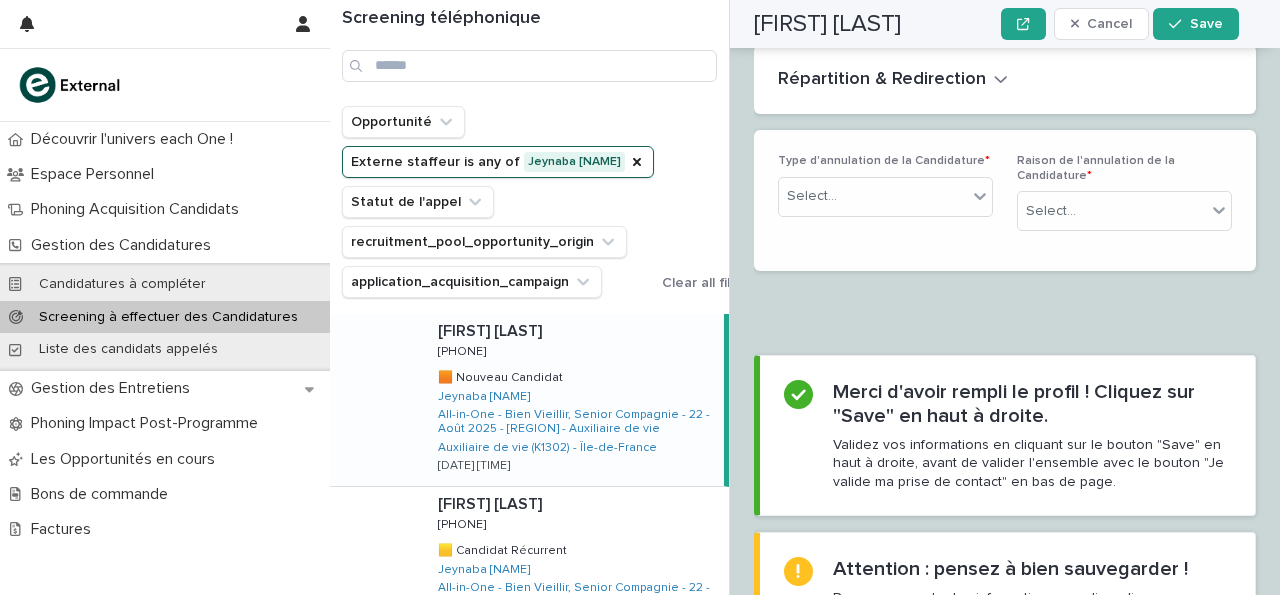 scroll, scrollTop: 3210, scrollLeft: 0, axis: vertical 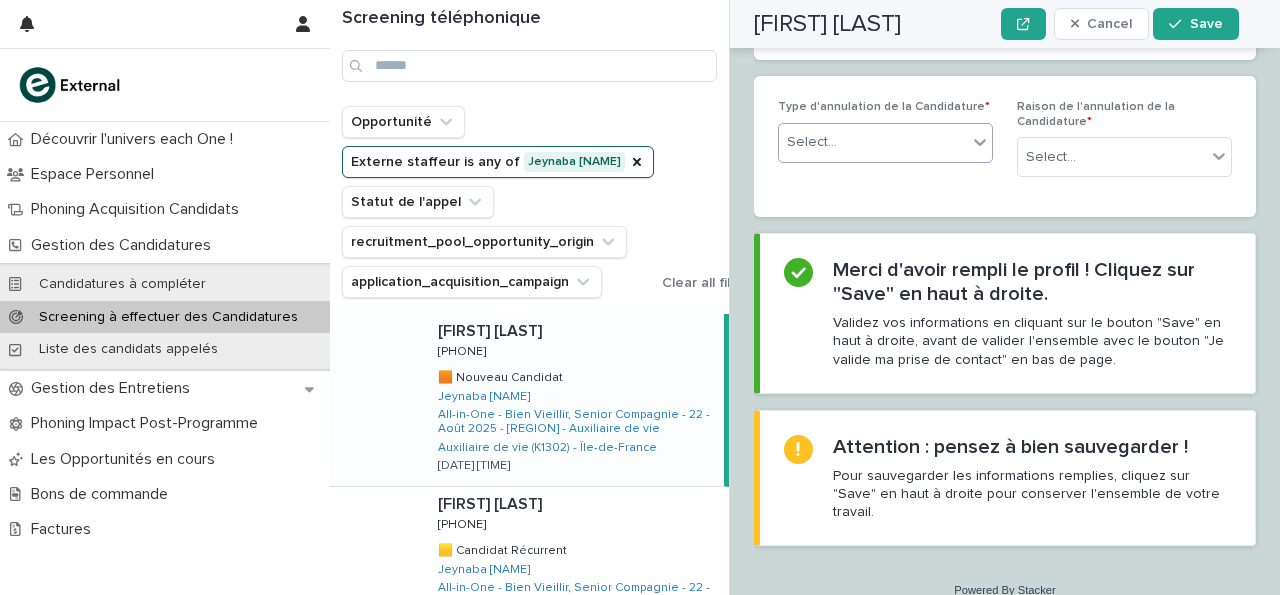 click on "Select..." at bounding box center (873, 142) 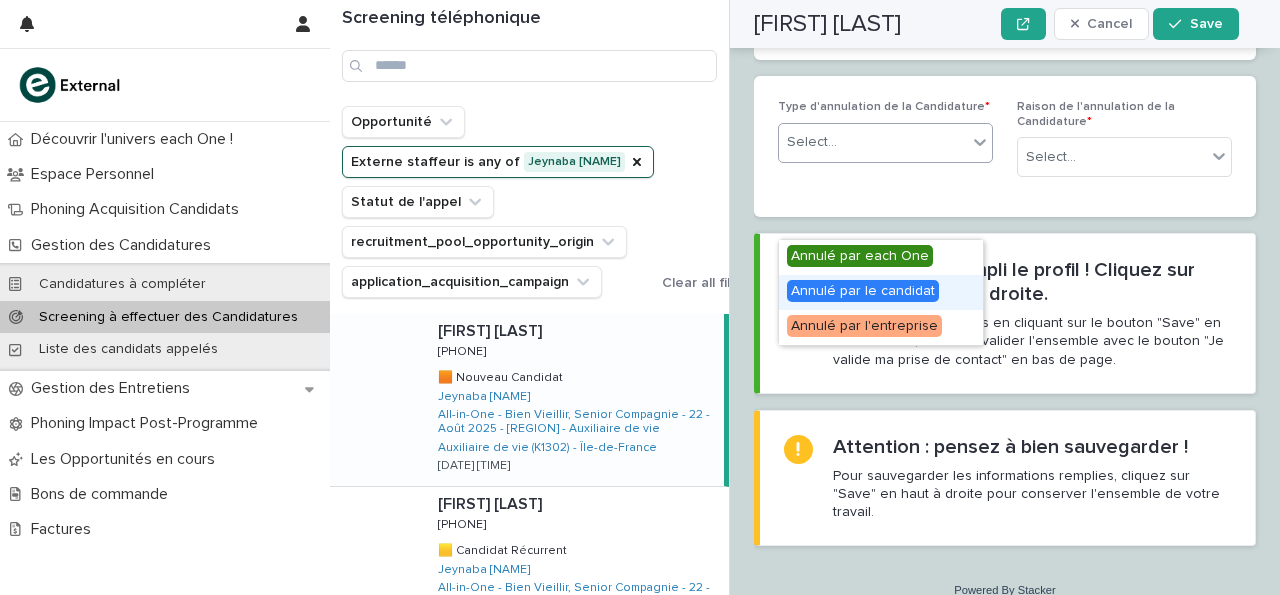 click on "Annulé par le candidat" at bounding box center (881, 292) 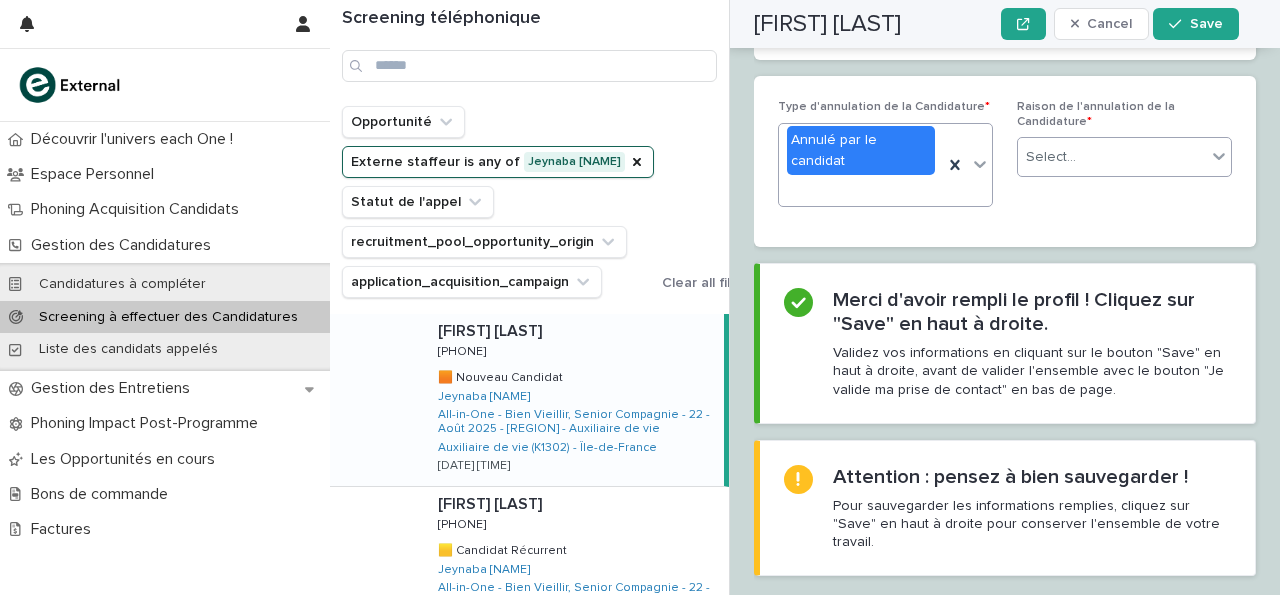 scroll, scrollTop: 3210, scrollLeft: 0, axis: vertical 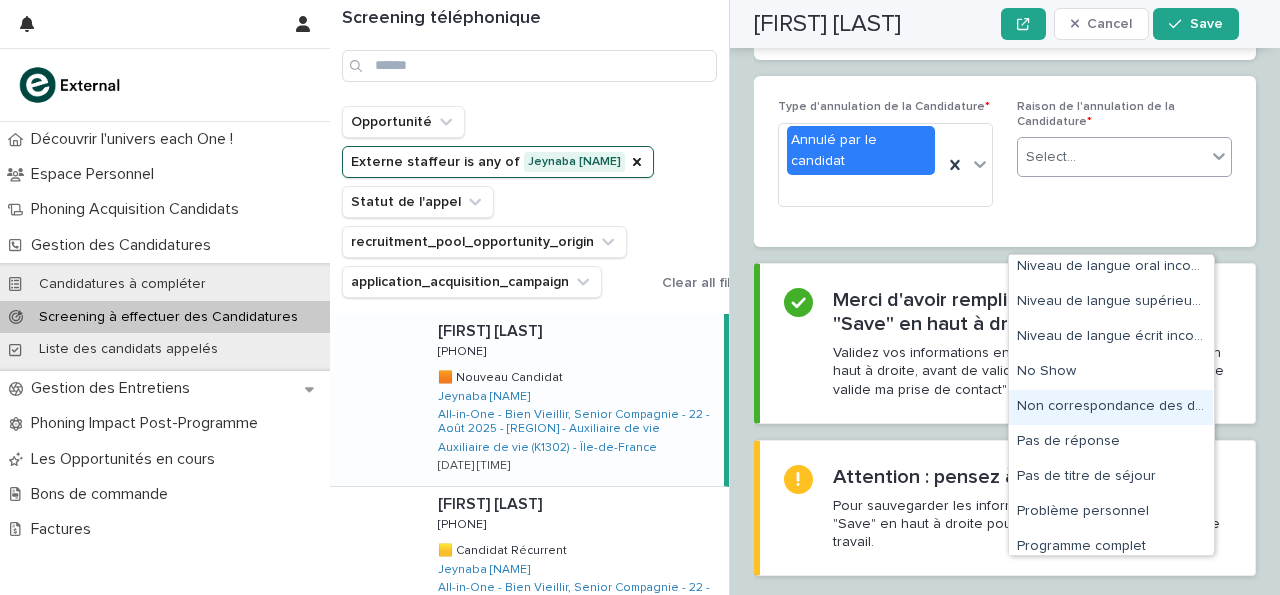 click on "Non correspondance des débouchés" at bounding box center [1111, 407] 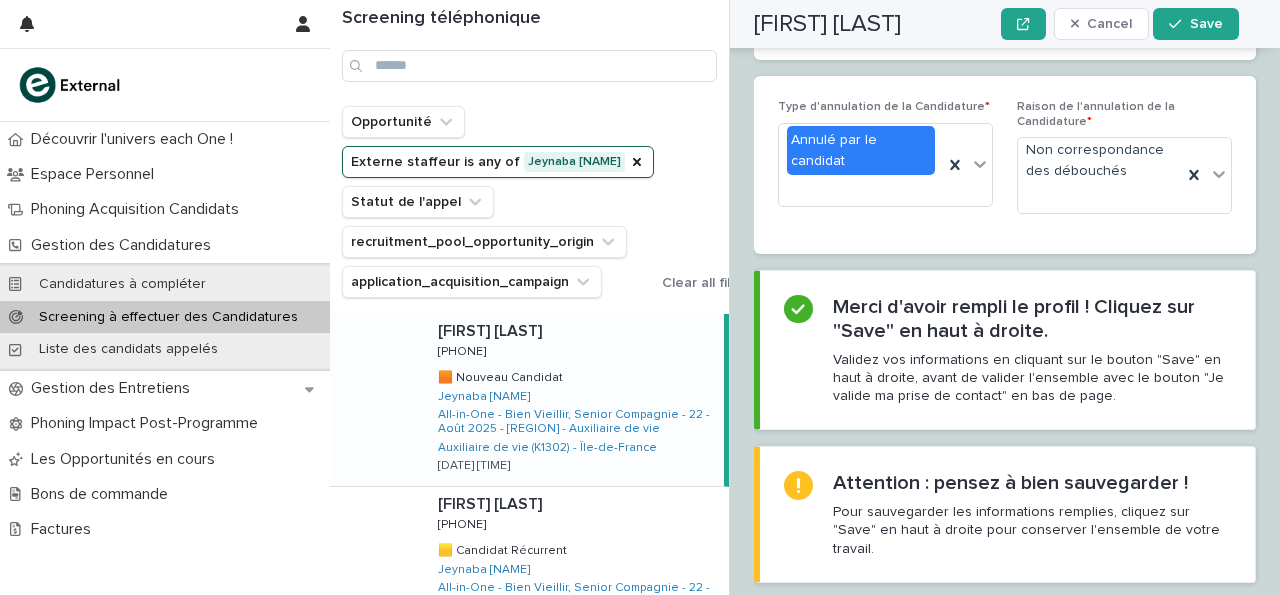 click on "Profil pas intéressé" at bounding box center (1005, -65) 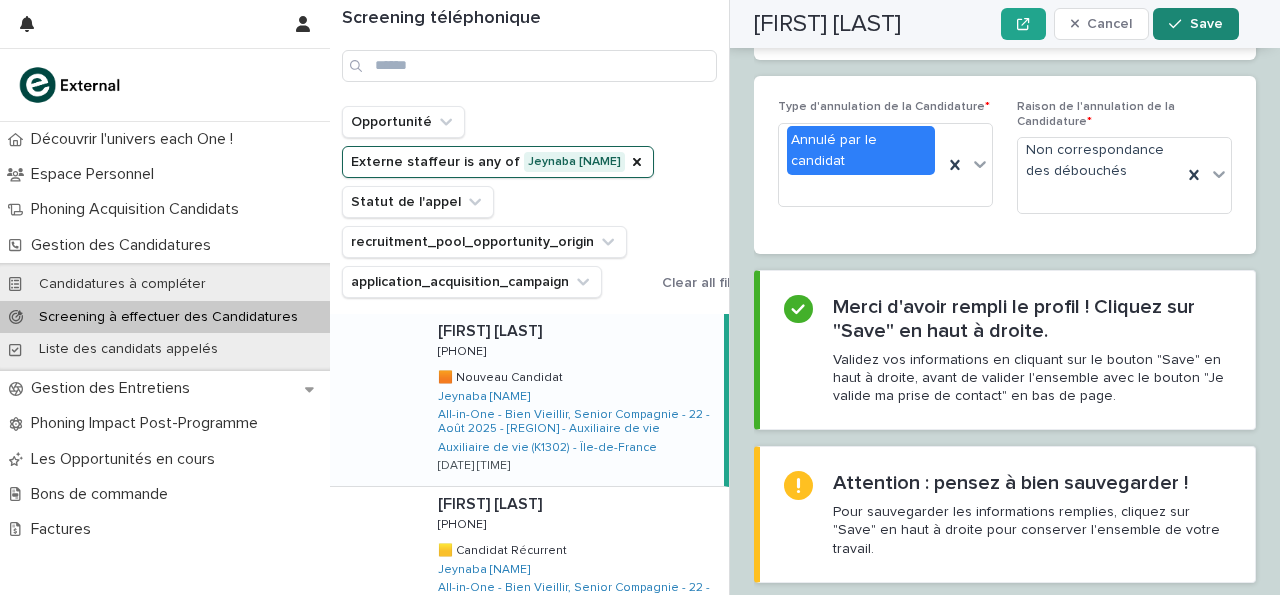 click at bounding box center (1179, 24) 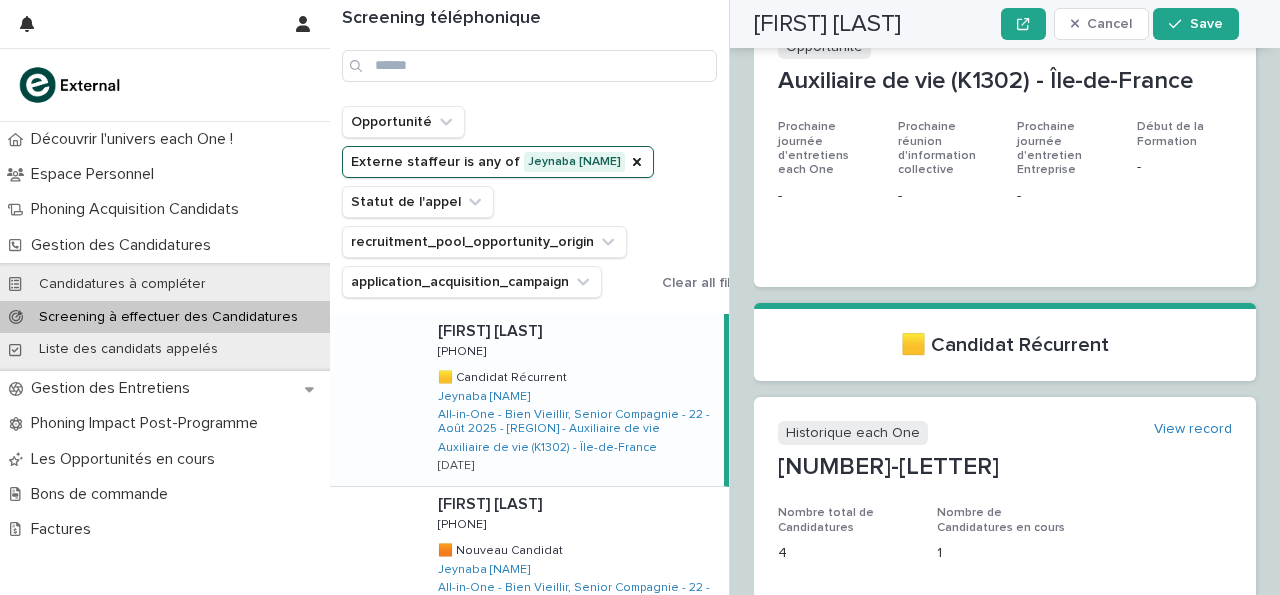 scroll, scrollTop: 0, scrollLeft: 0, axis: both 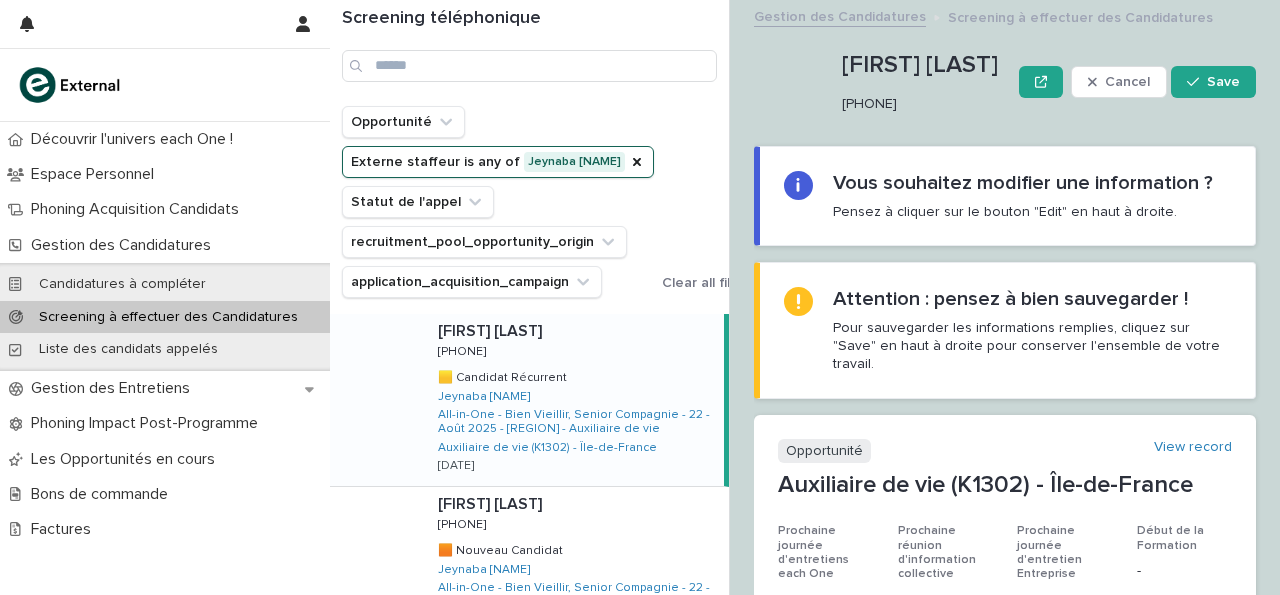 drag, startPoint x: 845, startPoint y: 101, endPoint x: 957, endPoint y: 103, distance: 112.01785 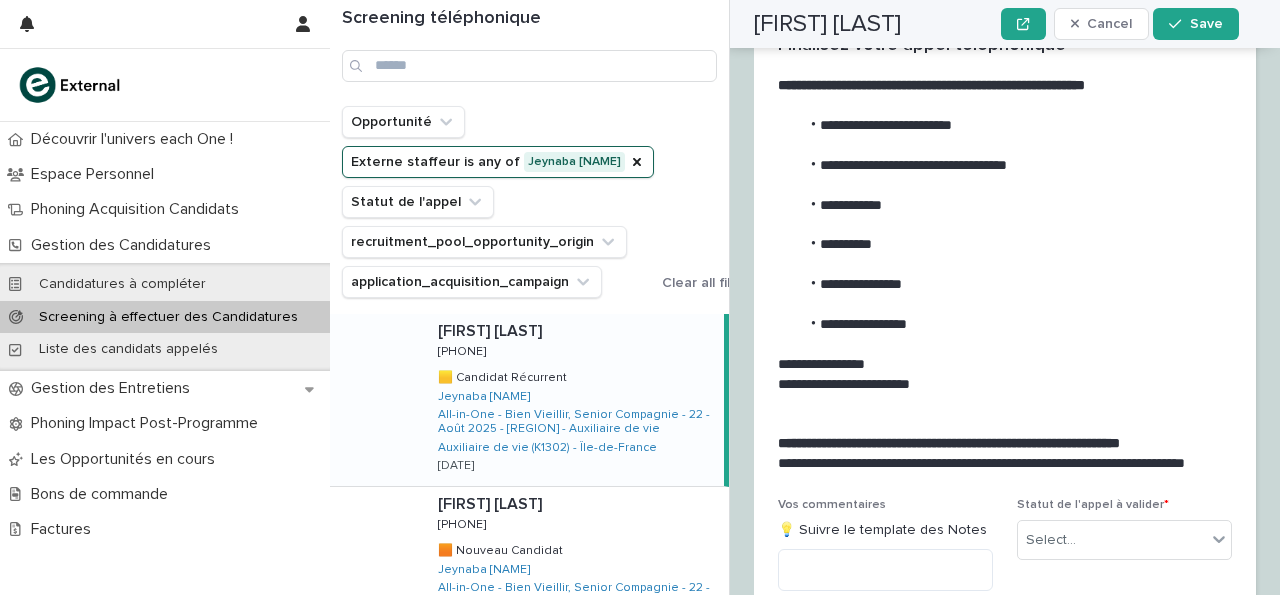 scroll, scrollTop: 3099, scrollLeft: 0, axis: vertical 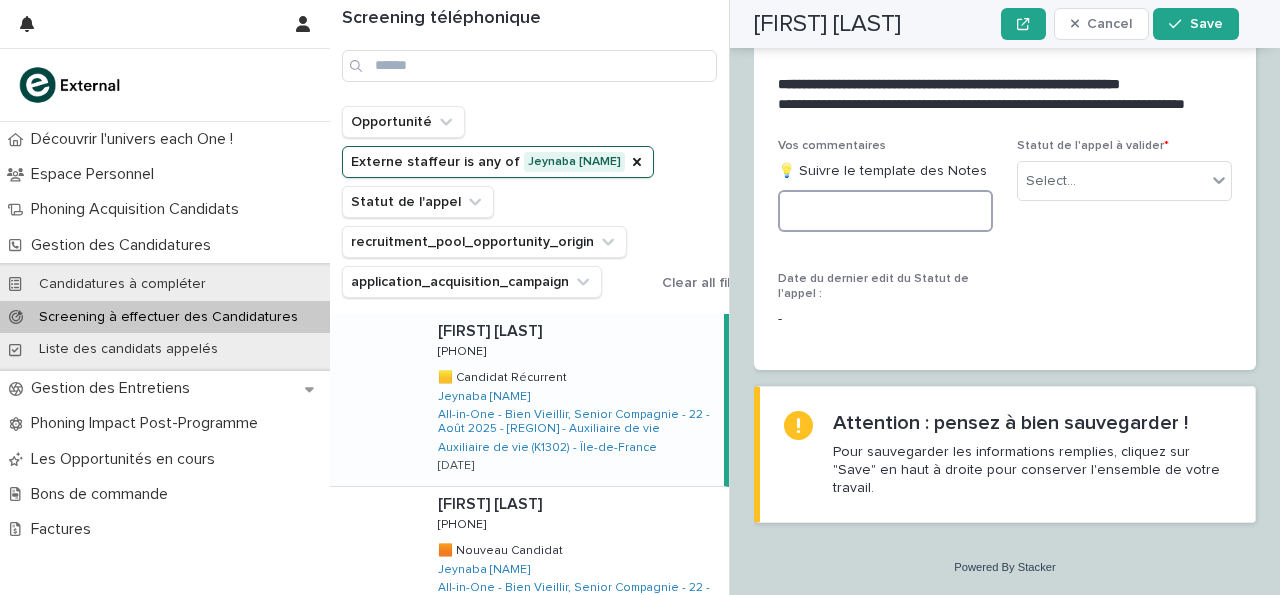 click at bounding box center [885, 211] 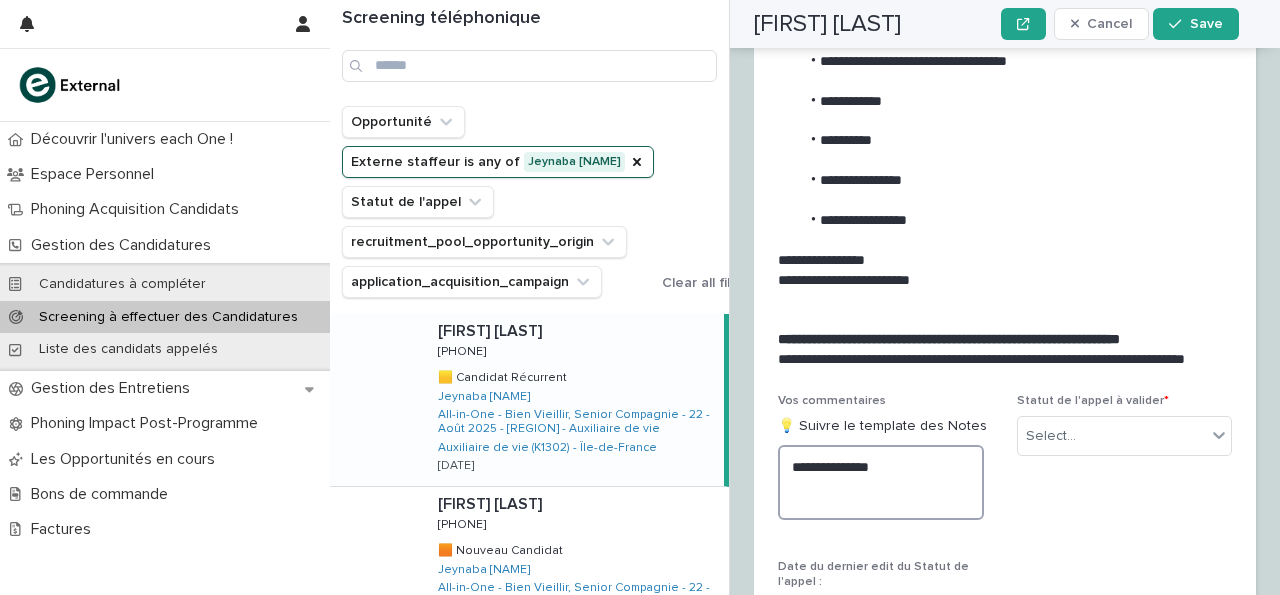 scroll, scrollTop: 2786, scrollLeft: 0, axis: vertical 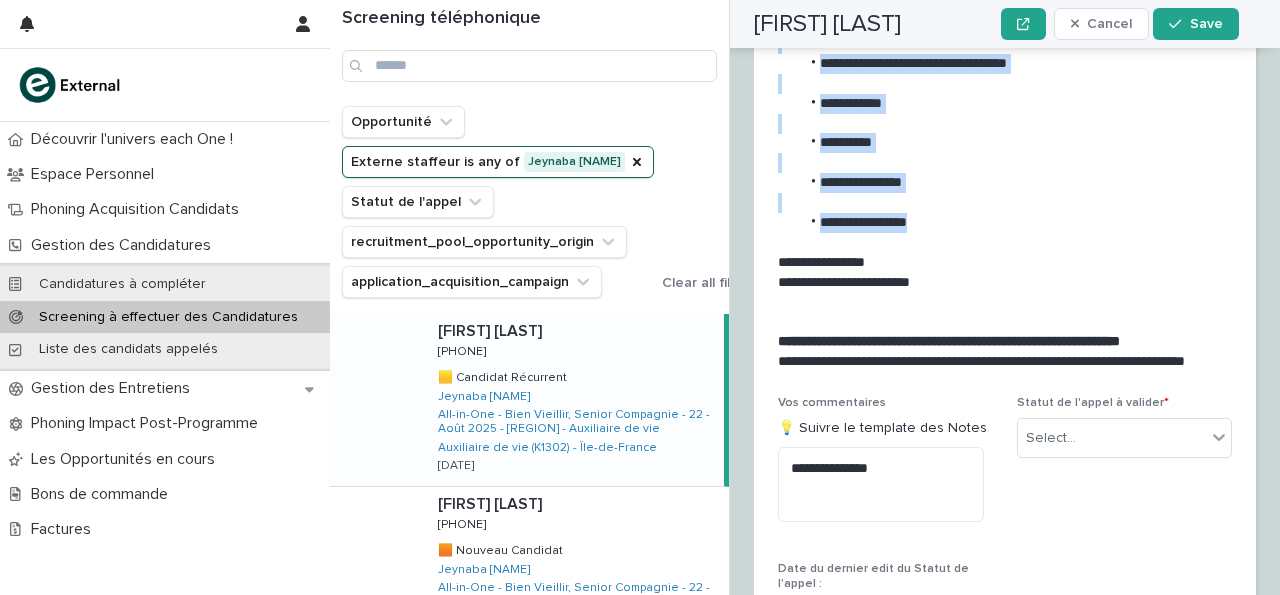 drag, startPoint x: 817, startPoint y: 78, endPoint x: 950, endPoint y: 275, distance: 237.69308 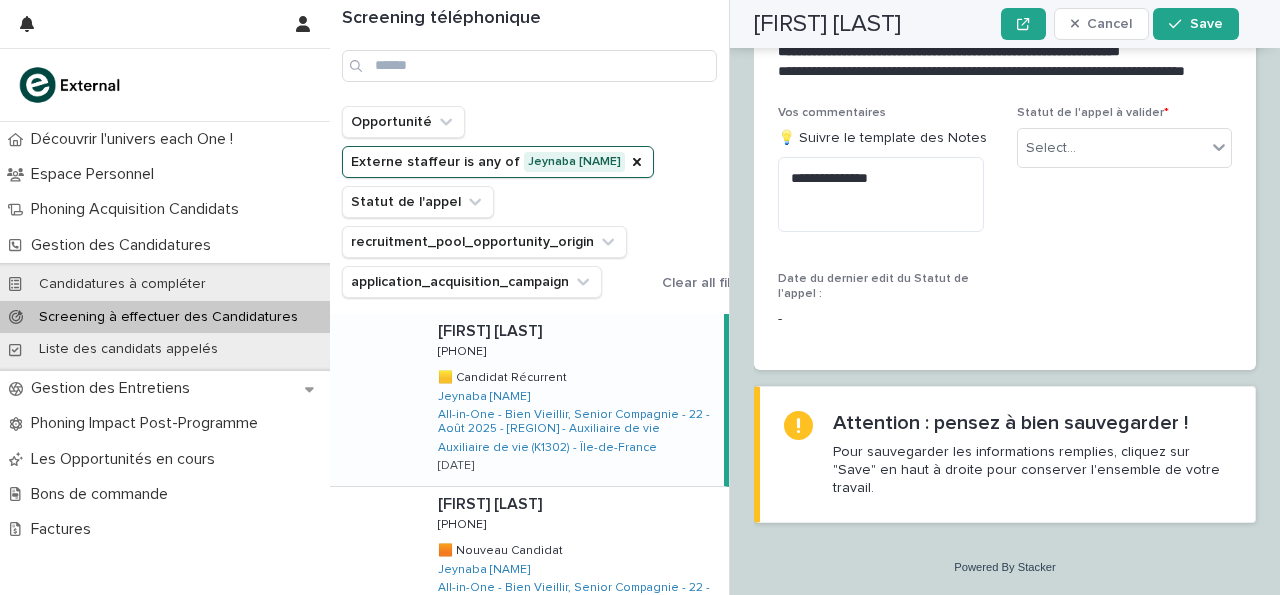 scroll, scrollTop: 3126, scrollLeft: 0, axis: vertical 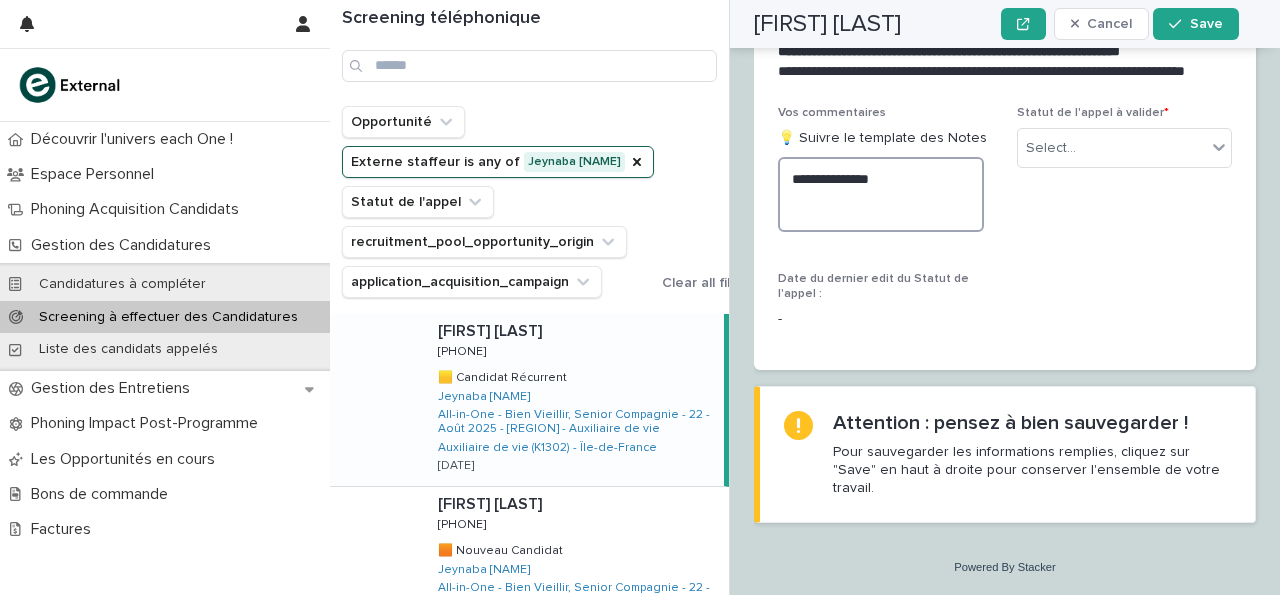 click on "**********" at bounding box center (881, 194) 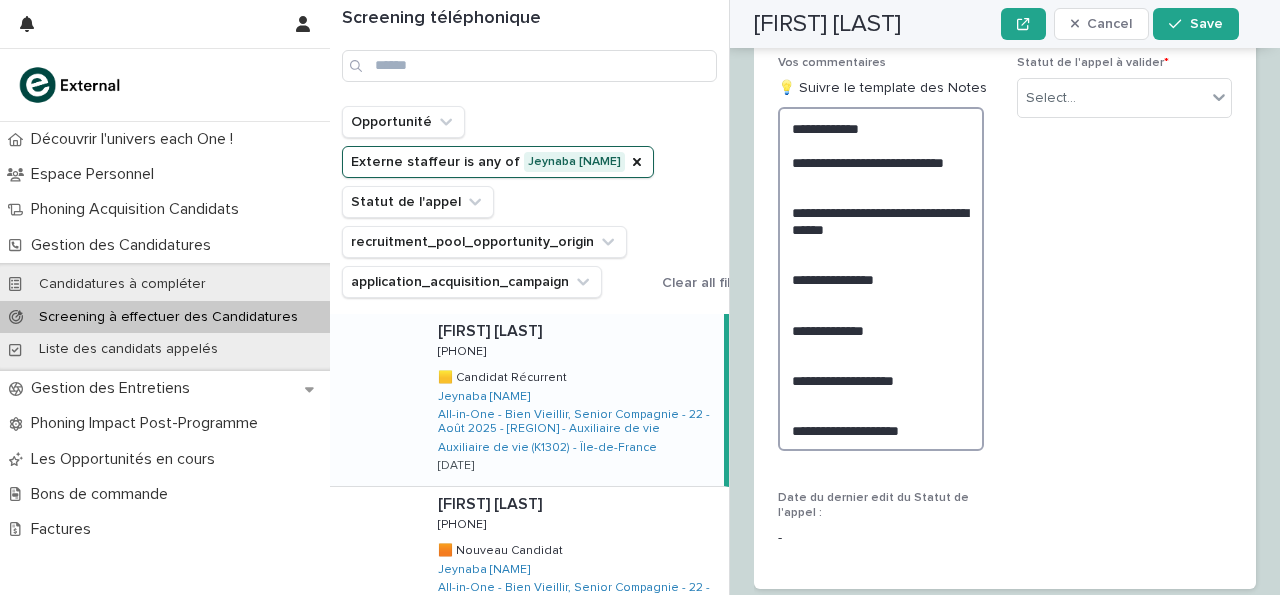 scroll, scrollTop: 3126, scrollLeft: 0, axis: vertical 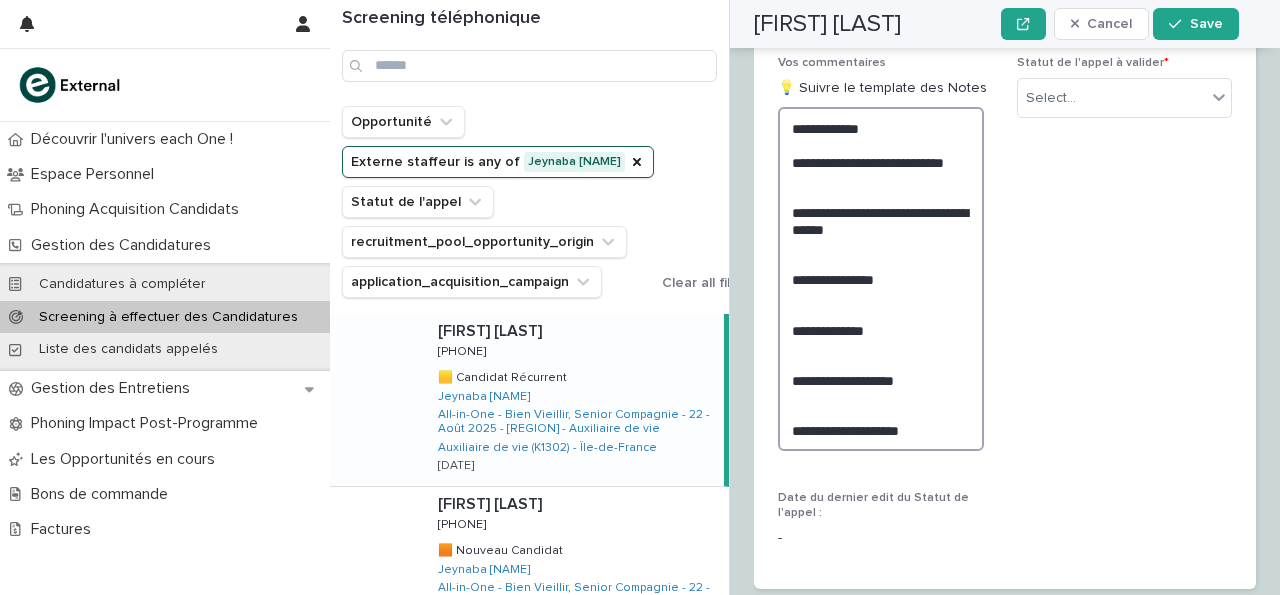 click on "**********" at bounding box center [881, 279] 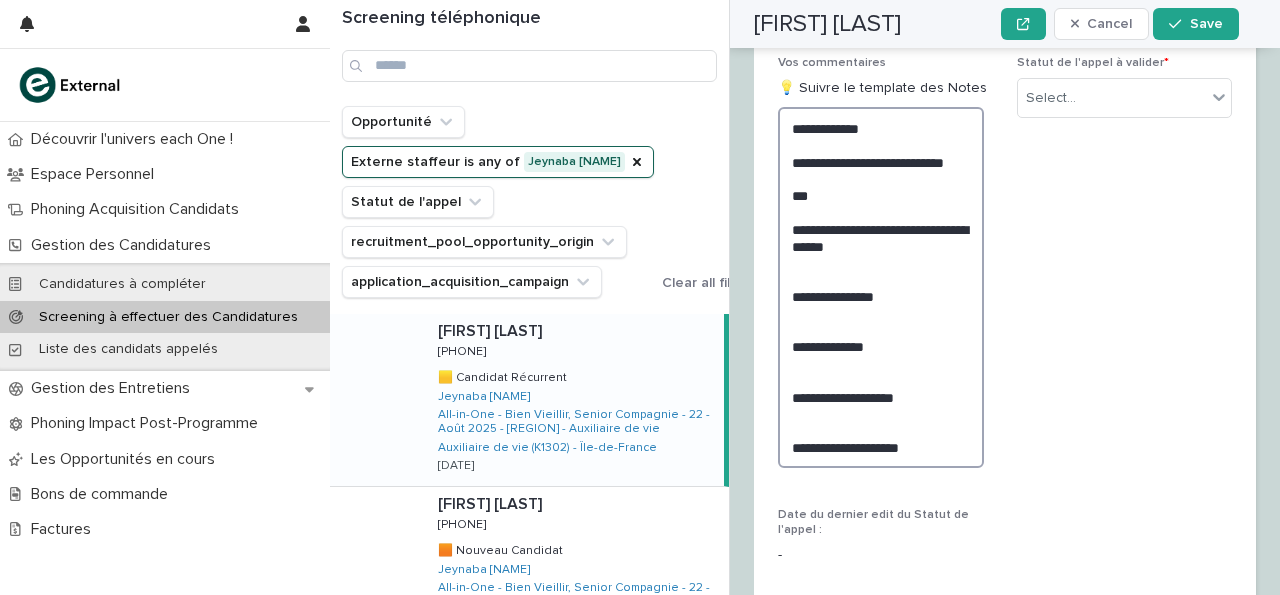 scroll, scrollTop: 3126, scrollLeft: 0, axis: vertical 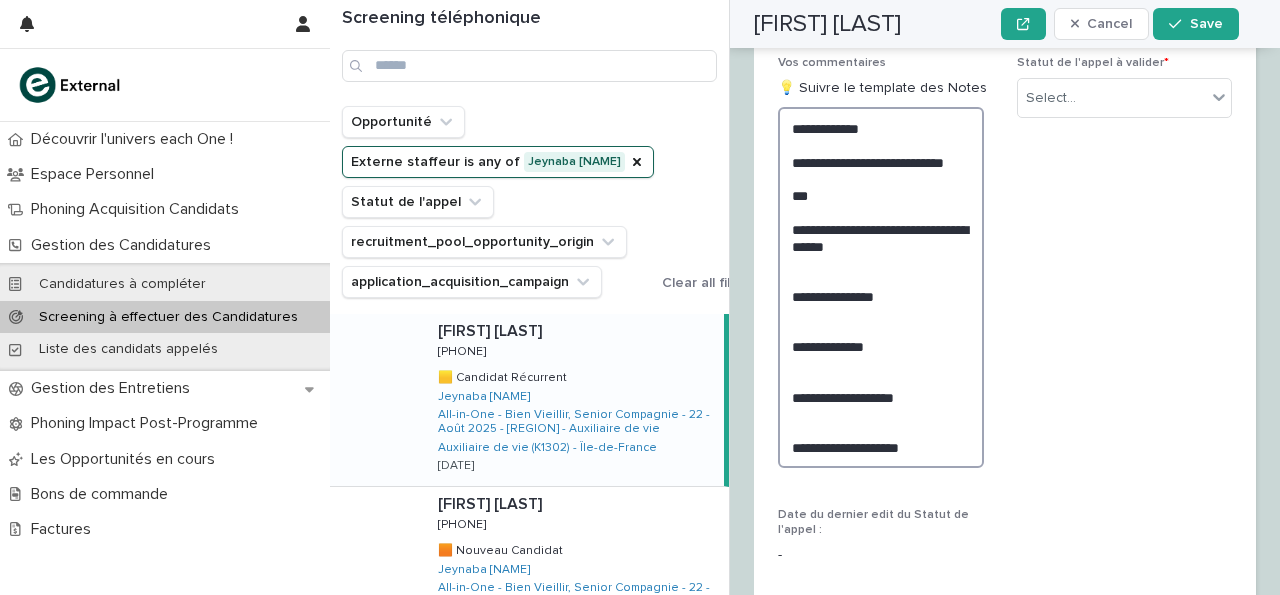 click on "**********" at bounding box center [881, 287] 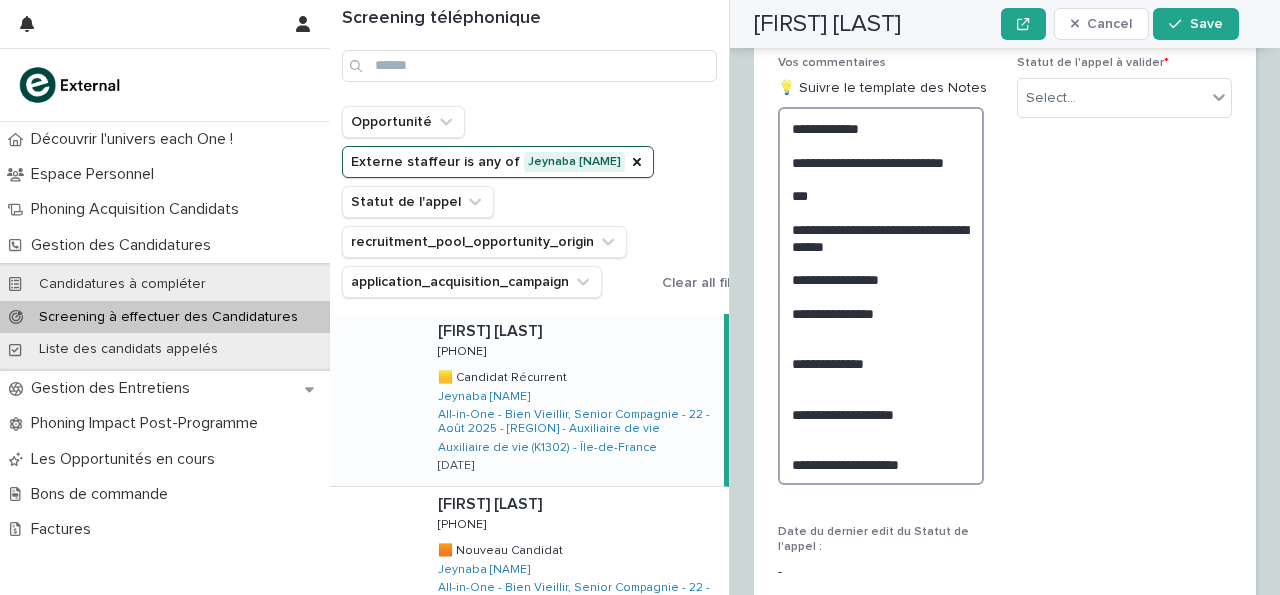 scroll, scrollTop: 3126, scrollLeft: 0, axis: vertical 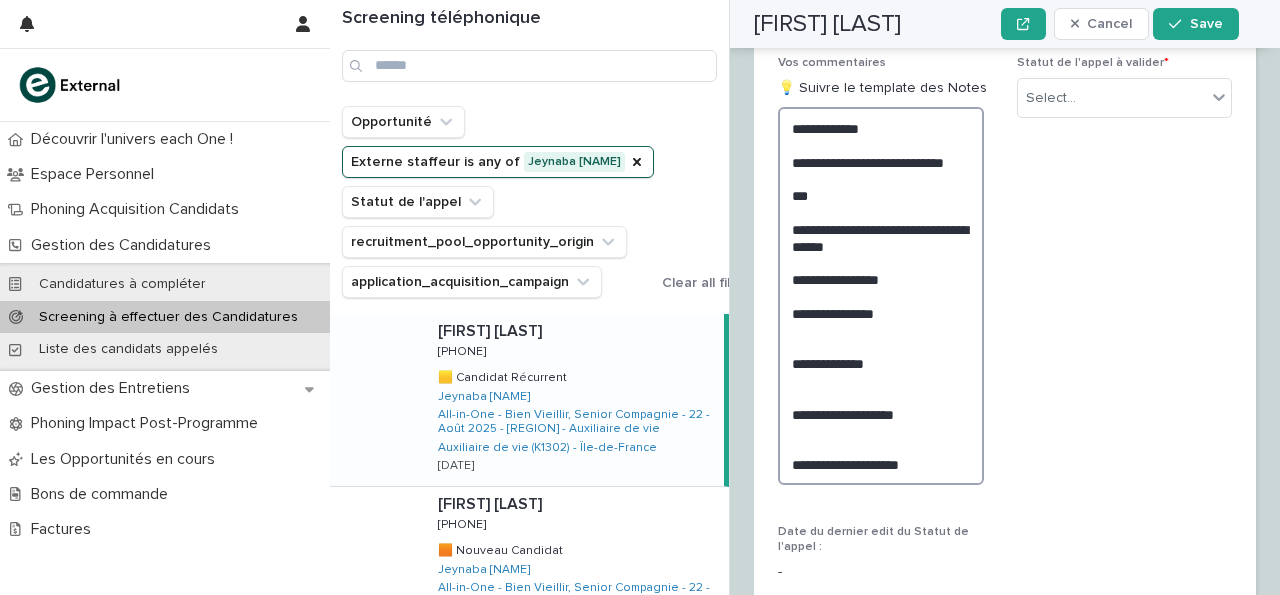 click on "**********" at bounding box center (881, 296) 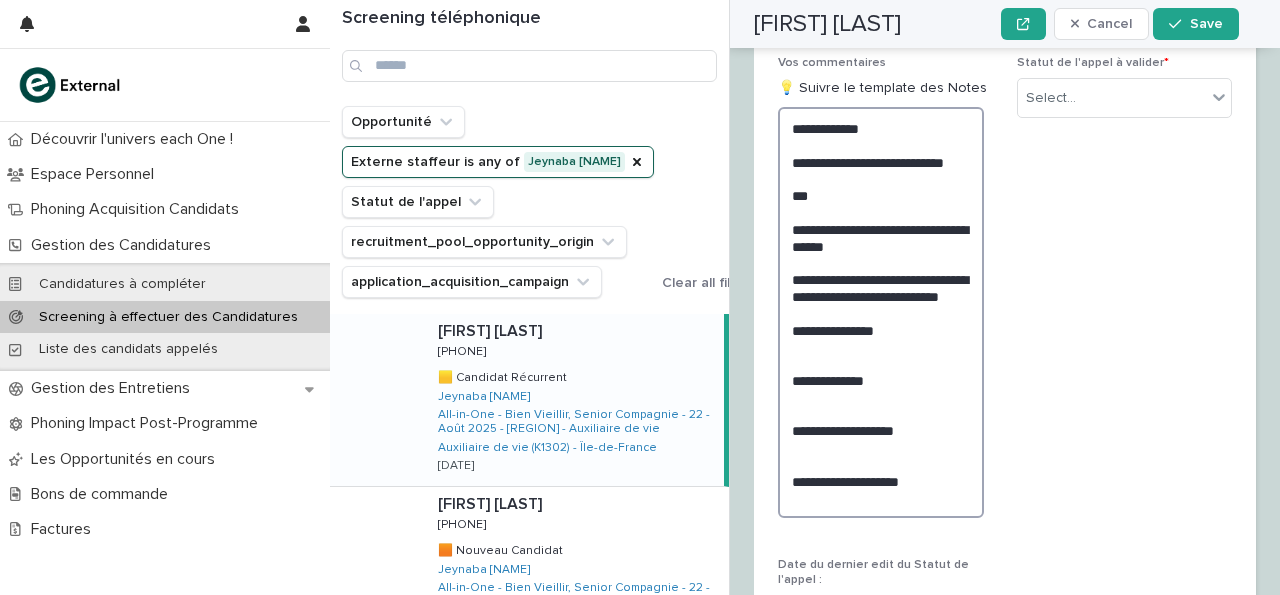 scroll, scrollTop: 3126, scrollLeft: 0, axis: vertical 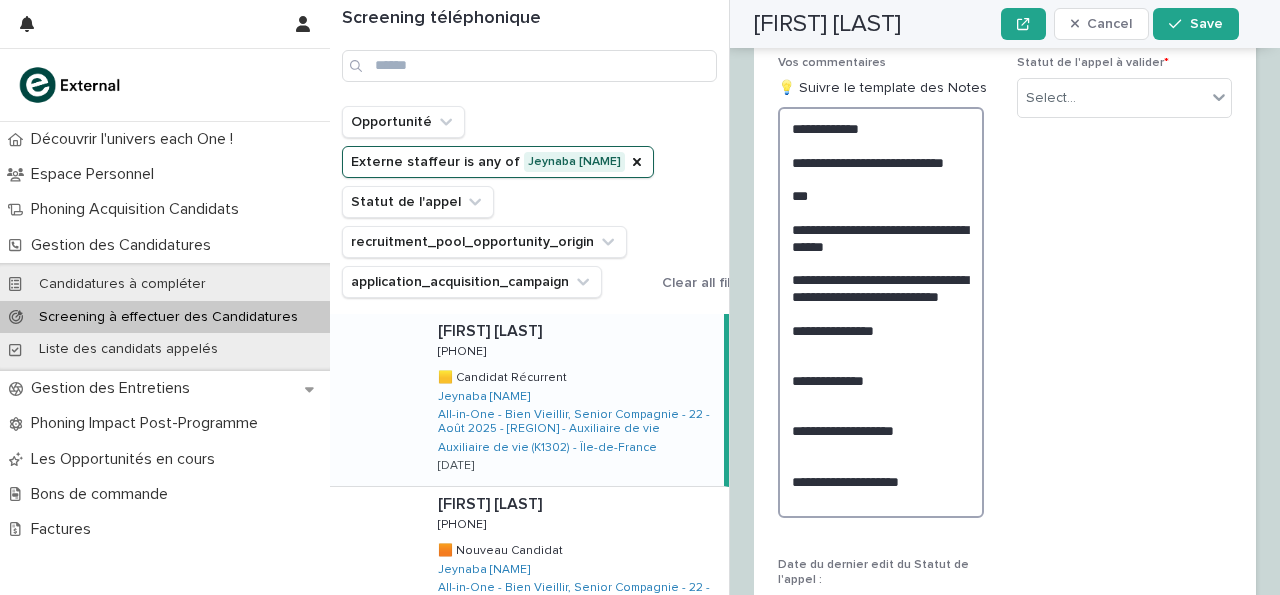 click on "**********" at bounding box center (881, 312) 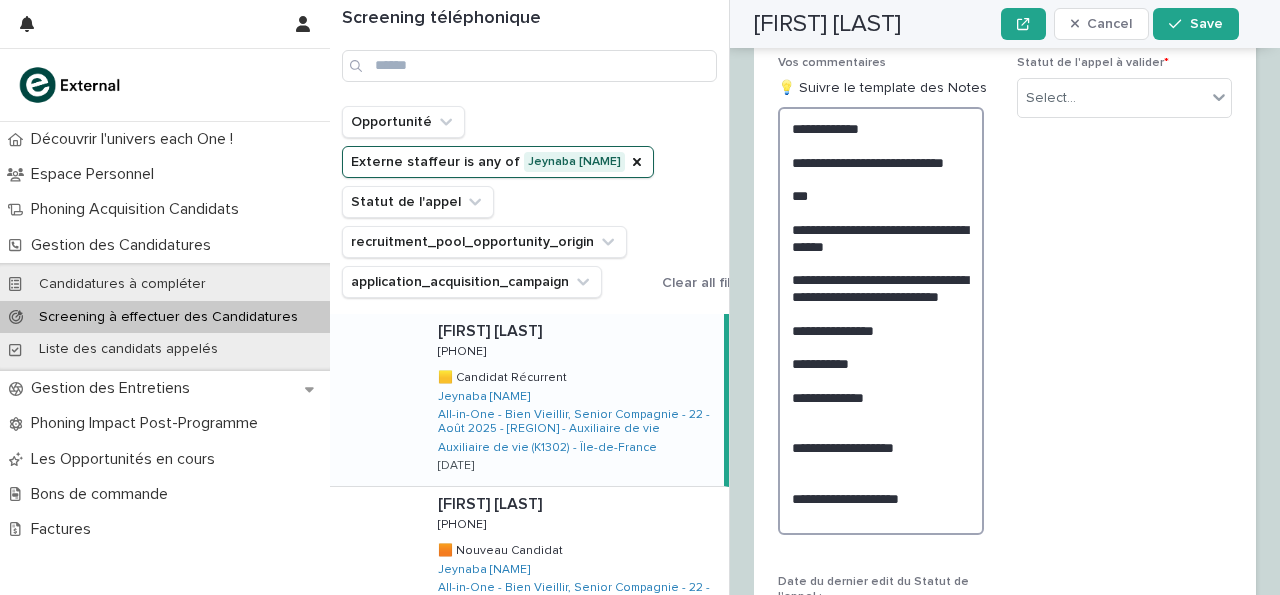 scroll, scrollTop: 3126, scrollLeft: 0, axis: vertical 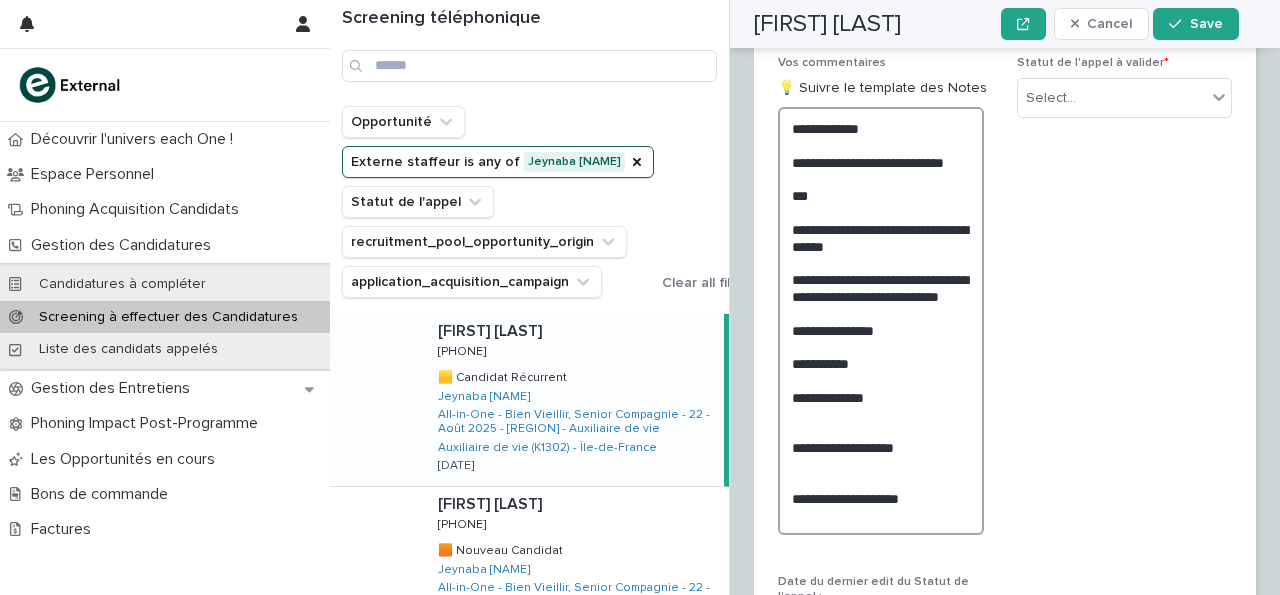 click on "**********" at bounding box center [881, 321] 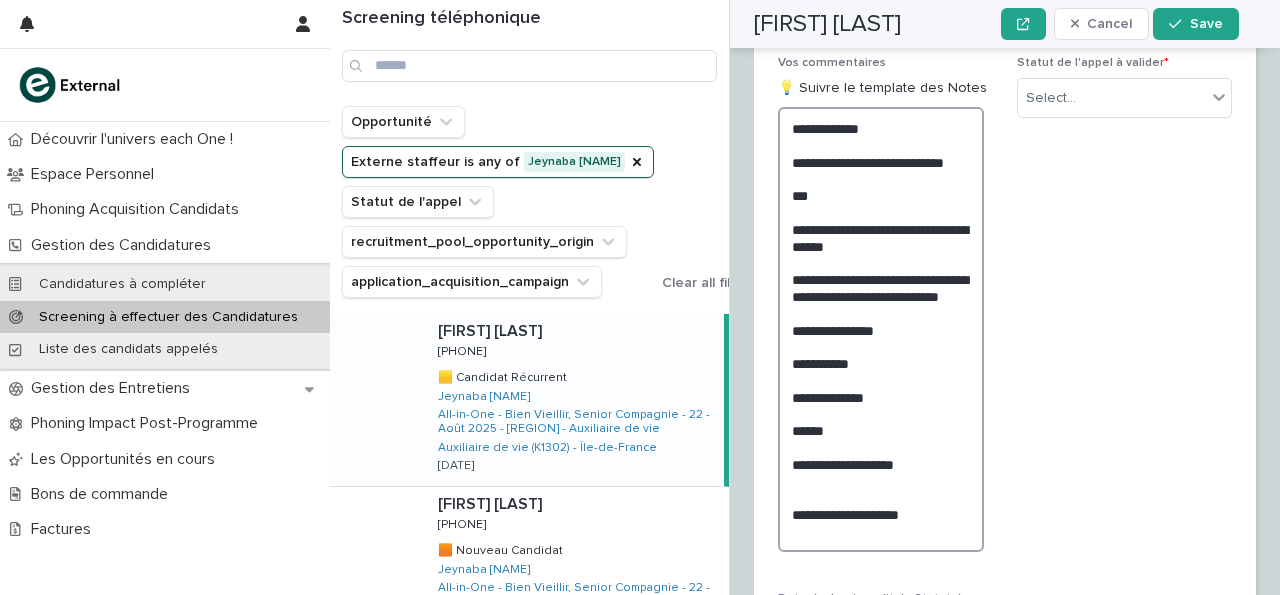 scroll, scrollTop: 3126, scrollLeft: 0, axis: vertical 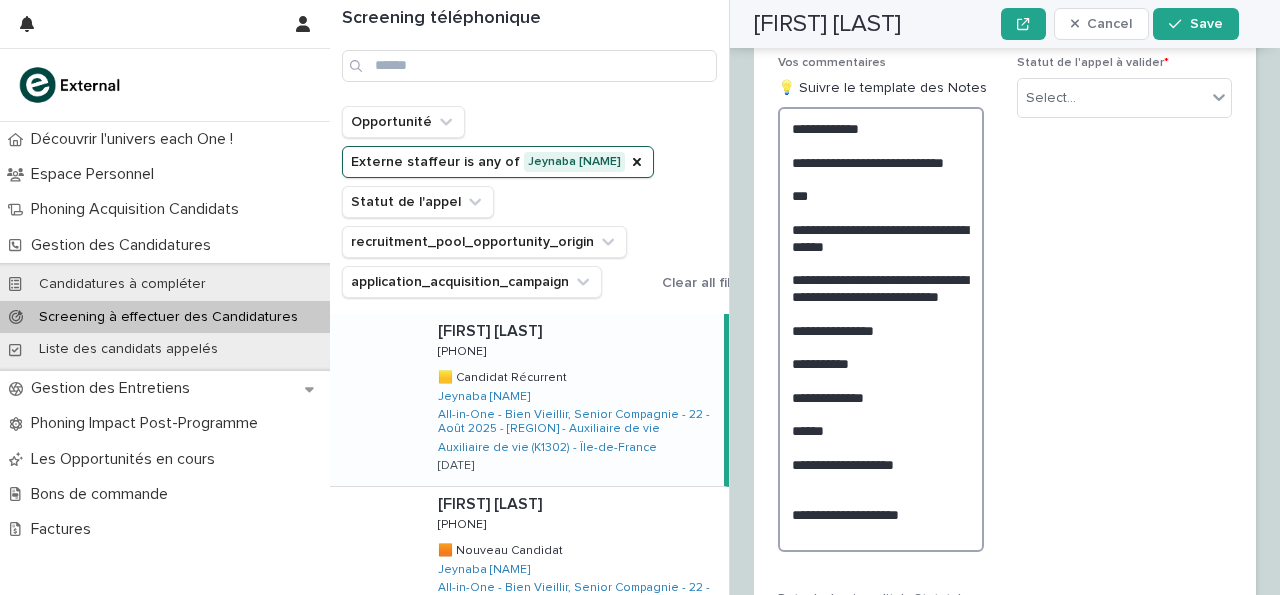click on "**********" at bounding box center (881, 329) 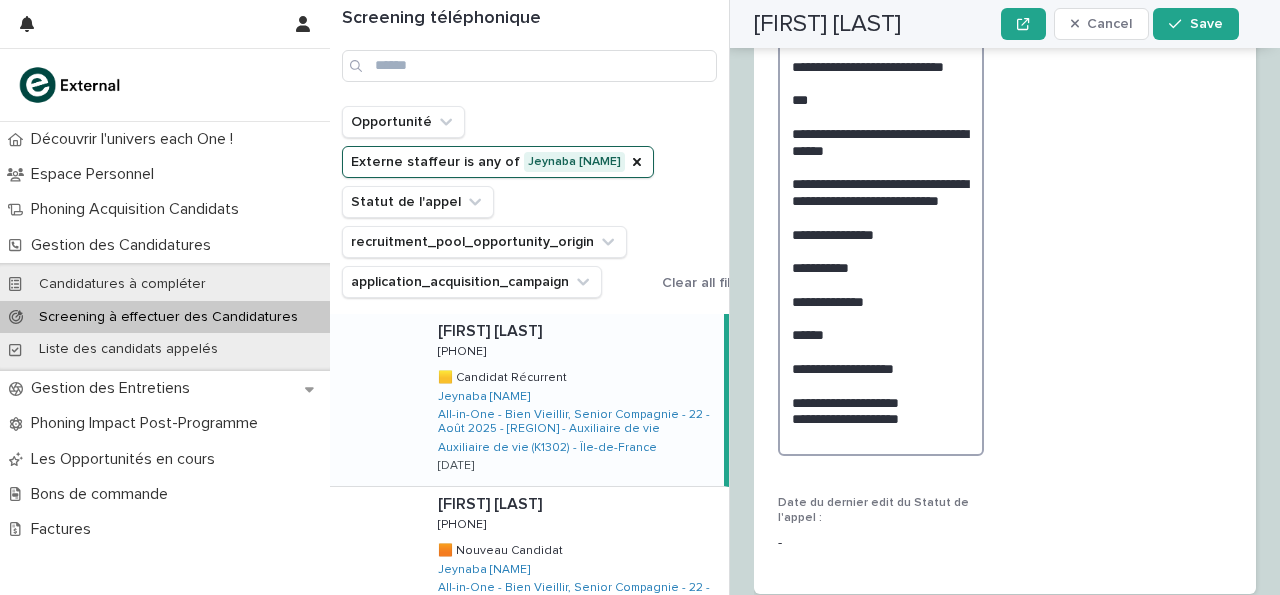scroll, scrollTop: 3222, scrollLeft: 0, axis: vertical 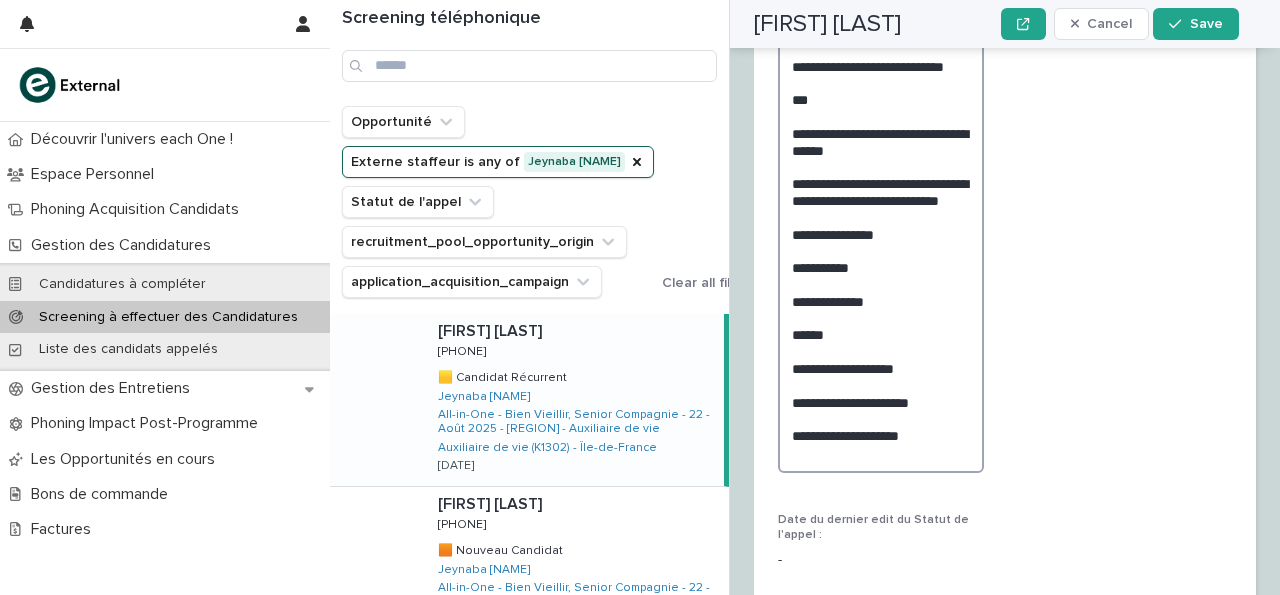 click on "**********" at bounding box center [881, 242] 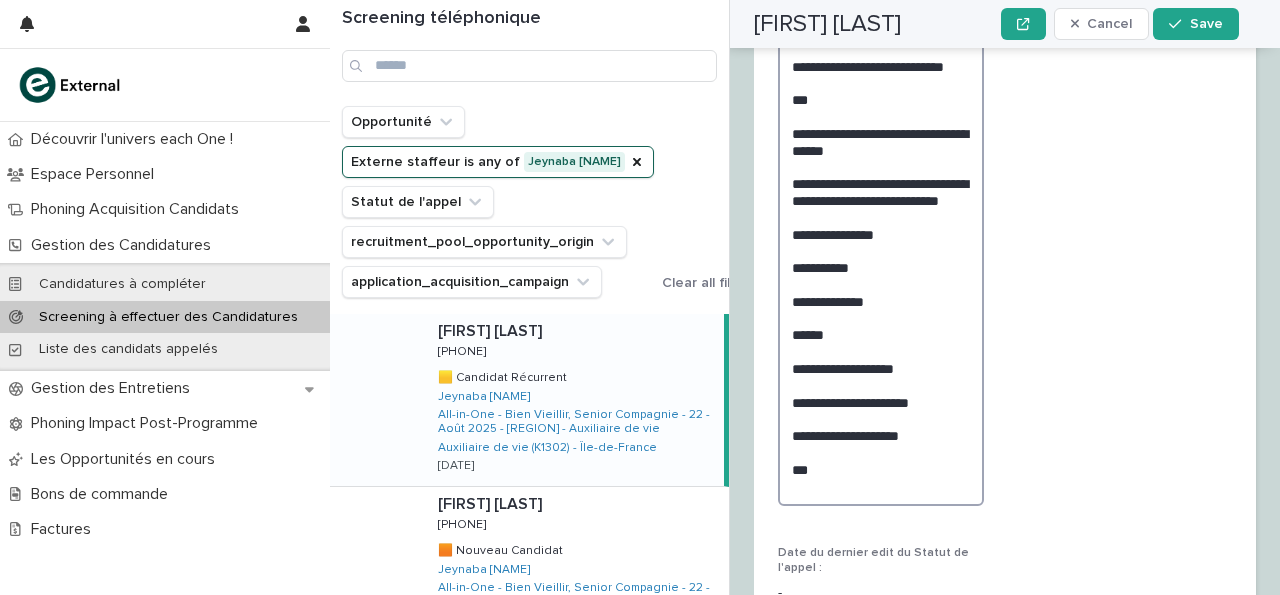 scroll, scrollTop: 3222, scrollLeft: 0, axis: vertical 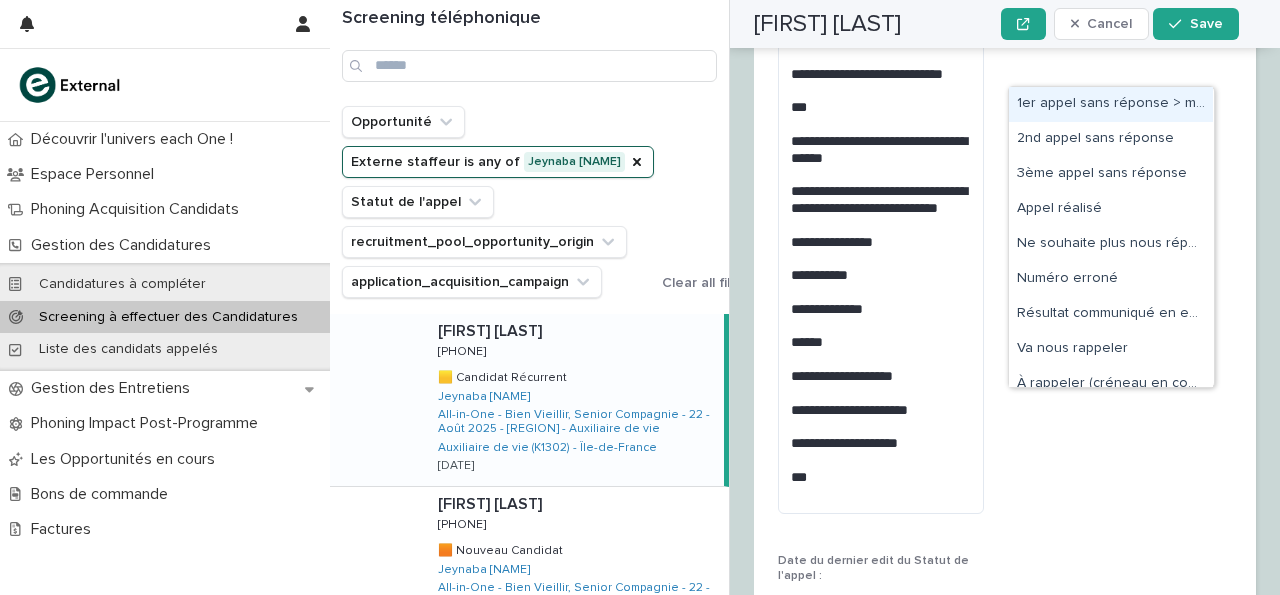 click on "Select..." at bounding box center [1112, 10] 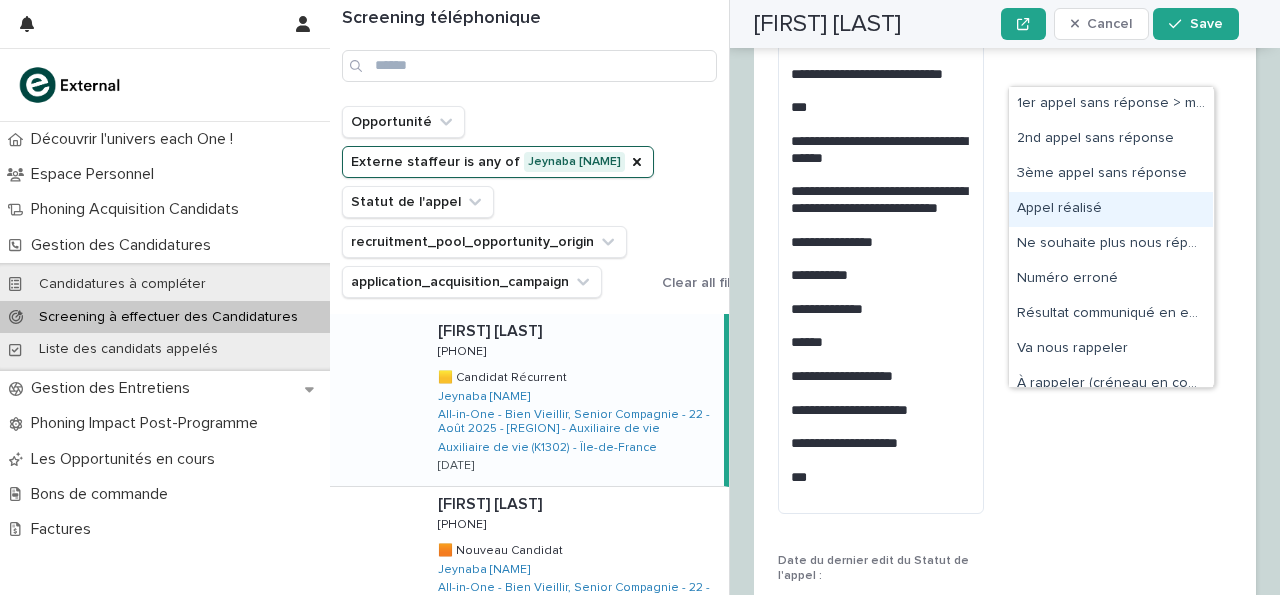 click on "Appel réalisé" at bounding box center [1111, 209] 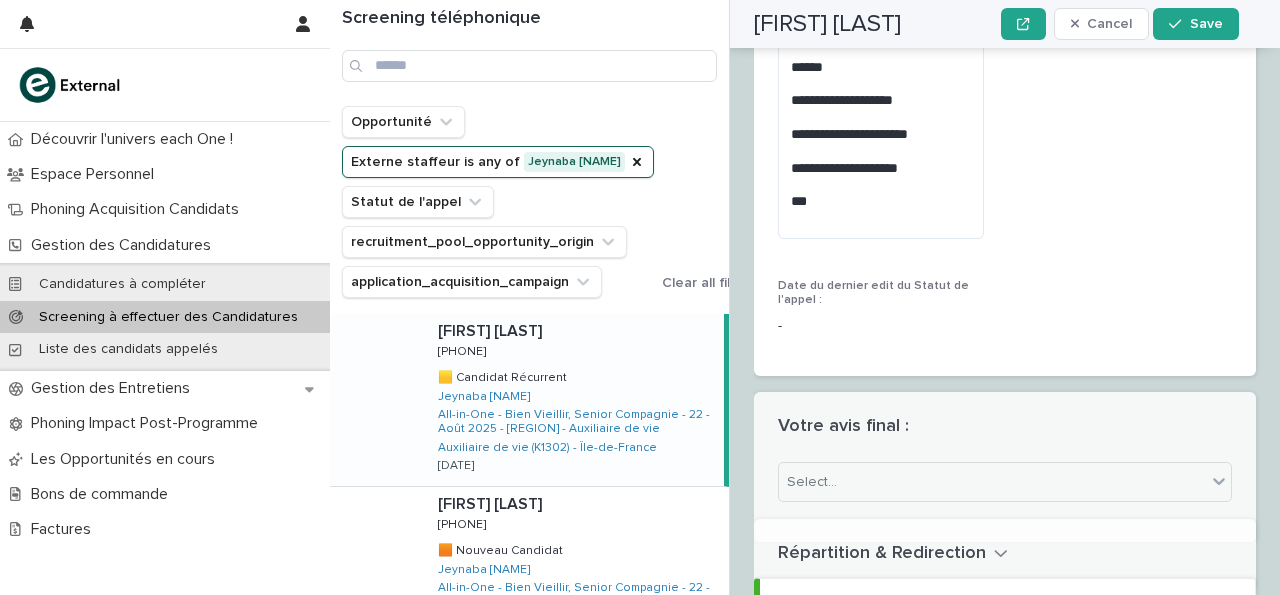 scroll, scrollTop: 3844, scrollLeft: 0, axis: vertical 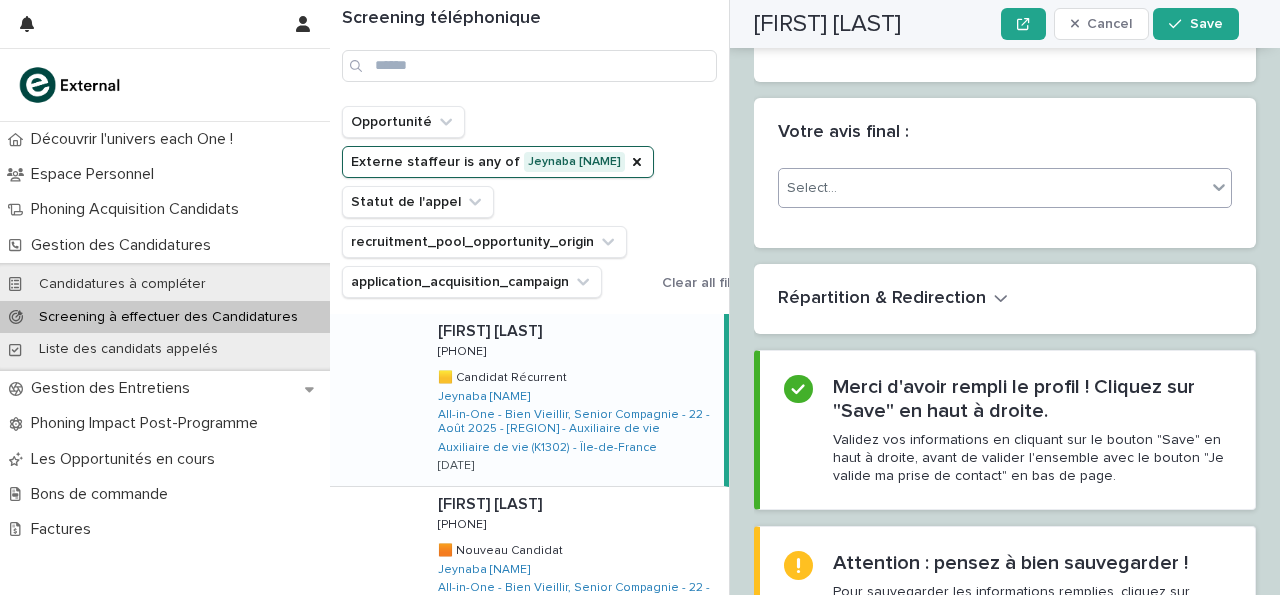 click on "Select..." at bounding box center [1005, 188] 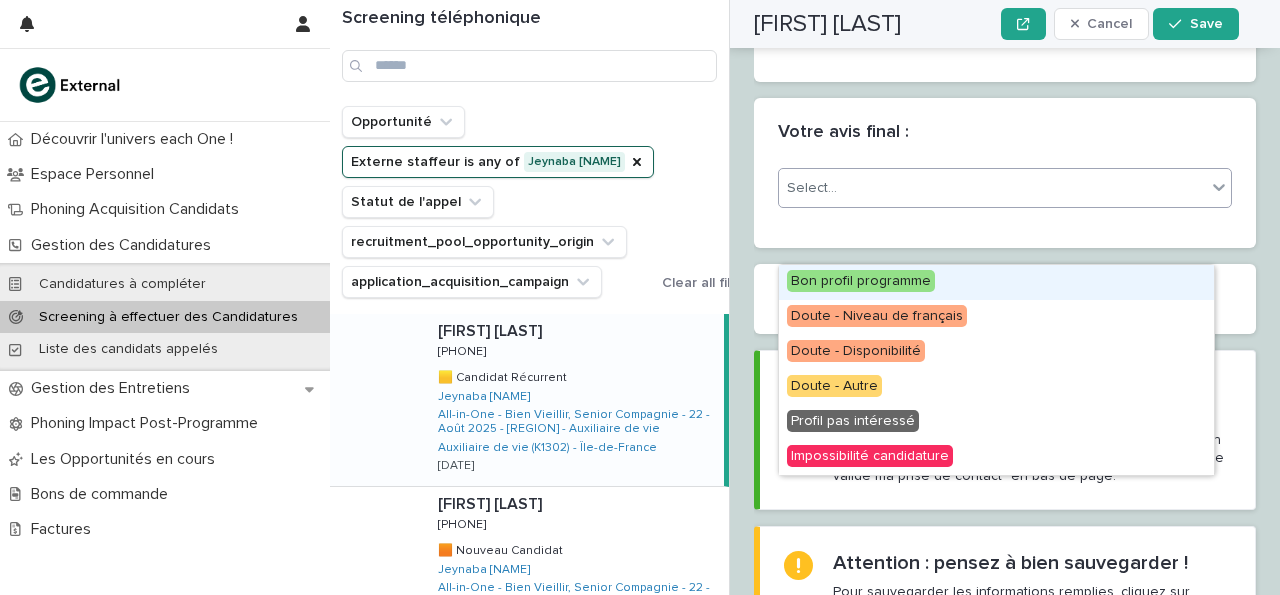 click on "Bon profil programme" at bounding box center [996, 282] 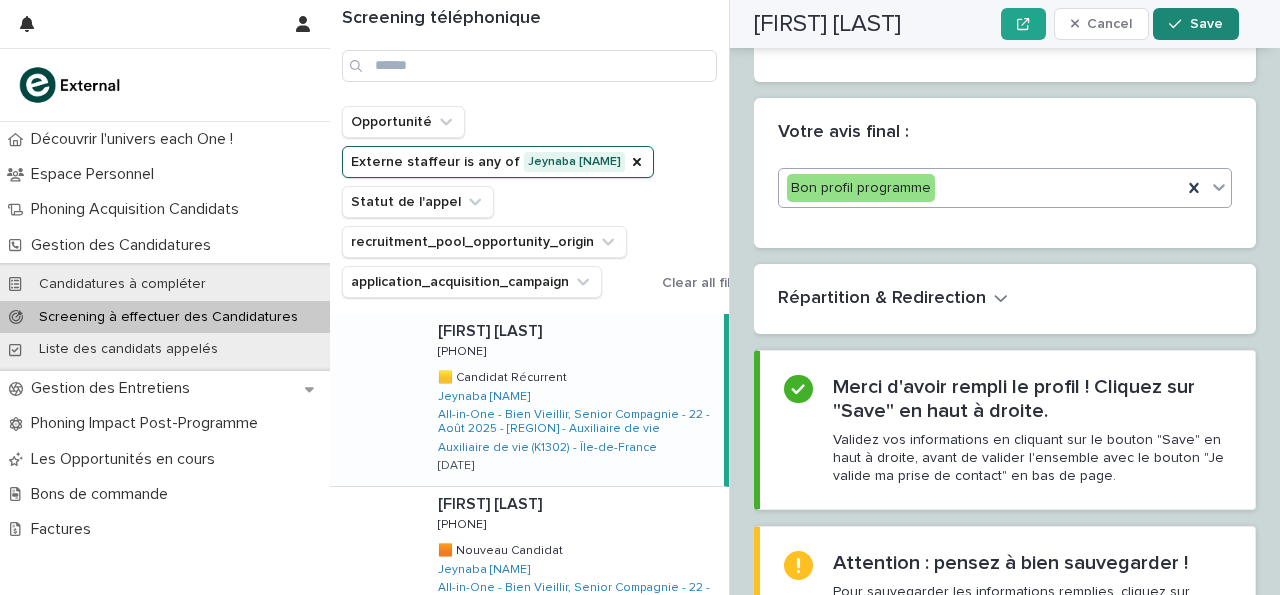 scroll, scrollTop: 3844, scrollLeft: 0, axis: vertical 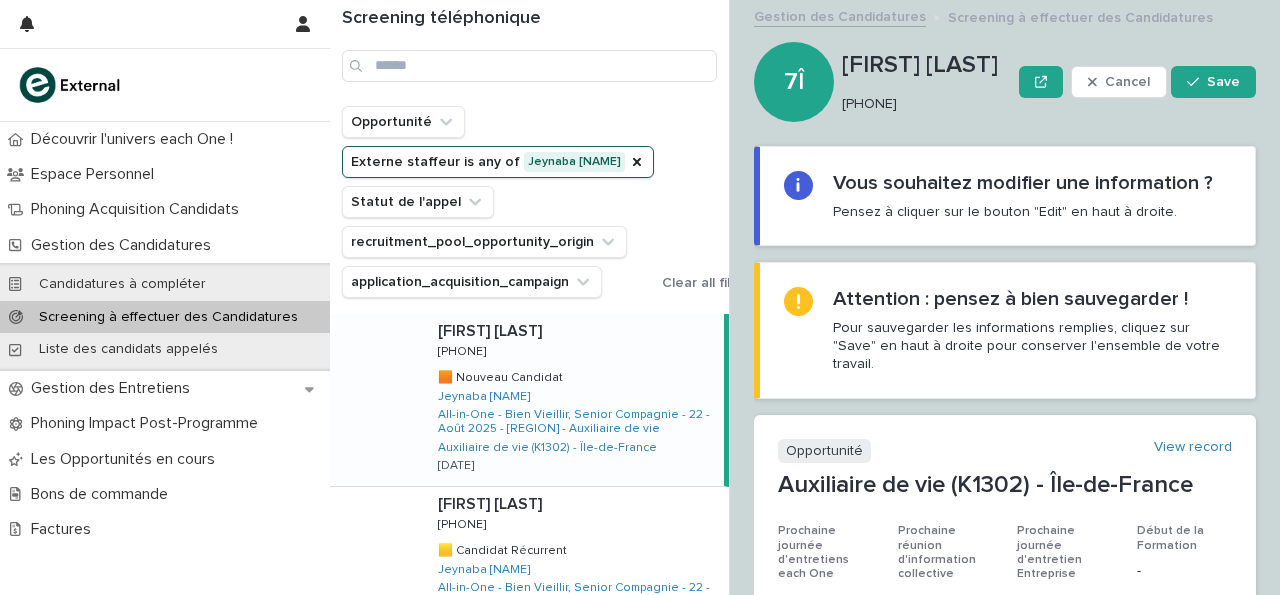 drag, startPoint x: 844, startPoint y: 107, endPoint x: 937, endPoint y: 115, distance: 93.34345 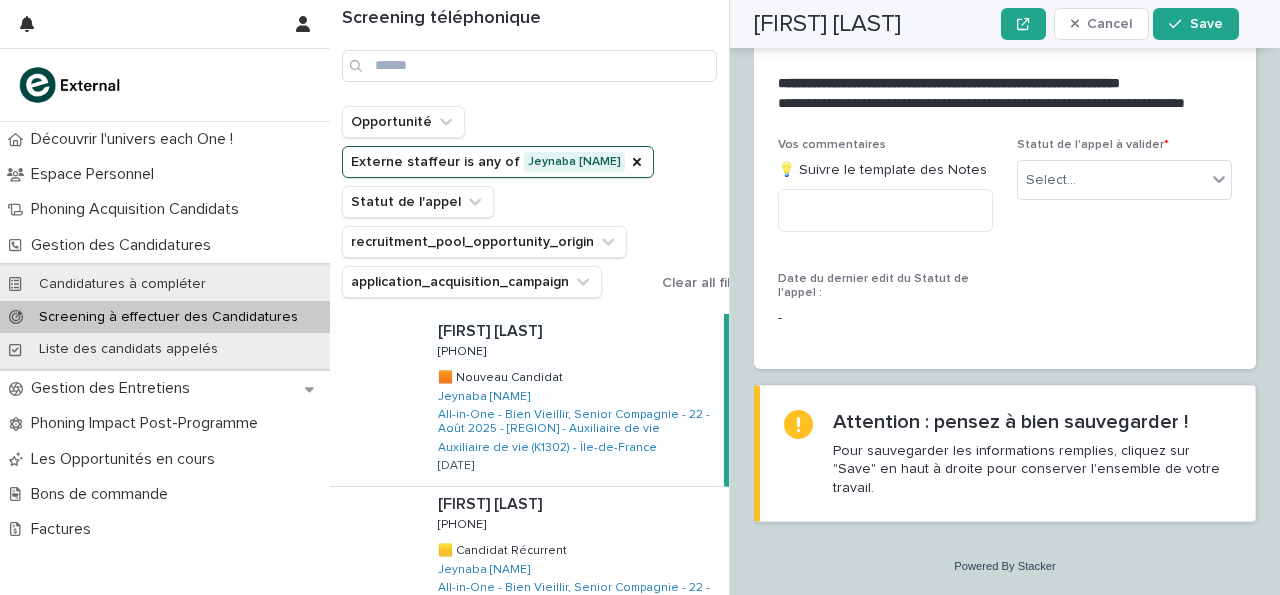 scroll, scrollTop: 2660, scrollLeft: 0, axis: vertical 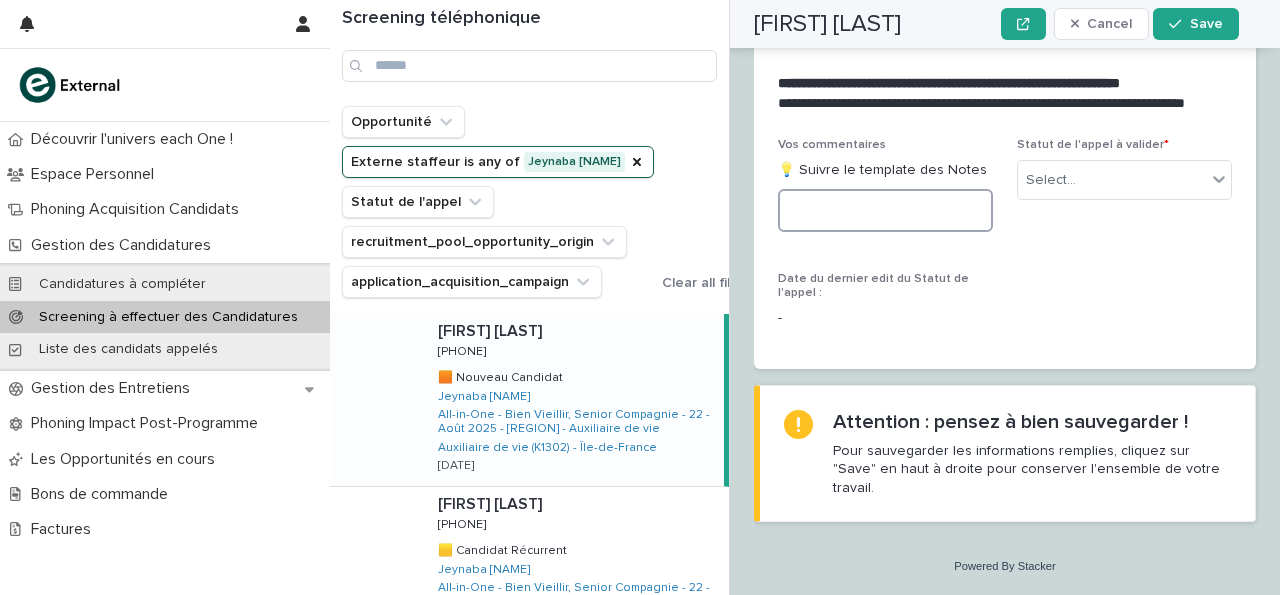 click at bounding box center (885, 210) 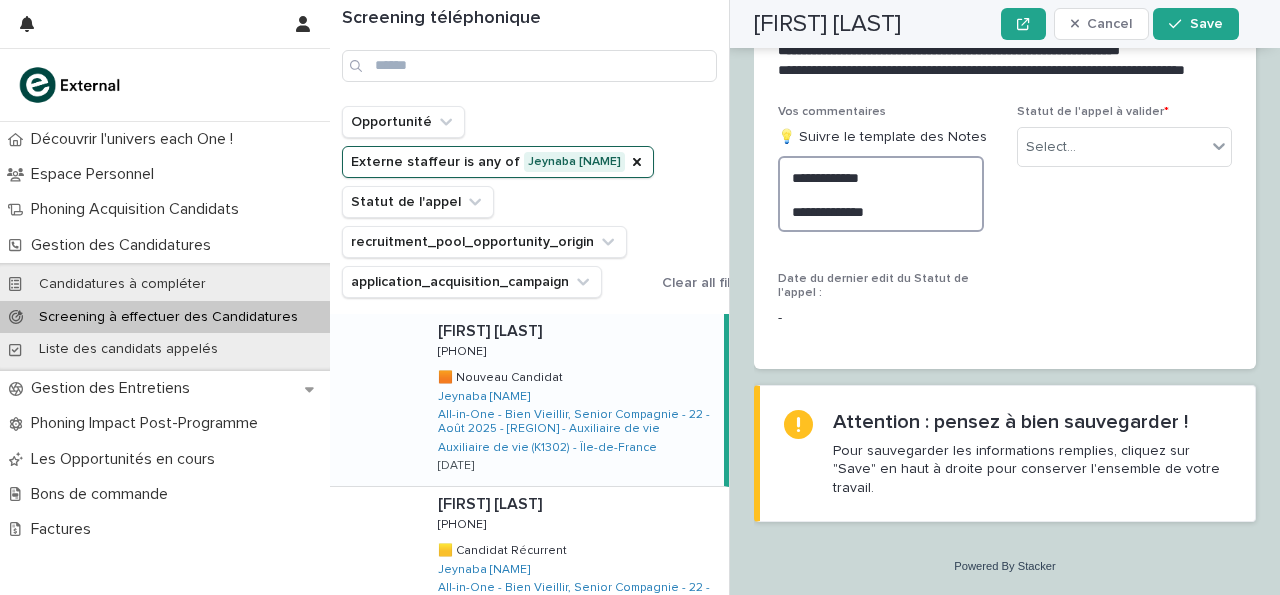type on "**********" 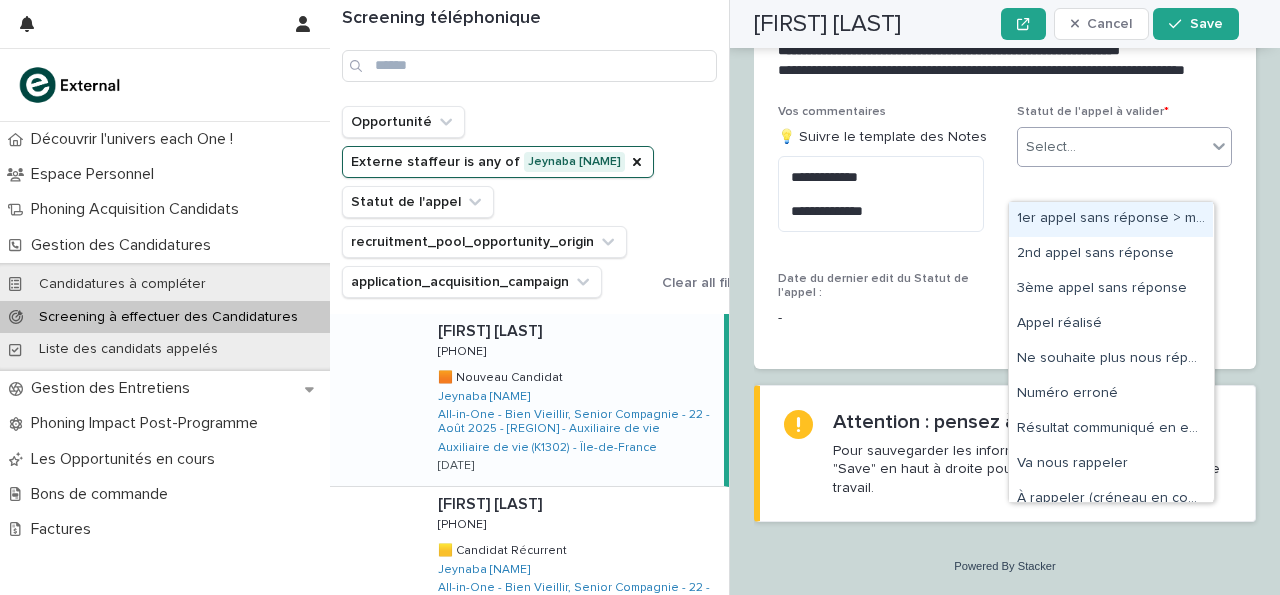 click on "1er appel sans réponse > message laissé" at bounding box center [1111, 219] 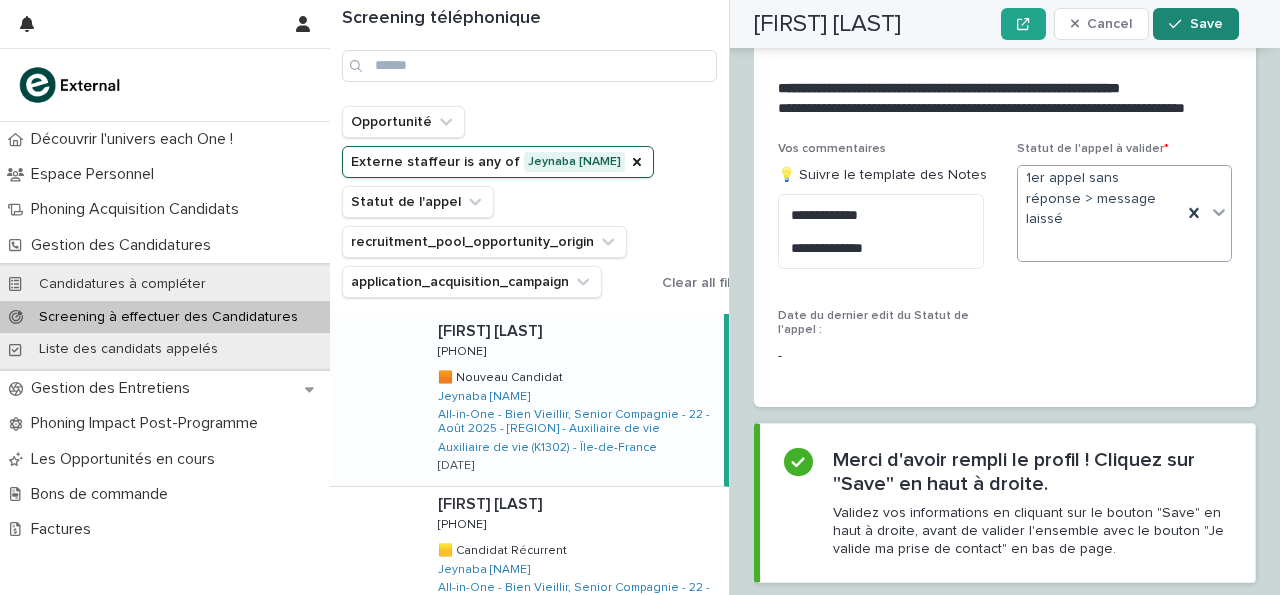 click 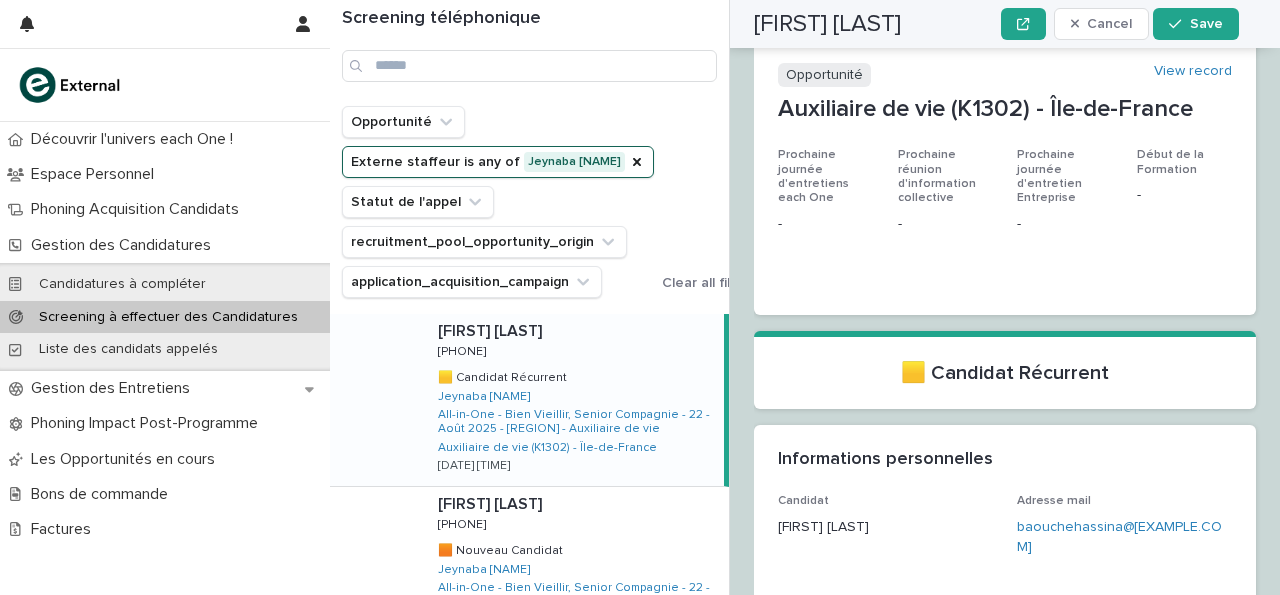 scroll, scrollTop: 0, scrollLeft: 0, axis: both 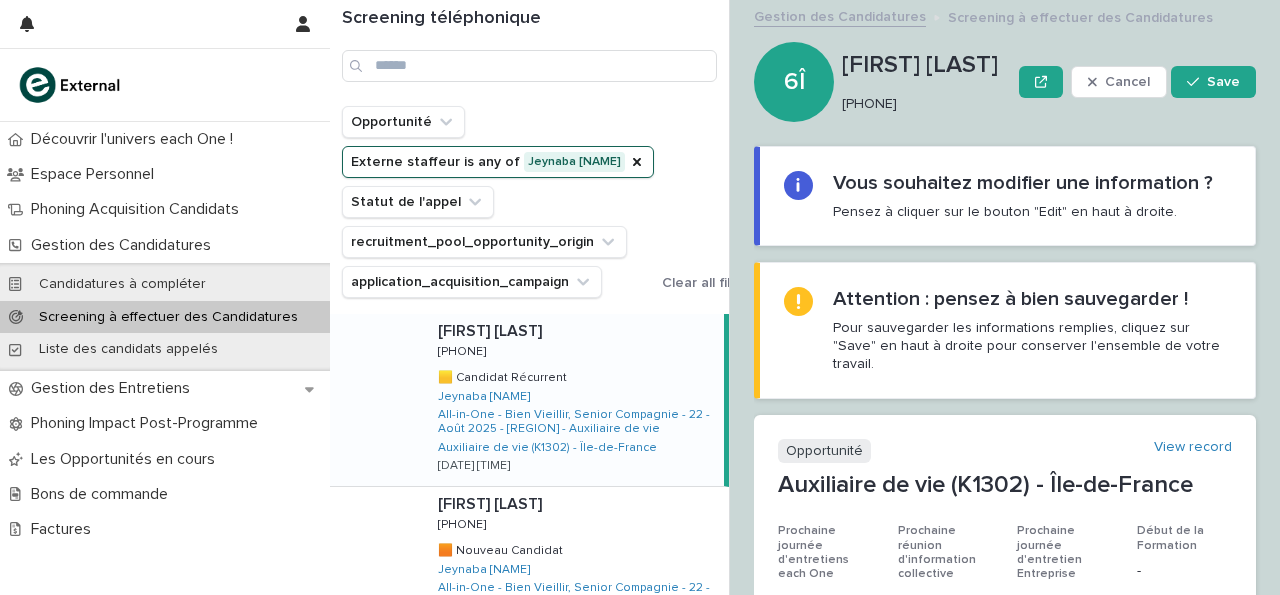 drag, startPoint x: 844, startPoint y: 105, endPoint x: 936, endPoint y: 106, distance: 92.00543 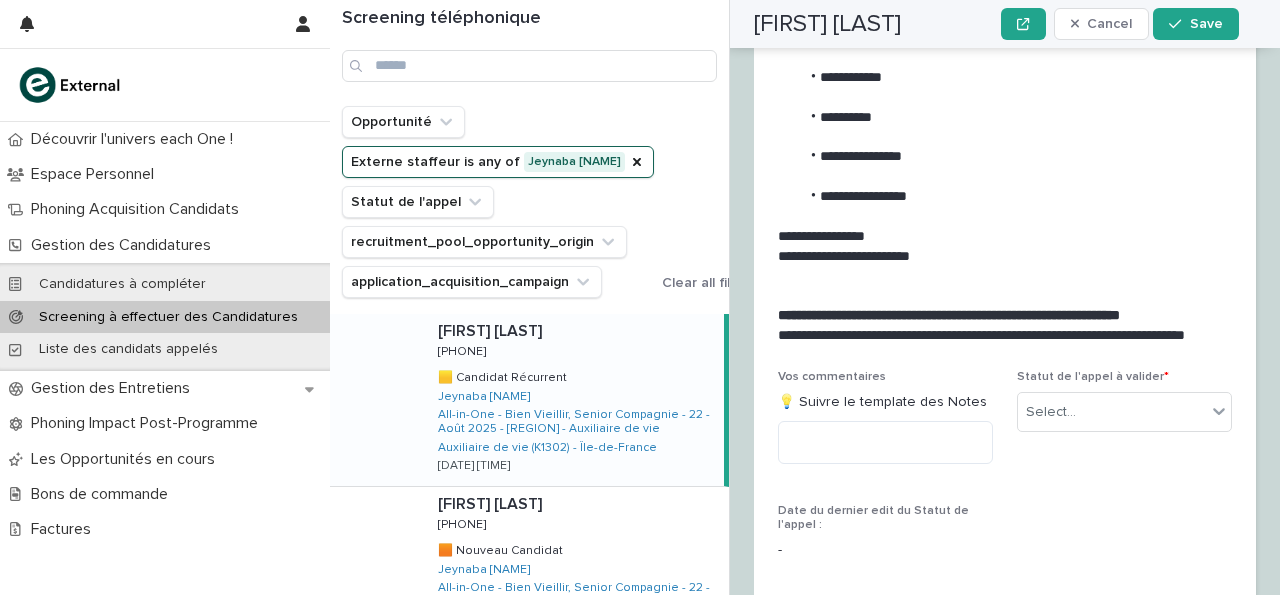scroll, scrollTop: 2308, scrollLeft: 0, axis: vertical 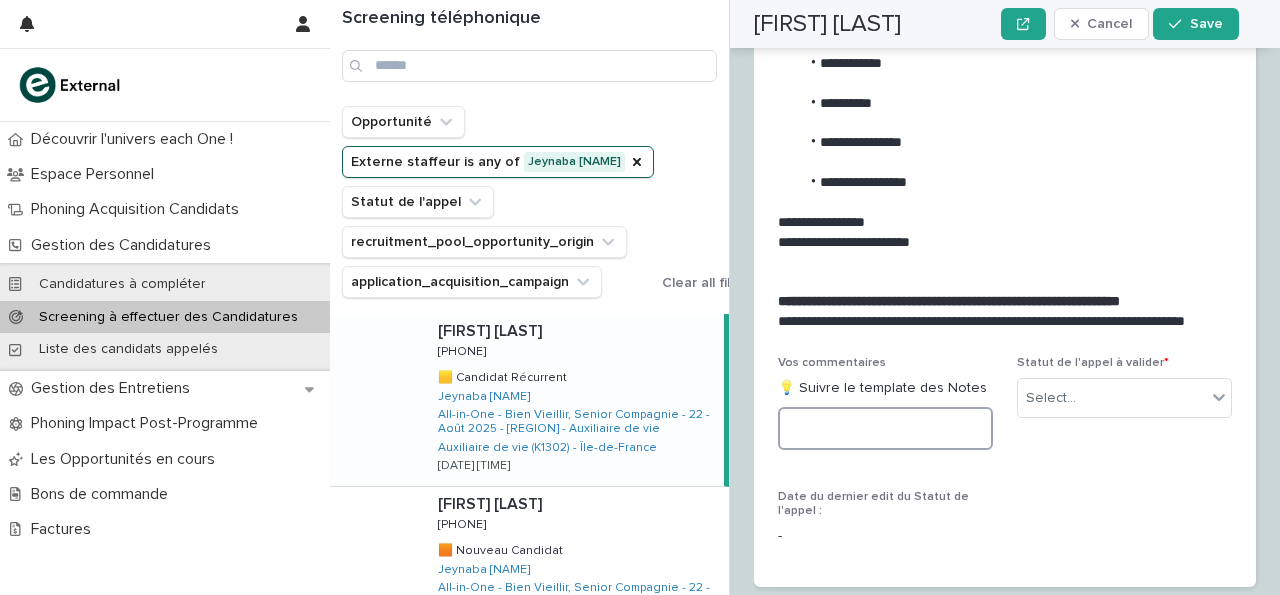 click at bounding box center (885, 428) 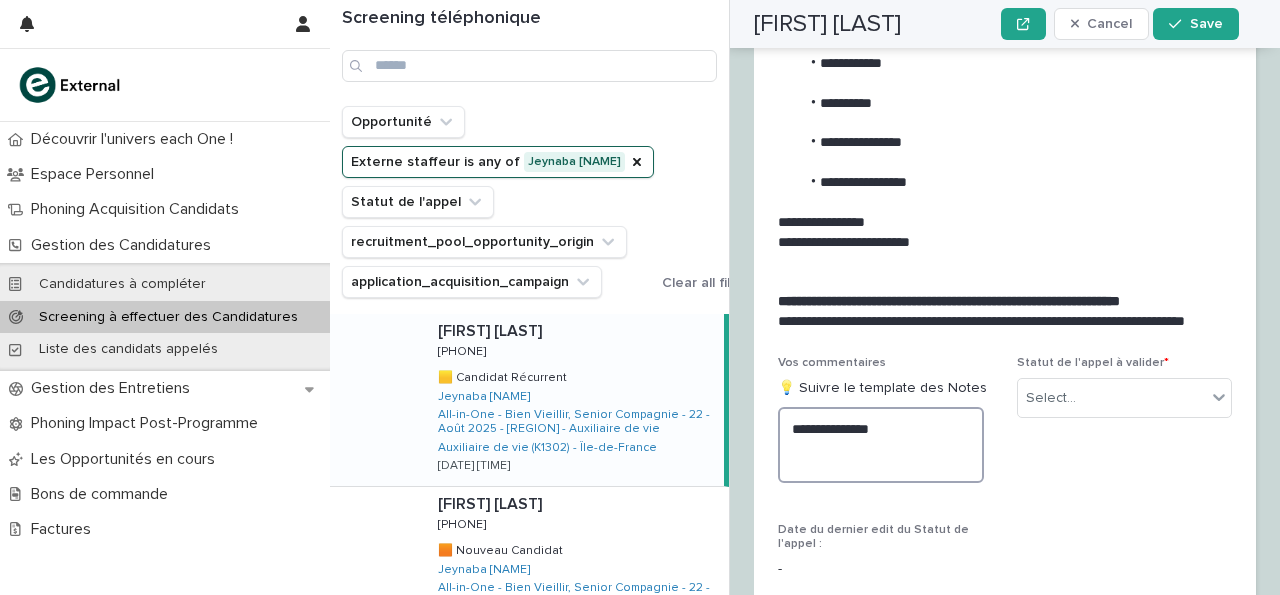 scroll, scrollTop: 2094, scrollLeft: 0, axis: vertical 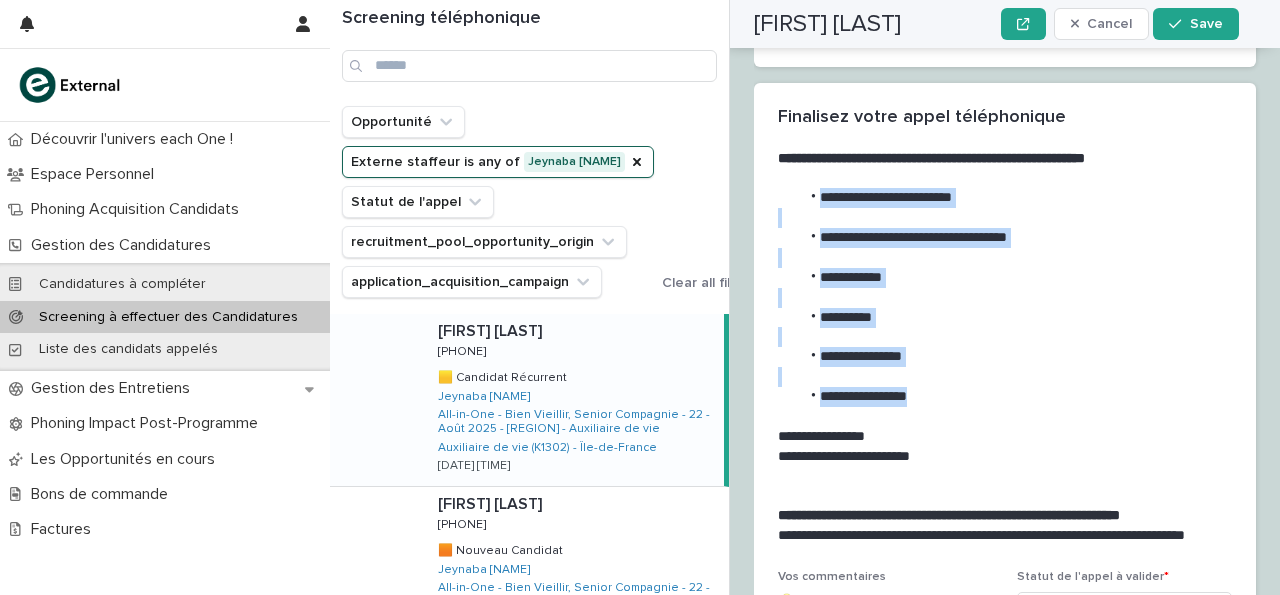 drag, startPoint x: 820, startPoint y: 252, endPoint x: 973, endPoint y: 449, distance: 249.43536 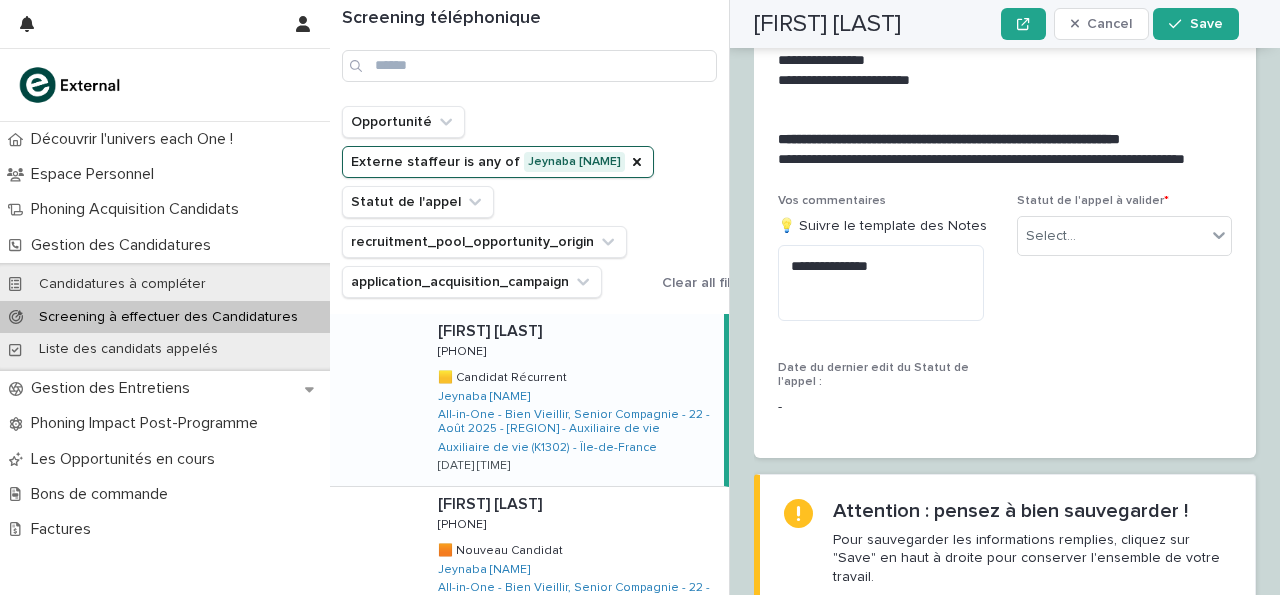 scroll, scrollTop: 2470, scrollLeft: 0, axis: vertical 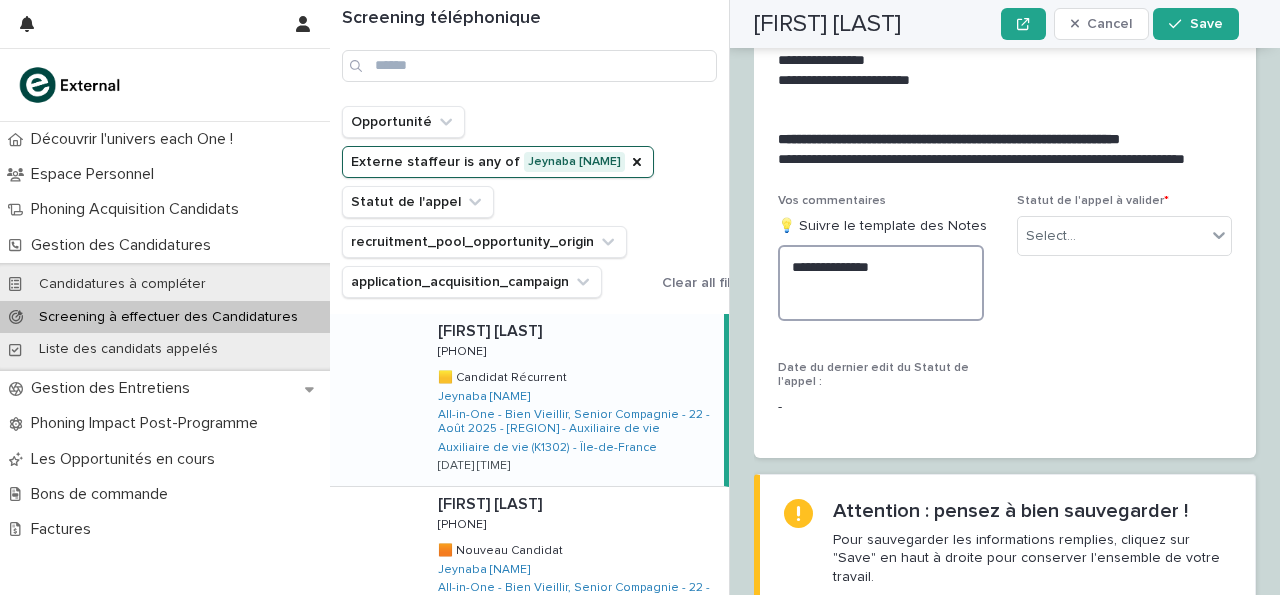click on "**********" at bounding box center (881, 282) 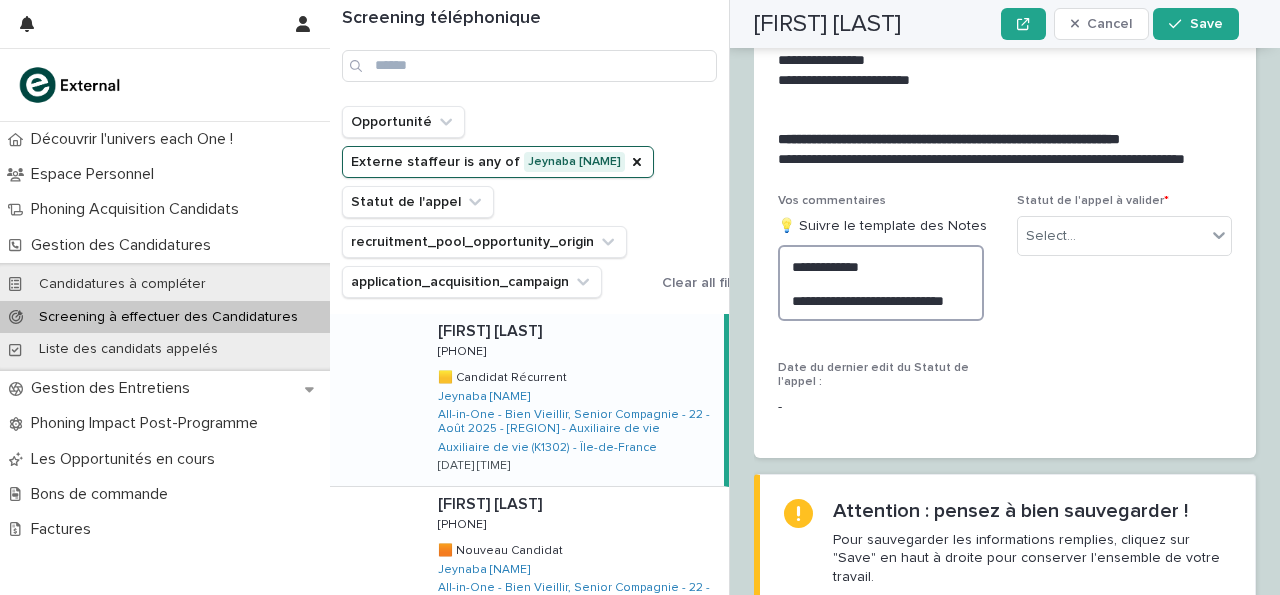 scroll, scrollTop: 2509, scrollLeft: 0, axis: vertical 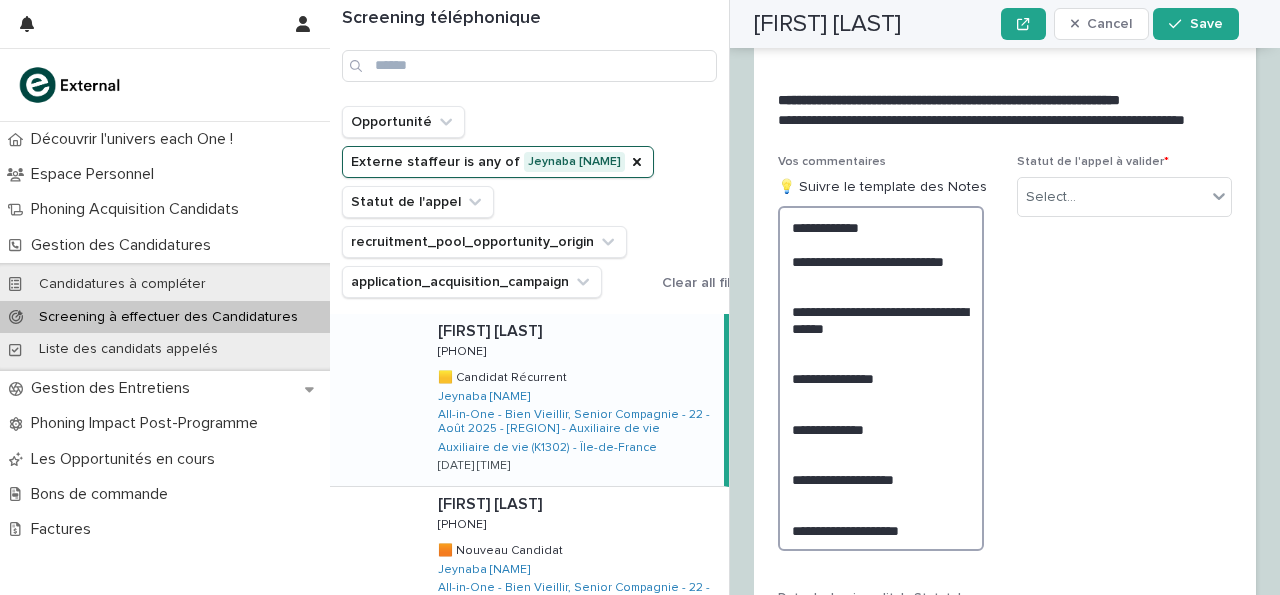 click on "**********" at bounding box center [881, 378] 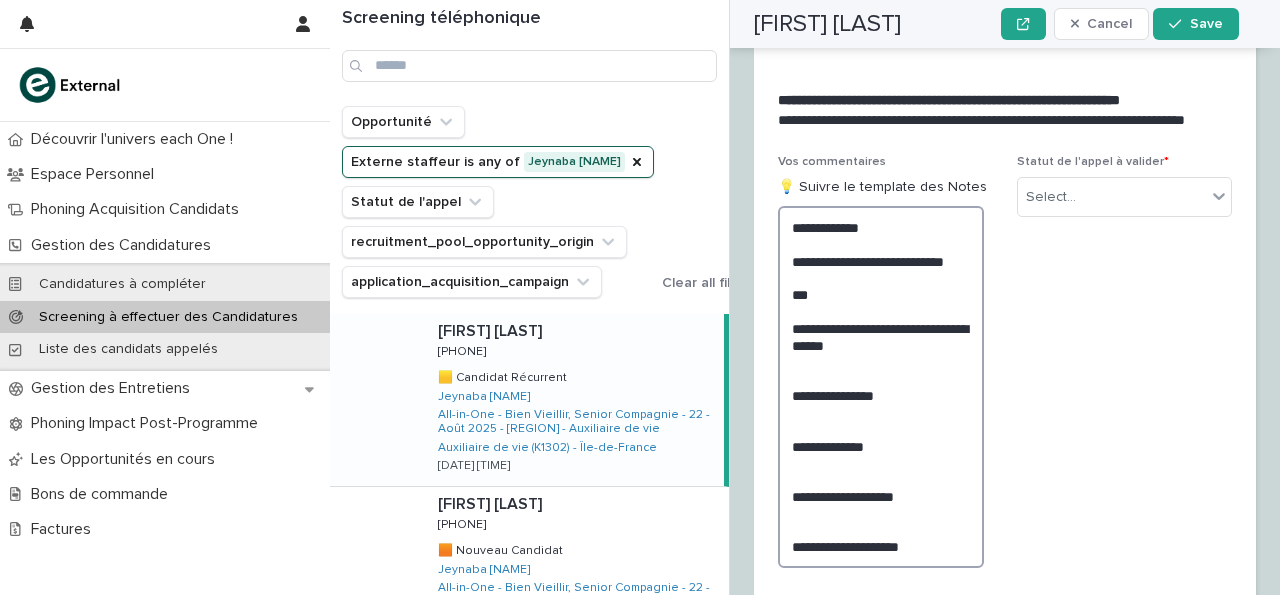 click on "**********" at bounding box center (881, 386) 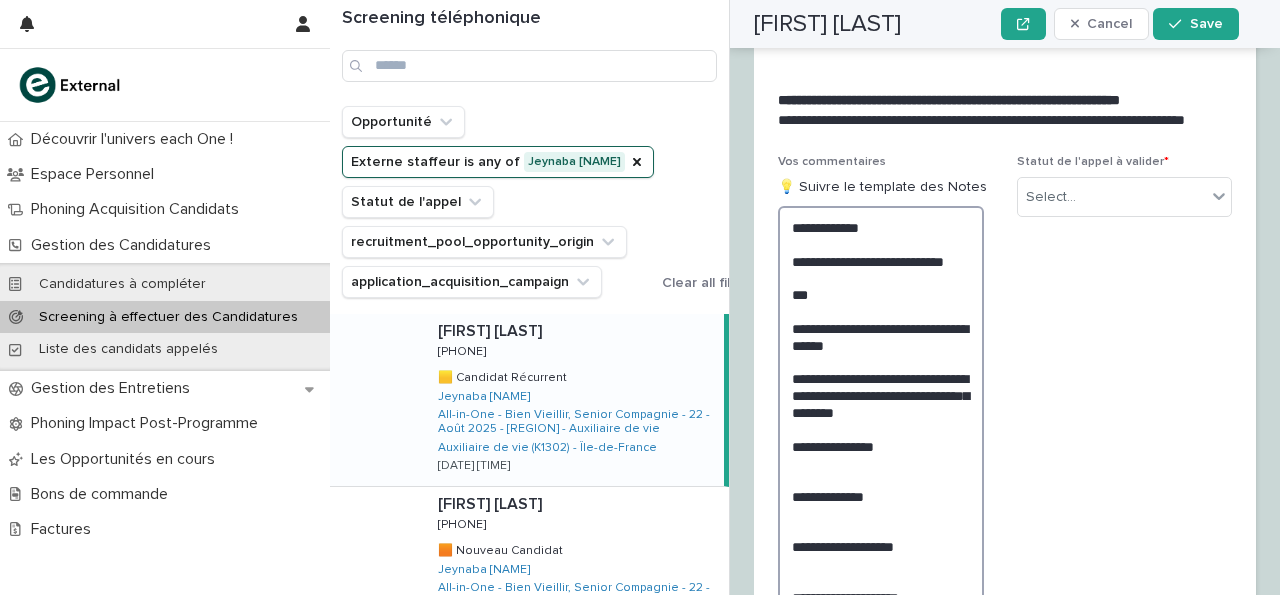 click on "**********" at bounding box center [881, 411] 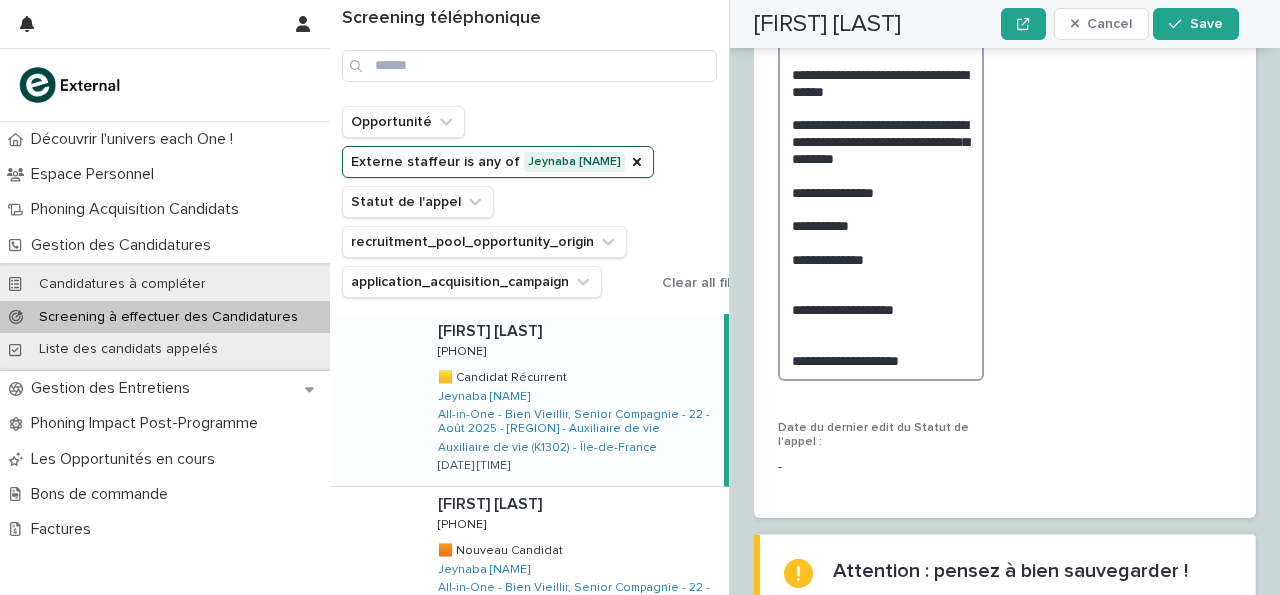 scroll, scrollTop: 2760, scrollLeft: 0, axis: vertical 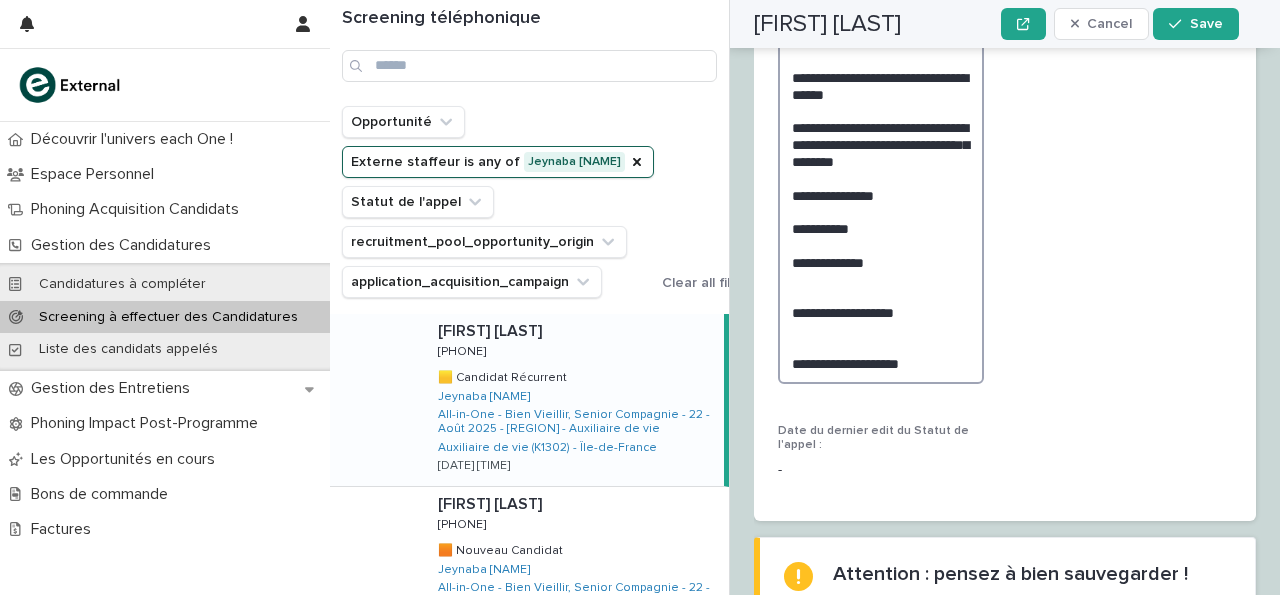 click on "**********" at bounding box center (881, 169) 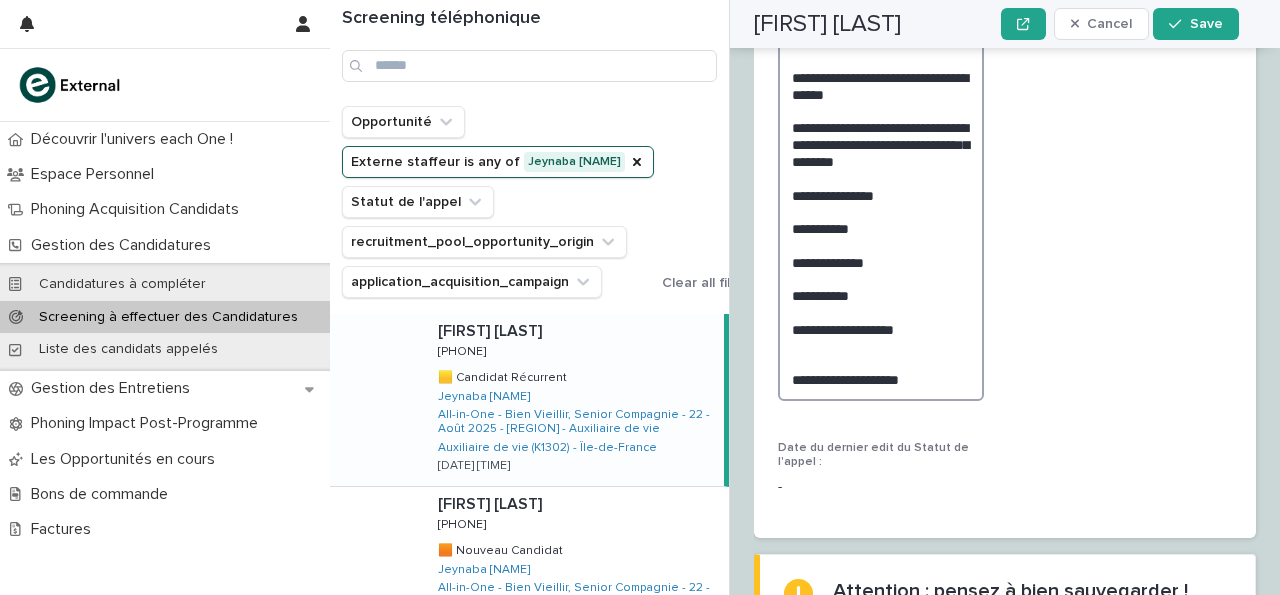scroll, scrollTop: 2760, scrollLeft: 0, axis: vertical 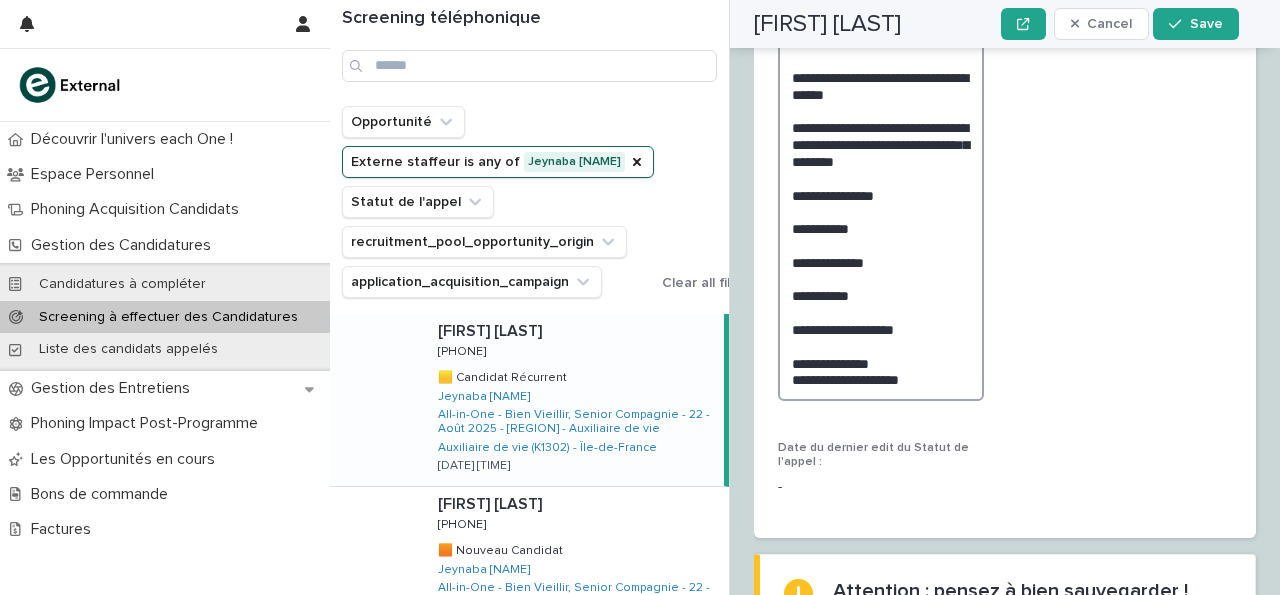 drag, startPoint x: 881, startPoint y: 405, endPoint x: 902, endPoint y: 405, distance: 21 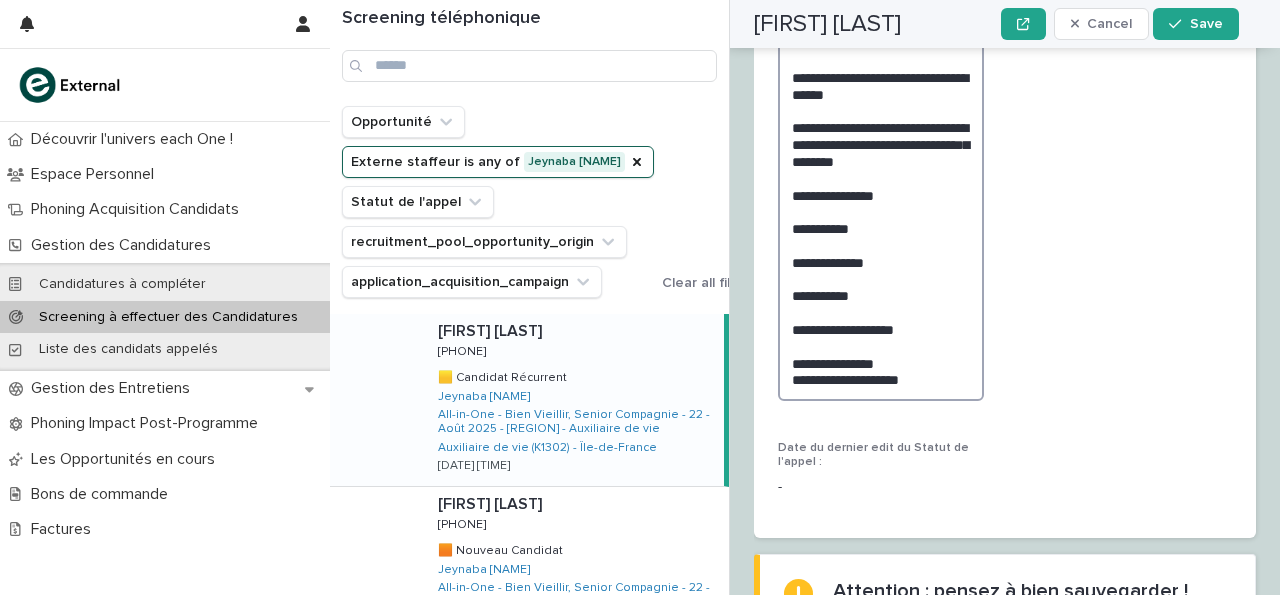 scroll, scrollTop: 2760, scrollLeft: 0, axis: vertical 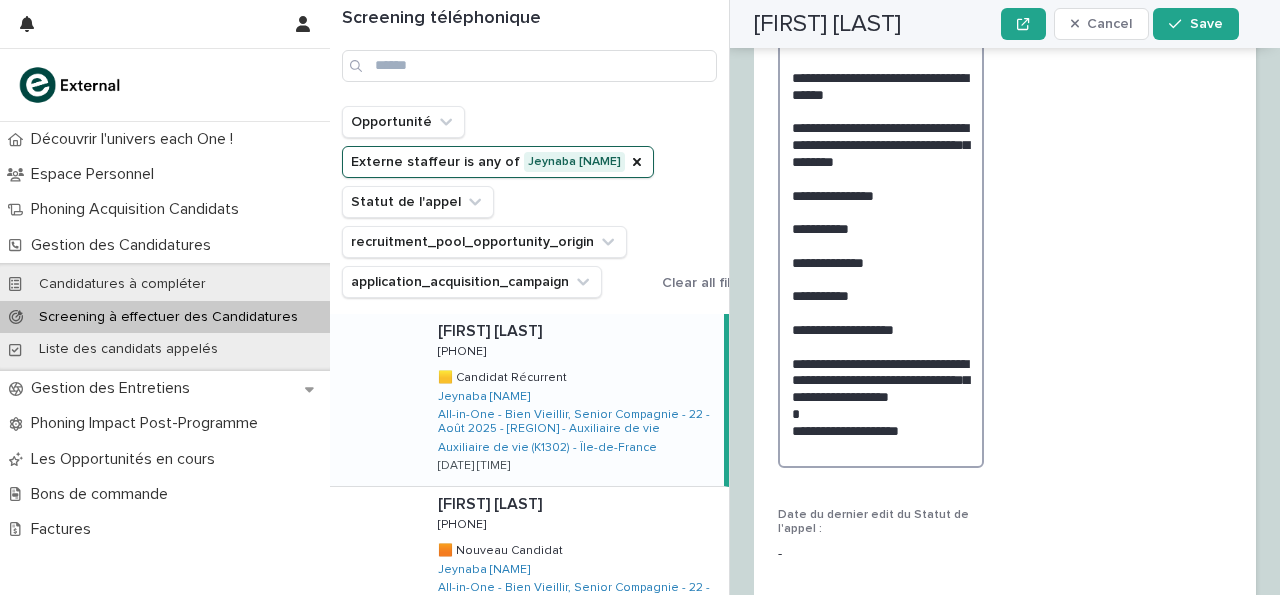 click on "**********" at bounding box center [881, 211] 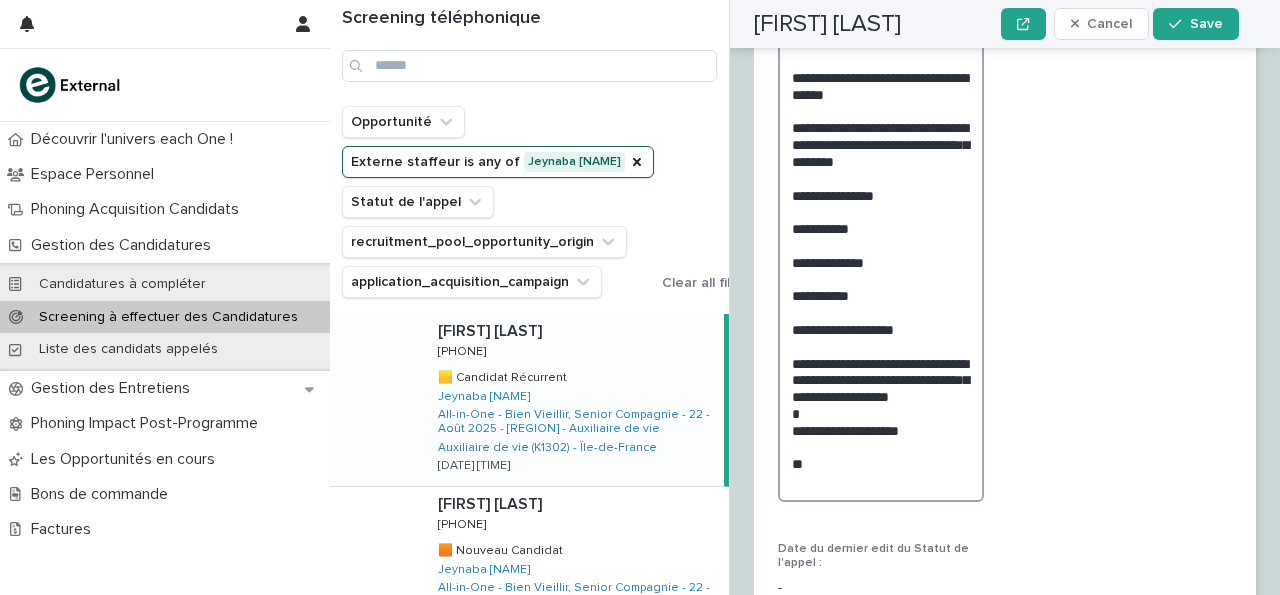 scroll, scrollTop: 2760, scrollLeft: 0, axis: vertical 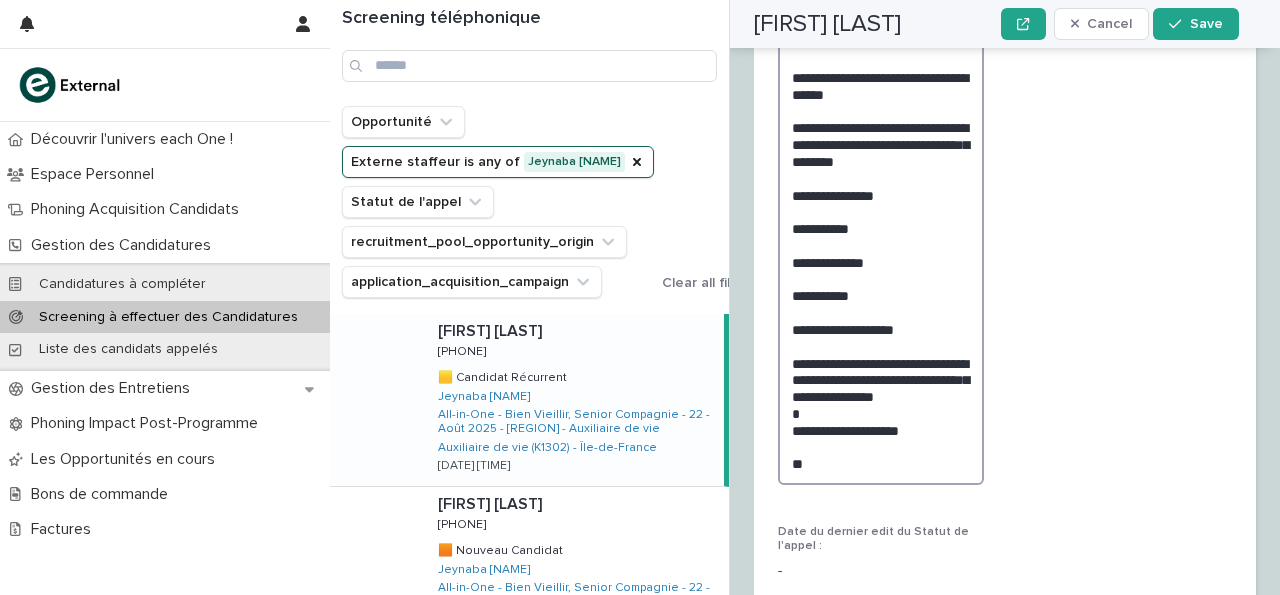 click on "**********" at bounding box center (881, 219) 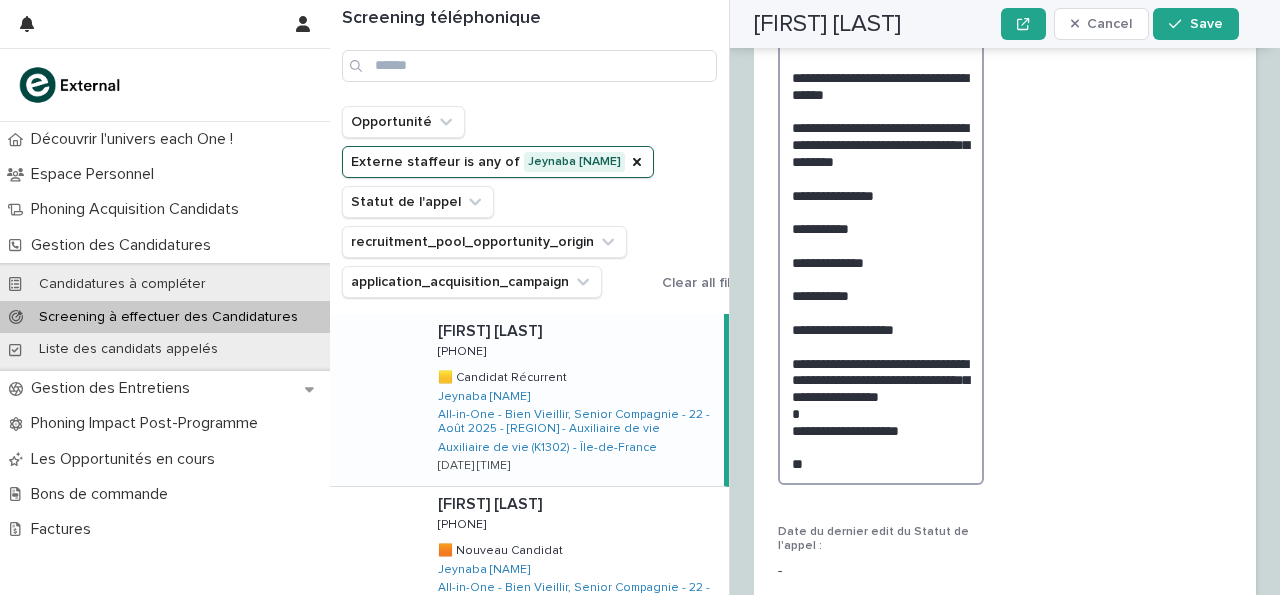 scroll, scrollTop: 2760, scrollLeft: 0, axis: vertical 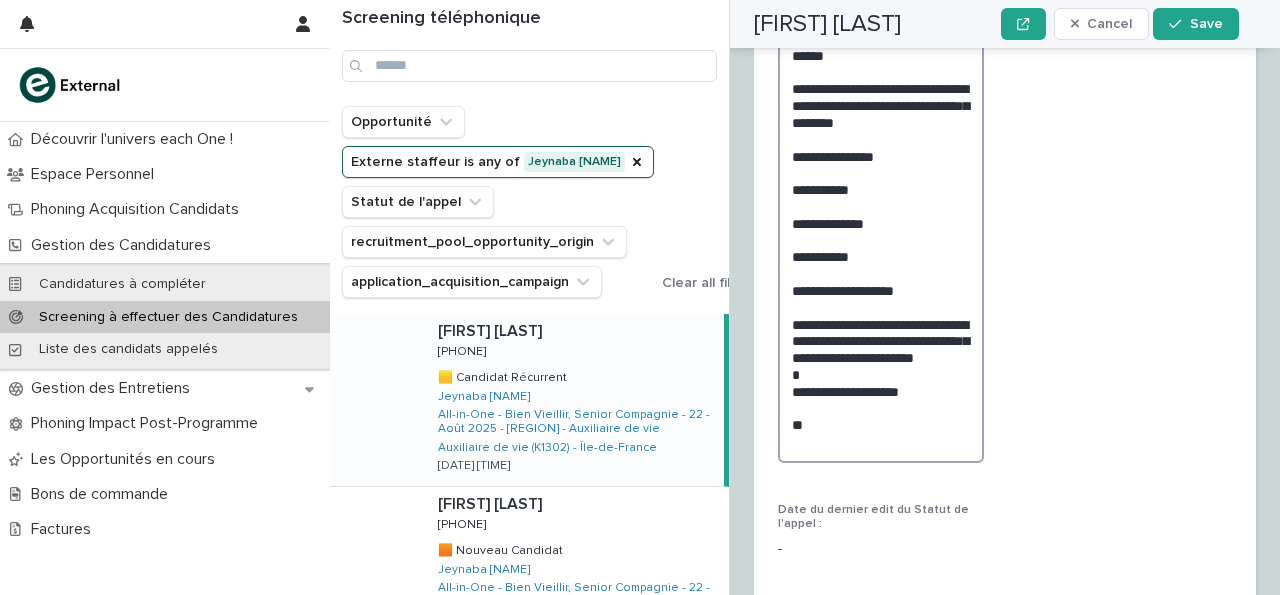click on "**********" at bounding box center (881, 189) 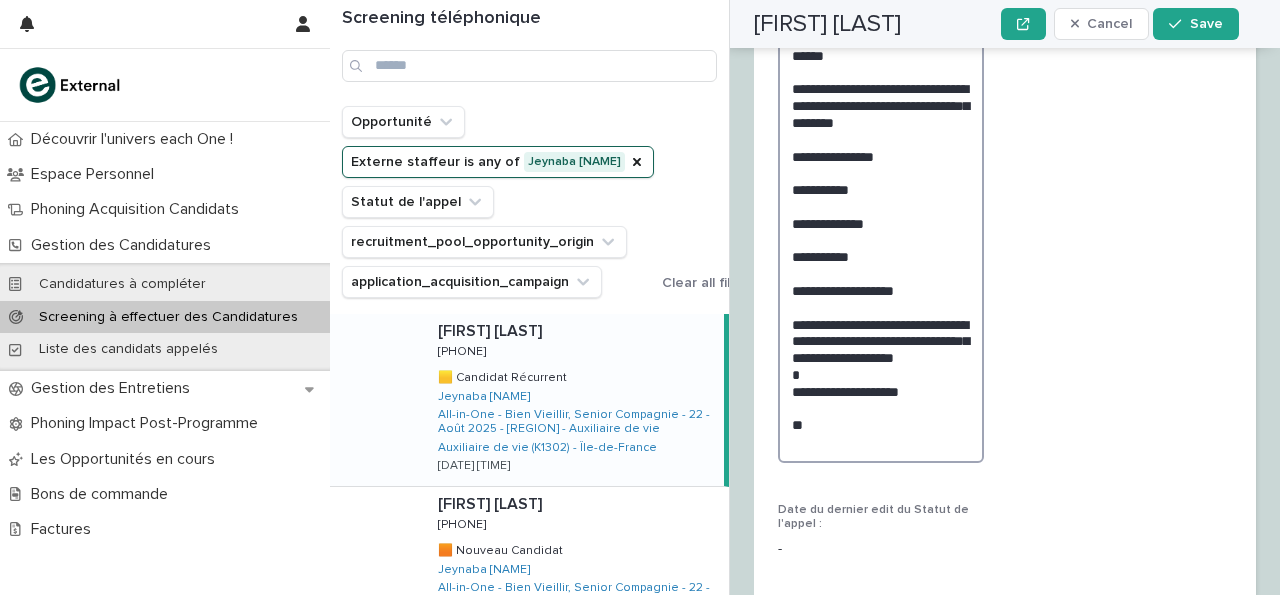 scroll, scrollTop: 2799, scrollLeft: 0, axis: vertical 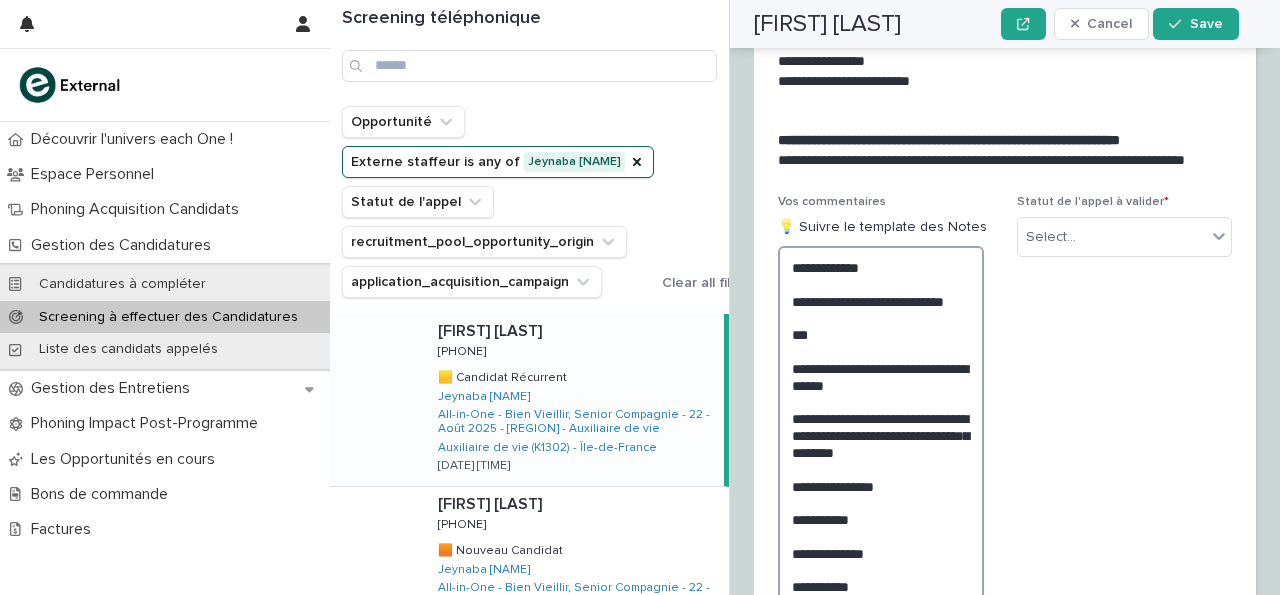 click on "**********" at bounding box center (881, 519) 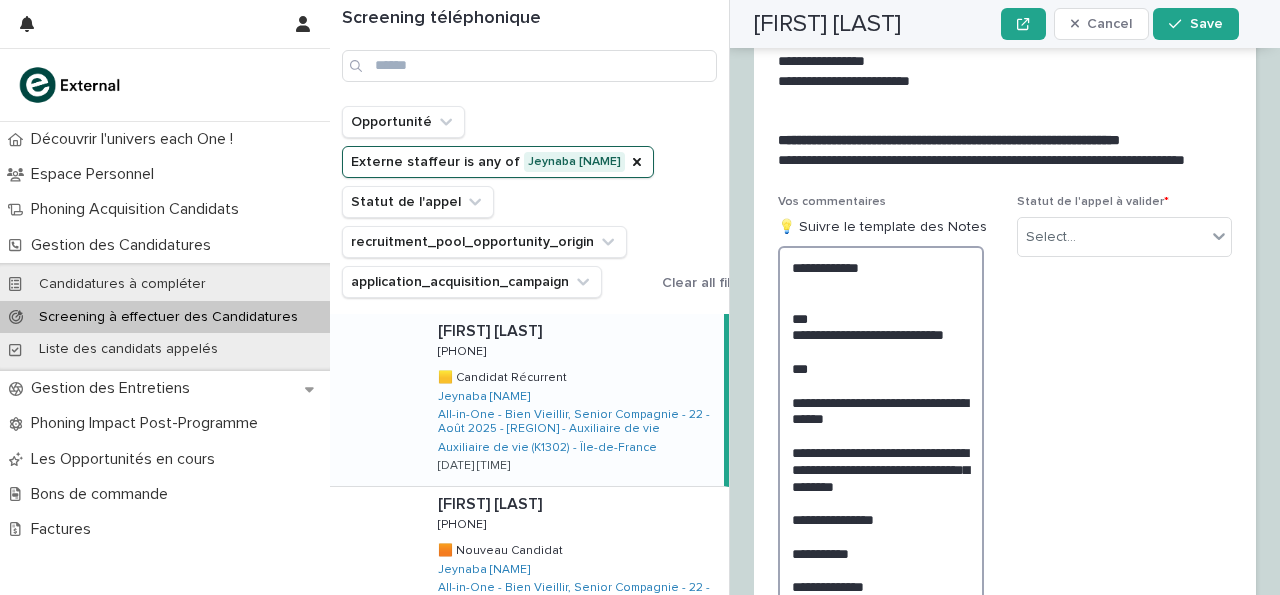 paste on "**********" 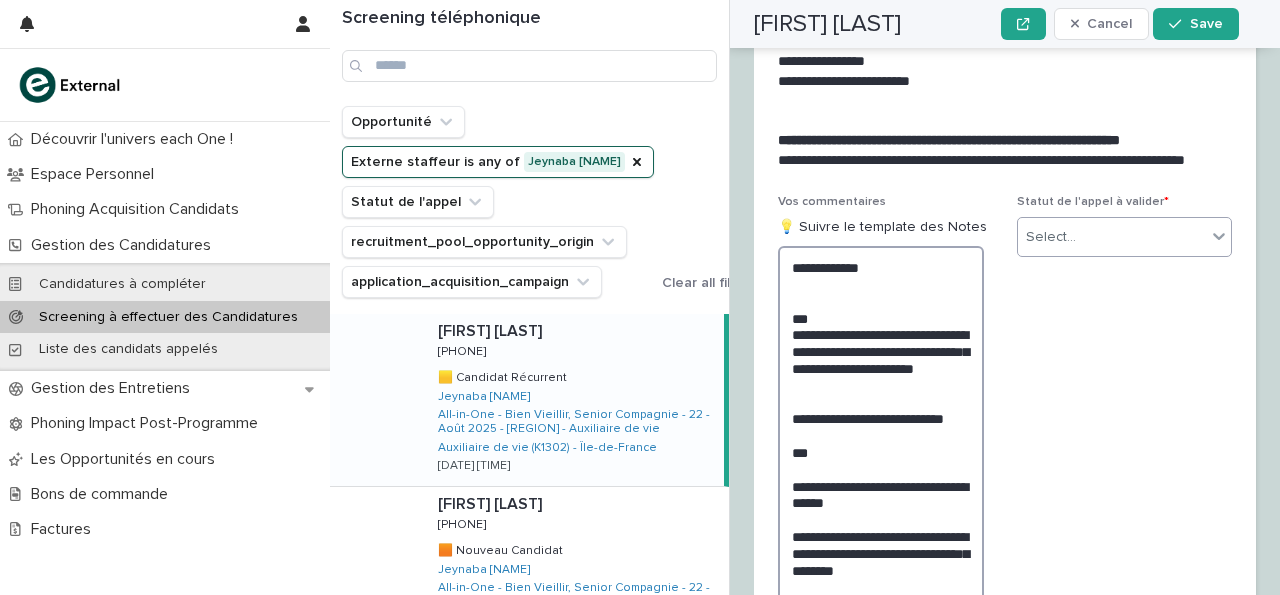 type on "**********" 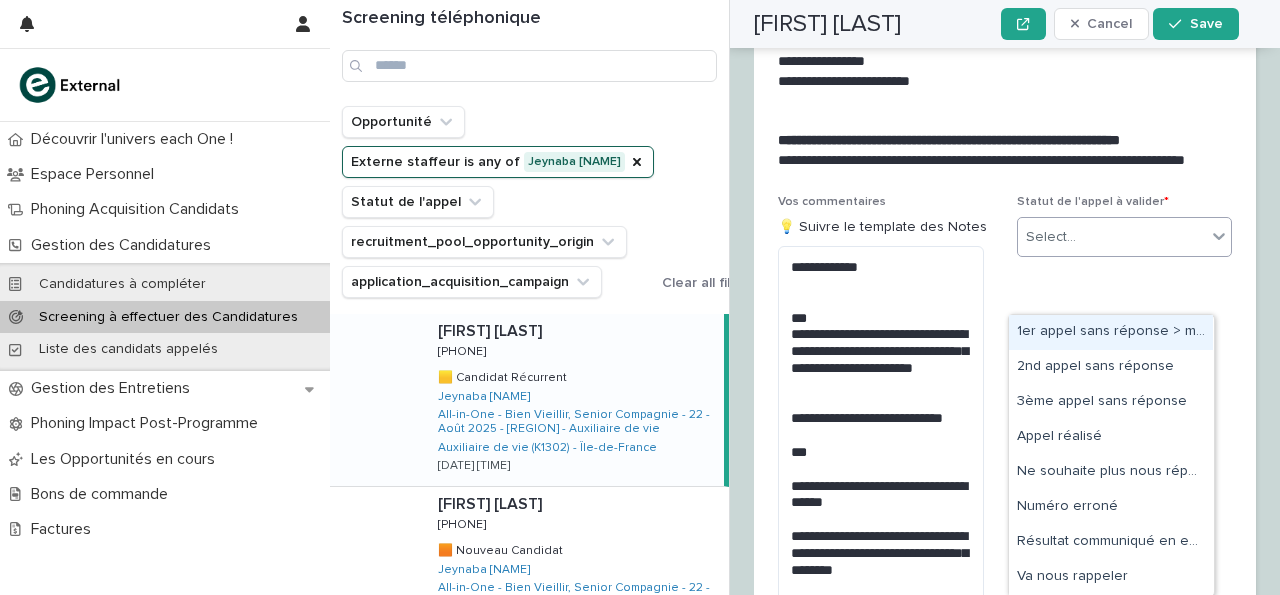 click on "Select..." at bounding box center (1112, 237) 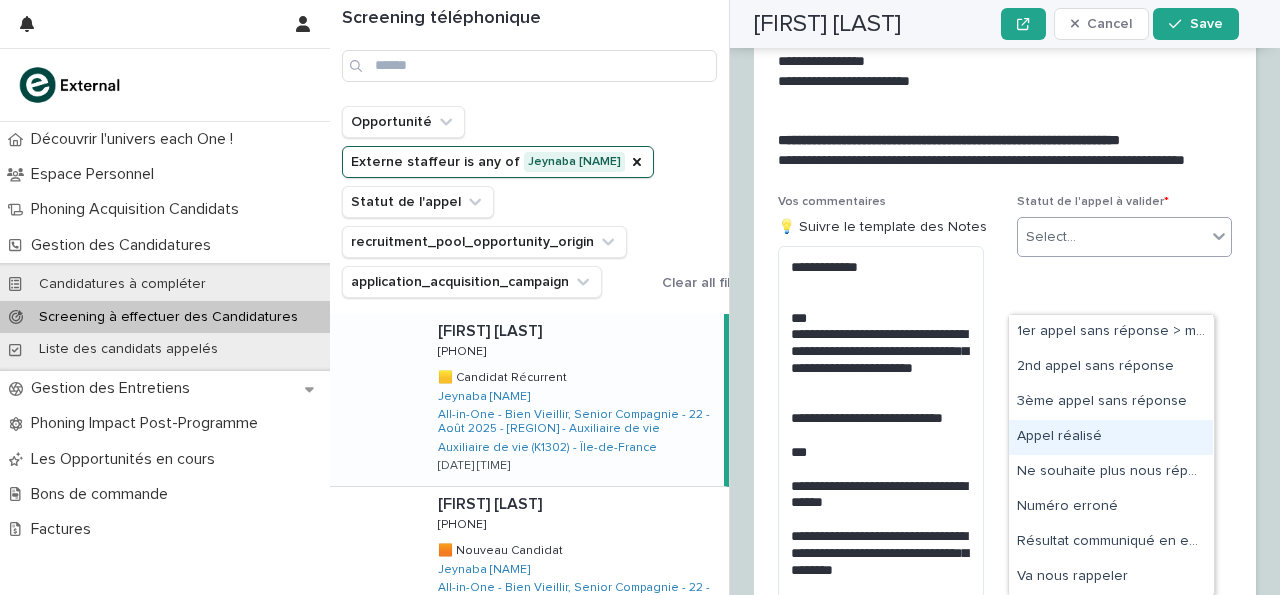 click on "Appel réalisé" at bounding box center [1111, 437] 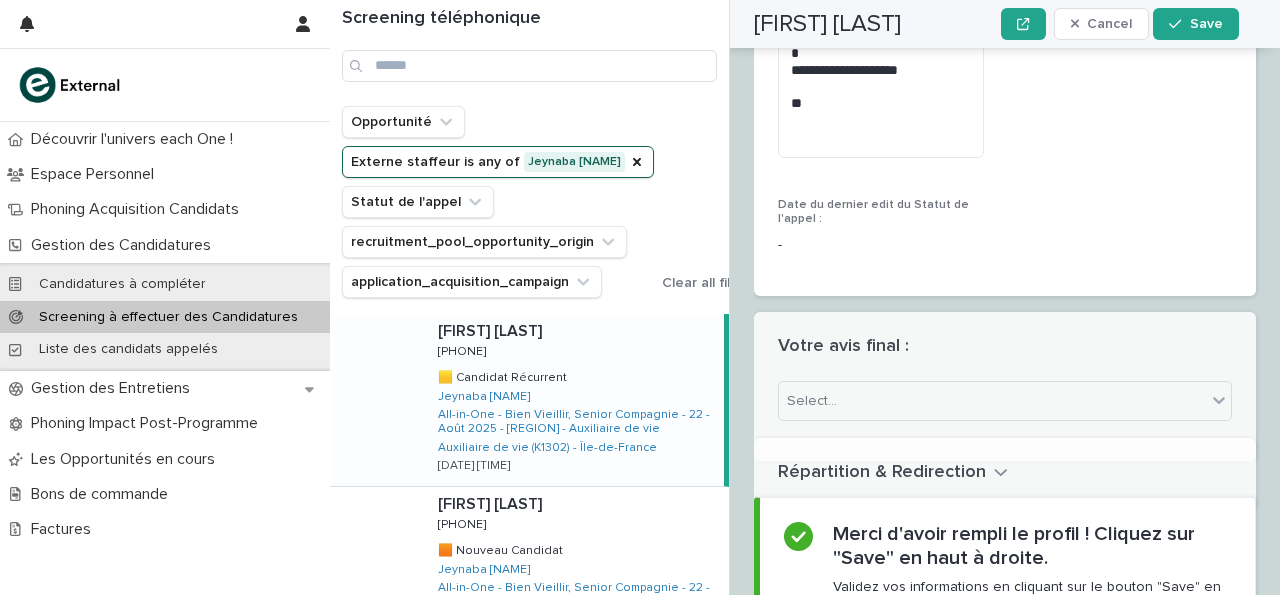 scroll, scrollTop: 3300, scrollLeft: 0, axis: vertical 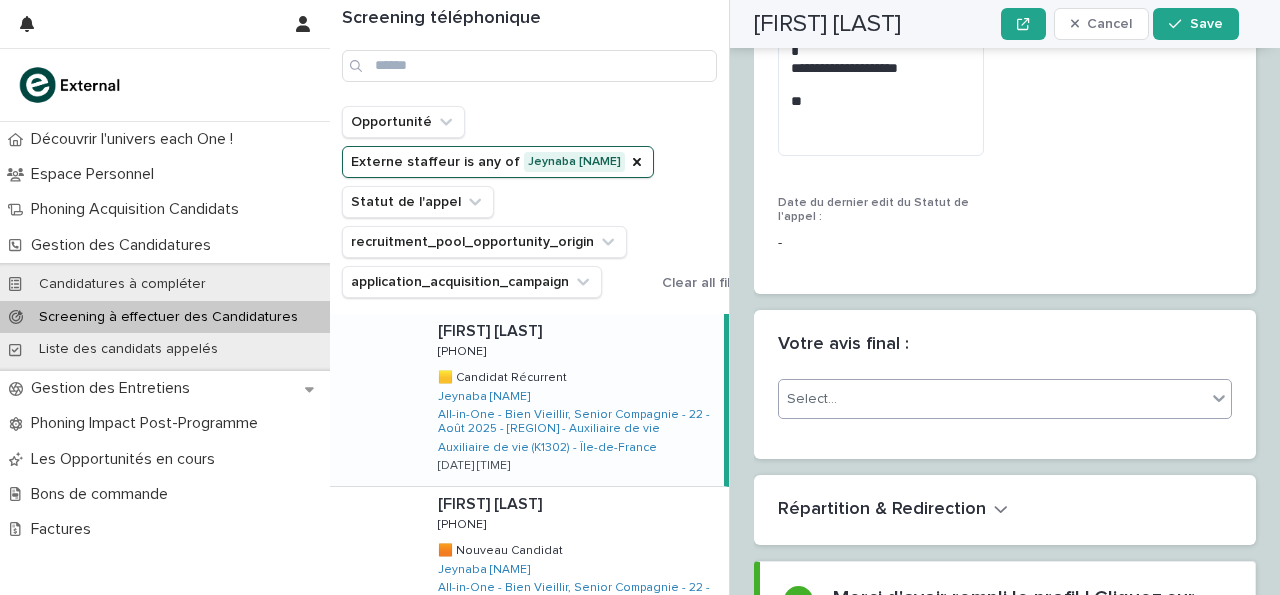 click on "Select..." at bounding box center [992, 399] 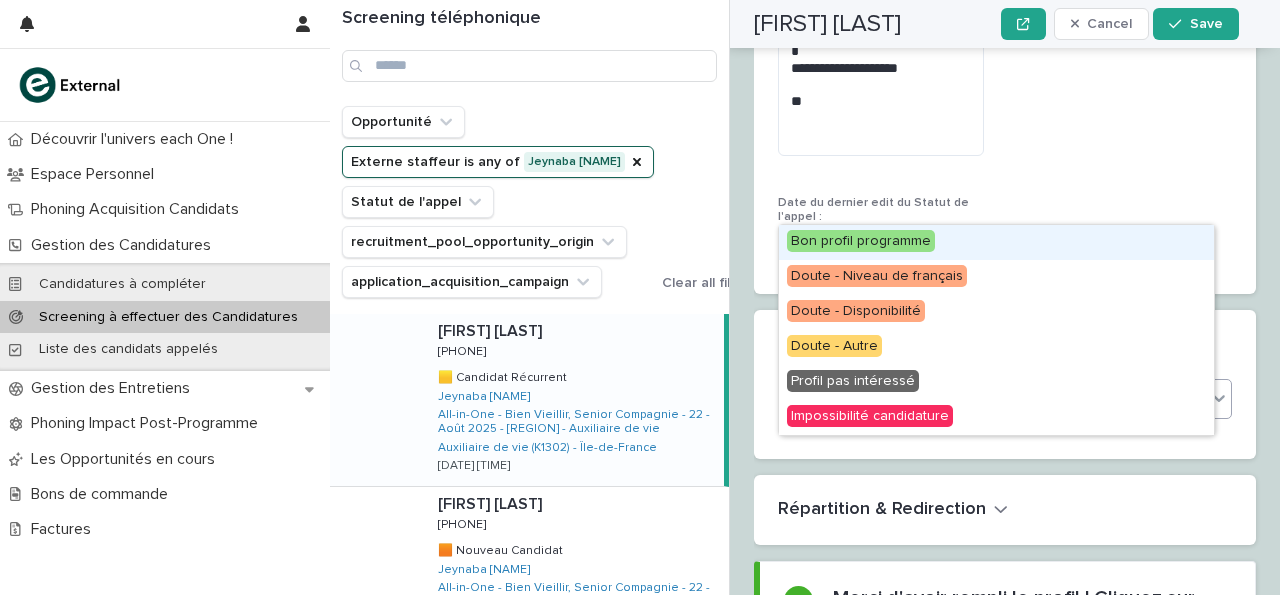 click on "Bon profil programme" at bounding box center [861, 241] 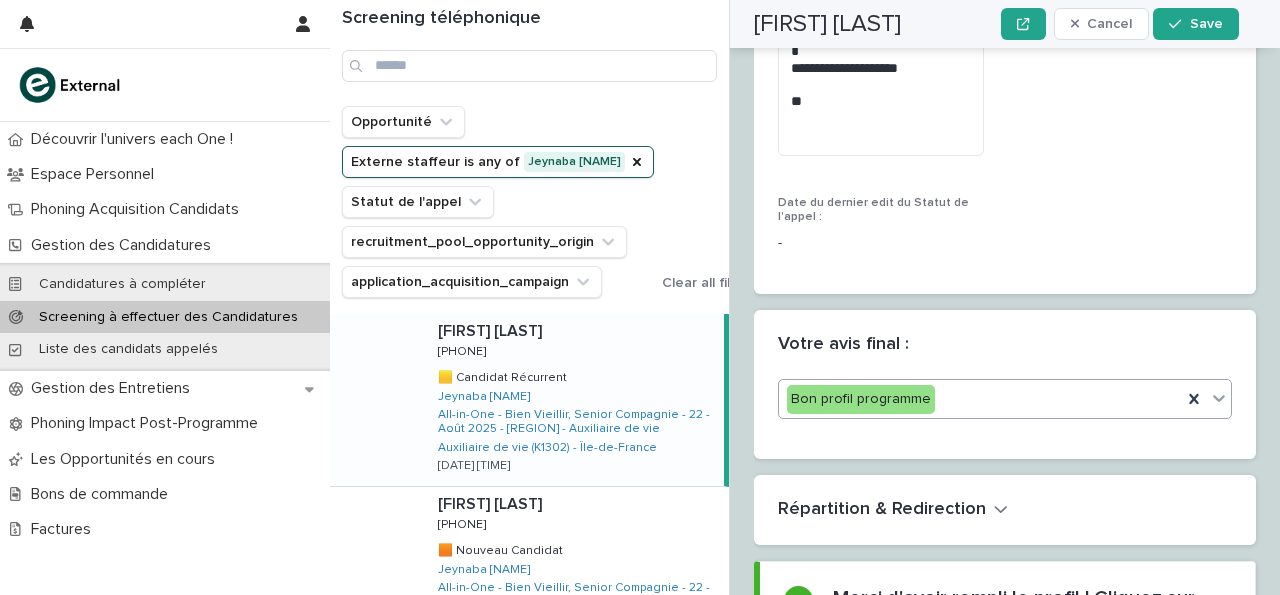 scroll, scrollTop: 3300, scrollLeft: 0, axis: vertical 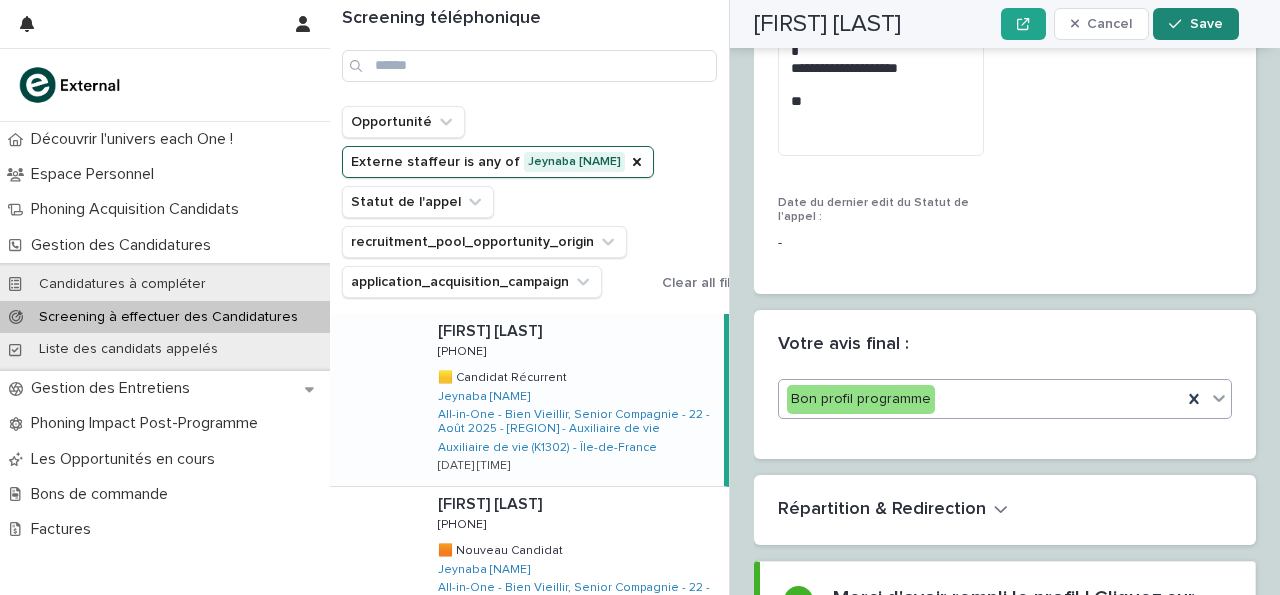 click on "Save" at bounding box center (1206, 24) 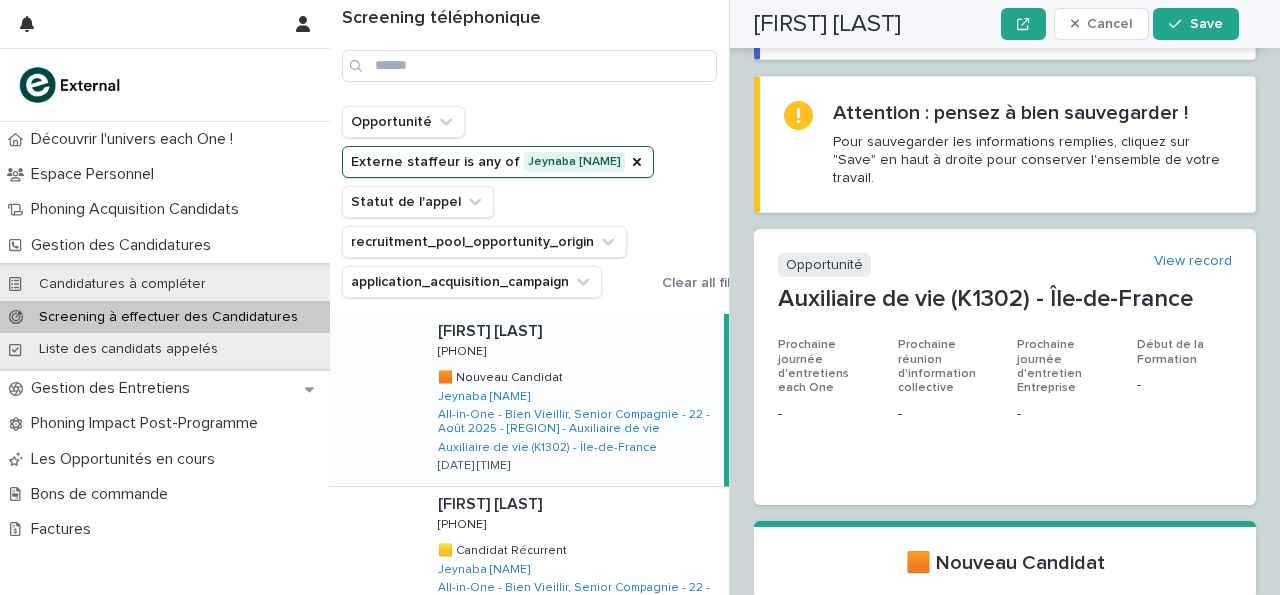 scroll, scrollTop: 0, scrollLeft: 0, axis: both 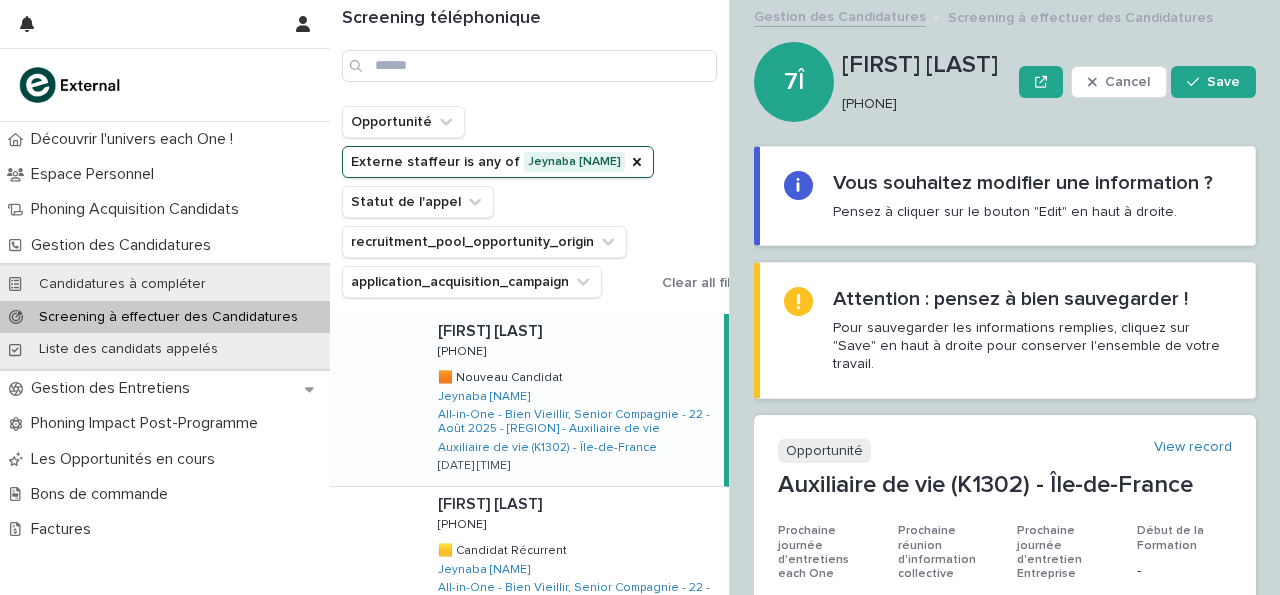 drag, startPoint x: 842, startPoint y: 98, endPoint x: 933, endPoint y: 111, distance: 91.92388 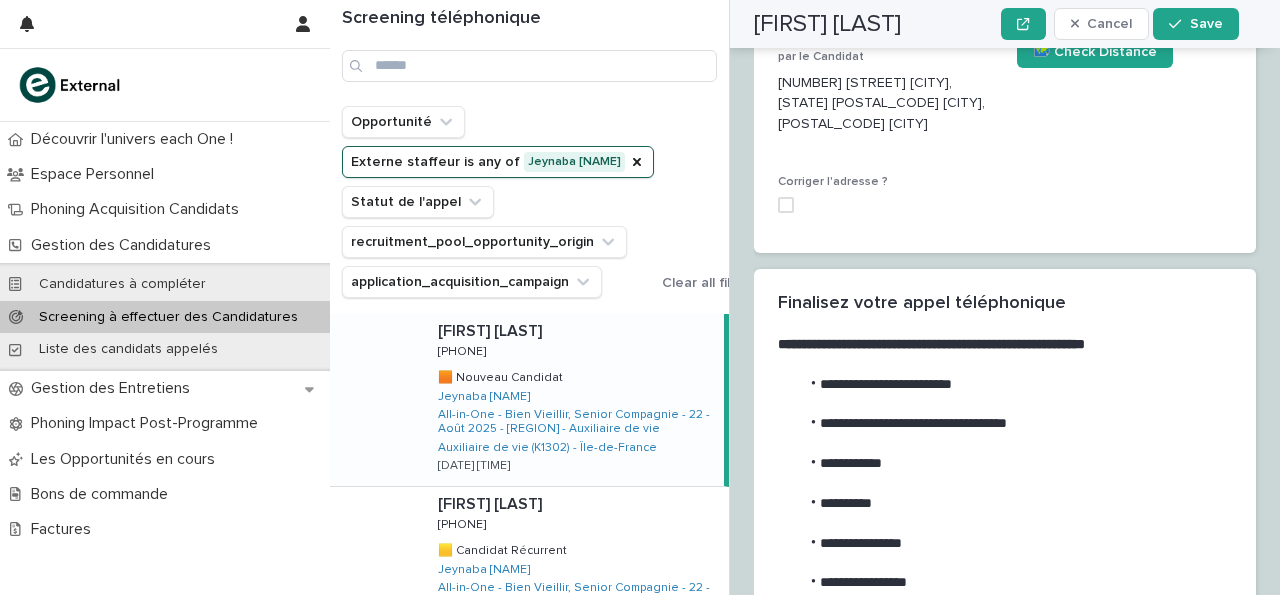 scroll, scrollTop: 2618, scrollLeft: 0, axis: vertical 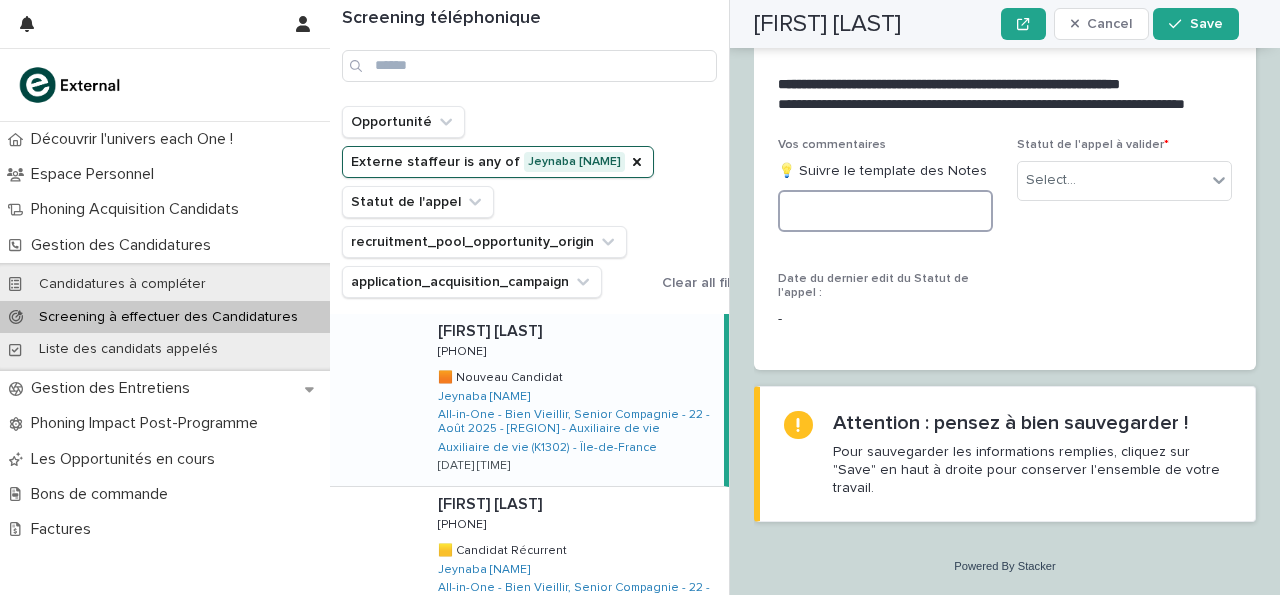 click at bounding box center [885, 211] 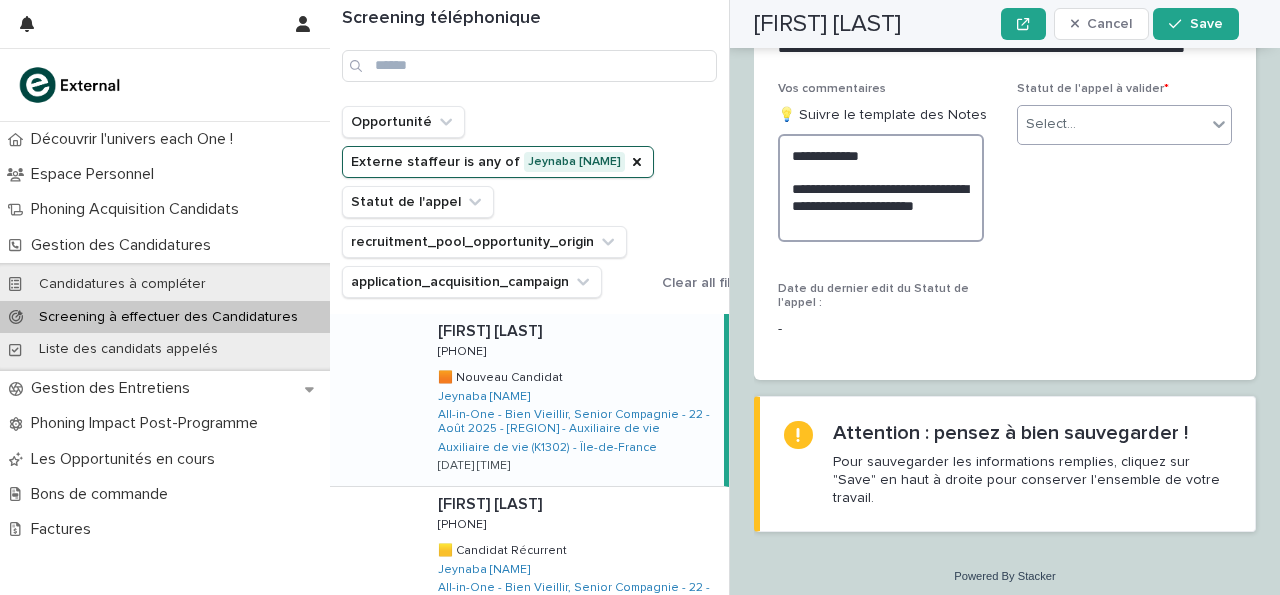 type on "**********" 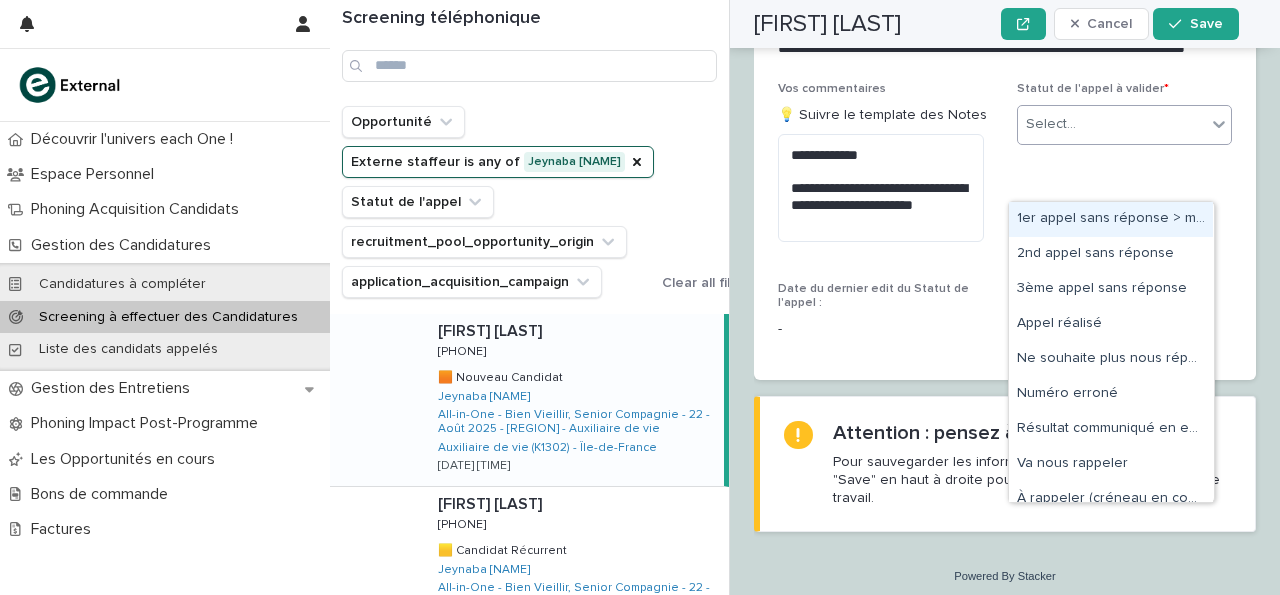 click on "Select..." at bounding box center [1112, 124] 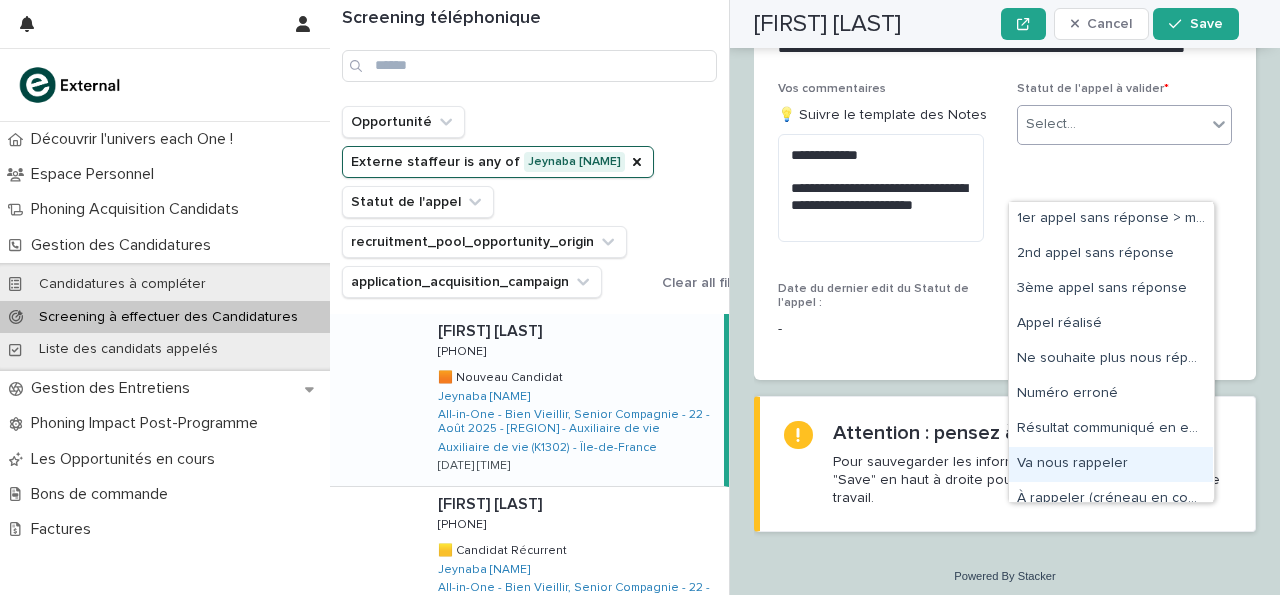 click on "Va nous rappeler" at bounding box center (1111, 464) 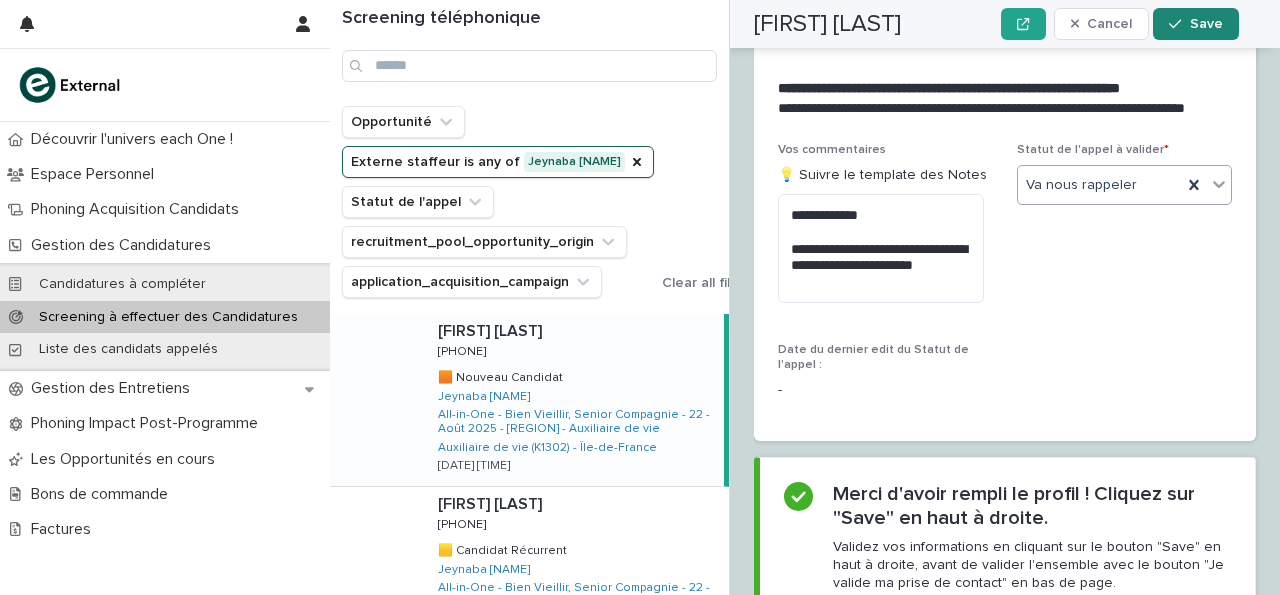 click at bounding box center [1179, 24] 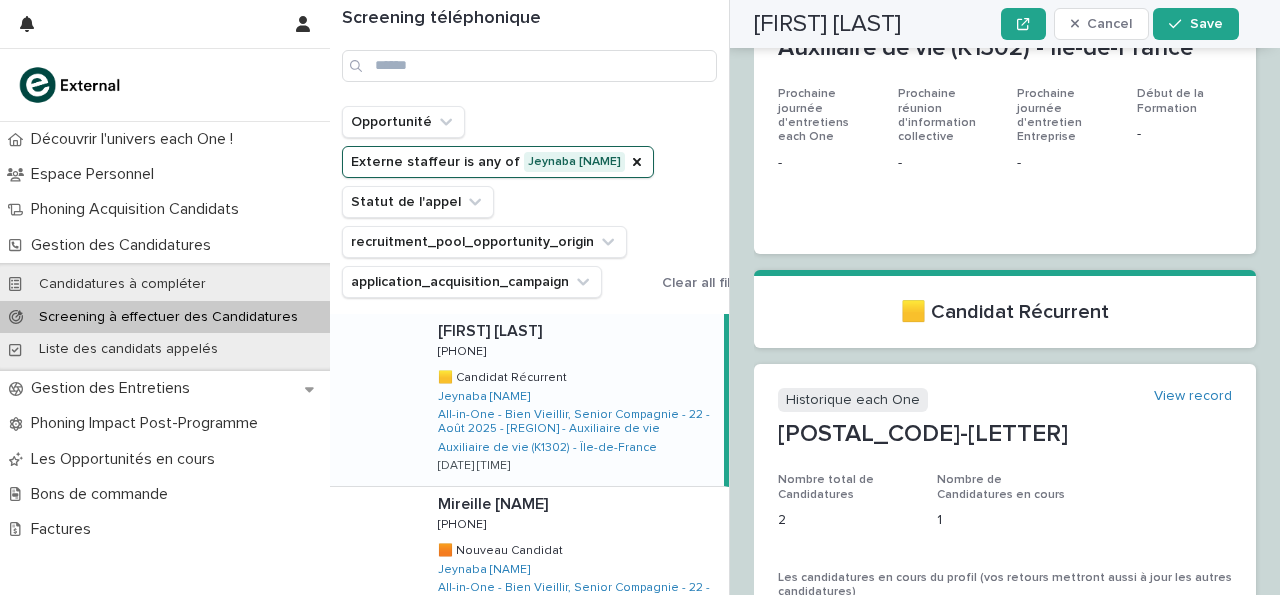 scroll, scrollTop: 0, scrollLeft: 0, axis: both 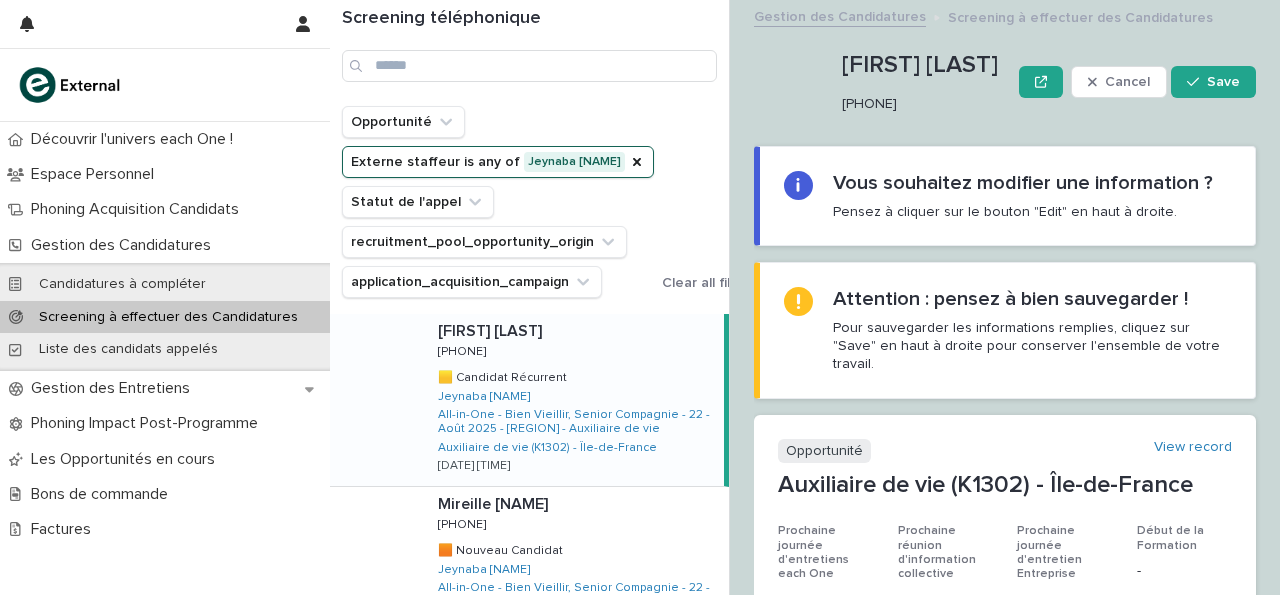 drag, startPoint x: 843, startPoint y: 103, endPoint x: 934, endPoint y: 101, distance: 91.02197 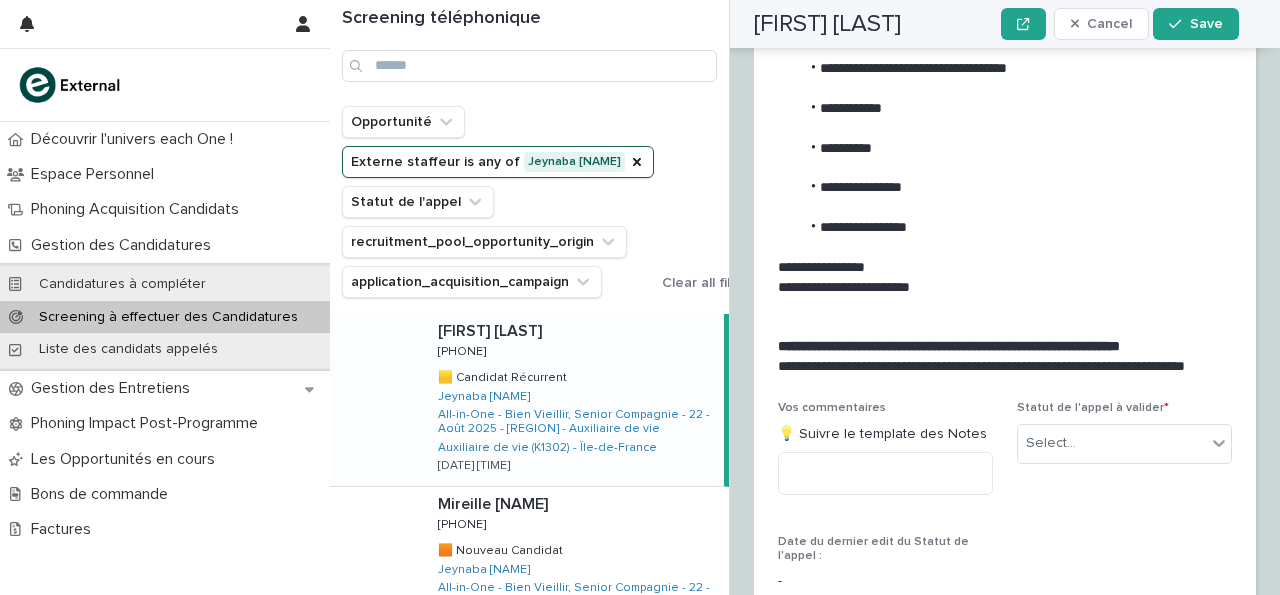 scroll, scrollTop: 3195, scrollLeft: 0, axis: vertical 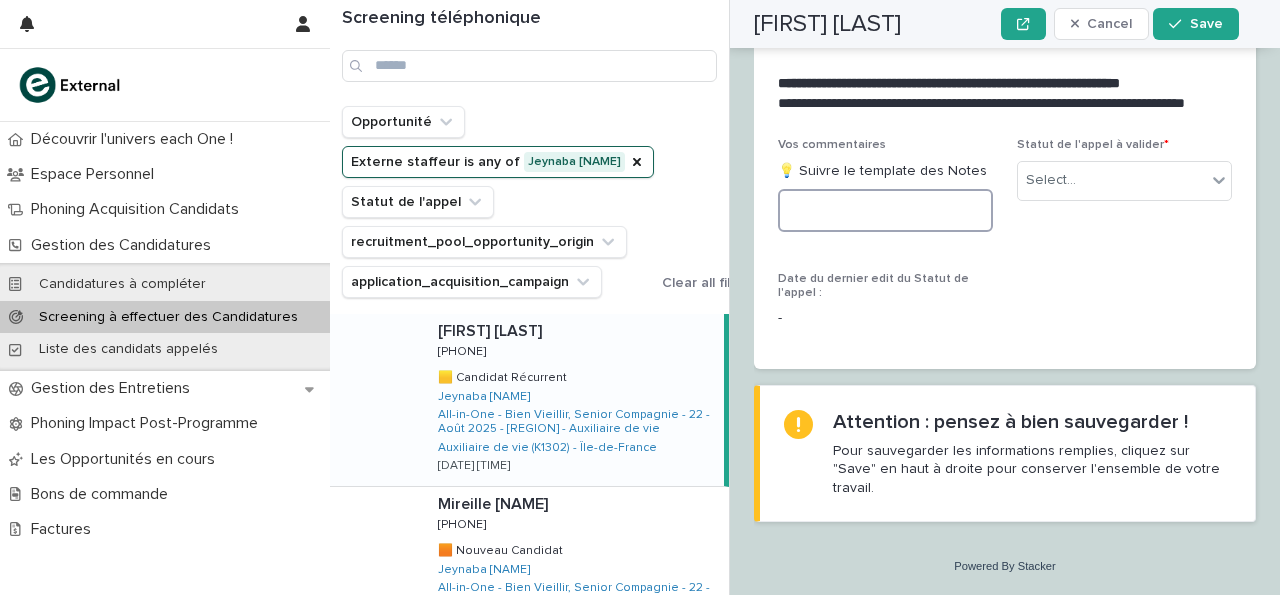 click at bounding box center [885, 210] 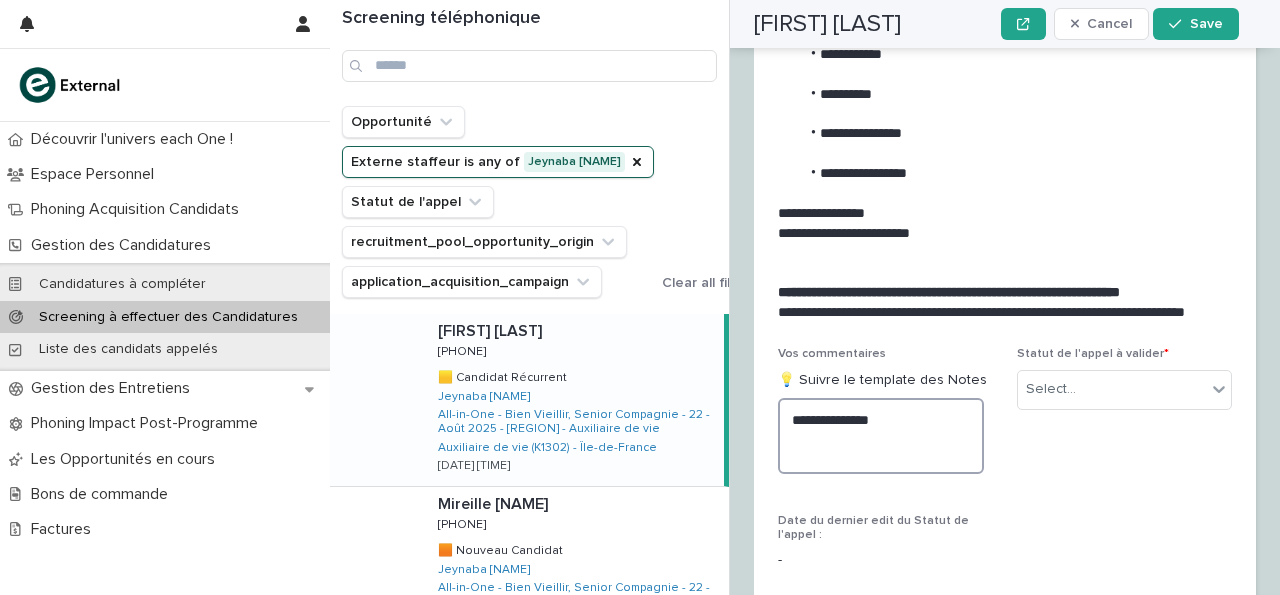 scroll, scrollTop: 2802, scrollLeft: 0, axis: vertical 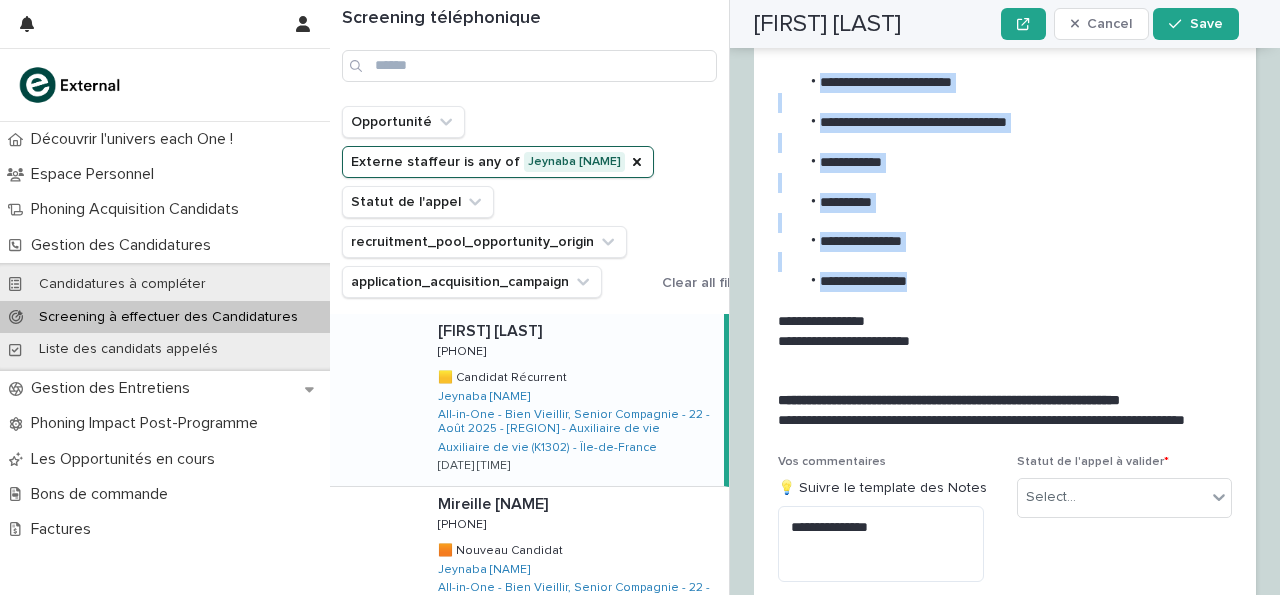 drag, startPoint x: 821, startPoint y: 157, endPoint x: 948, endPoint y: 367, distance: 245.41597 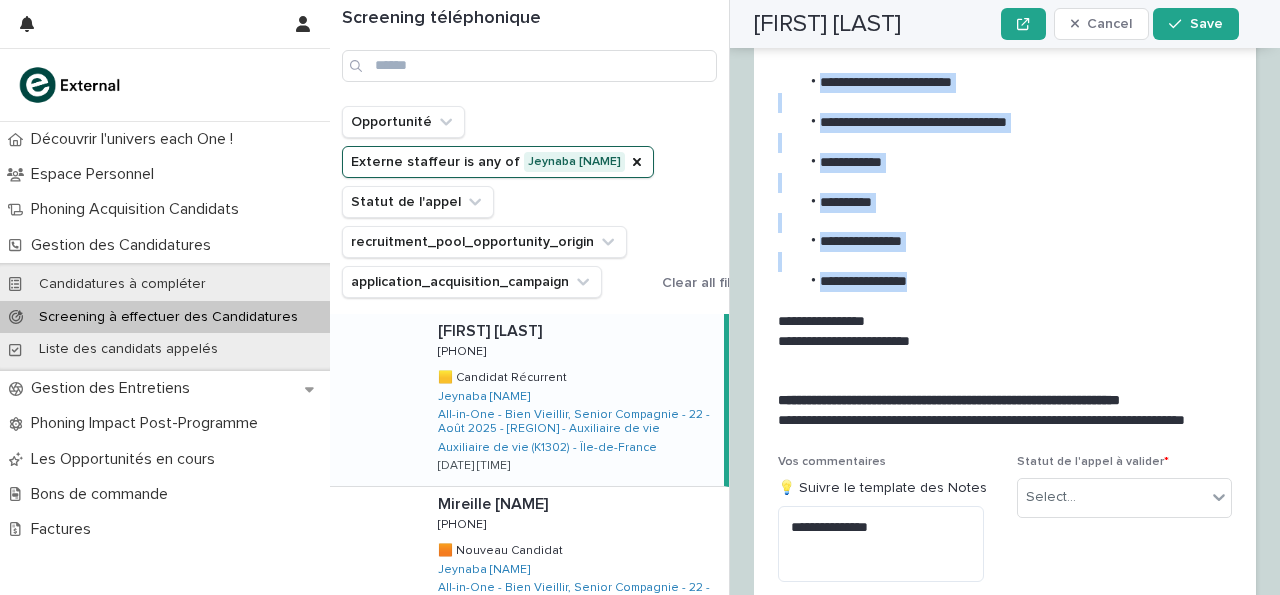 click on "**********" at bounding box center (1001, 222) 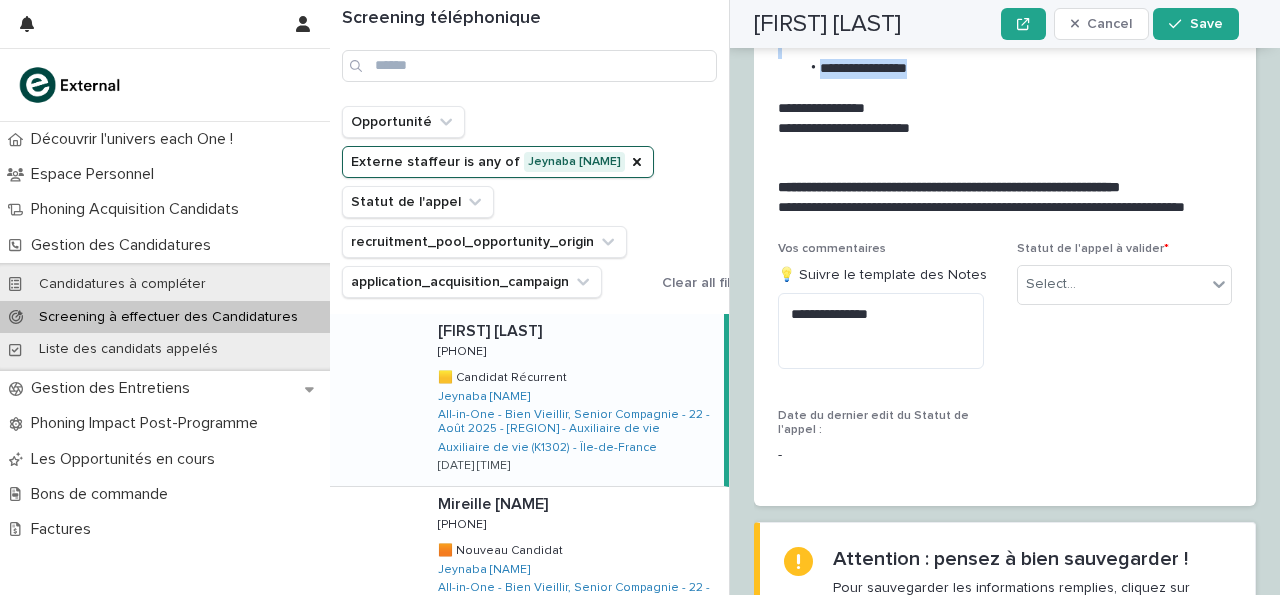 scroll, scrollTop: 3018, scrollLeft: 0, axis: vertical 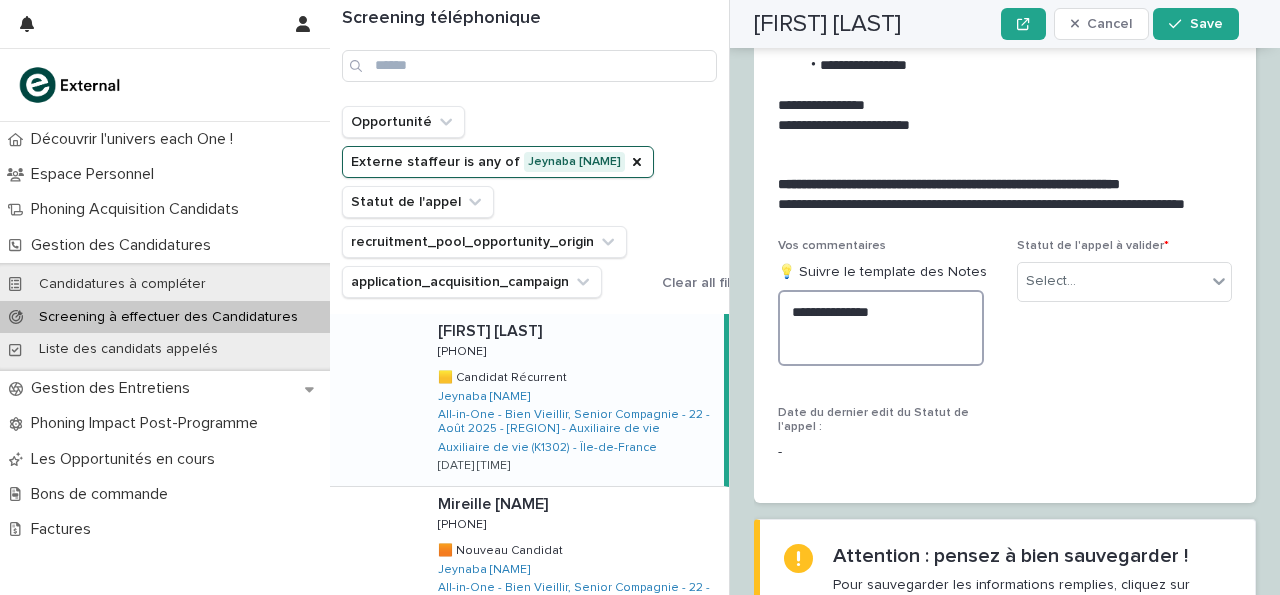 click on "**********" at bounding box center [881, 327] 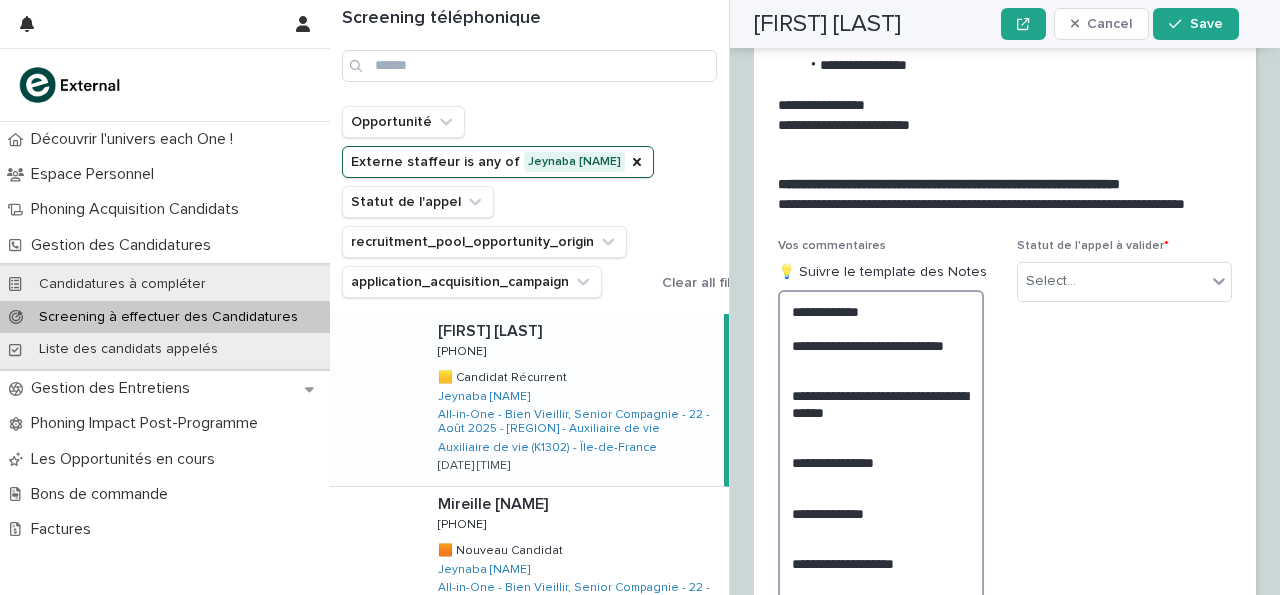 scroll, scrollTop: 3122, scrollLeft: 0, axis: vertical 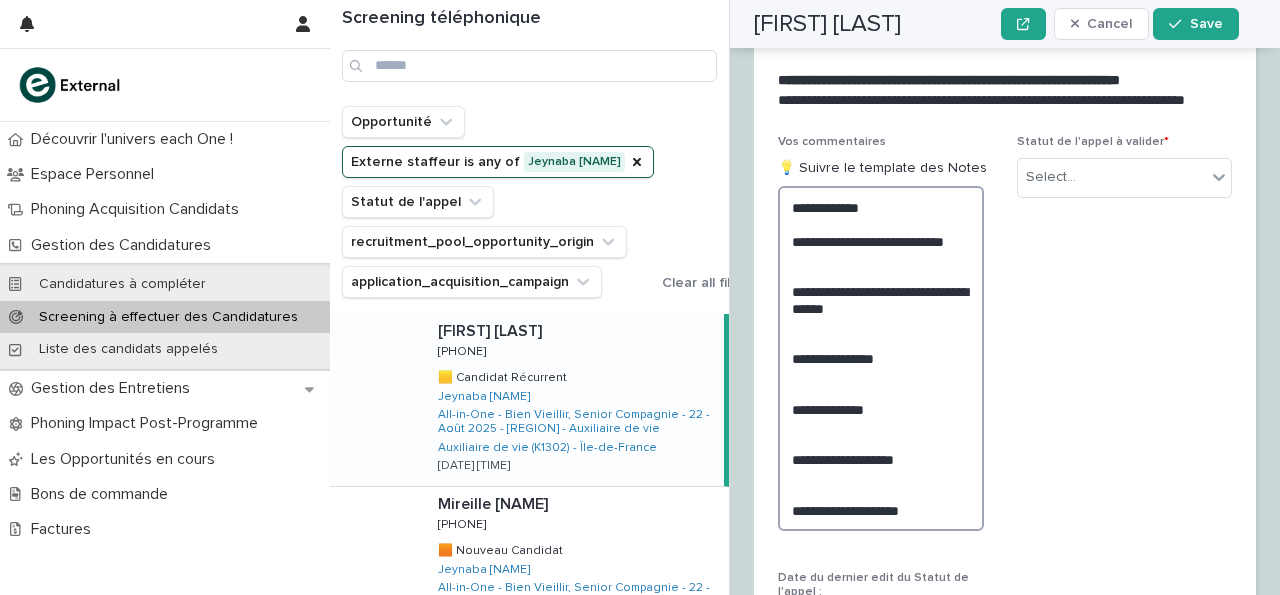 click on "**********" at bounding box center (881, 358) 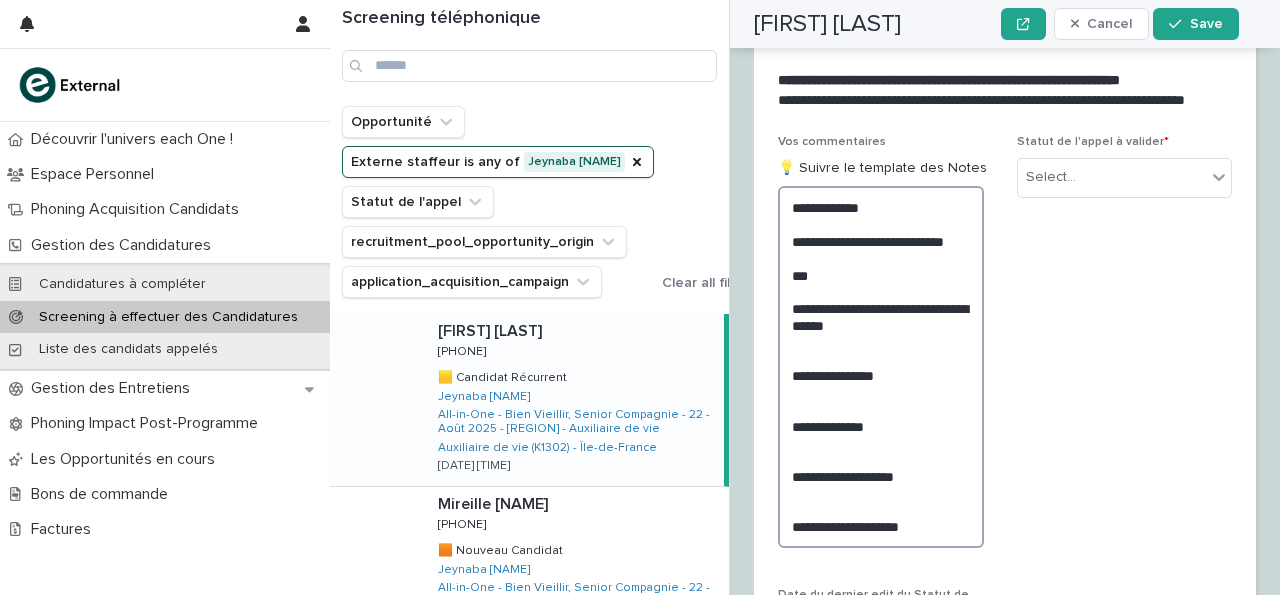 click on "**********" at bounding box center (881, 366) 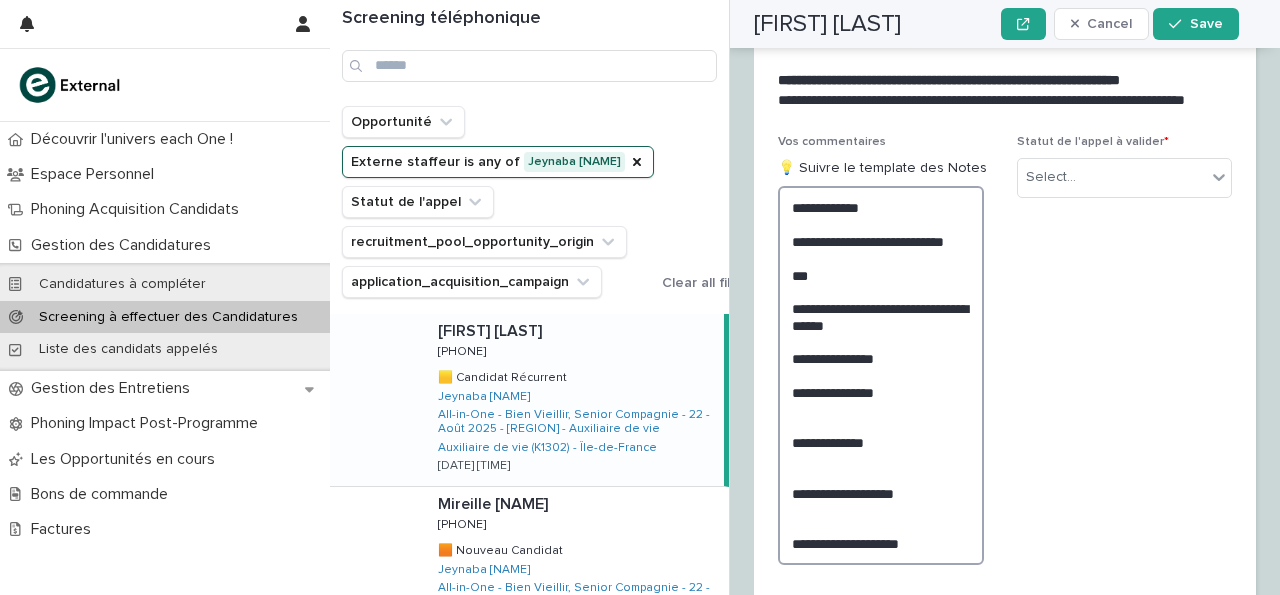 click on "**********" at bounding box center (881, 375) 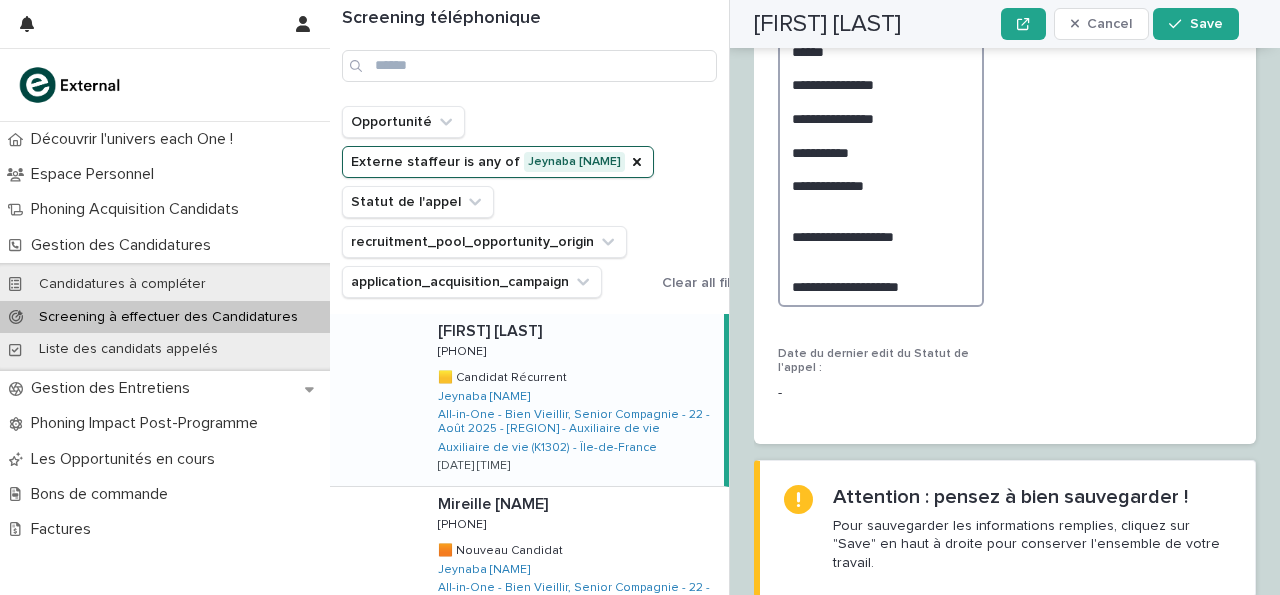 scroll, scrollTop: 3396, scrollLeft: 0, axis: vertical 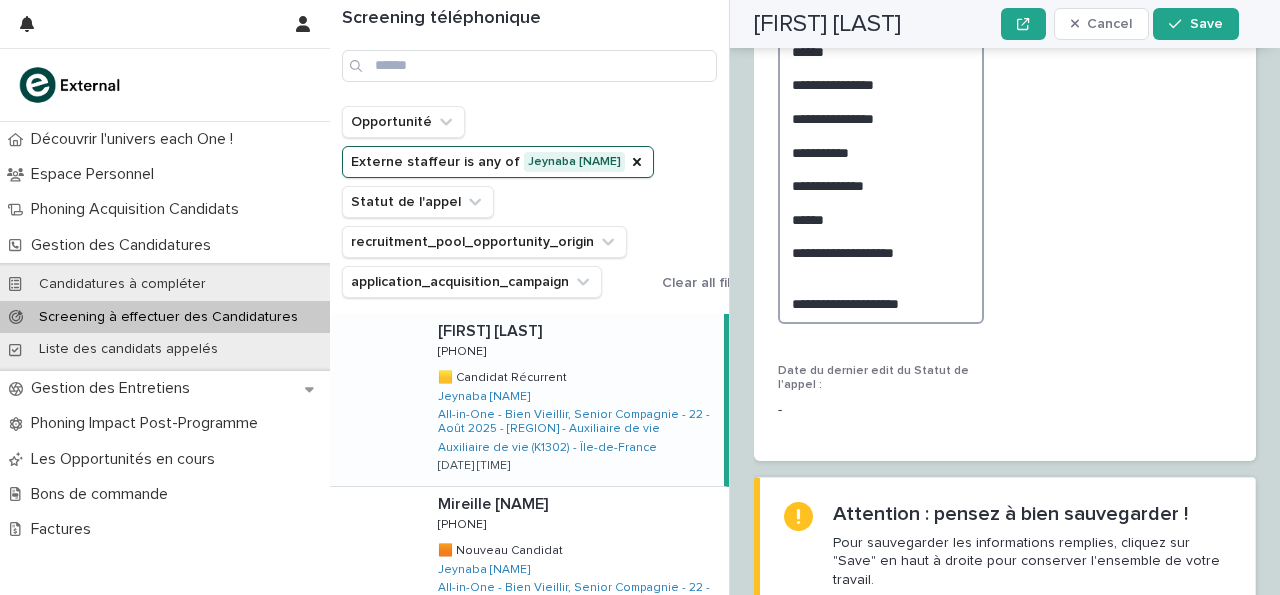 click on "**********" at bounding box center [881, 117] 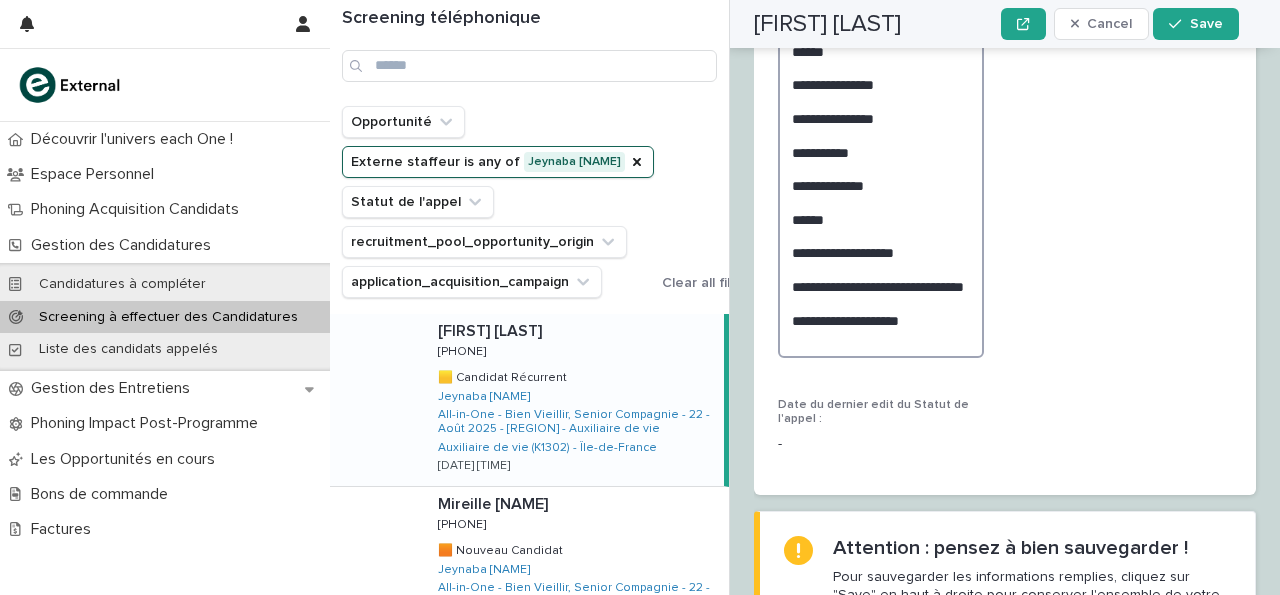 scroll, scrollTop: 3396, scrollLeft: 0, axis: vertical 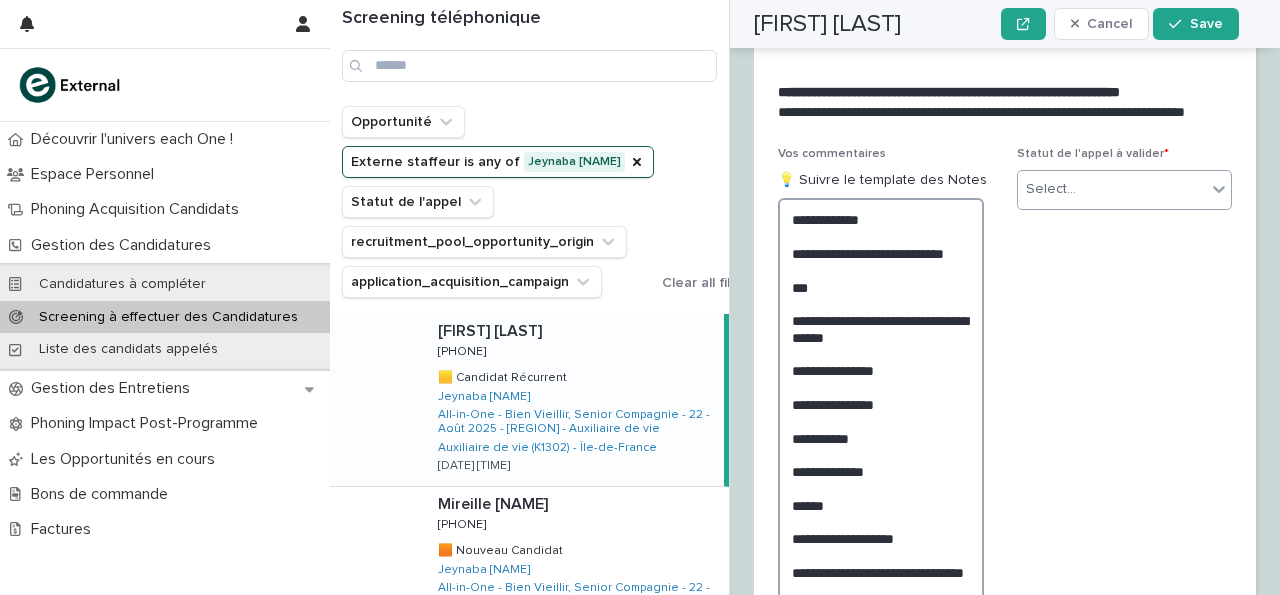 type on "**********" 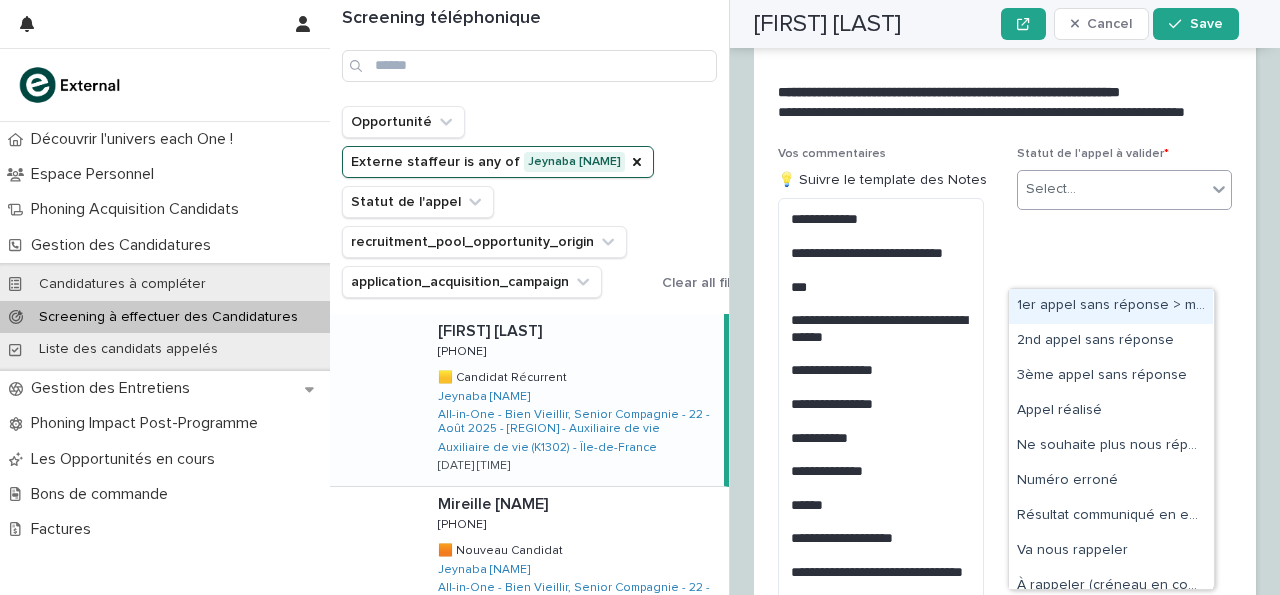 scroll, scrollTop: 3108, scrollLeft: 0, axis: vertical 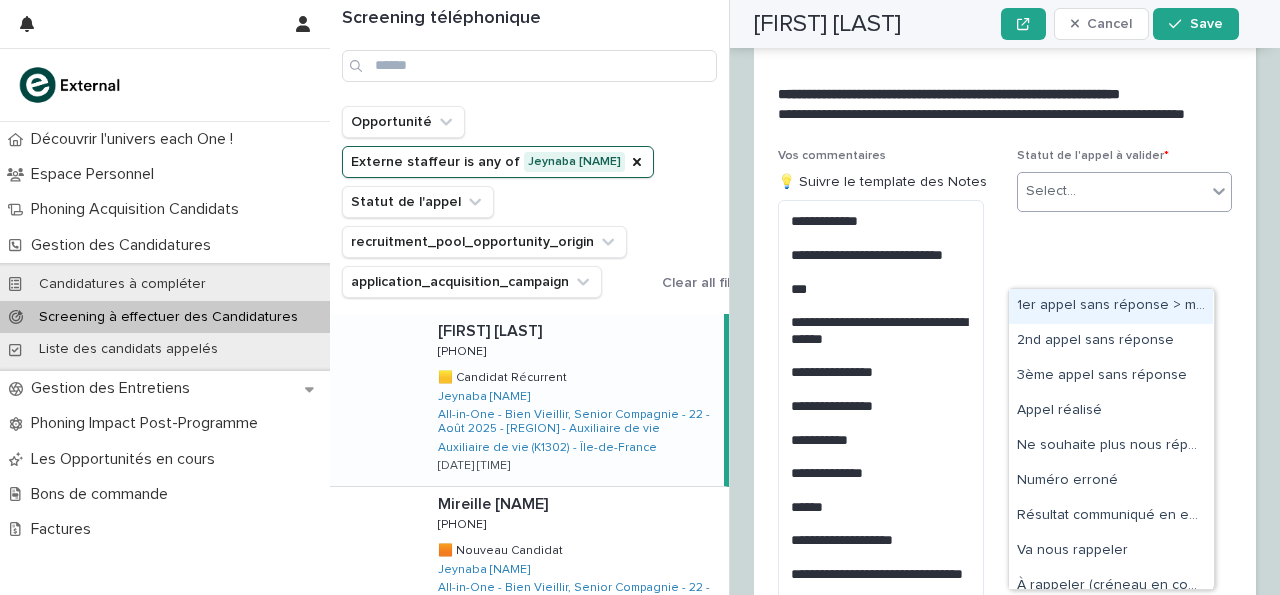 click on "Select..." at bounding box center (1051, 191) 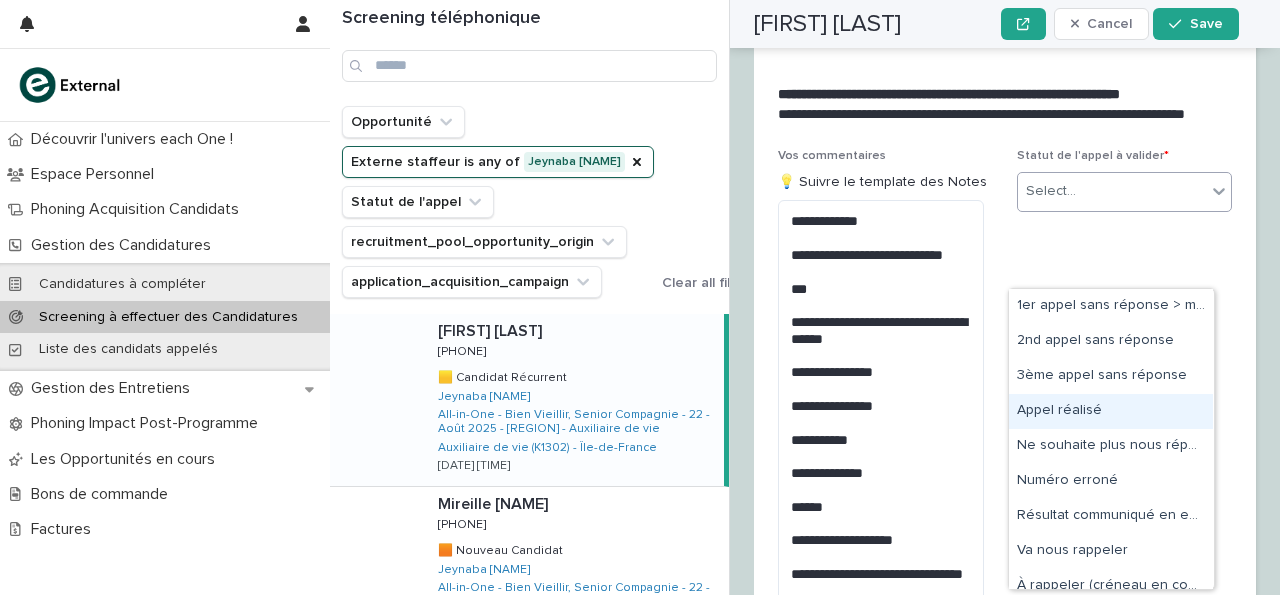 click on "Appel réalisé" at bounding box center (1111, 411) 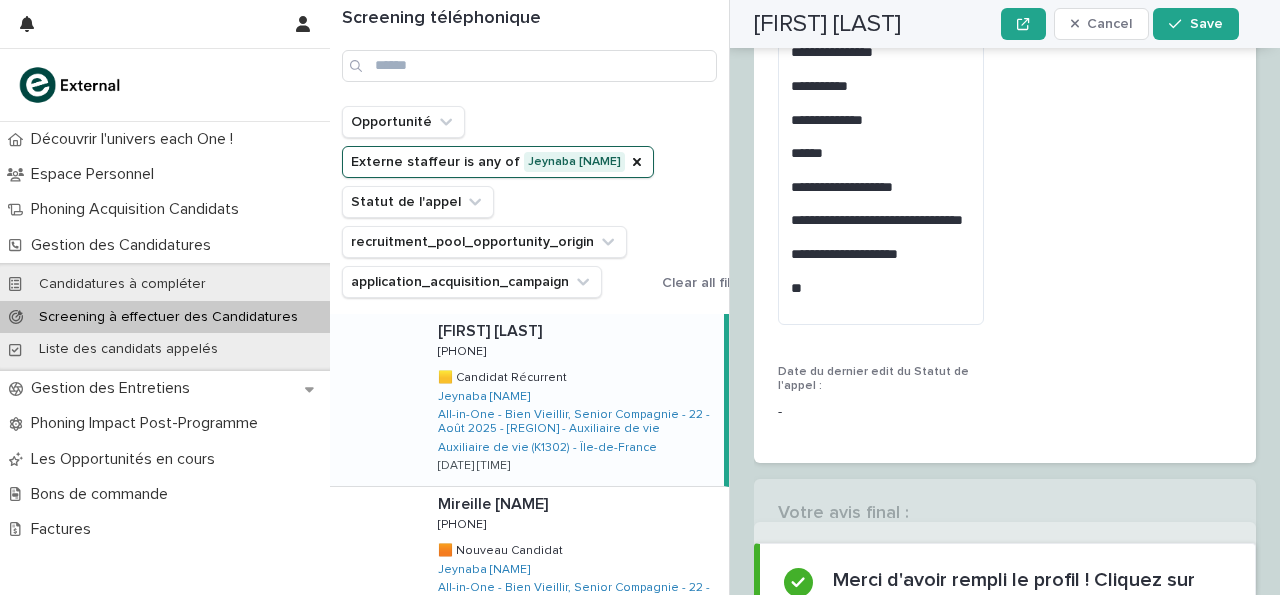 scroll, scrollTop: 3733, scrollLeft: 0, axis: vertical 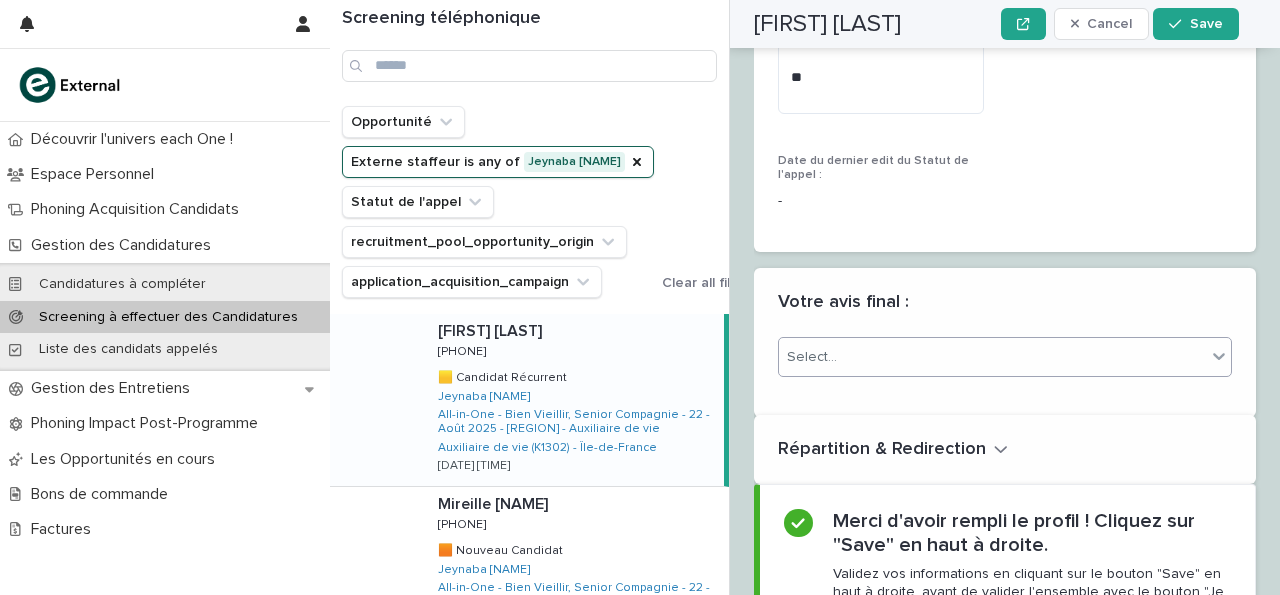 click on "Select..." at bounding box center [992, 357] 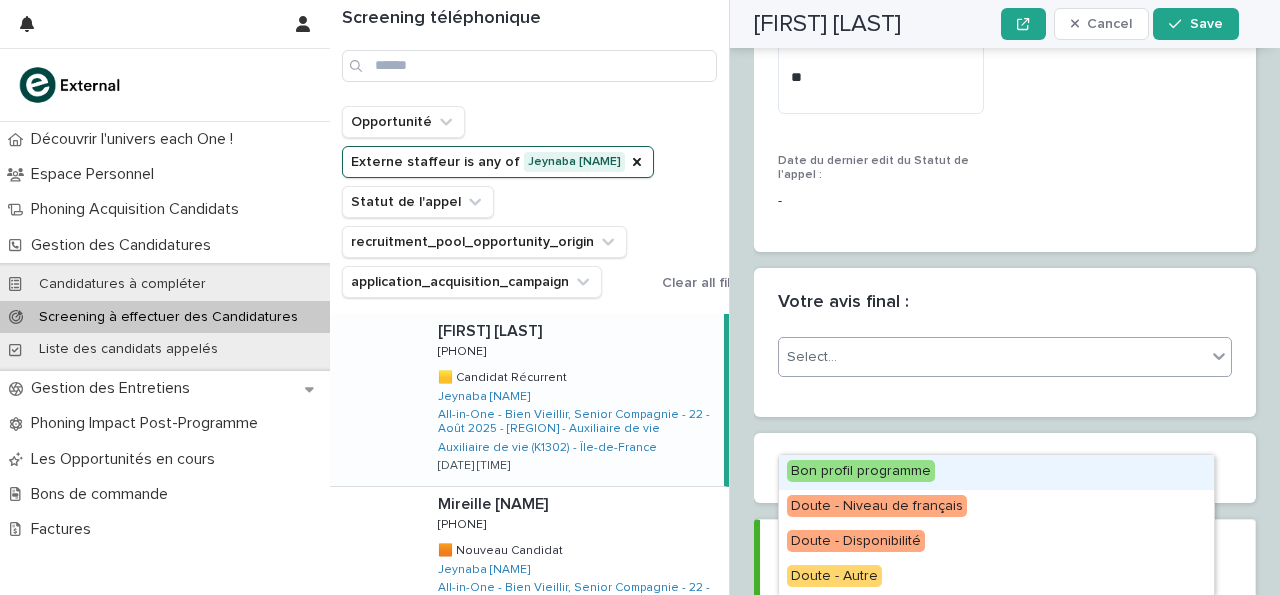 click on "Bon profil programme" at bounding box center [996, 472] 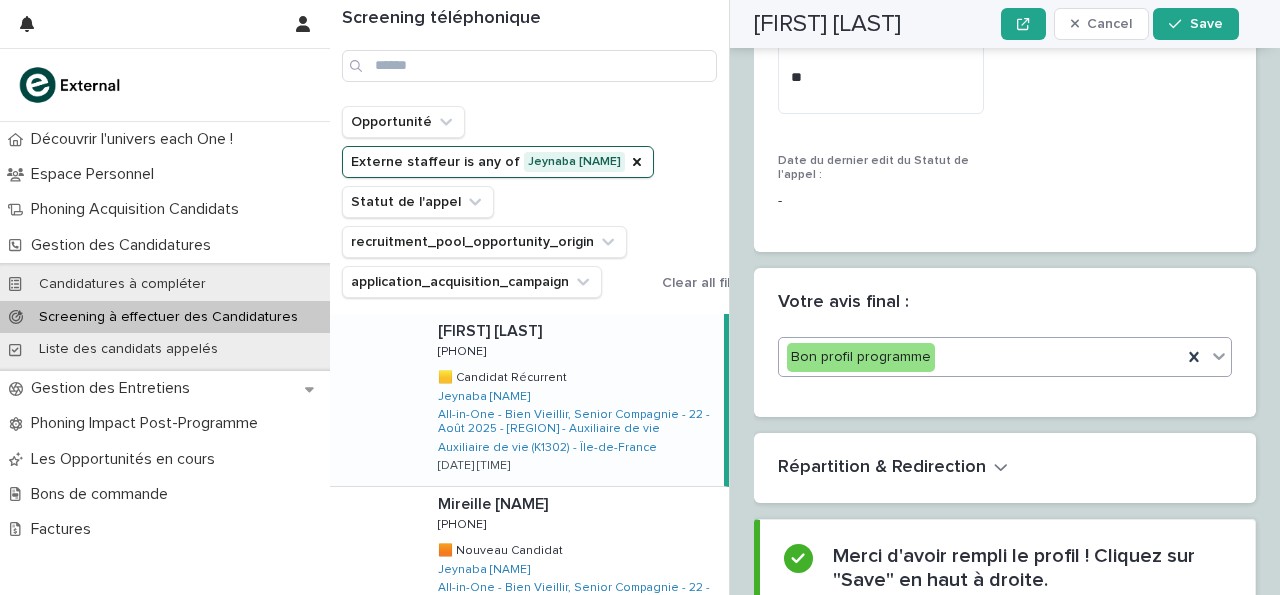 scroll, scrollTop: 3731, scrollLeft: 0, axis: vertical 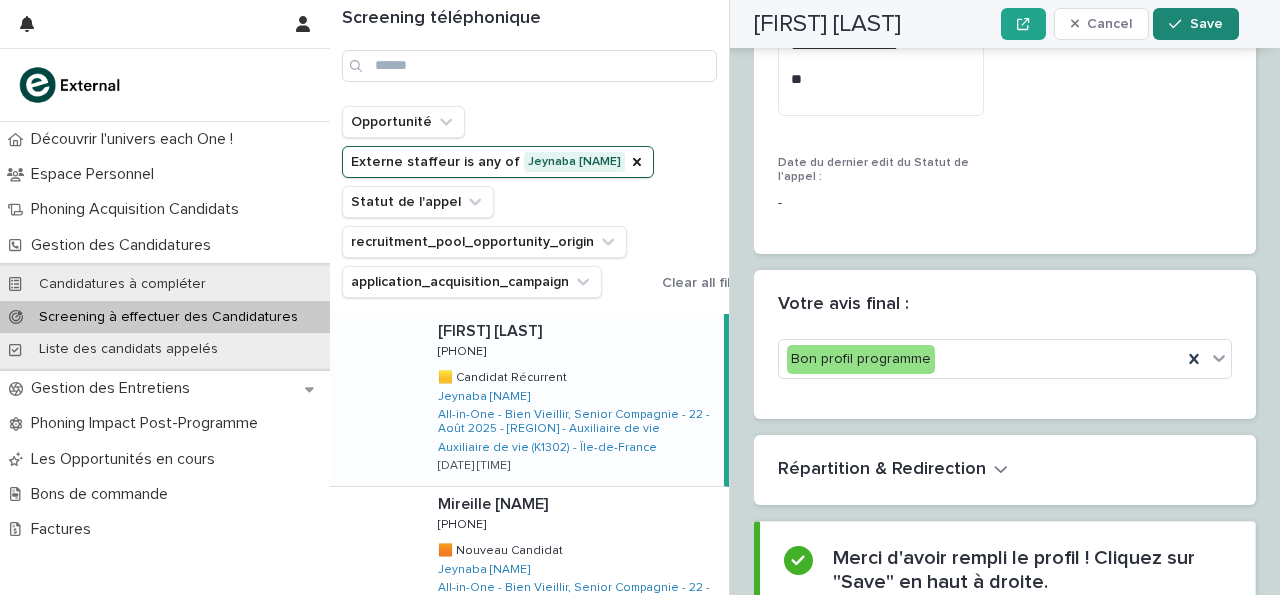 click on "Save" at bounding box center (1195, 24) 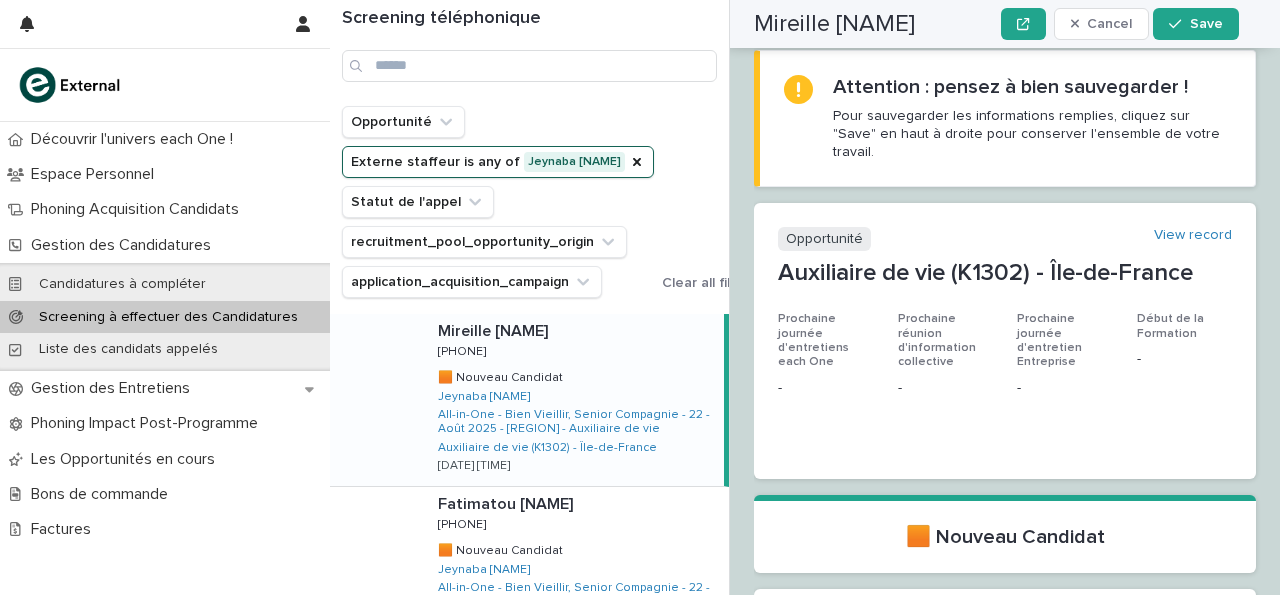 scroll, scrollTop: 0, scrollLeft: 0, axis: both 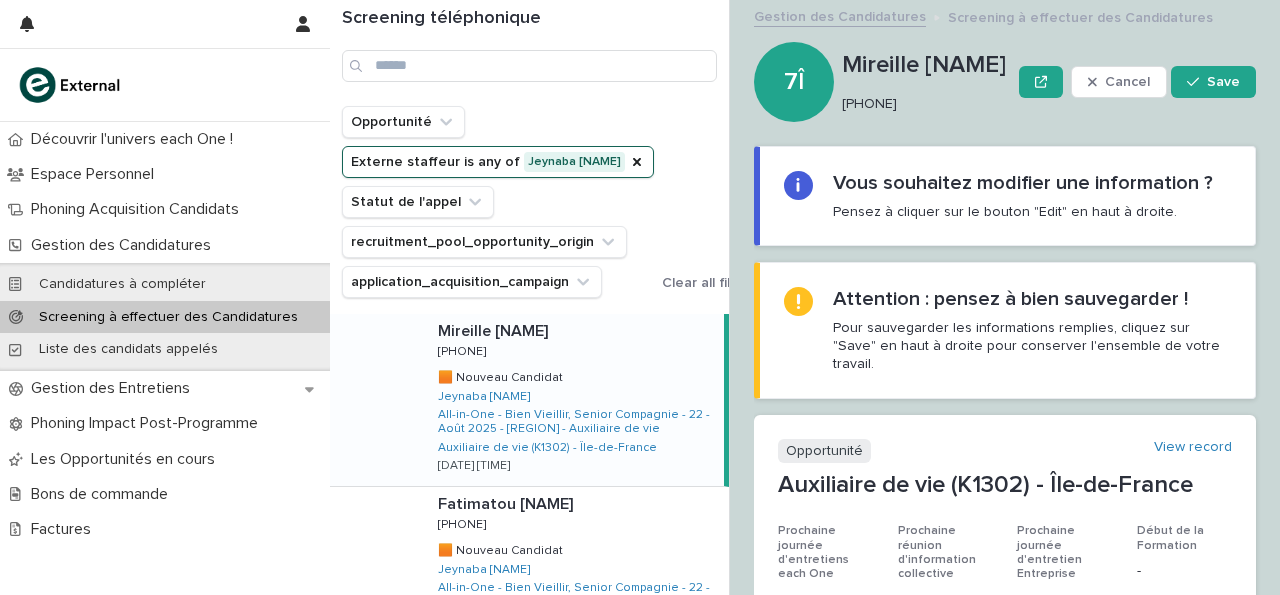 drag, startPoint x: 843, startPoint y: 110, endPoint x: 989, endPoint y: 109, distance: 146.00342 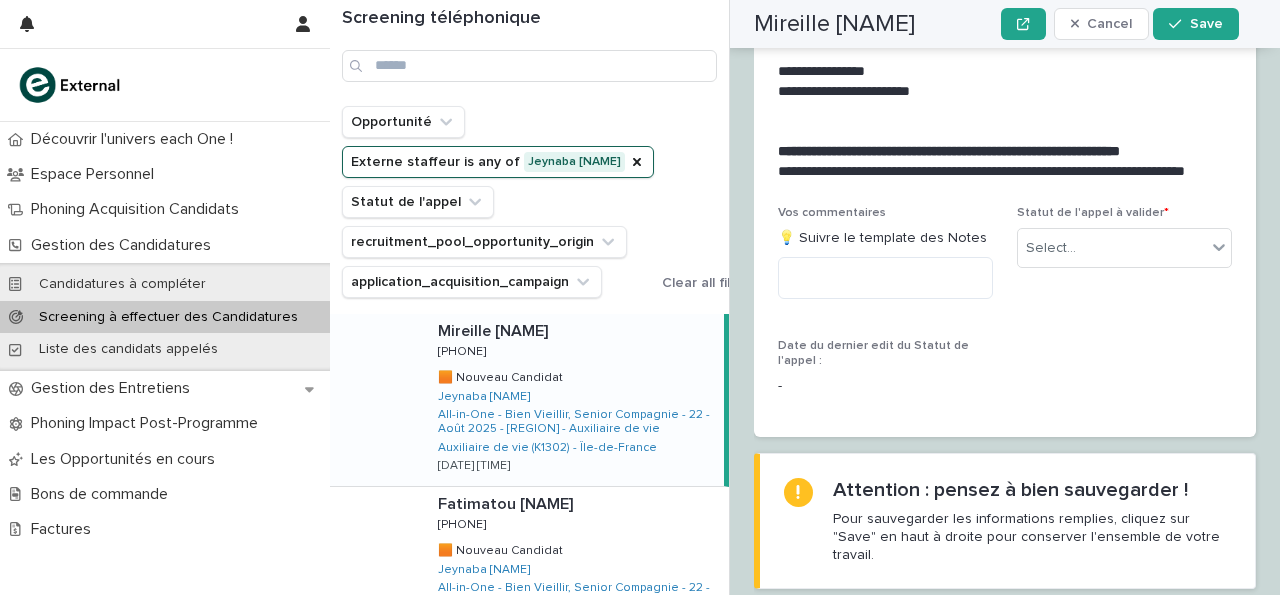 scroll, scrollTop: 2579, scrollLeft: 0, axis: vertical 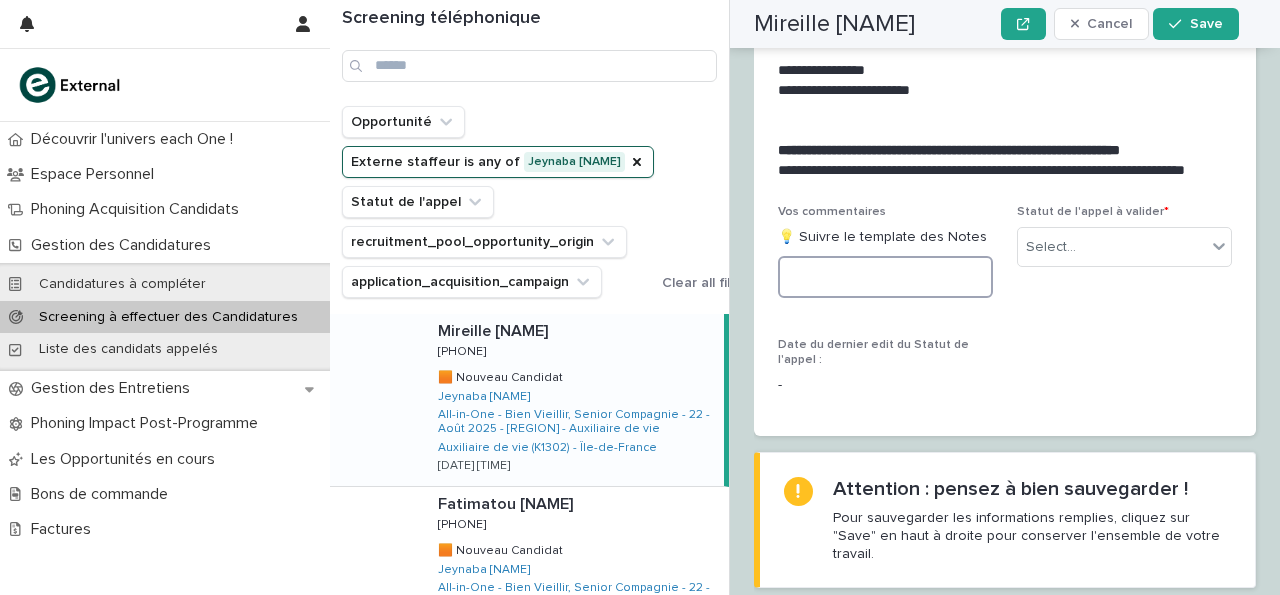 click at bounding box center (885, 277) 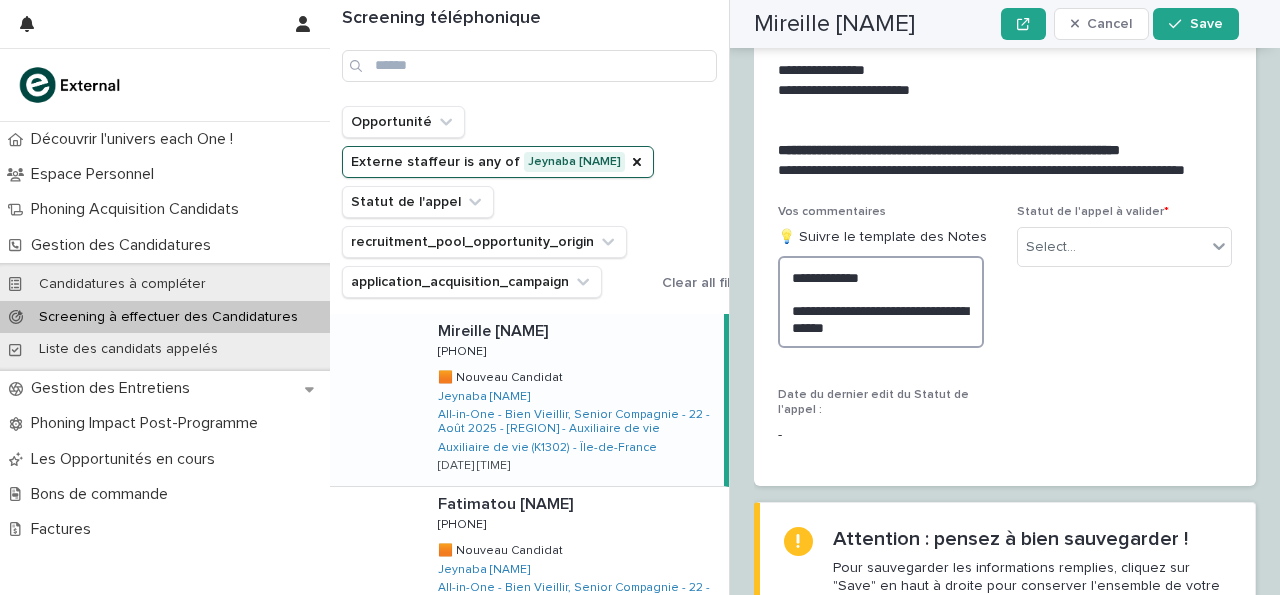 type on "**********" 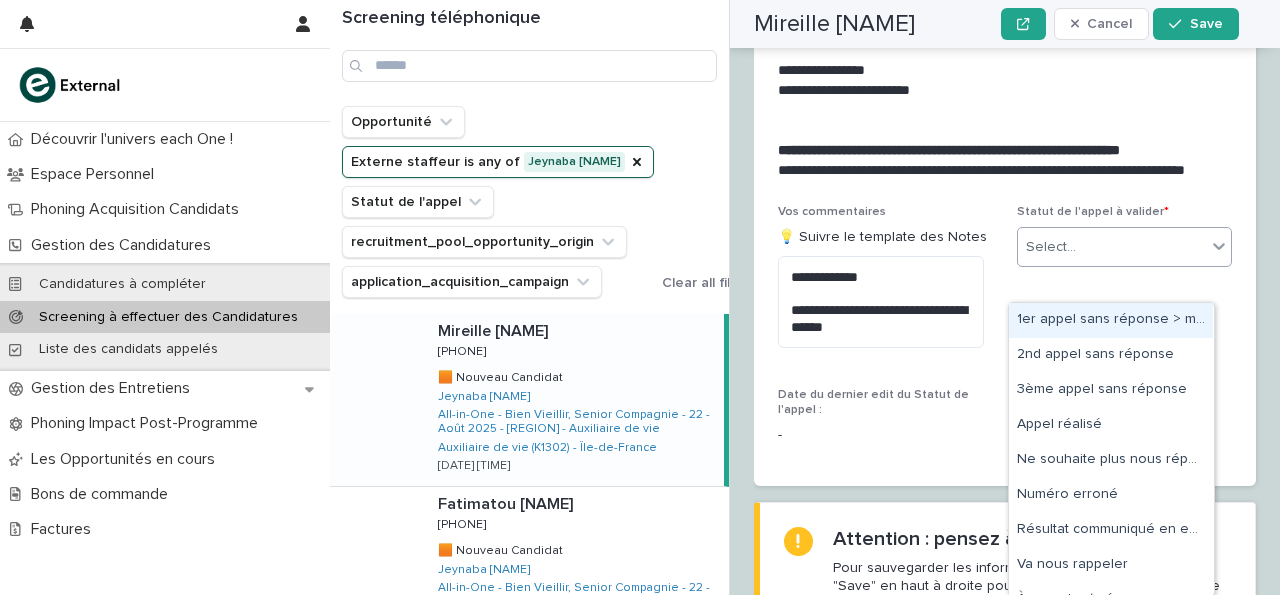 click on "Select..." at bounding box center [1112, 247] 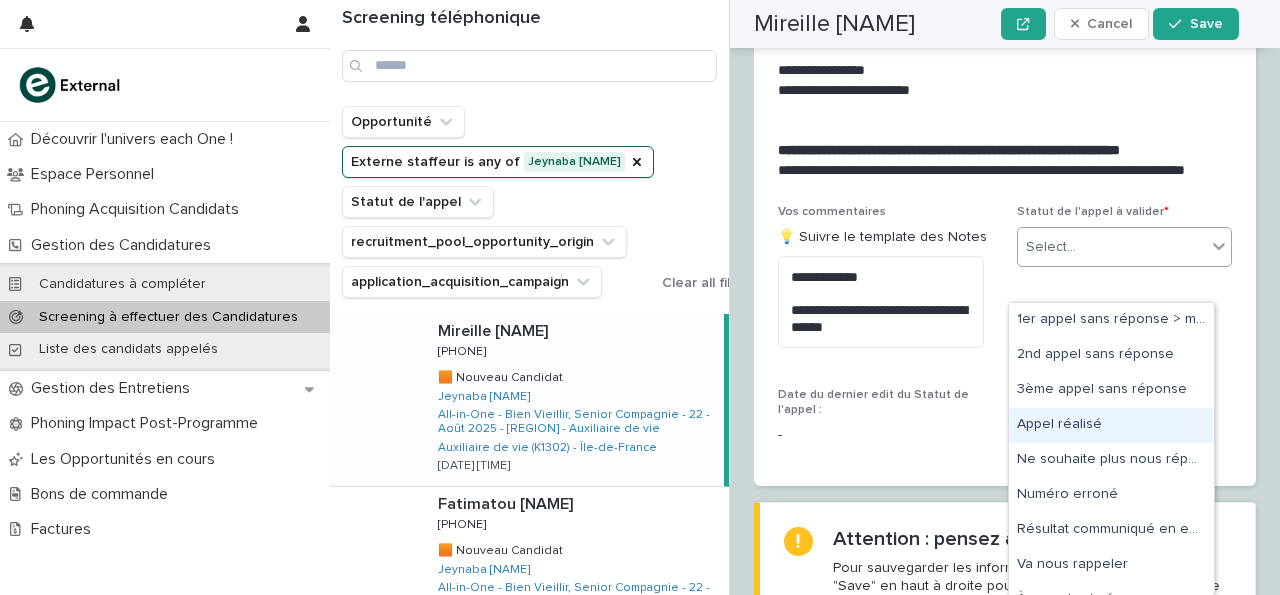 click on "Appel réalisé" at bounding box center [1111, 425] 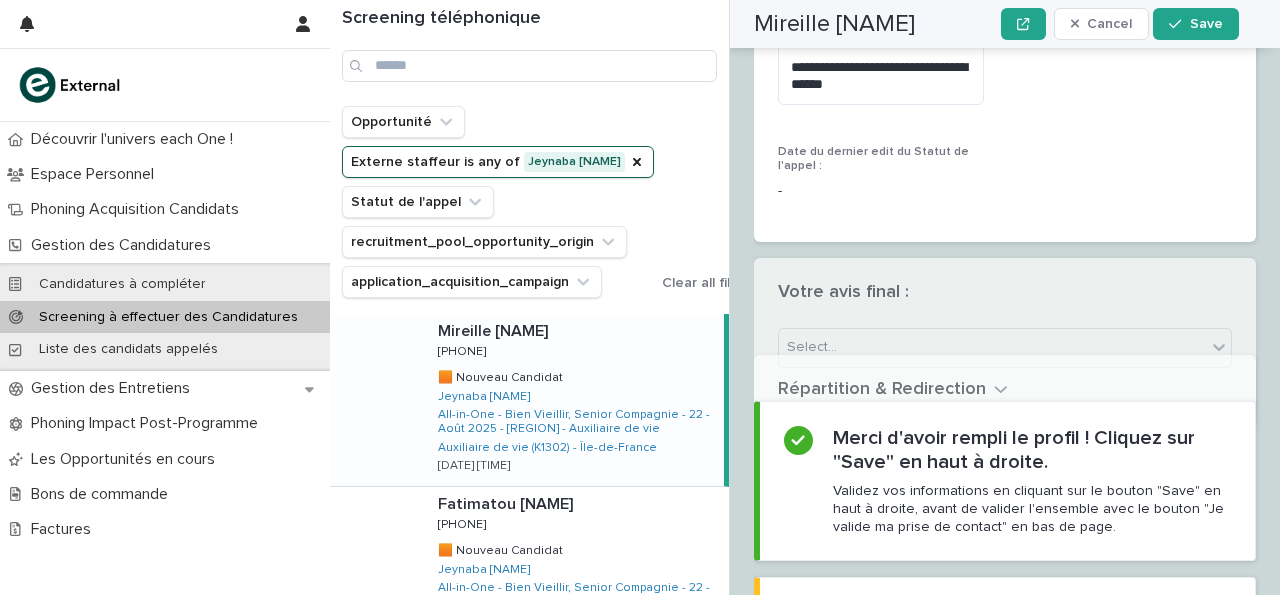 scroll, scrollTop: 2892, scrollLeft: 0, axis: vertical 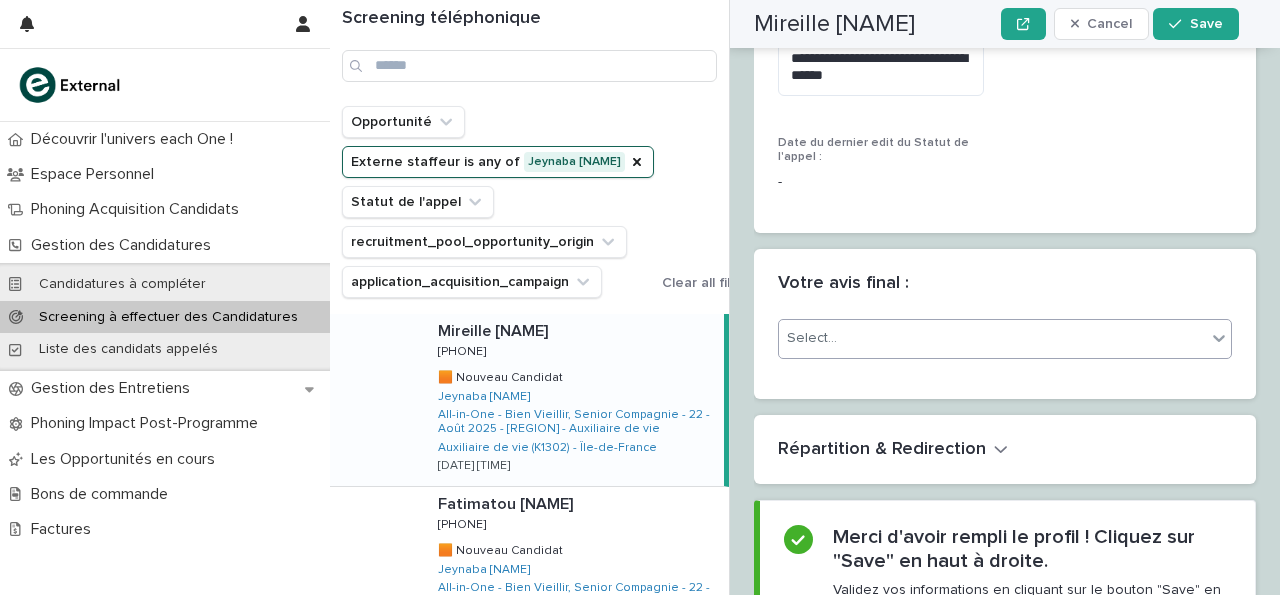 click on "Select..." at bounding box center [992, 338] 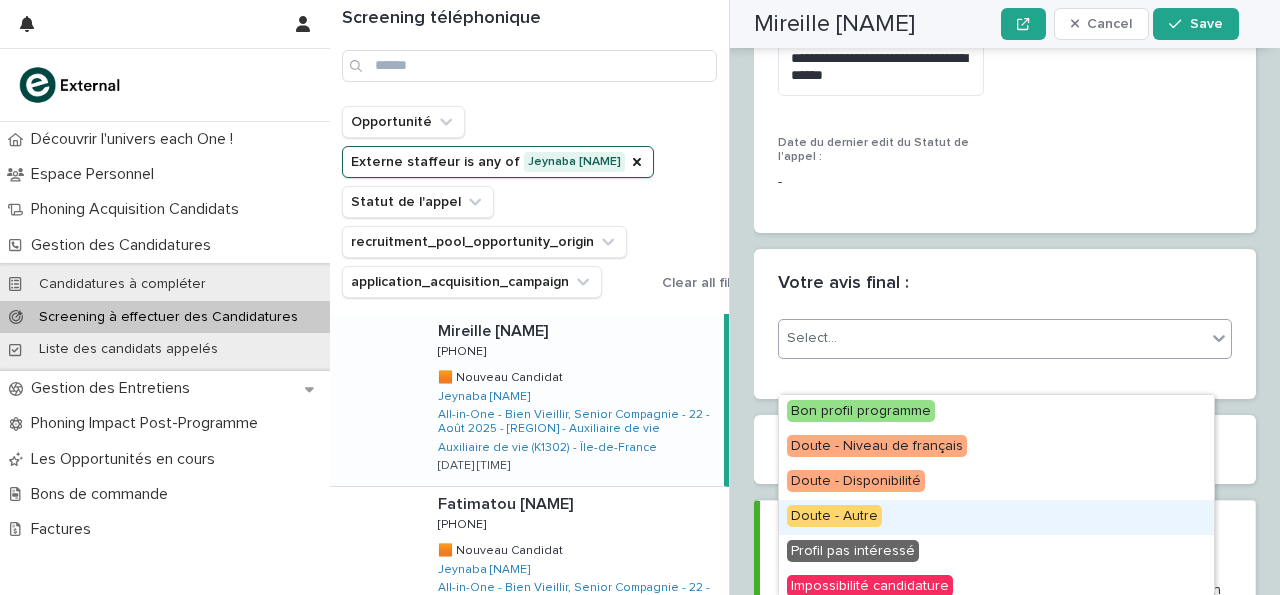 scroll, scrollTop: 8, scrollLeft: 0, axis: vertical 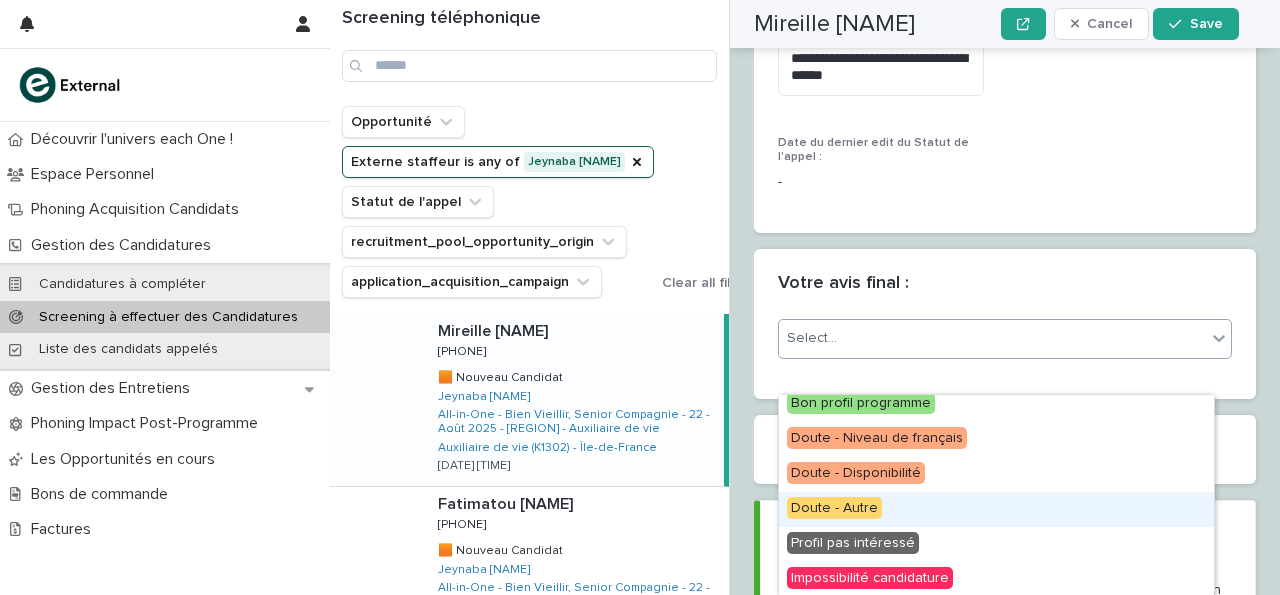 click on "Doute - Autre" at bounding box center [996, 509] 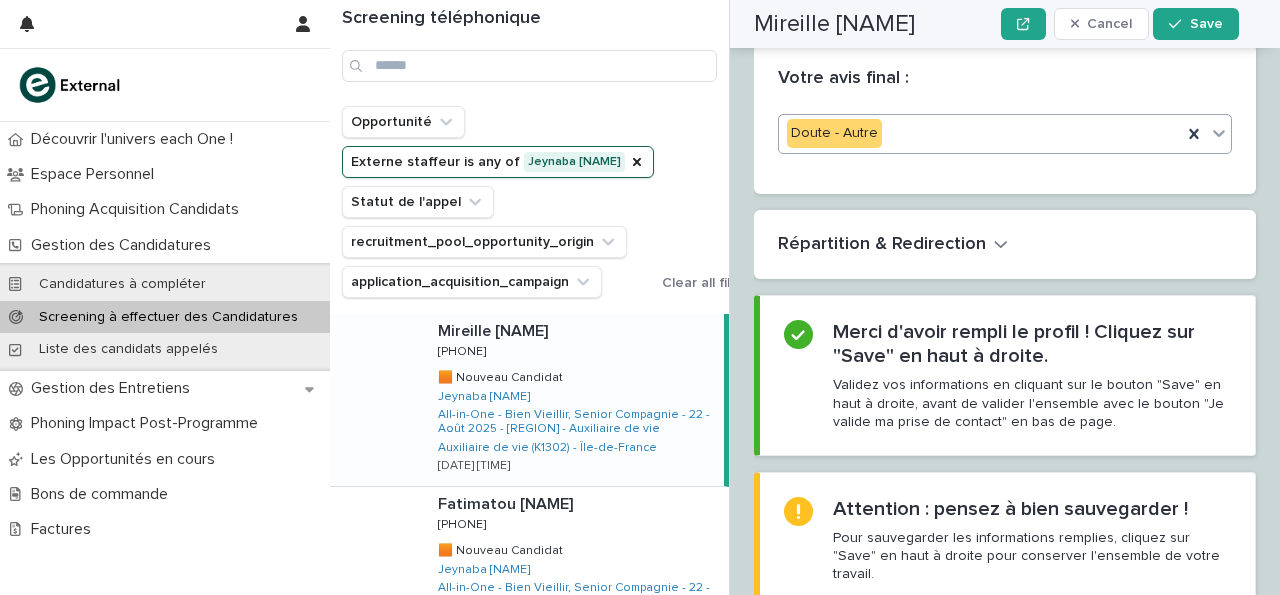 scroll, scrollTop: 3107, scrollLeft: 0, axis: vertical 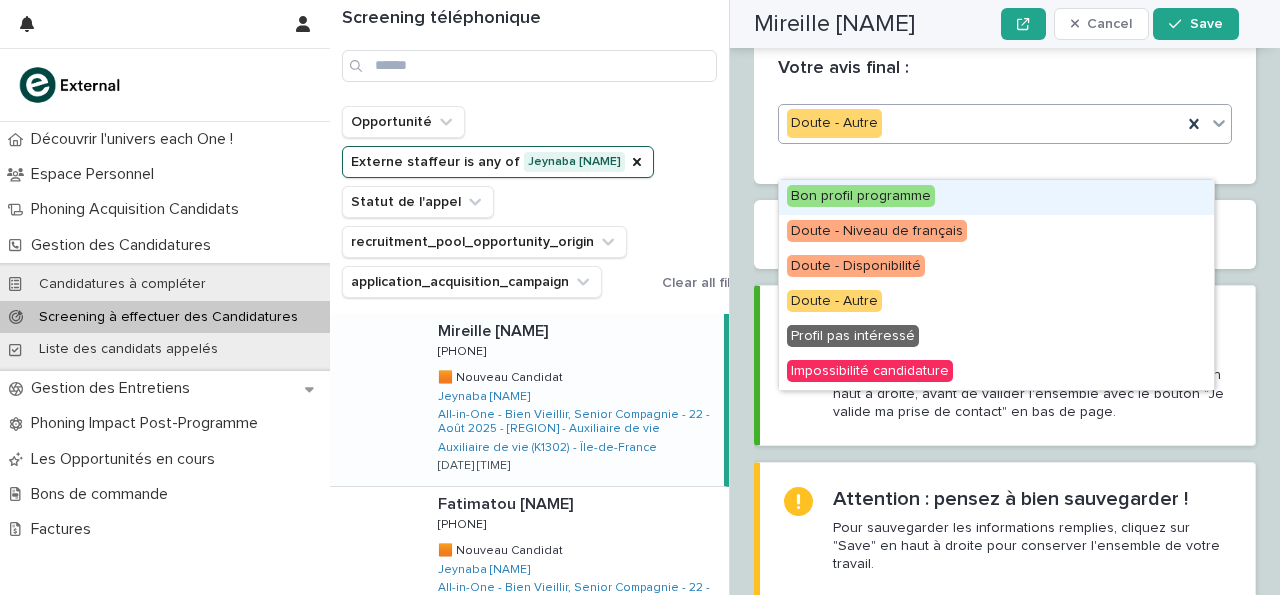 click 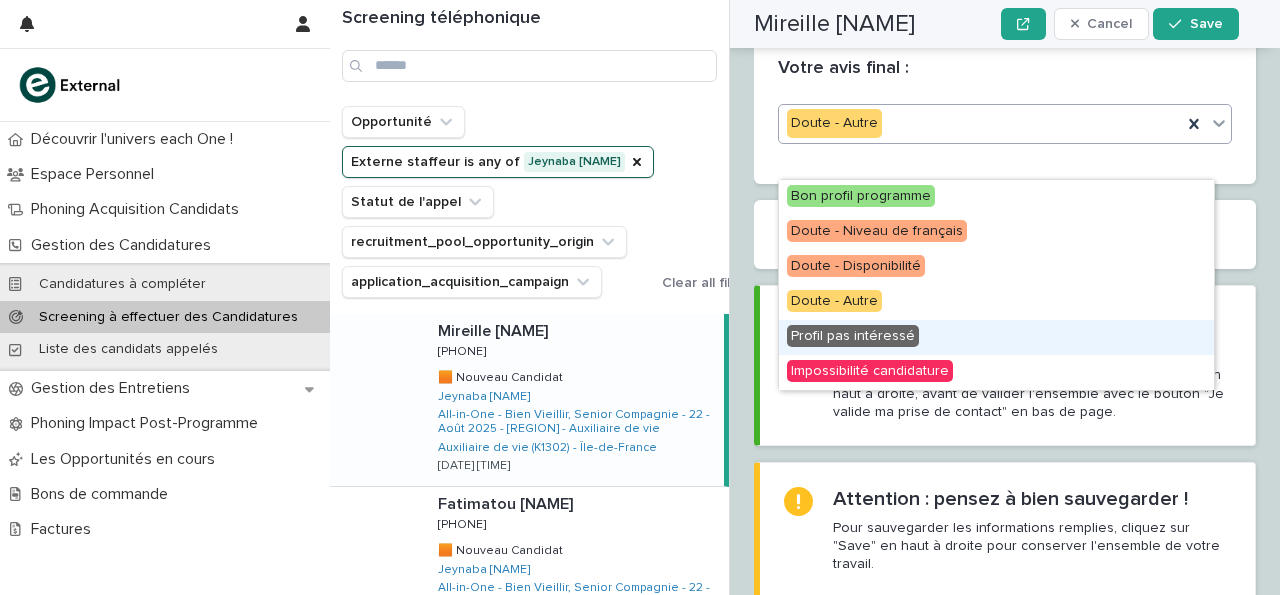 click on "Profil pas intéressé" at bounding box center [996, 337] 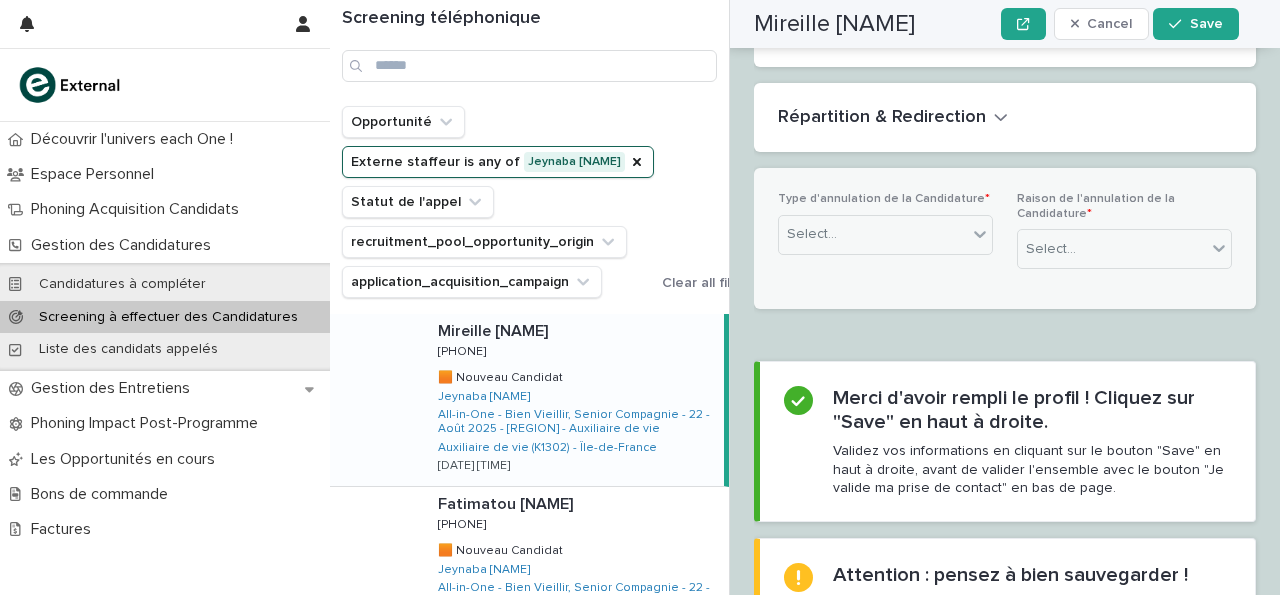 scroll, scrollTop: 3282, scrollLeft: 0, axis: vertical 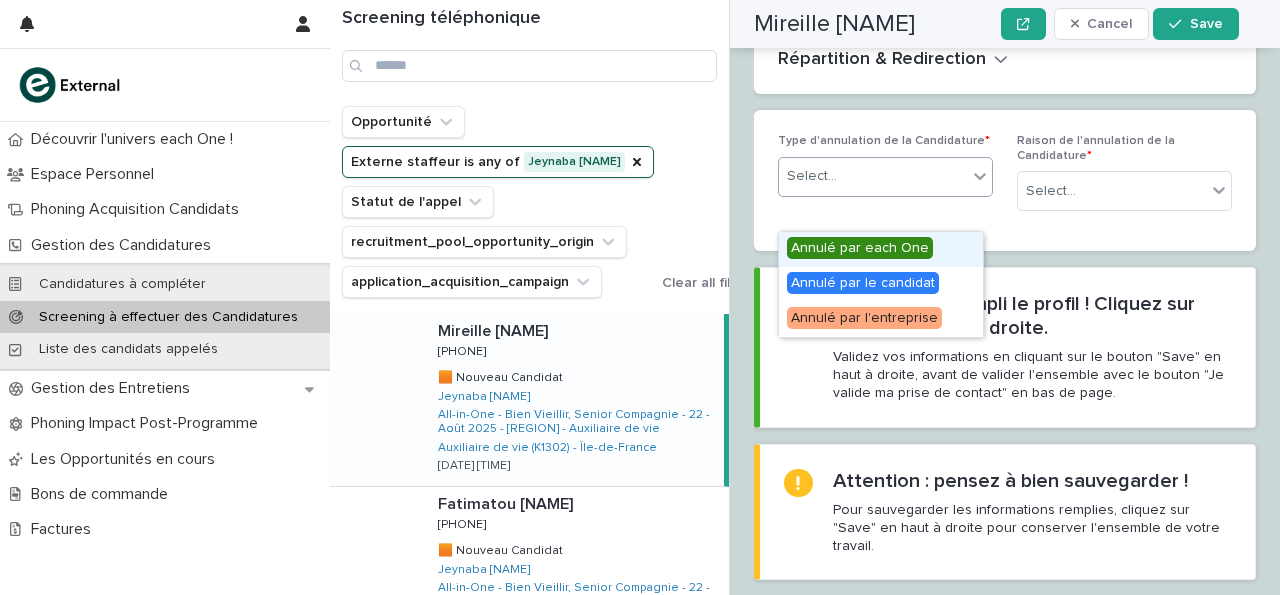 click at bounding box center [980, 176] 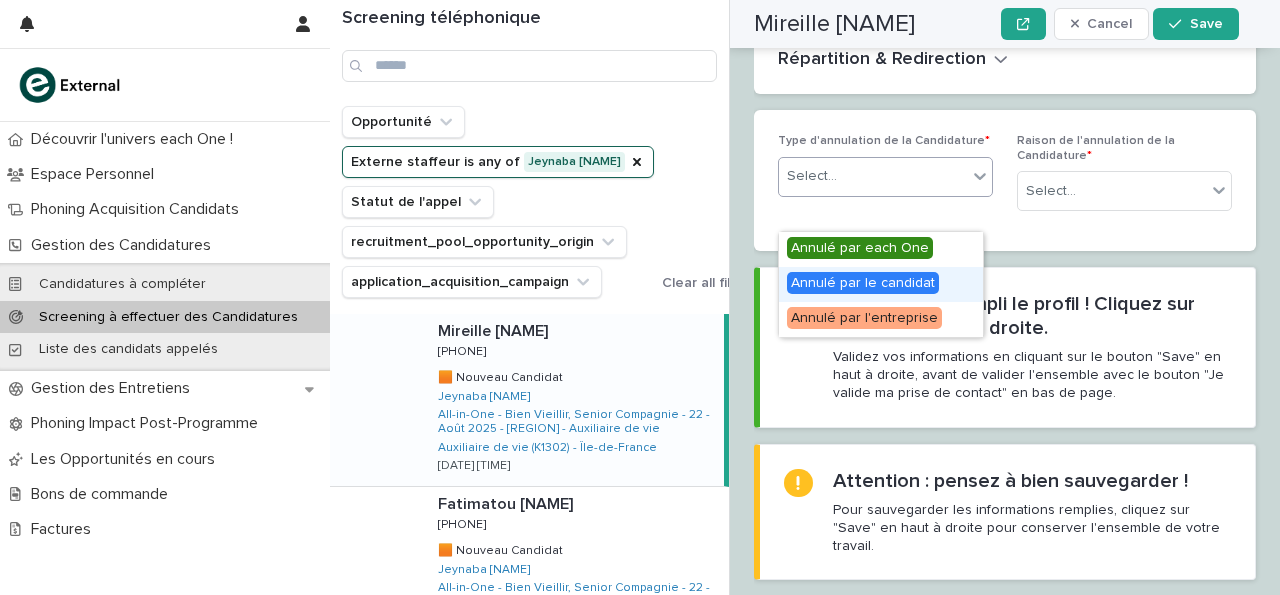click on "Annulé par le candidat" at bounding box center (881, 284) 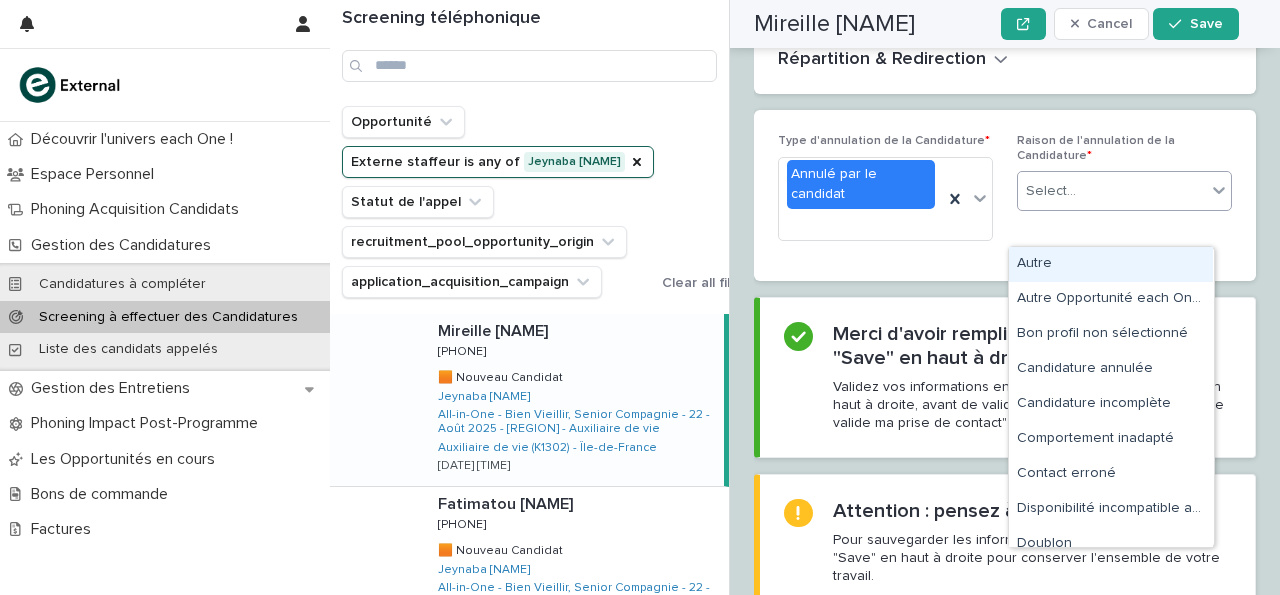 click on "Select..." at bounding box center (1112, 191) 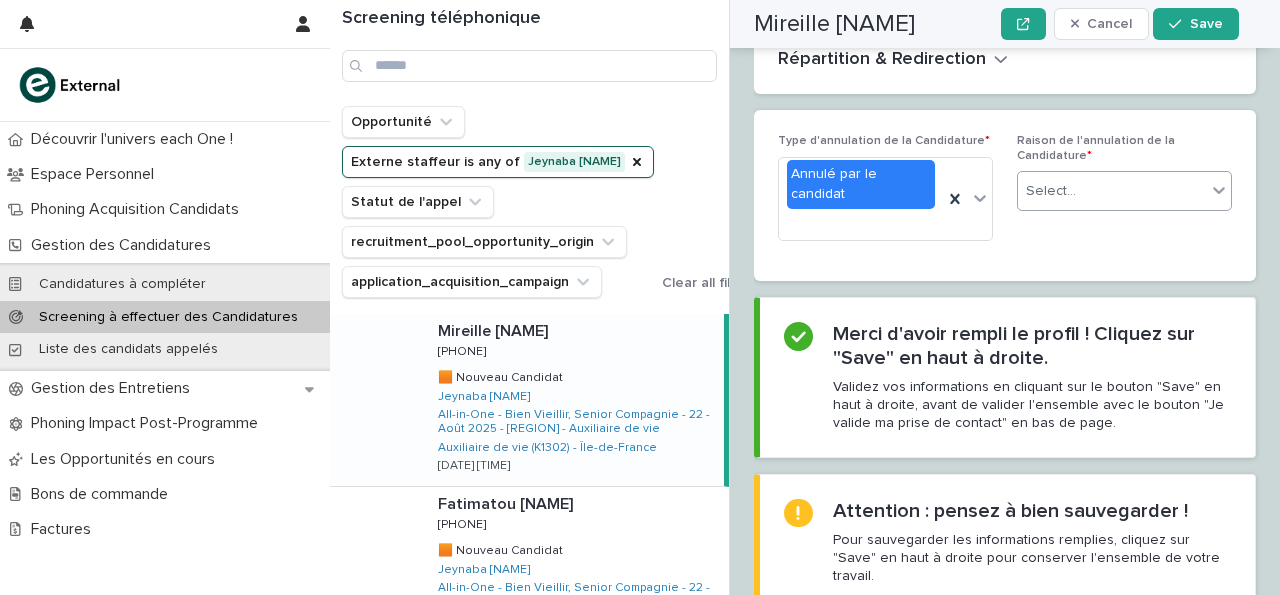 click on "Select..." at bounding box center [1112, 191] 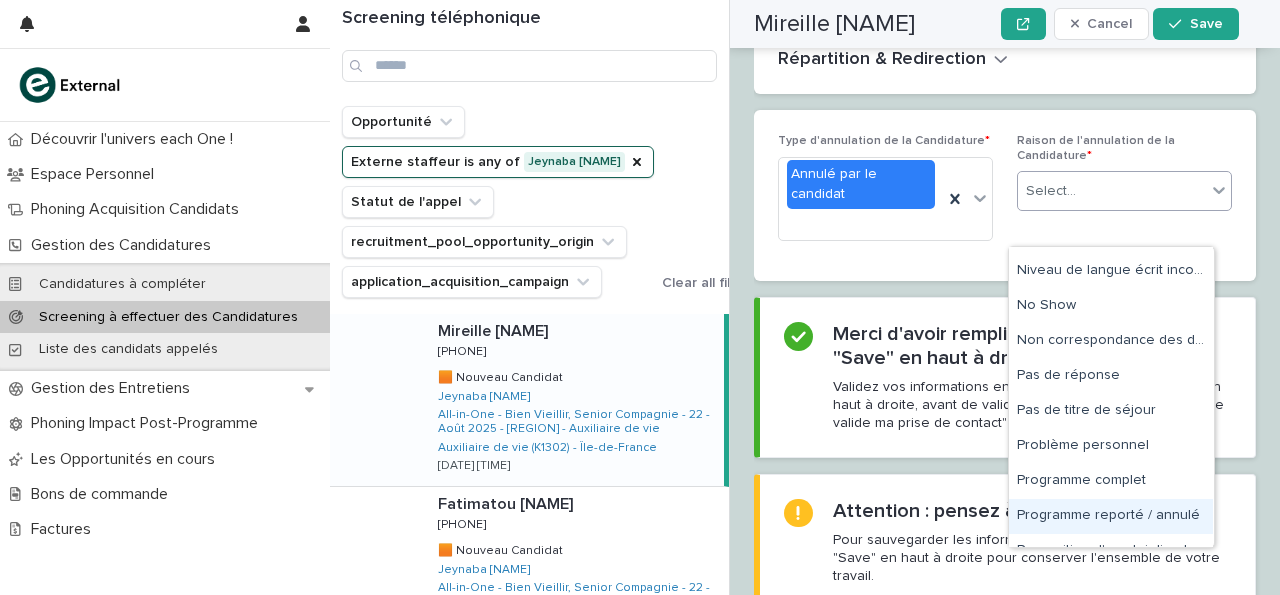 scroll, scrollTop: 689, scrollLeft: 0, axis: vertical 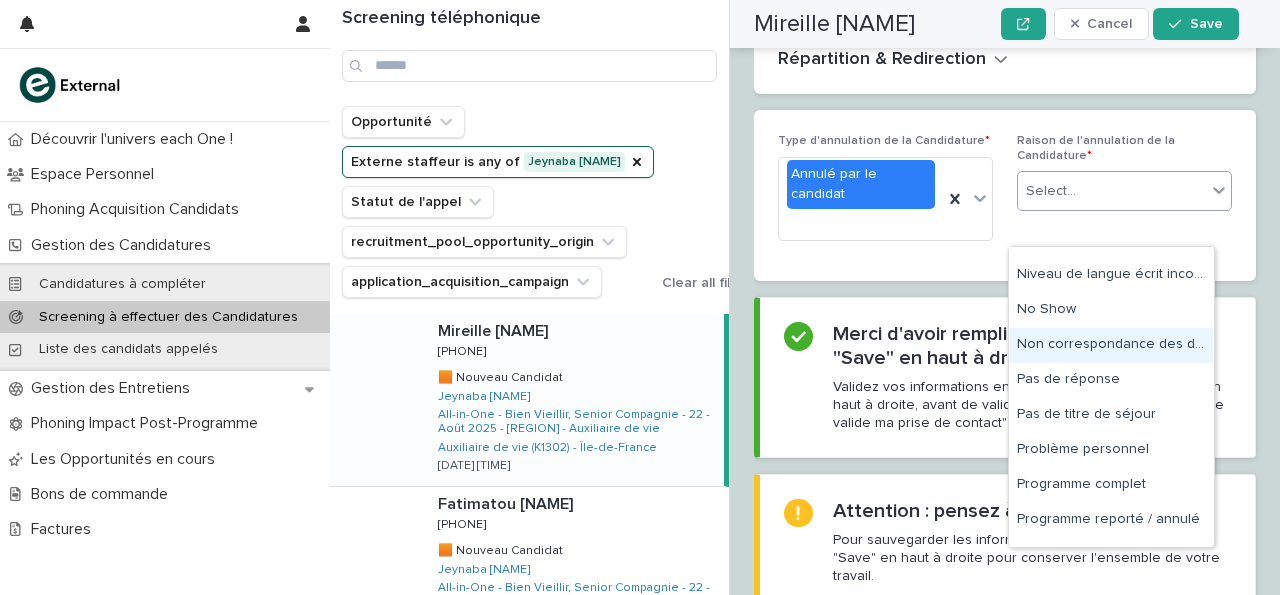click on "Non correspondance des débouchés" at bounding box center [1111, 345] 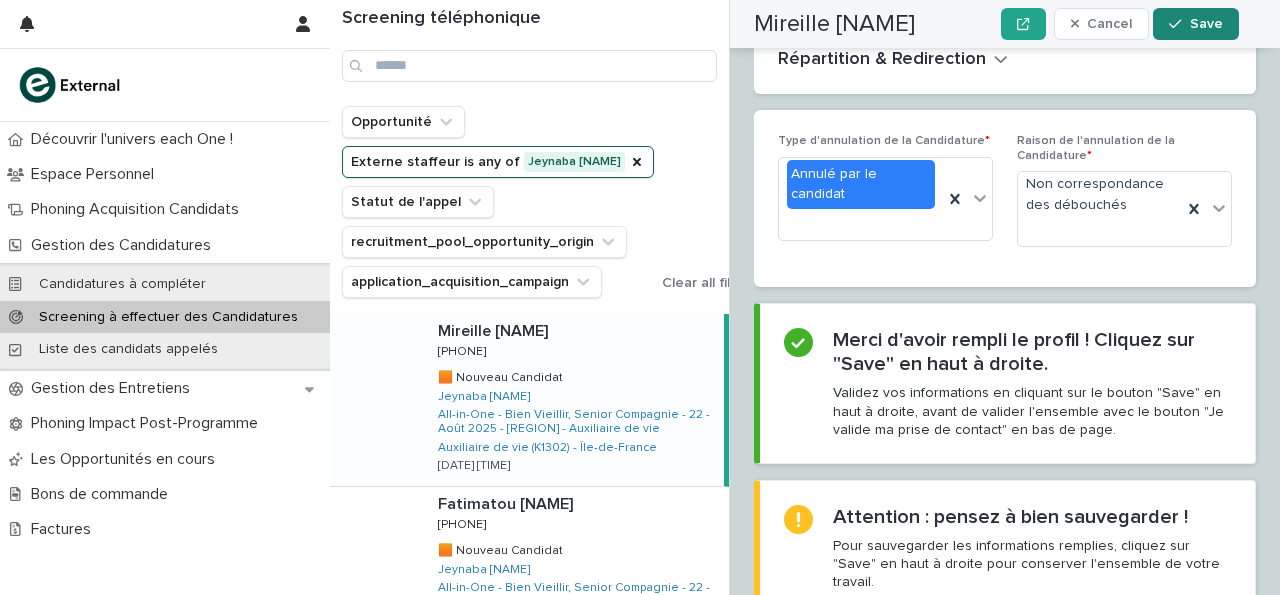 click on "Save" at bounding box center [1206, 24] 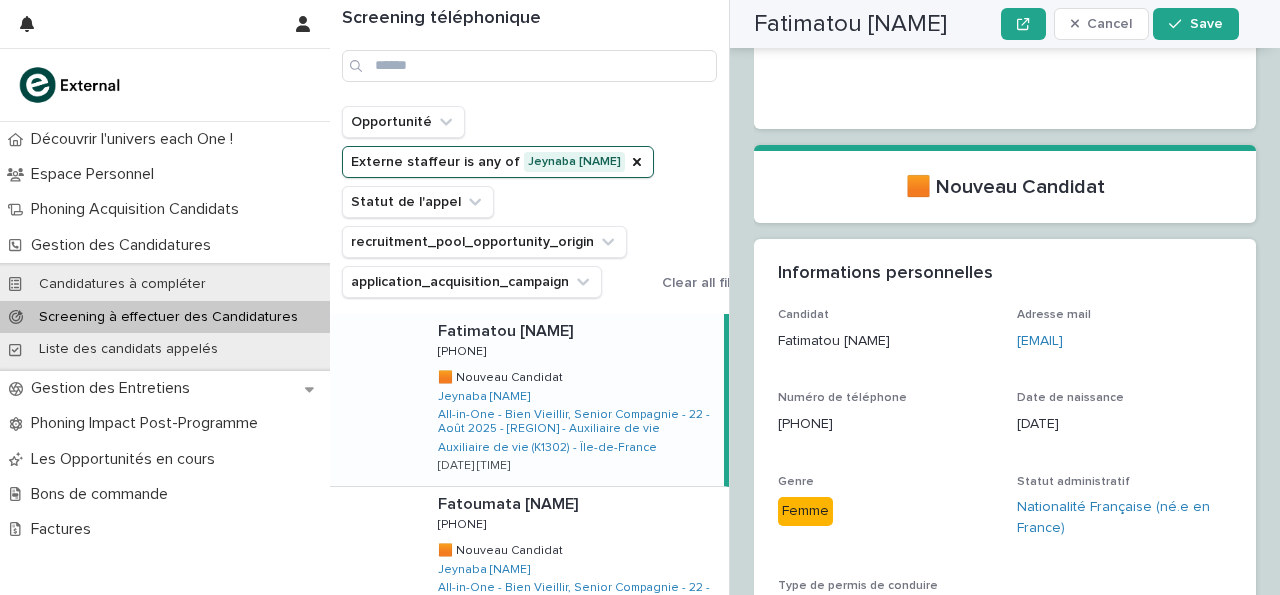 scroll, scrollTop: 0, scrollLeft: 0, axis: both 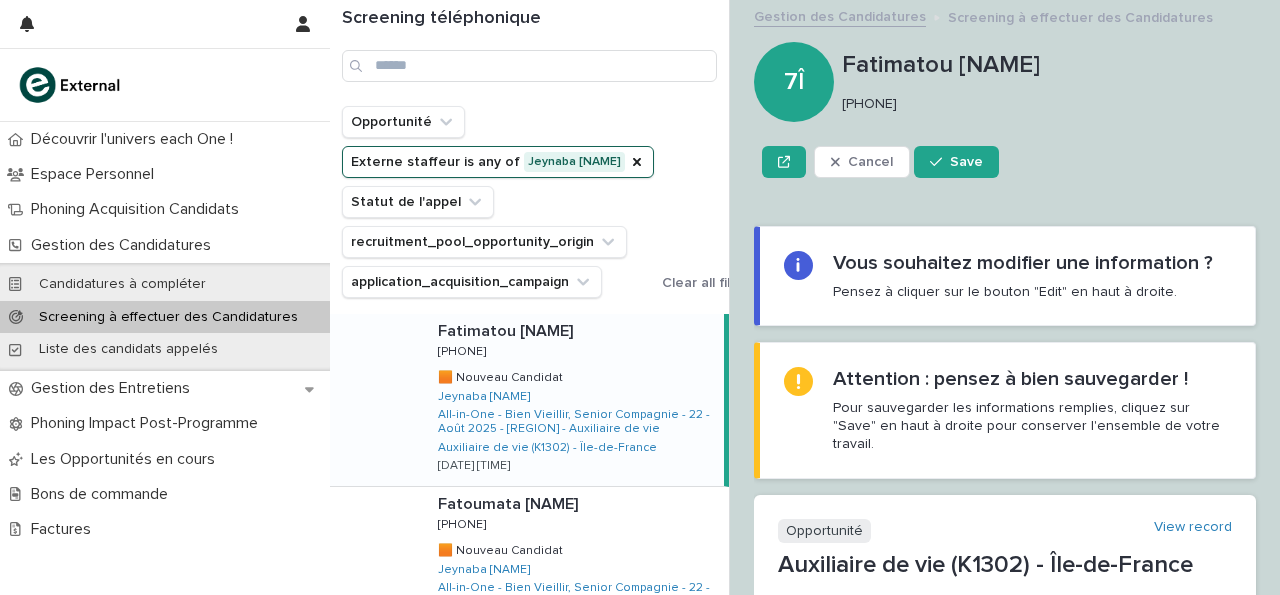 drag, startPoint x: 843, startPoint y: 105, endPoint x: 943, endPoint y: 100, distance: 100.12492 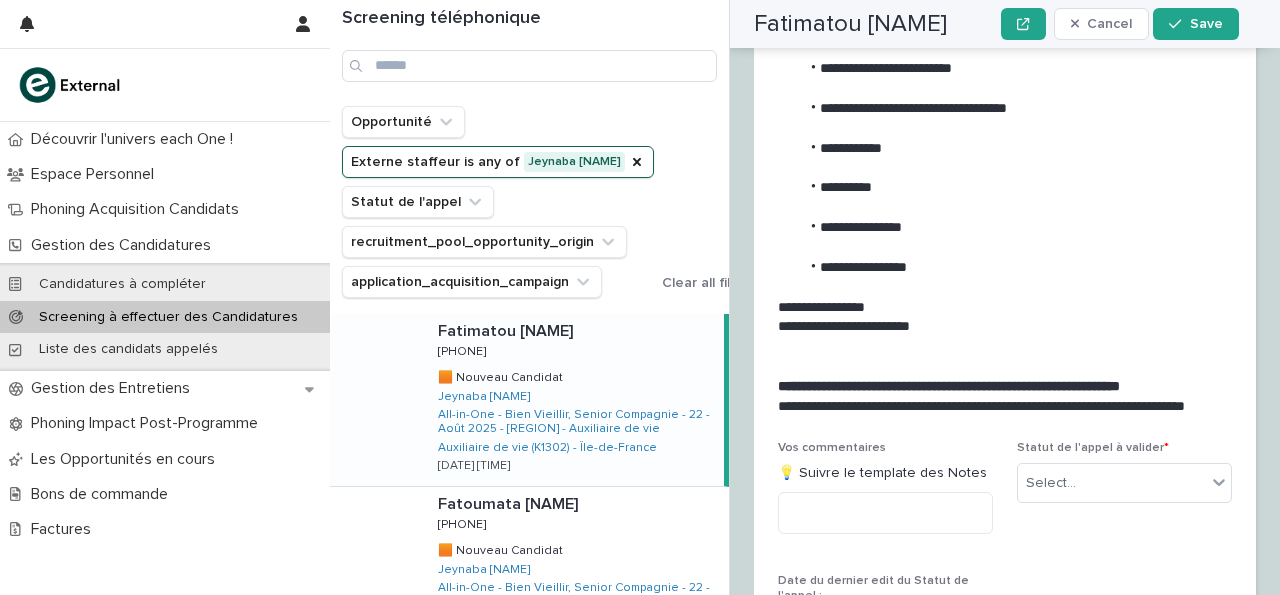 scroll, scrollTop: 2597, scrollLeft: 0, axis: vertical 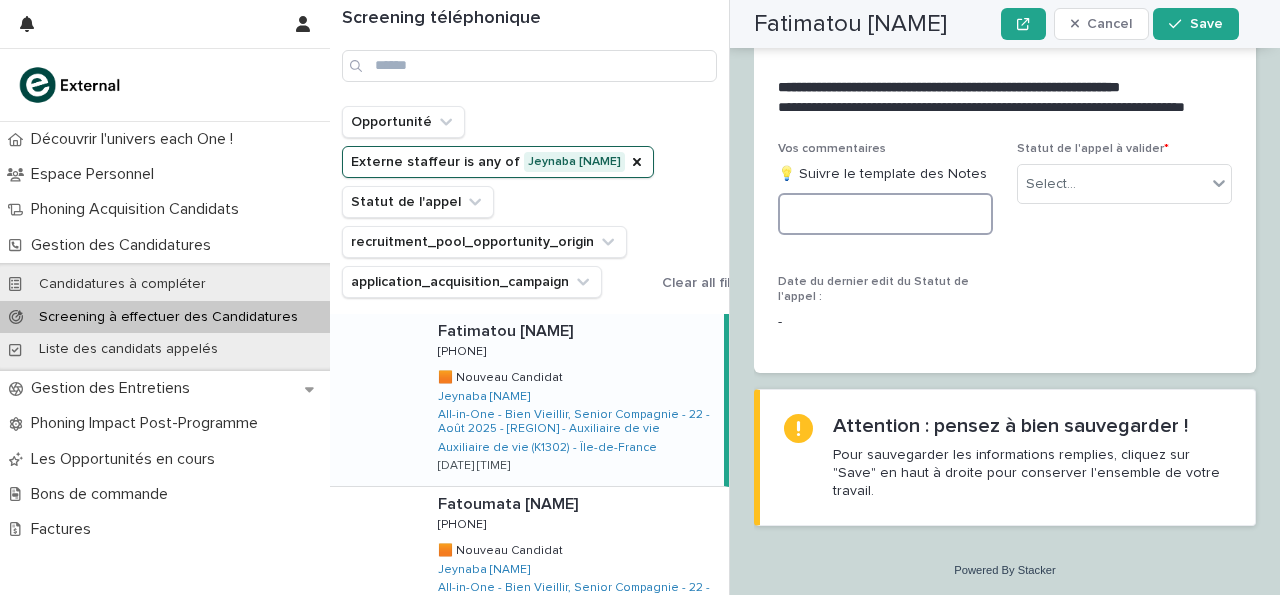 click at bounding box center [885, 214] 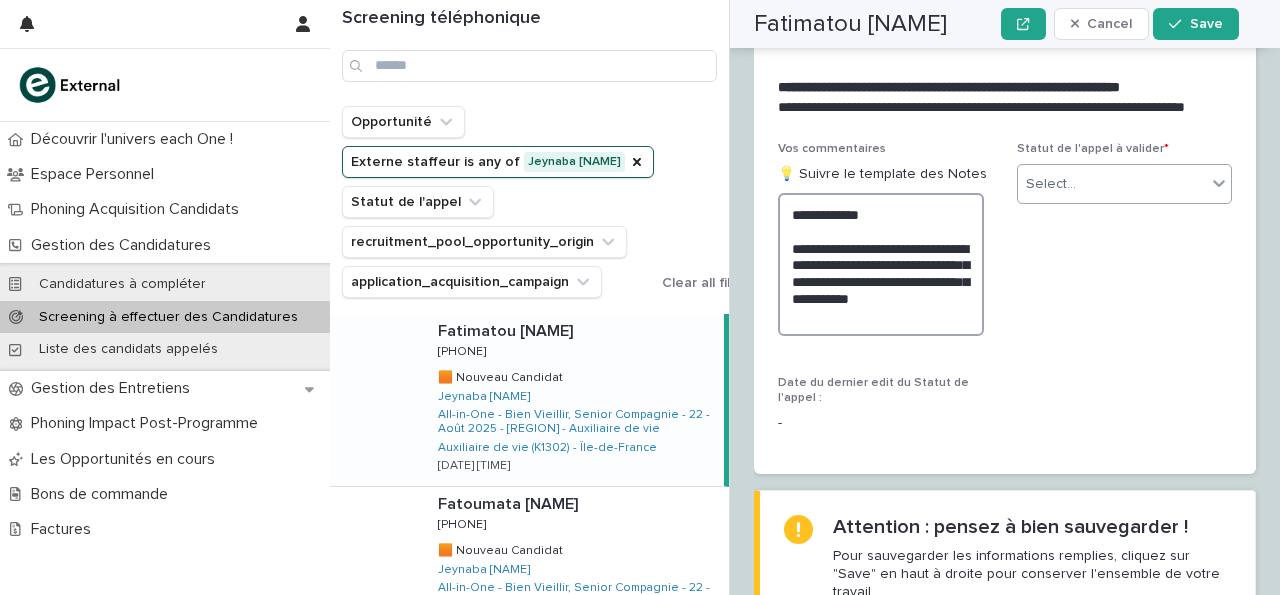 type on "**********" 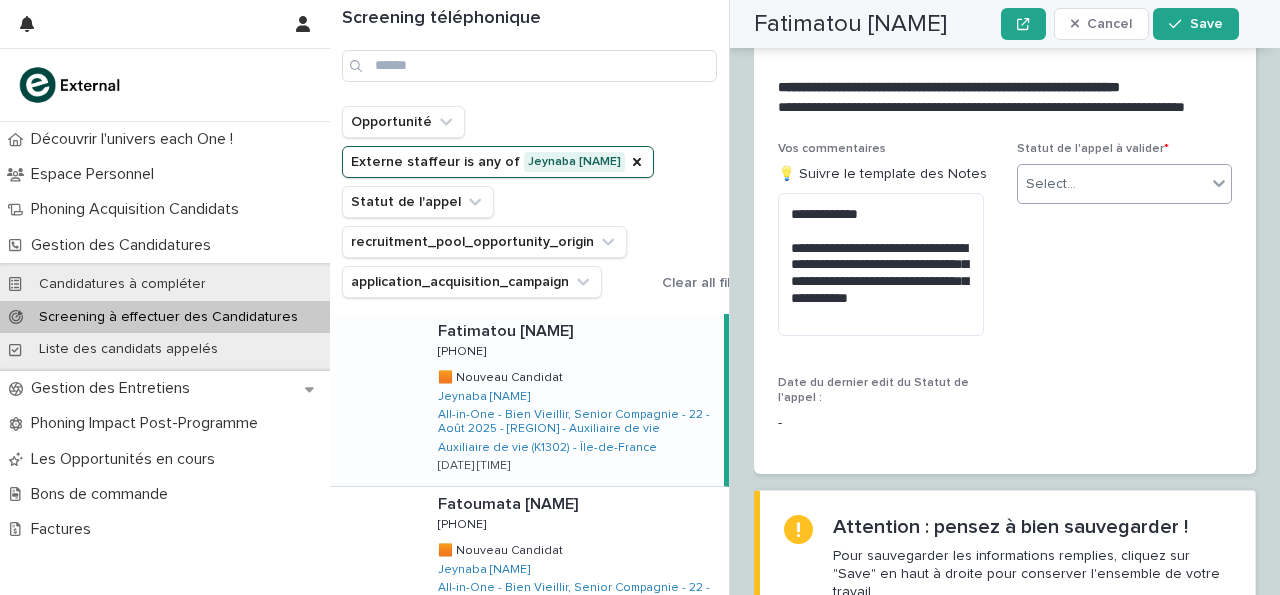 click 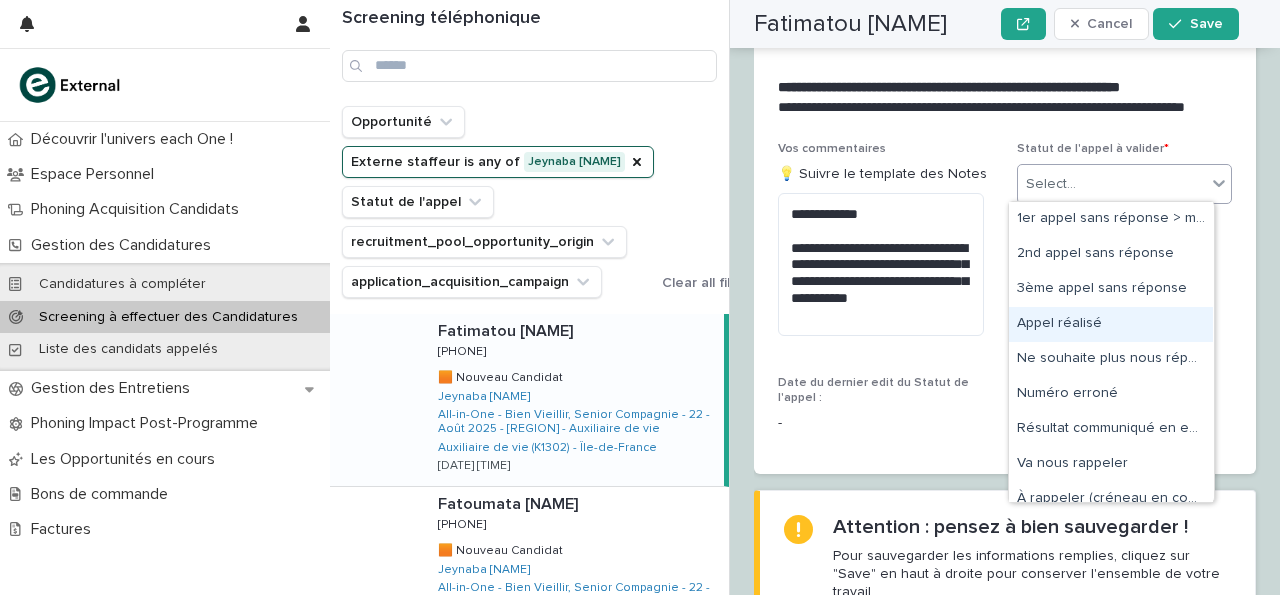click on "Appel réalisé" at bounding box center [1111, 324] 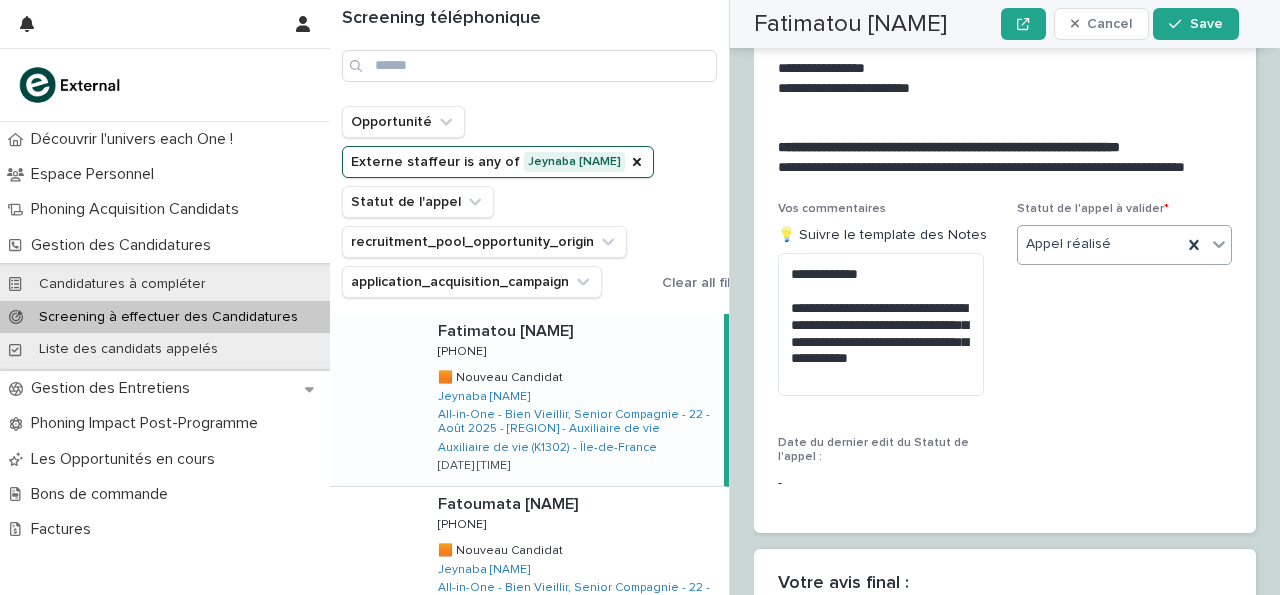 click 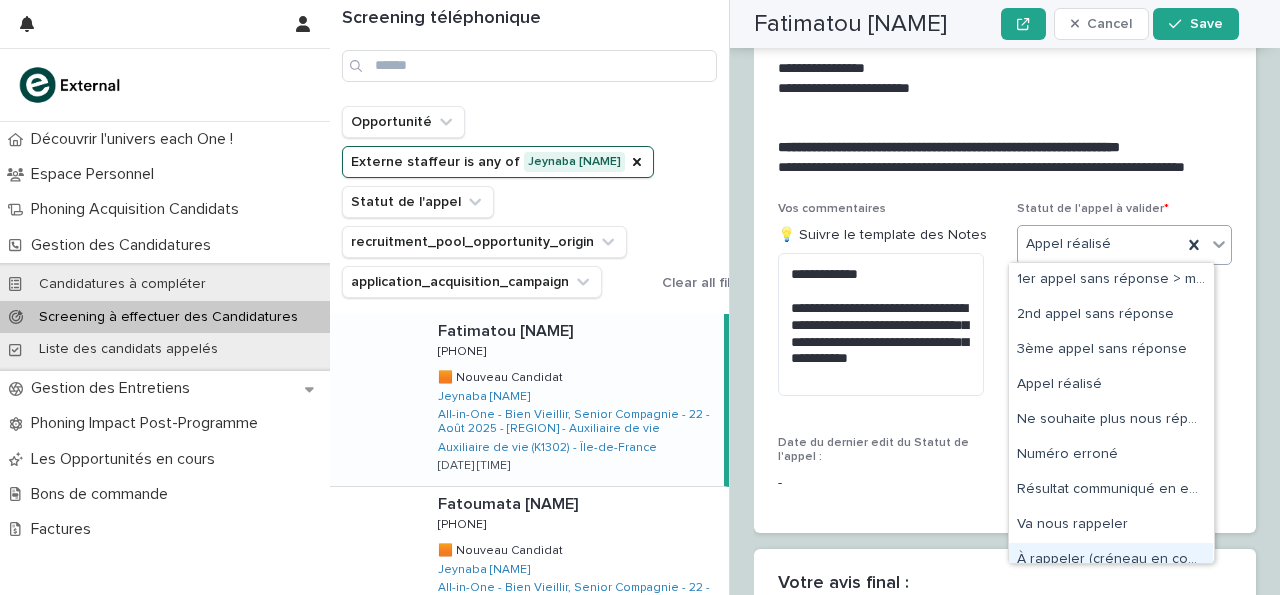 click on "À rappeler (créneau en commentaire)" at bounding box center [1111, 560] 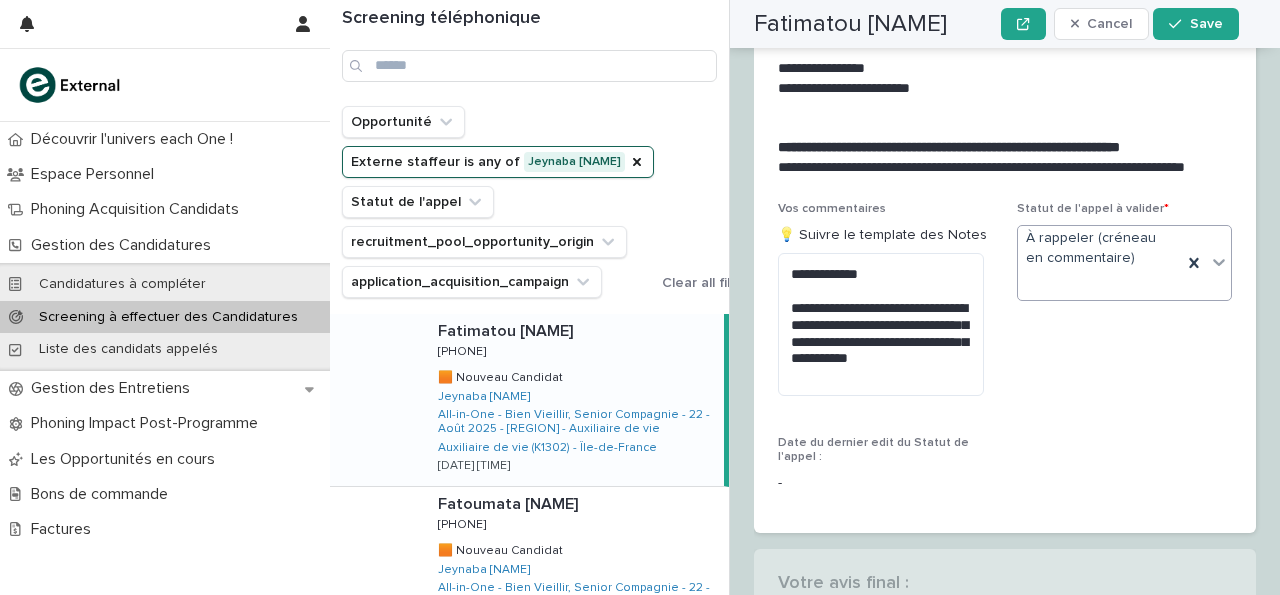 scroll, scrollTop: 2798, scrollLeft: 0, axis: vertical 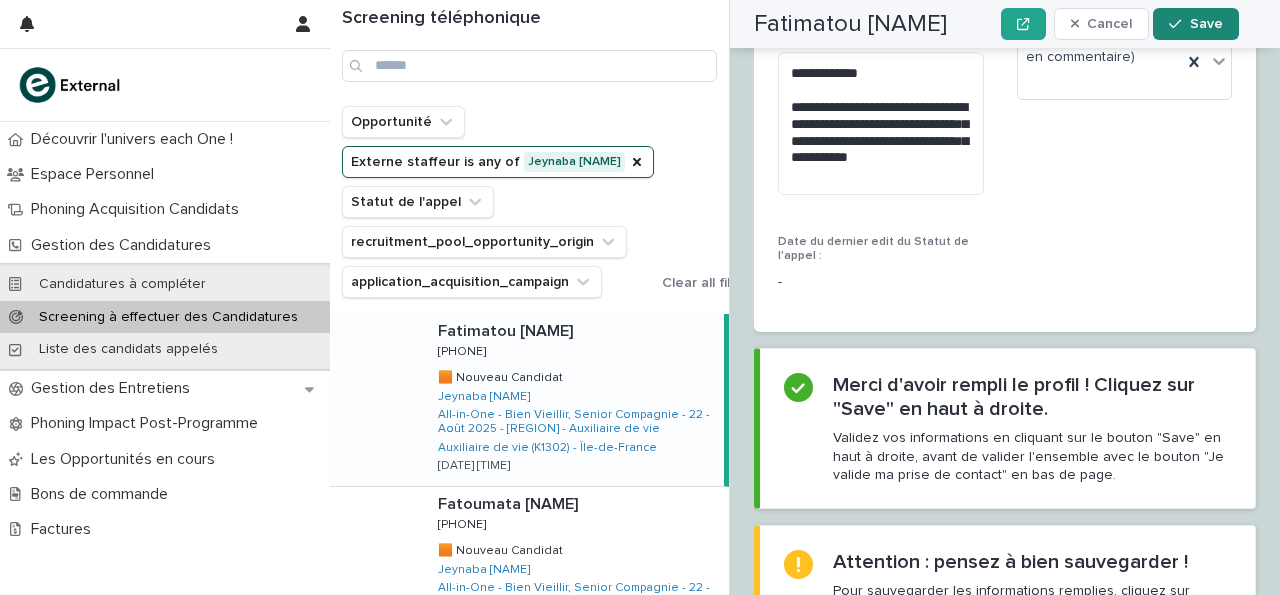 click on "Save" at bounding box center [1195, 24] 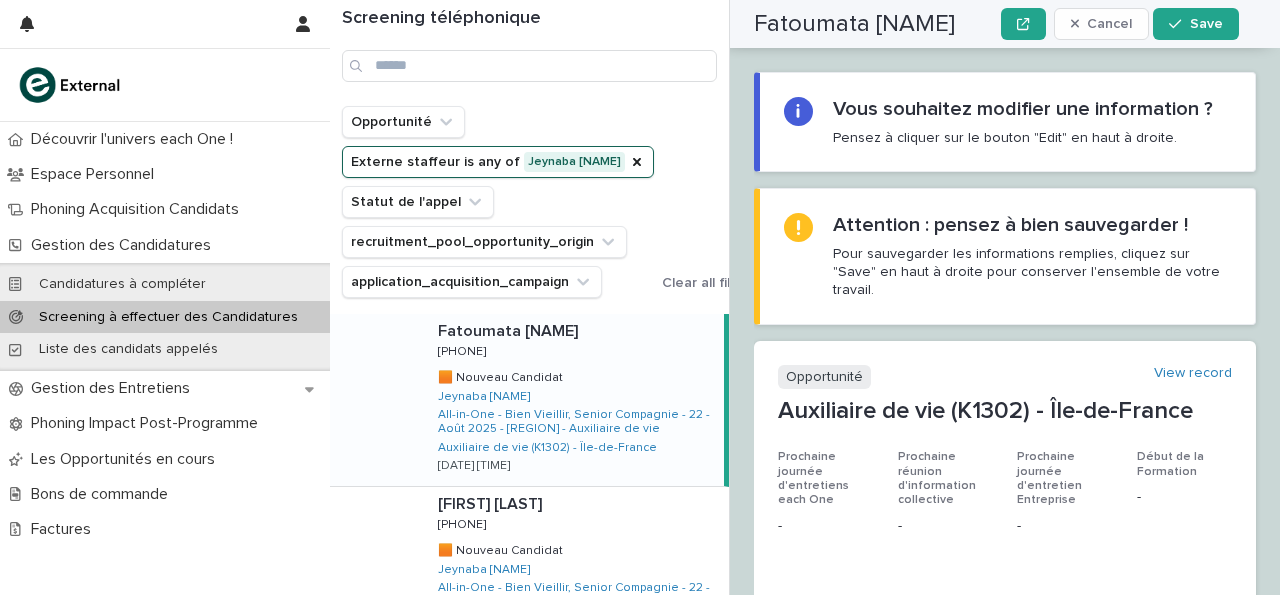 scroll, scrollTop: 0, scrollLeft: 0, axis: both 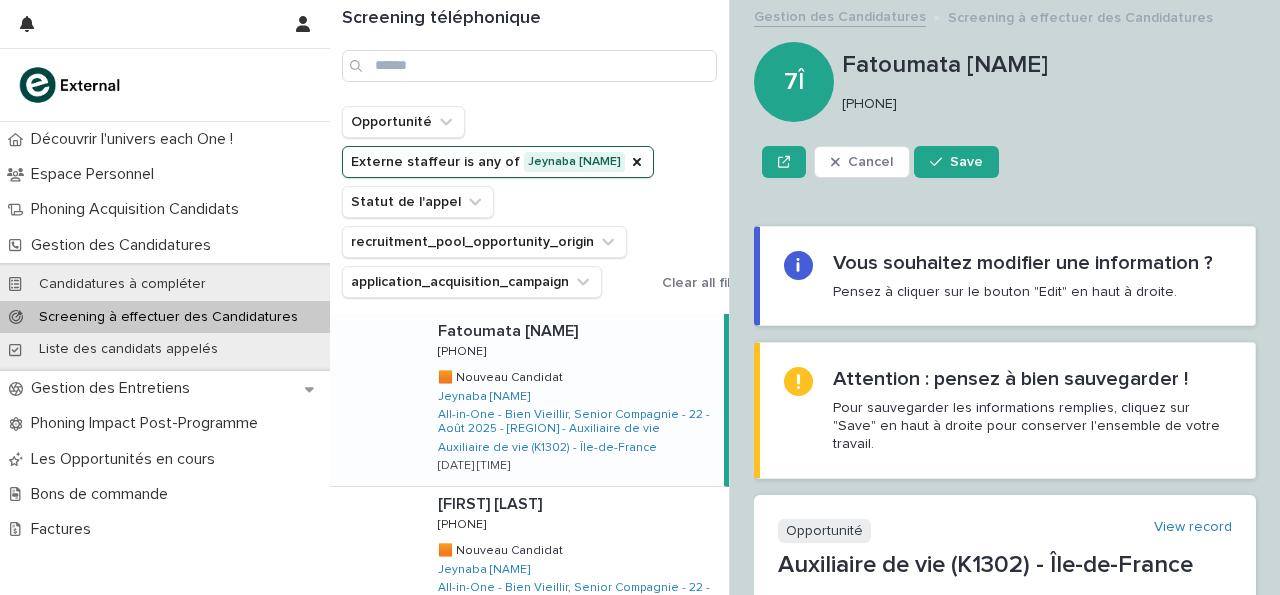 drag, startPoint x: 847, startPoint y: 103, endPoint x: 930, endPoint y: 103, distance: 83 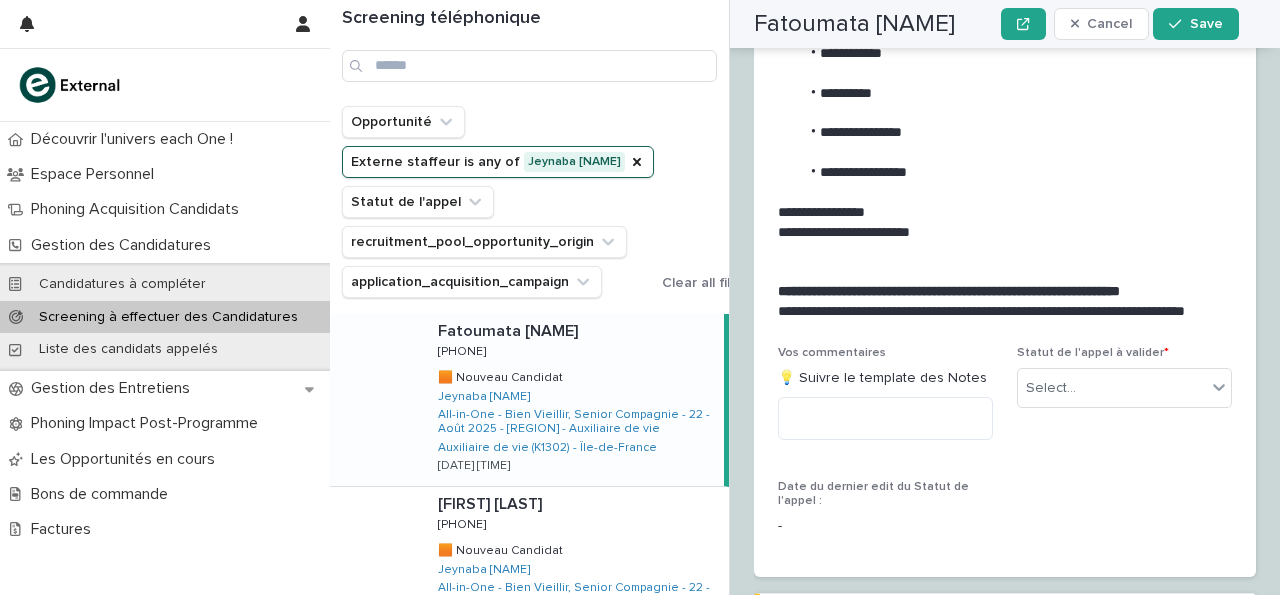 scroll, scrollTop: 2660, scrollLeft: 0, axis: vertical 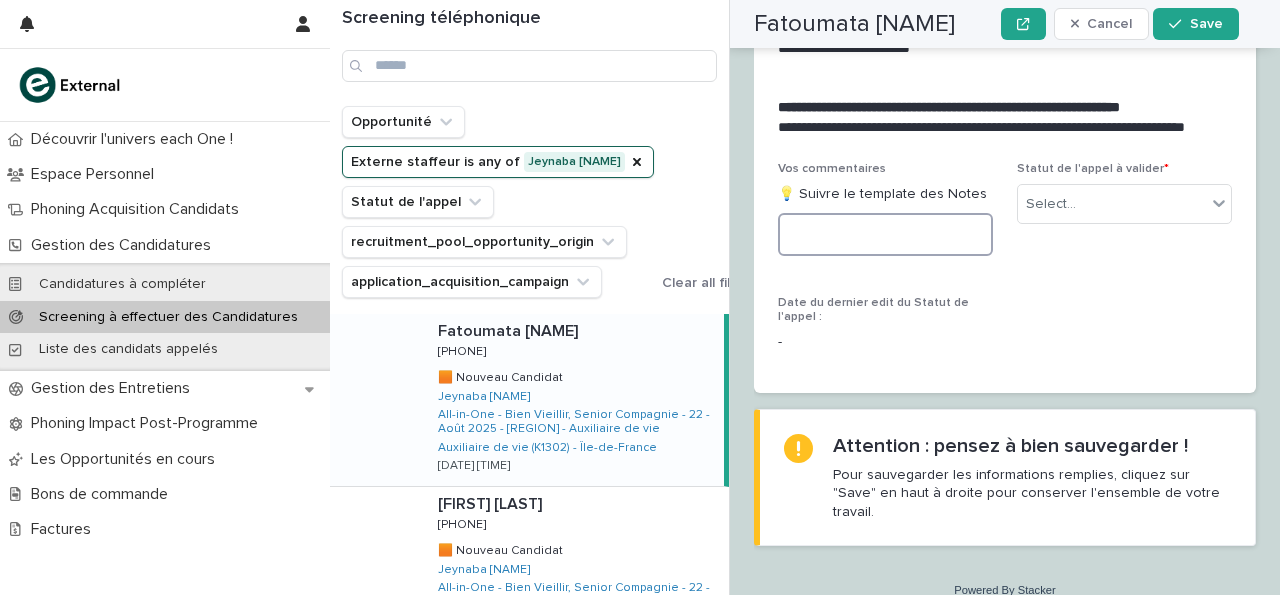 click at bounding box center [885, 234] 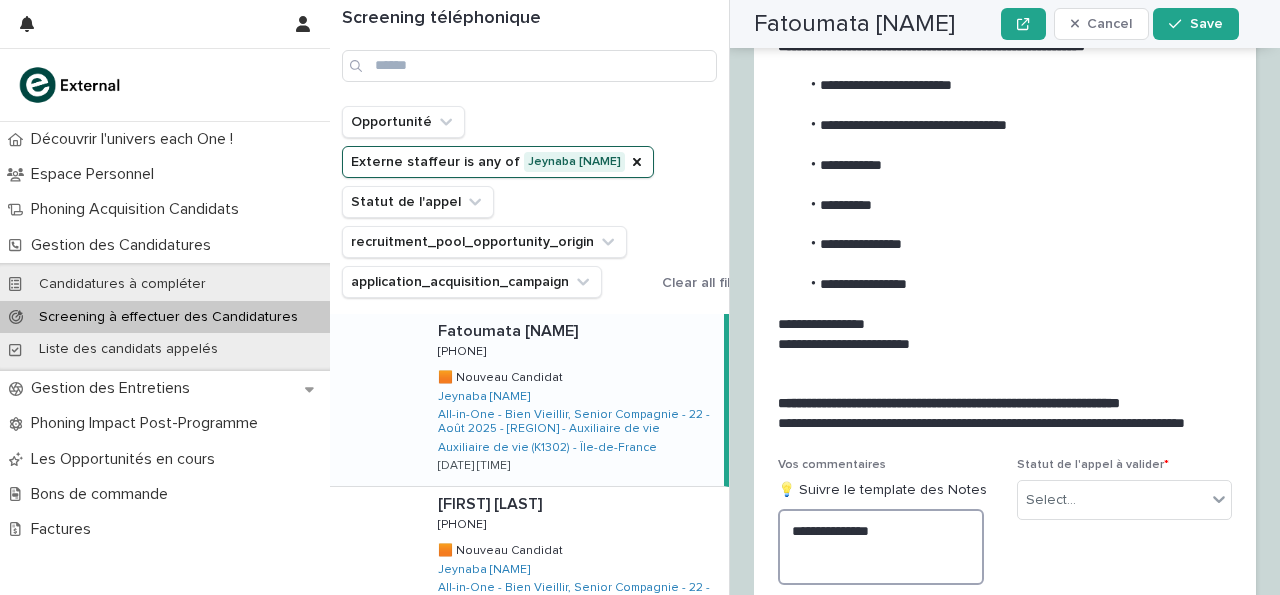scroll, scrollTop: 2362, scrollLeft: 0, axis: vertical 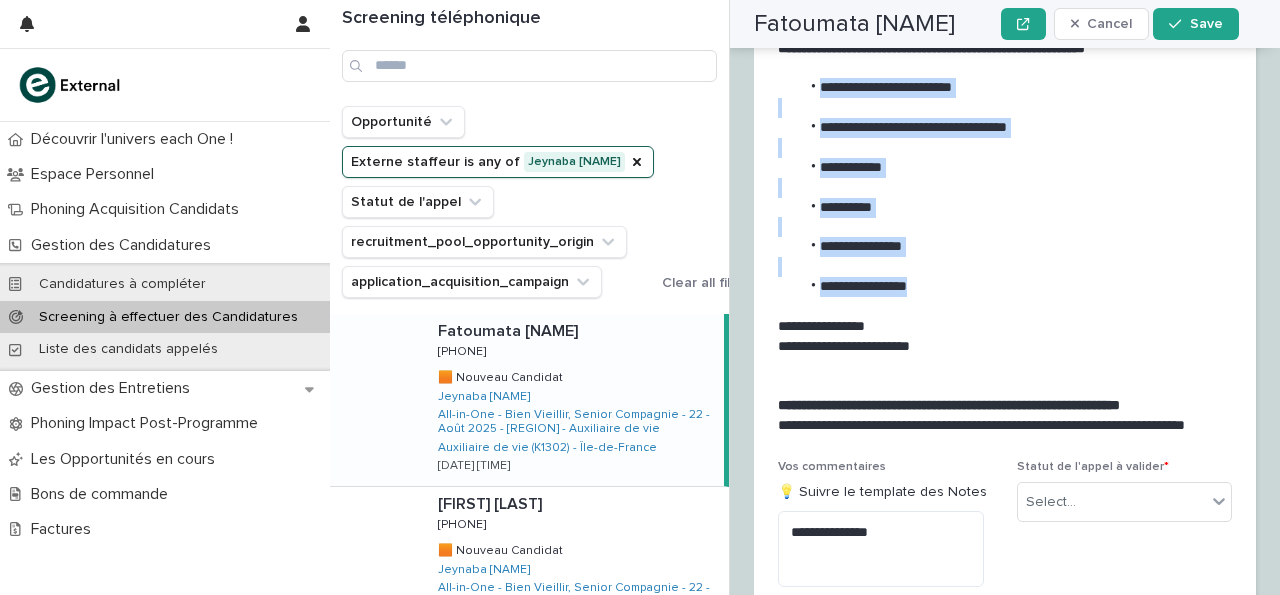 drag, startPoint x: 821, startPoint y: 64, endPoint x: 972, endPoint y: 269, distance: 254.60951 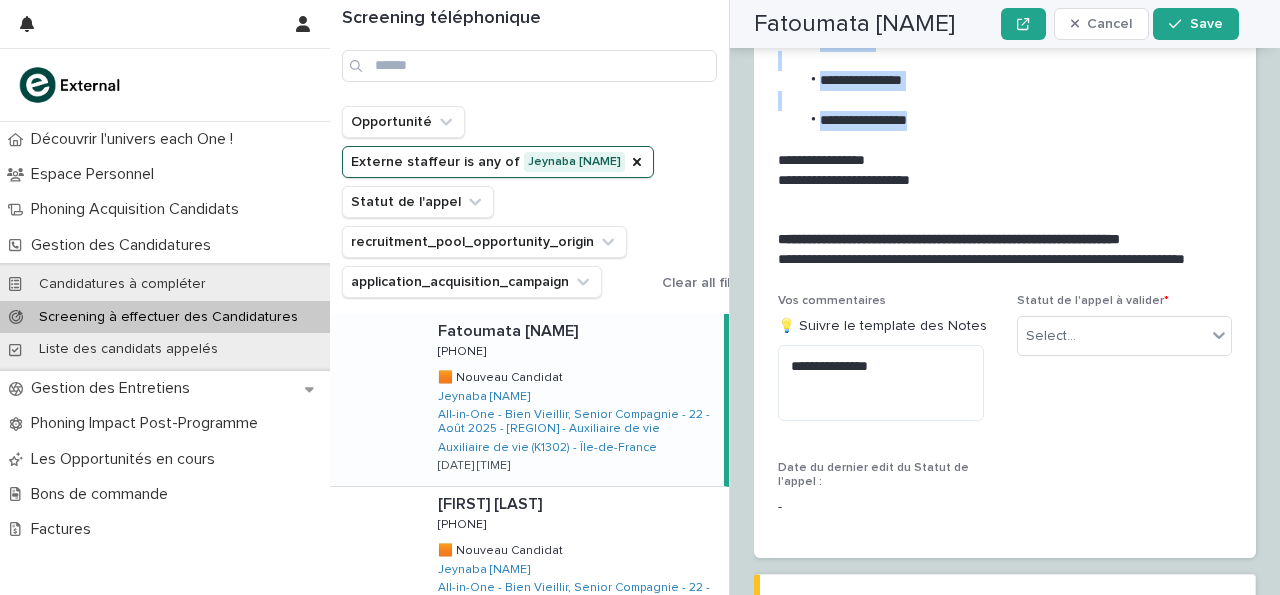 scroll, scrollTop: 2541, scrollLeft: 0, axis: vertical 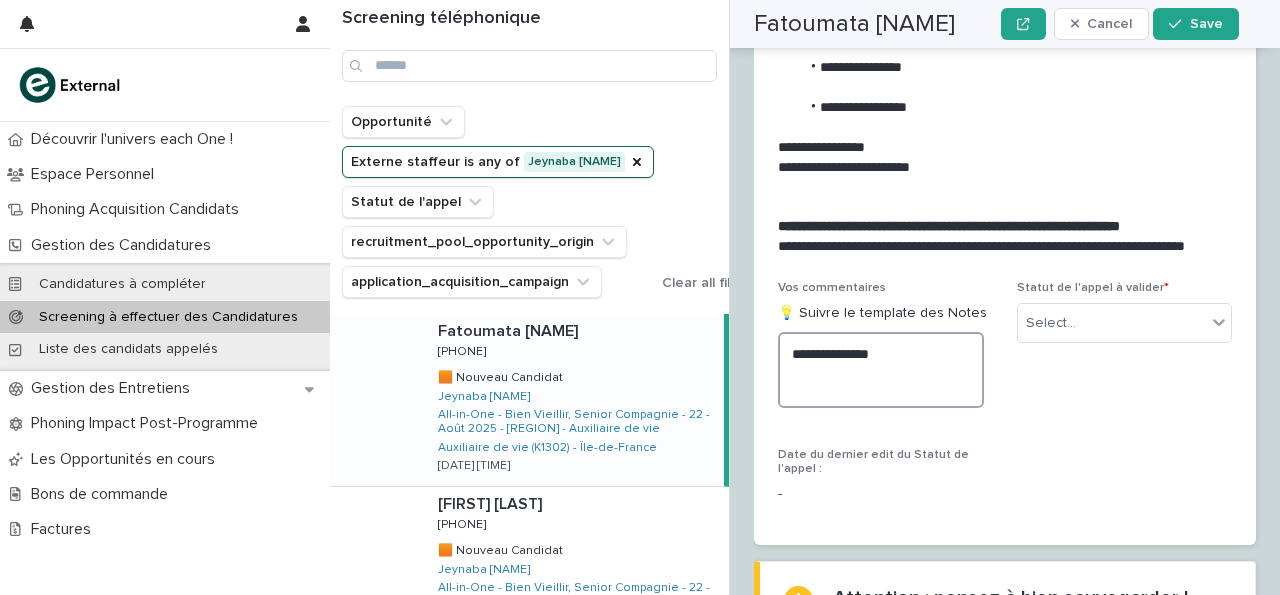 click on "**********" at bounding box center (881, 369) 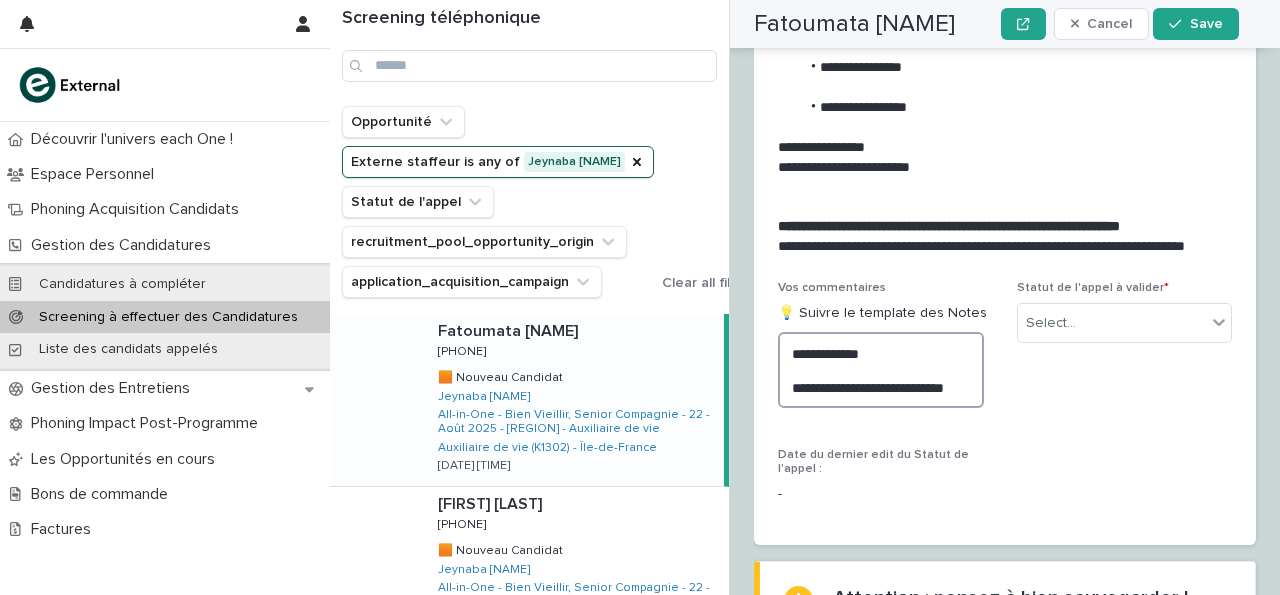 scroll, scrollTop: 2587, scrollLeft: 0, axis: vertical 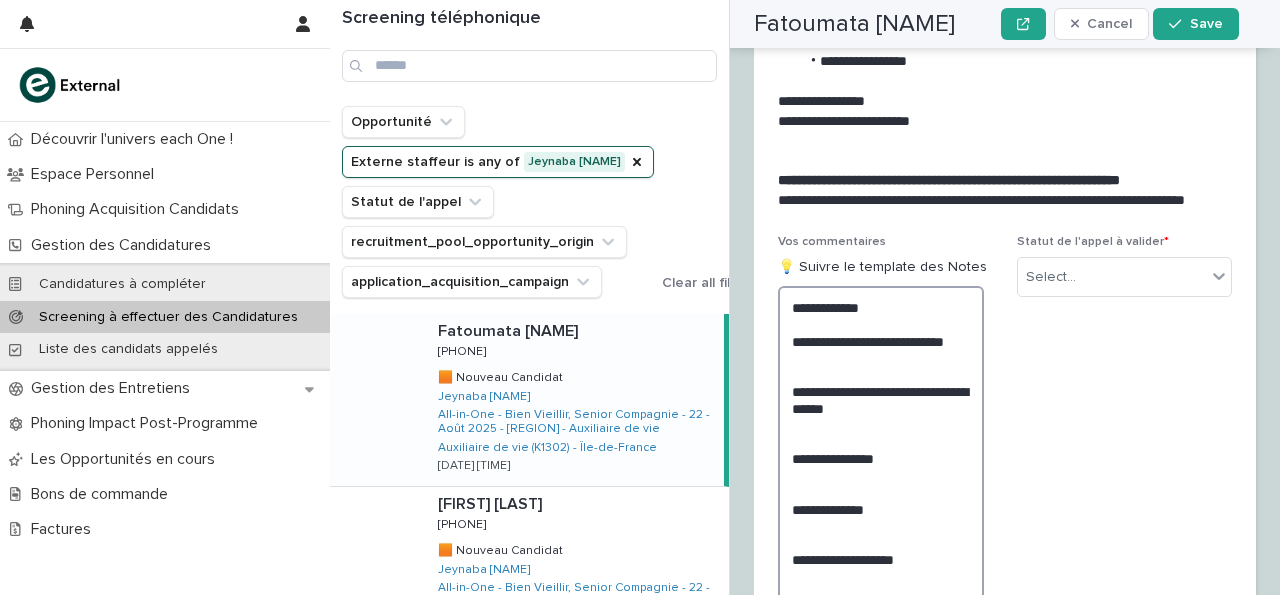 click on "**********" at bounding box center [881, 458] 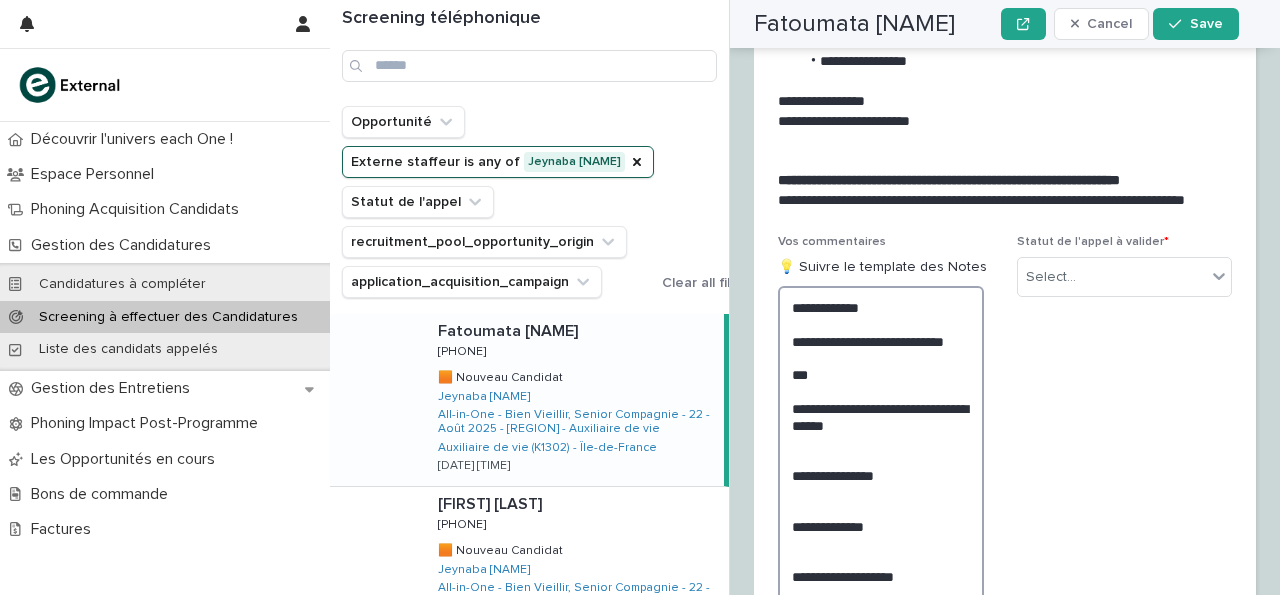 click on "**********" at bounding box center (881, 466) 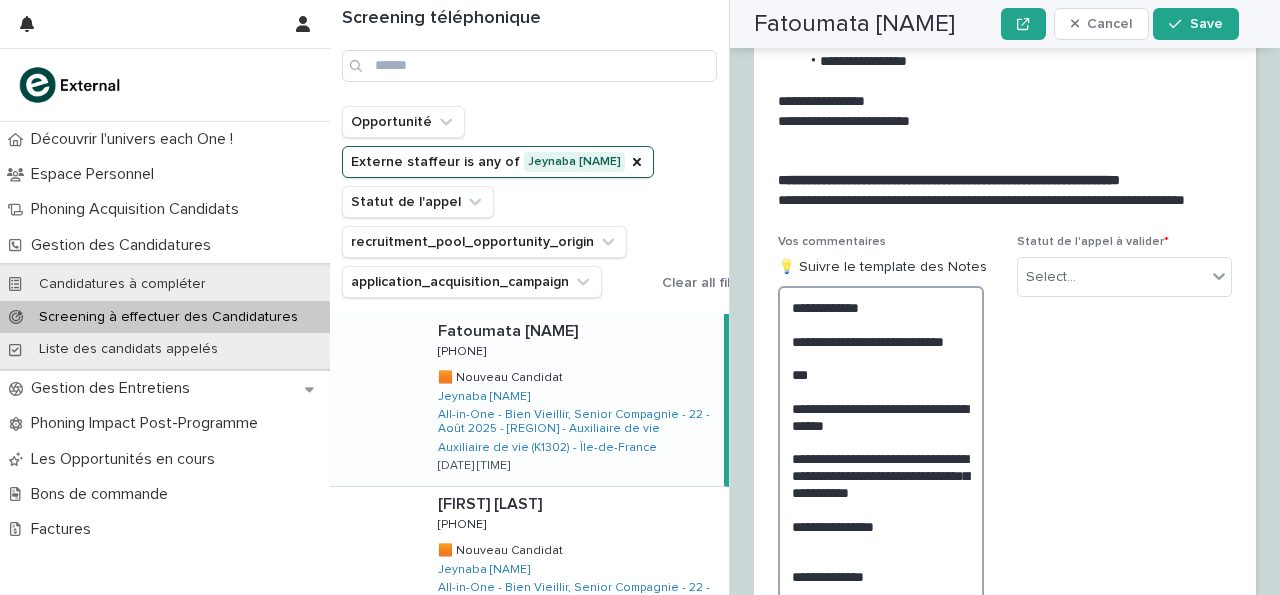 scroll, scrollTop: 2752, scrollLeft: 0, axis: vertical 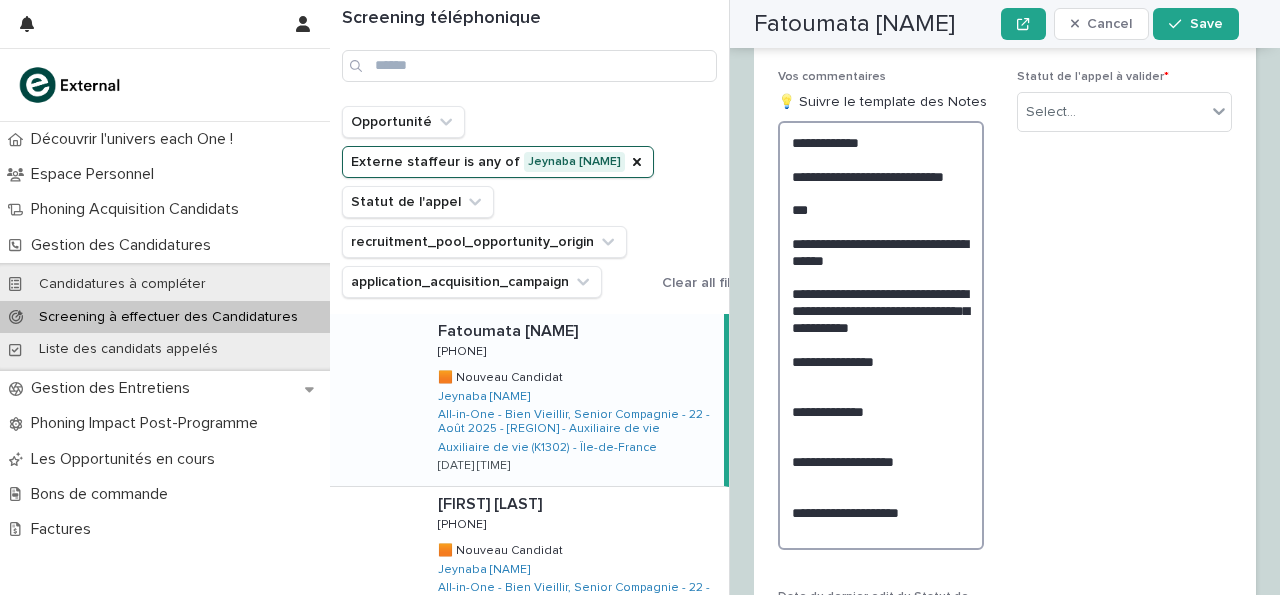 click on "**********" at bounding box center (881, 335) 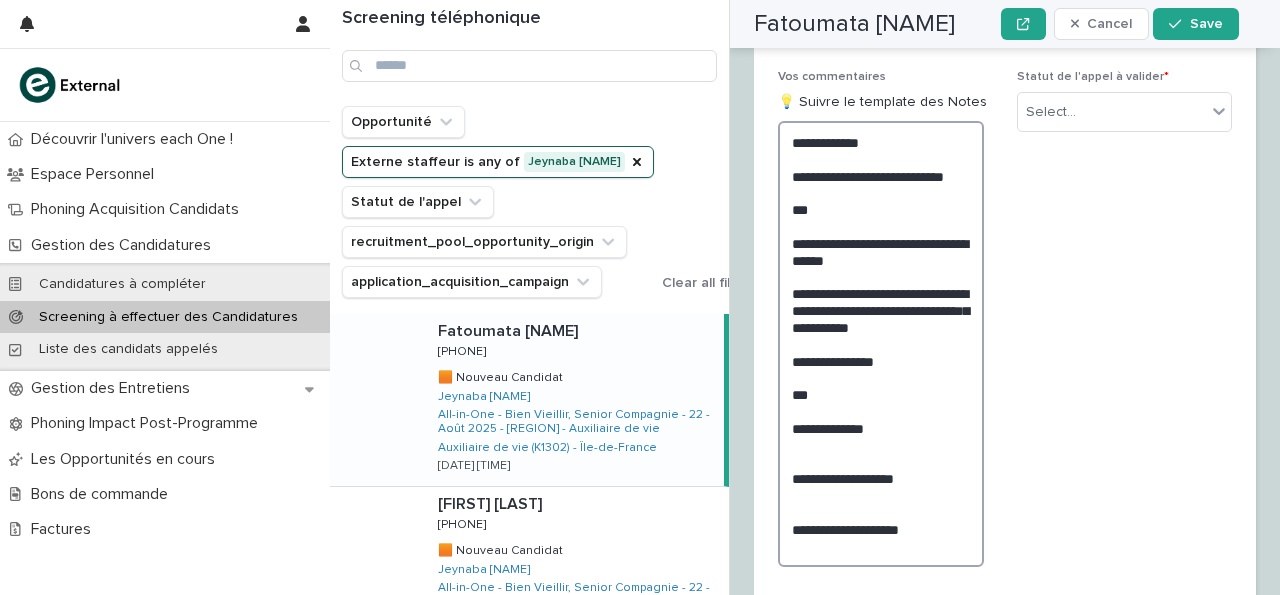 scroll, scrollTop: 2752, scrollLeft: 0, axis: vertical 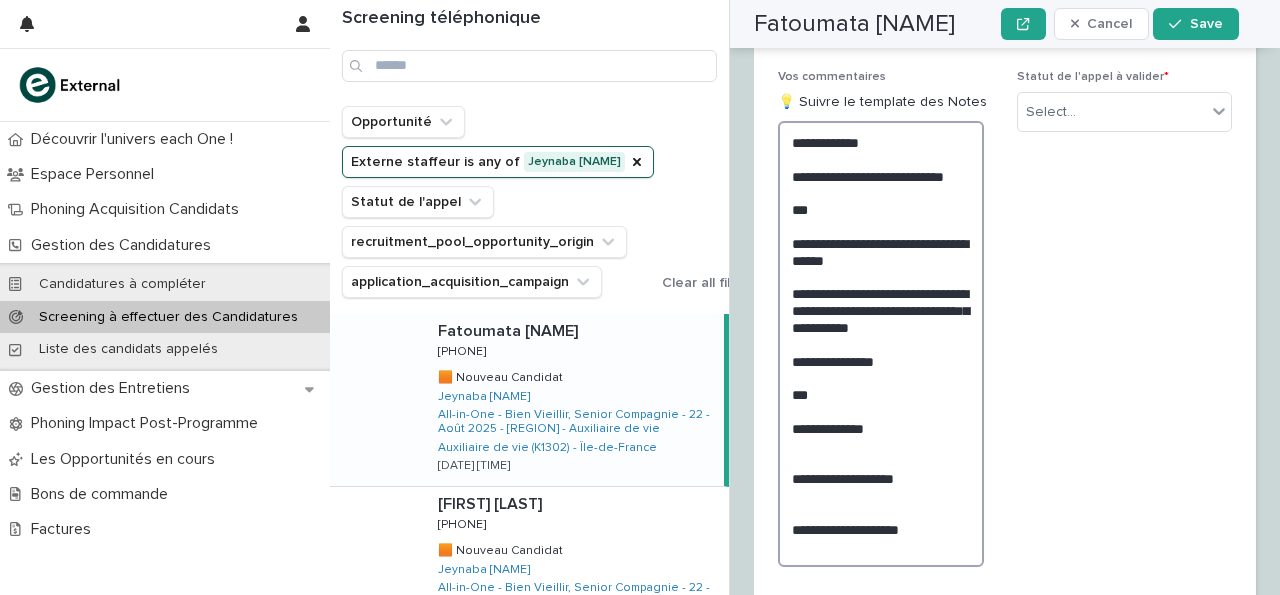 click on "**********" at bounding box center [881, 343] 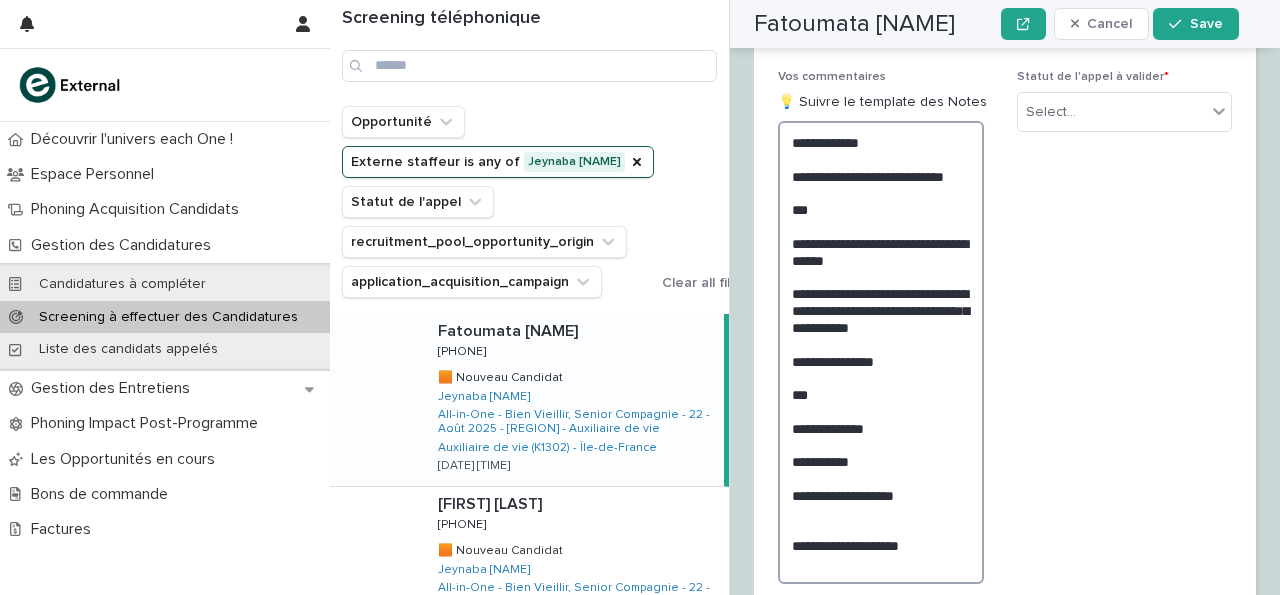 scroll, scrollTop: 2752, scrollLeft: 0, axis: vertical 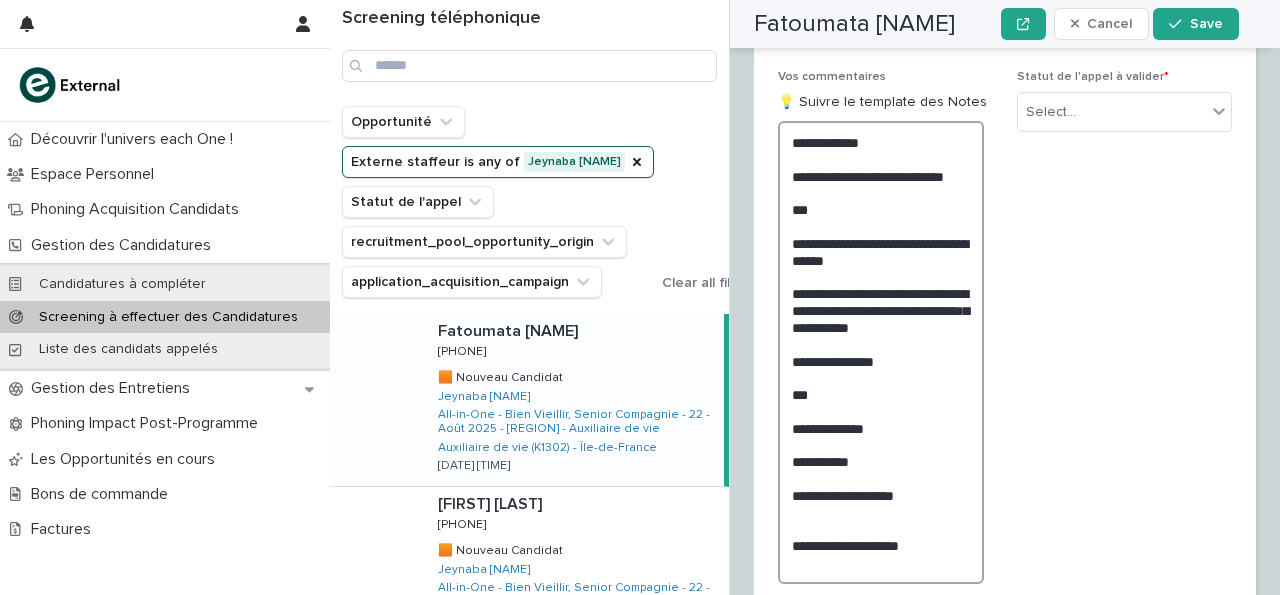 click on "**********" at bounding box center [881, 352] 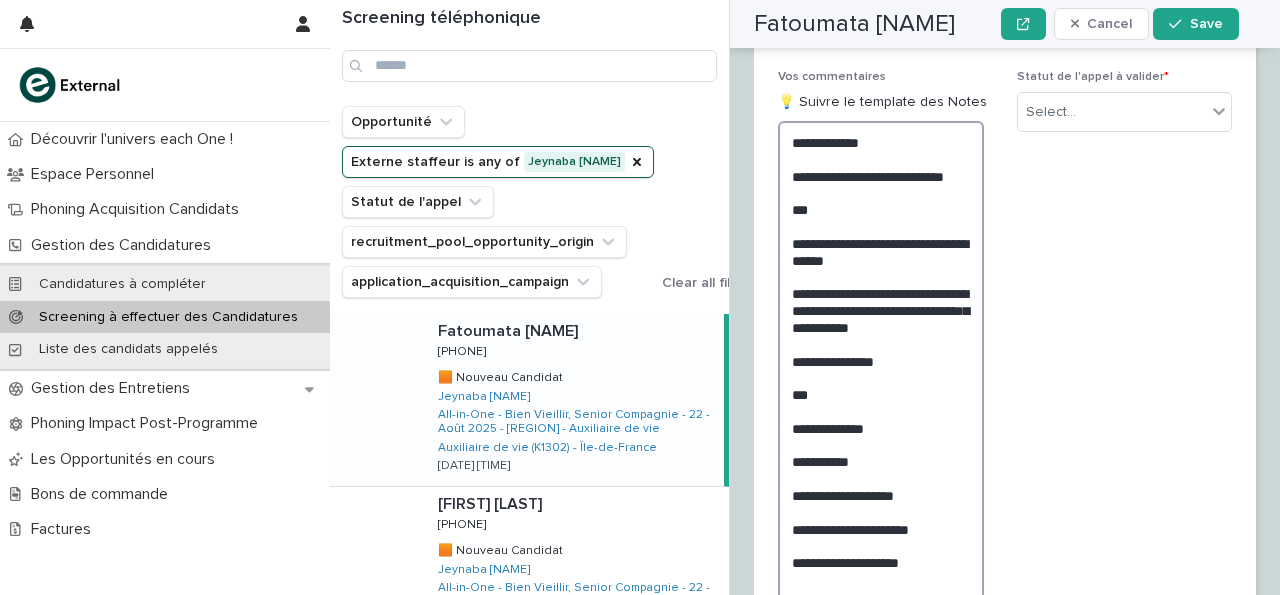 scroll, scrollTop: 2752, scrollLeft: 0, axis: vertical 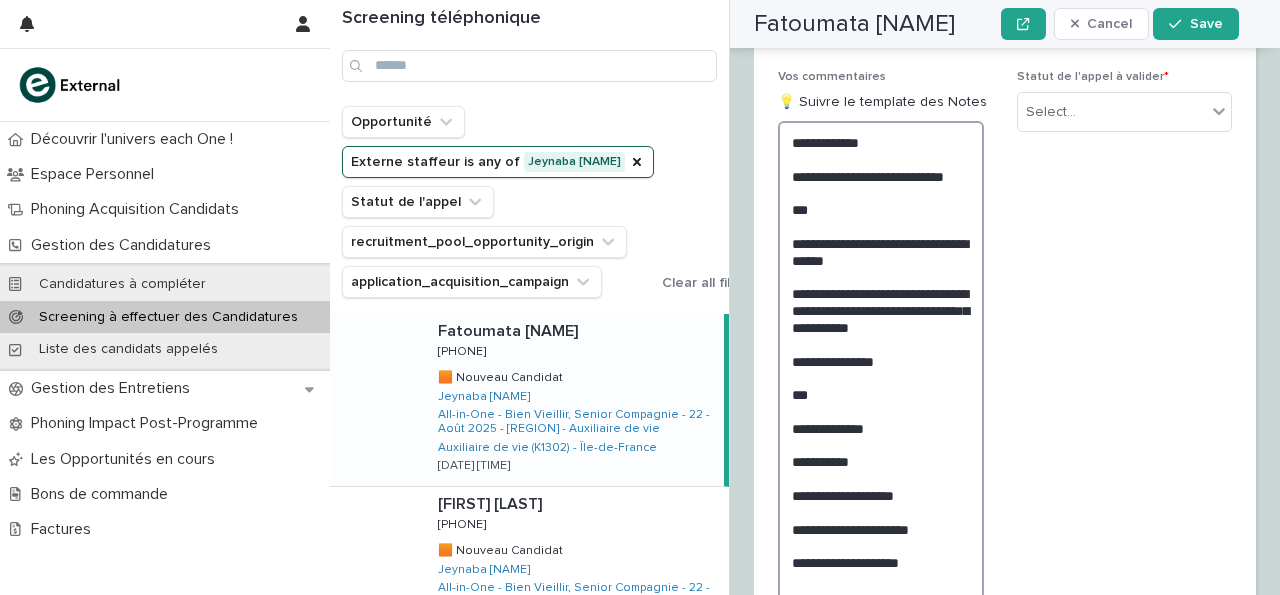 click on "**********" at bounding box center (881, 360) 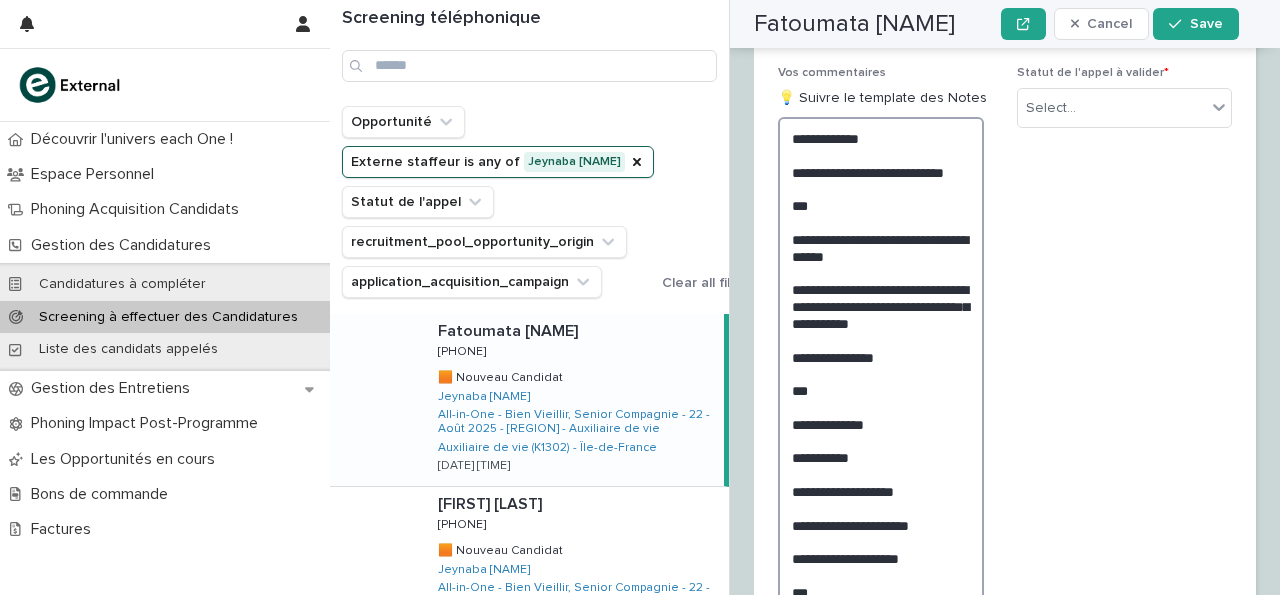 scroll, scrollTop: 2756, scrollLeft: 0, axis: vertical 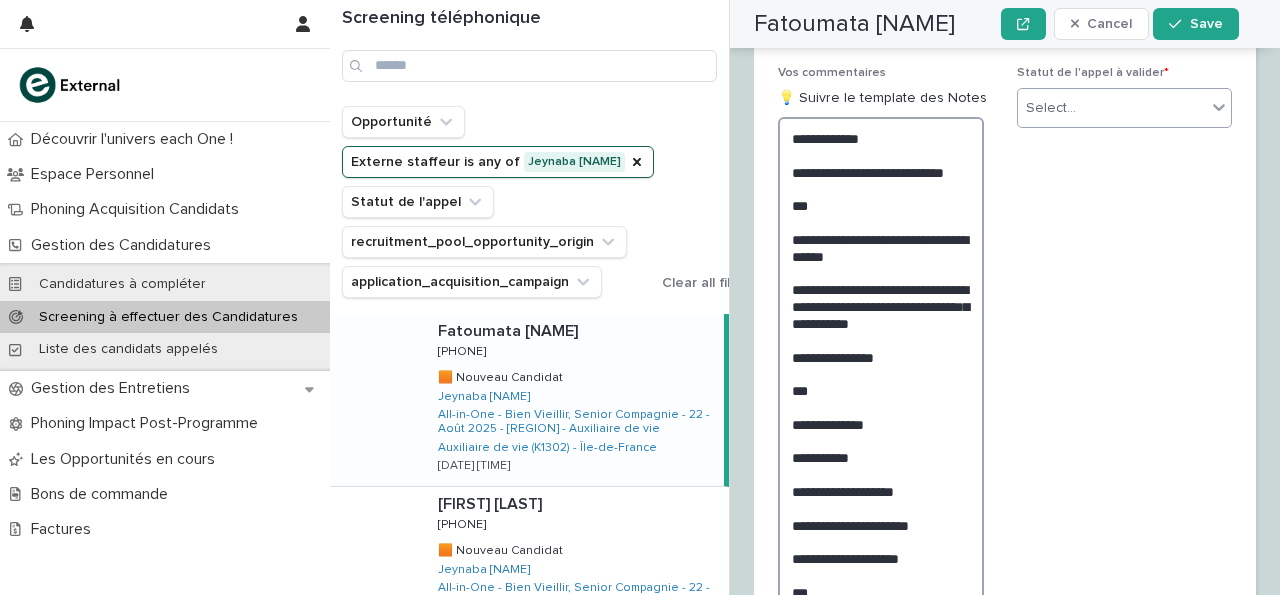 type on "**********" 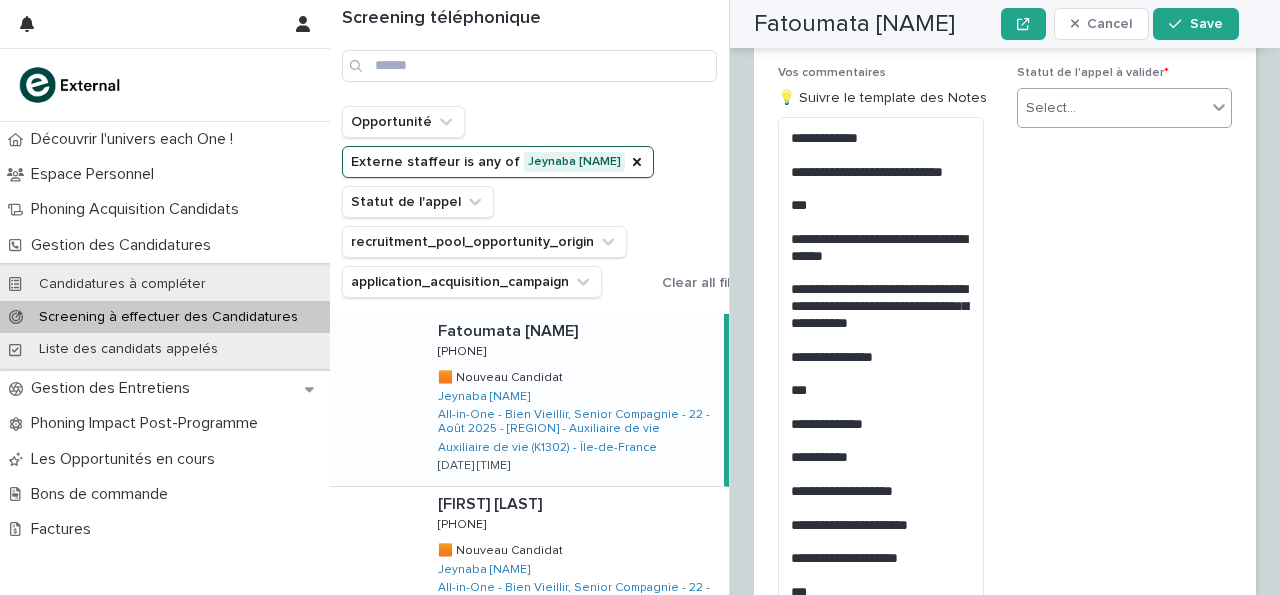 click on "Select..." at bounding box center (1112, 108) 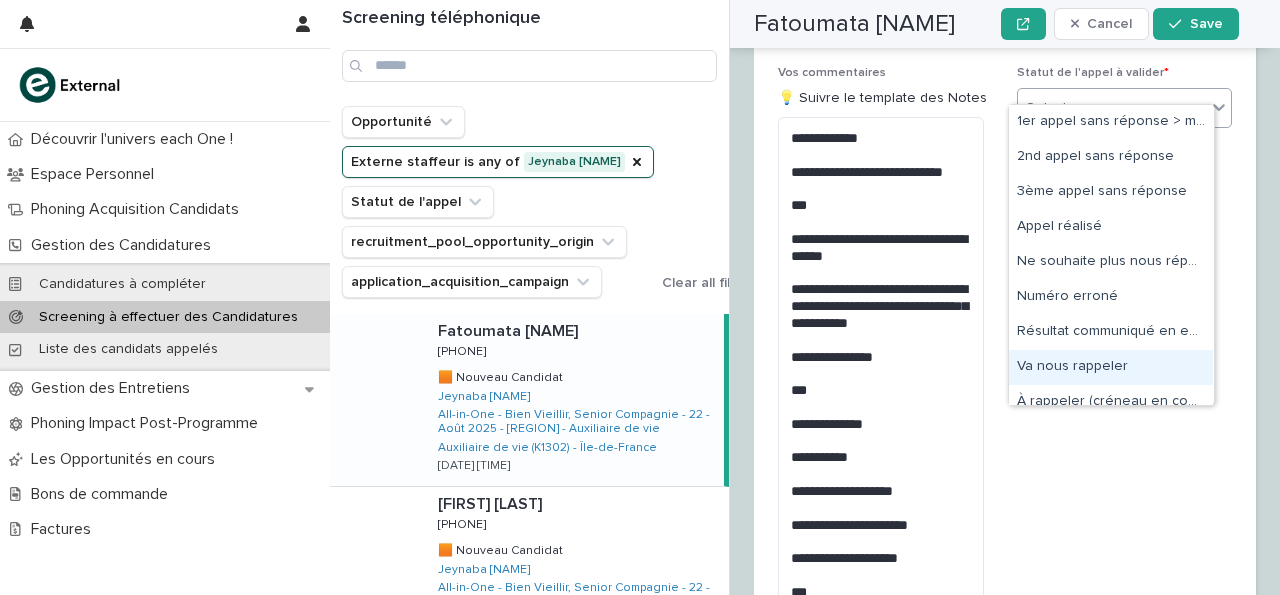 scroll, scrollTop: 15, scrollLeft: 0, axis: vertical 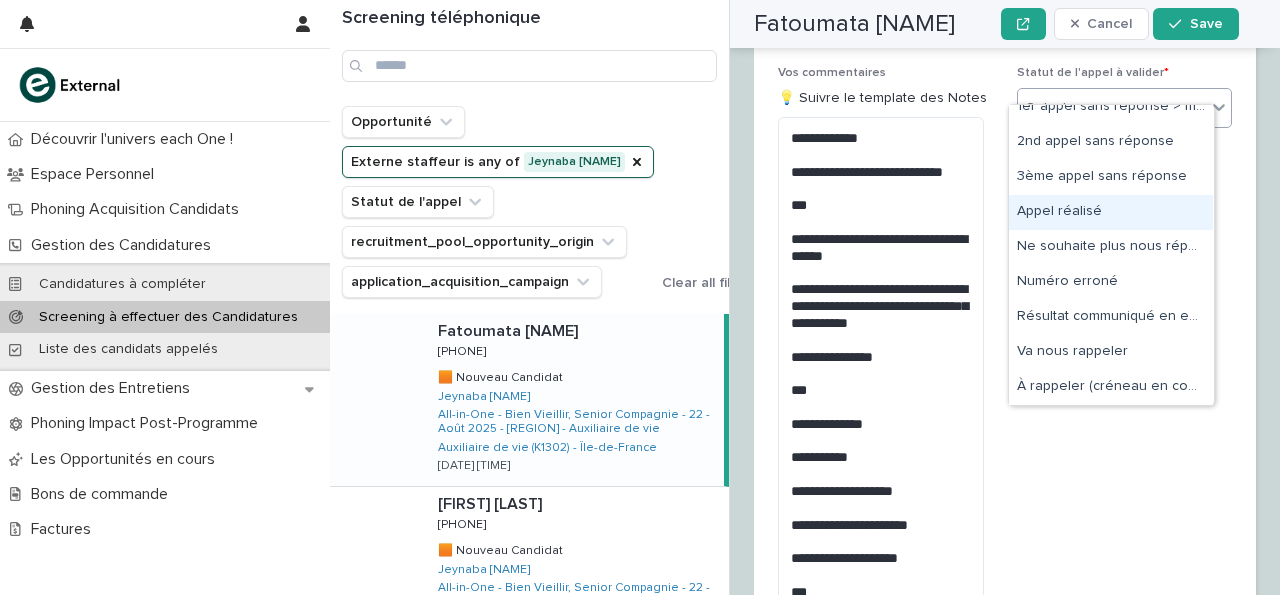 click on "Appel réalisé" at bounding box center (1111, 212) 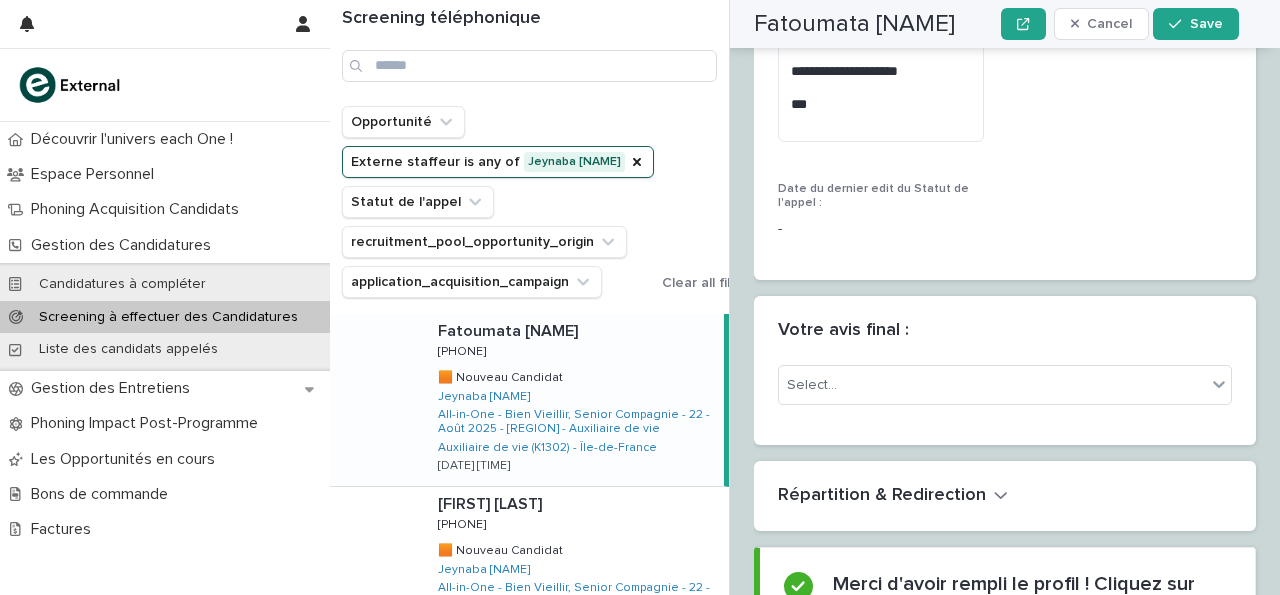 scroll, scrollTop: 3308, scrollLeft: 0, axis: vertical 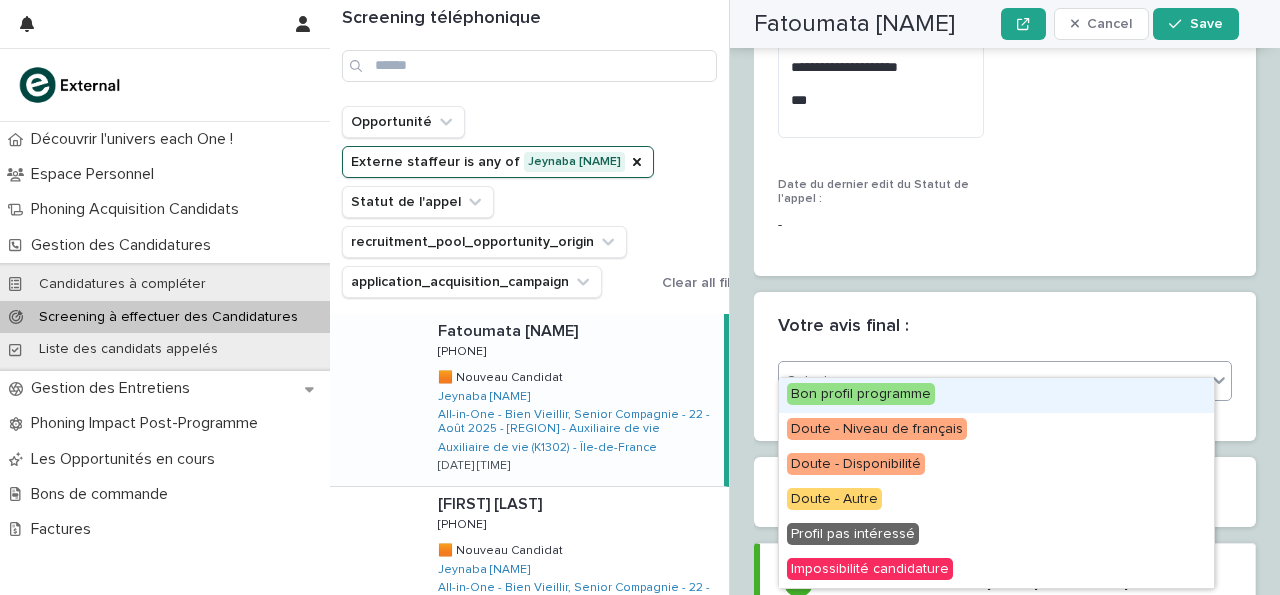 click on "Select..." at bounding box center [992, 381] 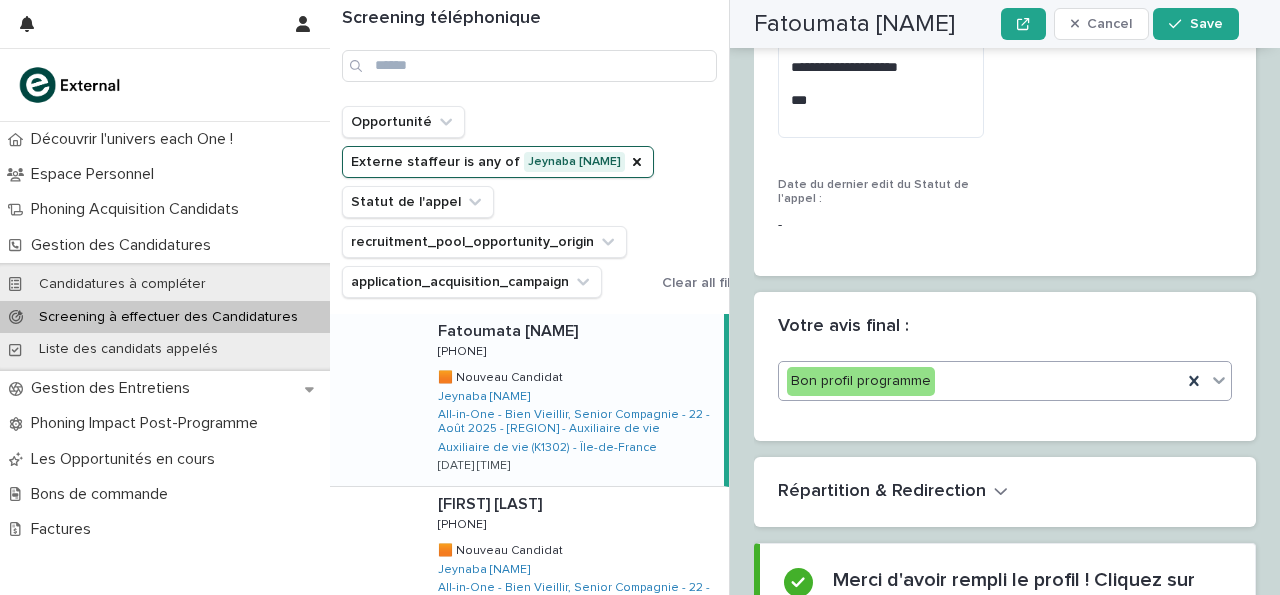 scroll, scrollTop: 3308, scrollLeft: 0, axis: vertical 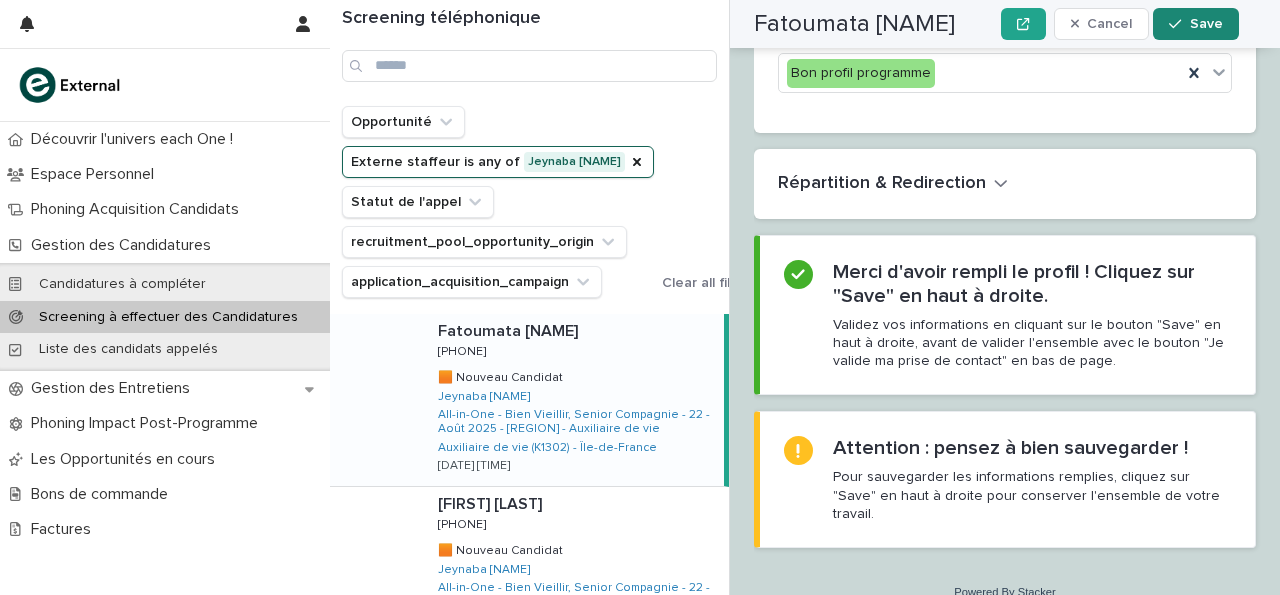 click on "Save" at bounding box center [1206, 24] 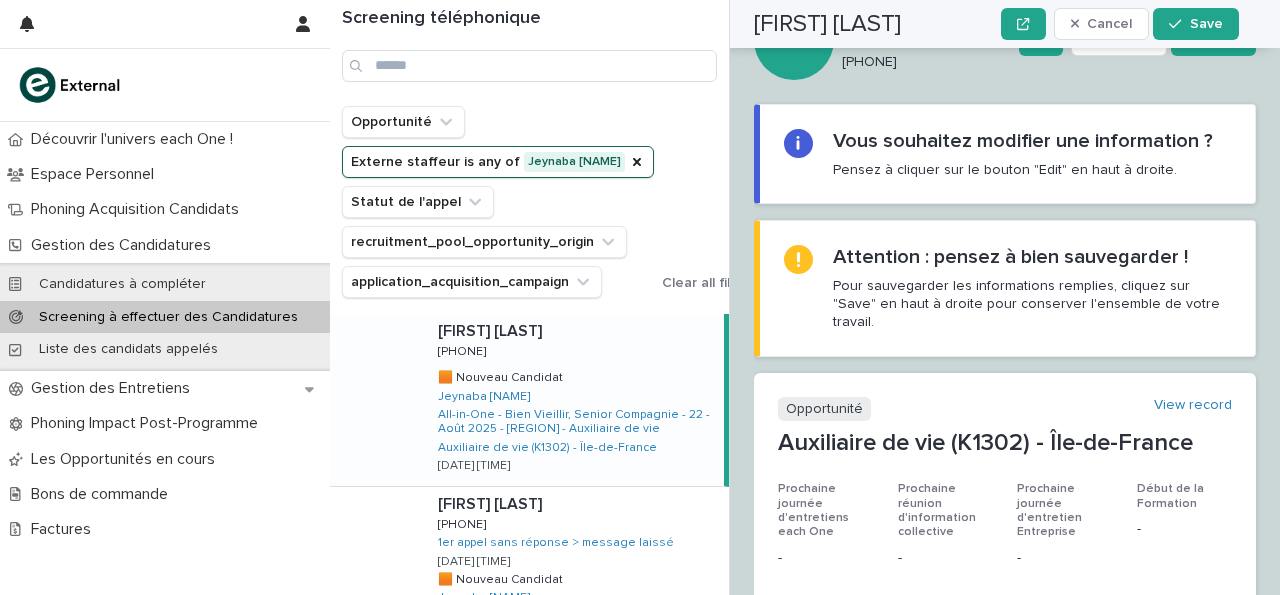 scroll, scrollTop: 0, scrollLeft: 0, axis: both 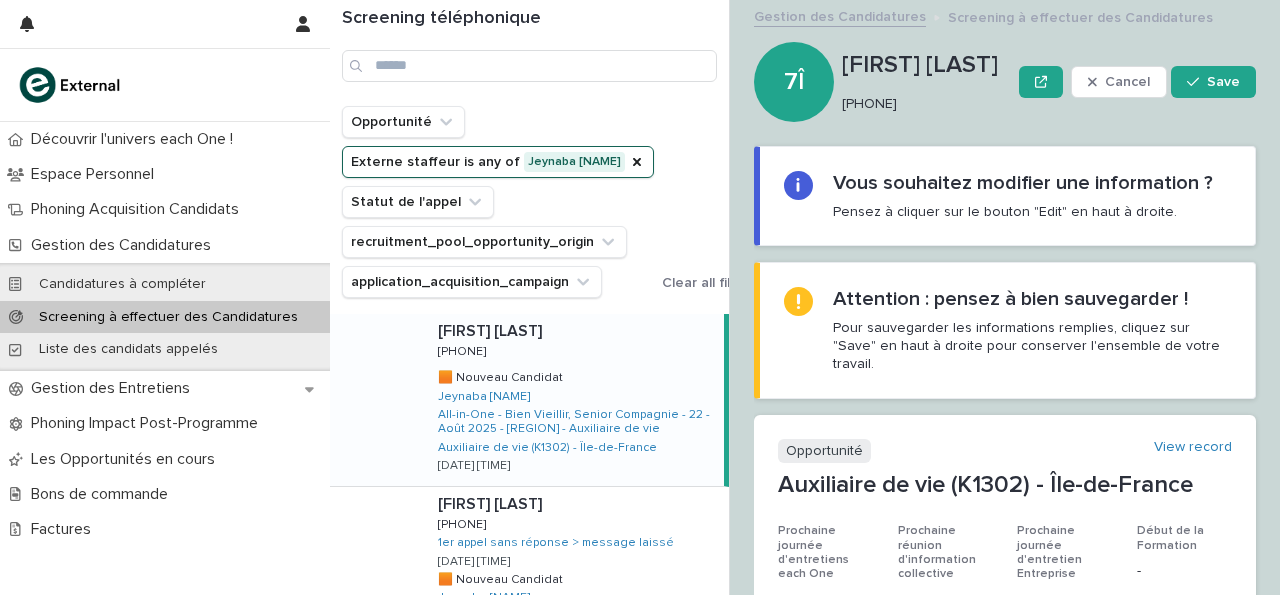 drag, startPoint x: 843, startPoint y: 102, endPoint x: 948, endPoint y: 101, distance: 105.00476 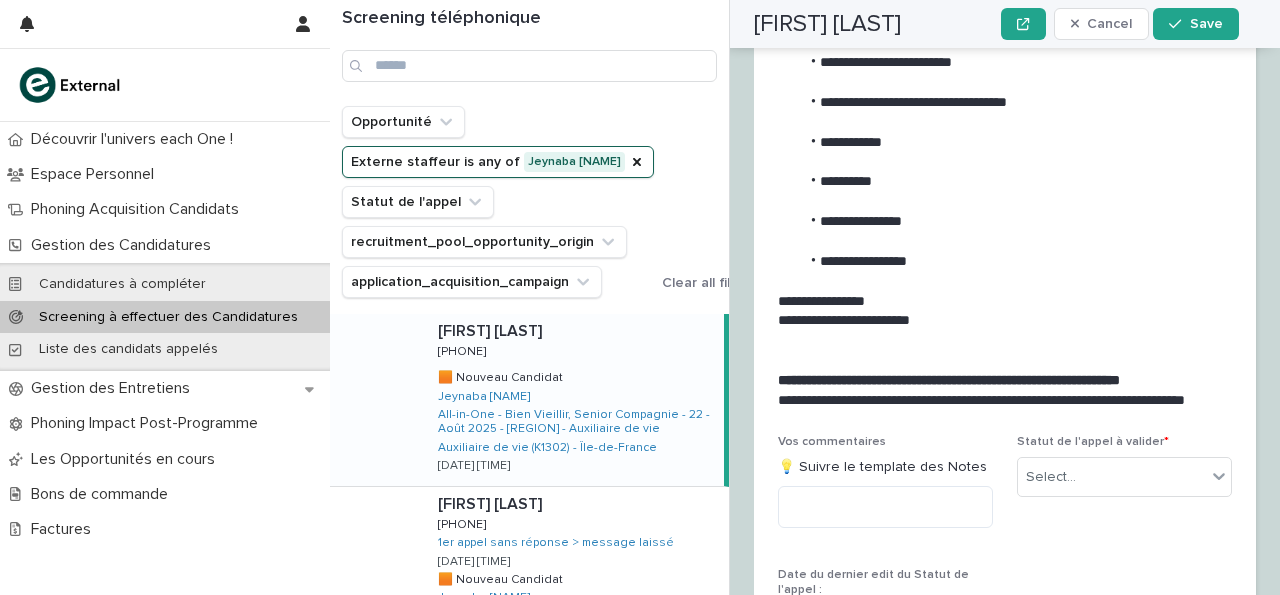 scroll, scrollTop: 2354, scrollLeft: 0, axis: vertical 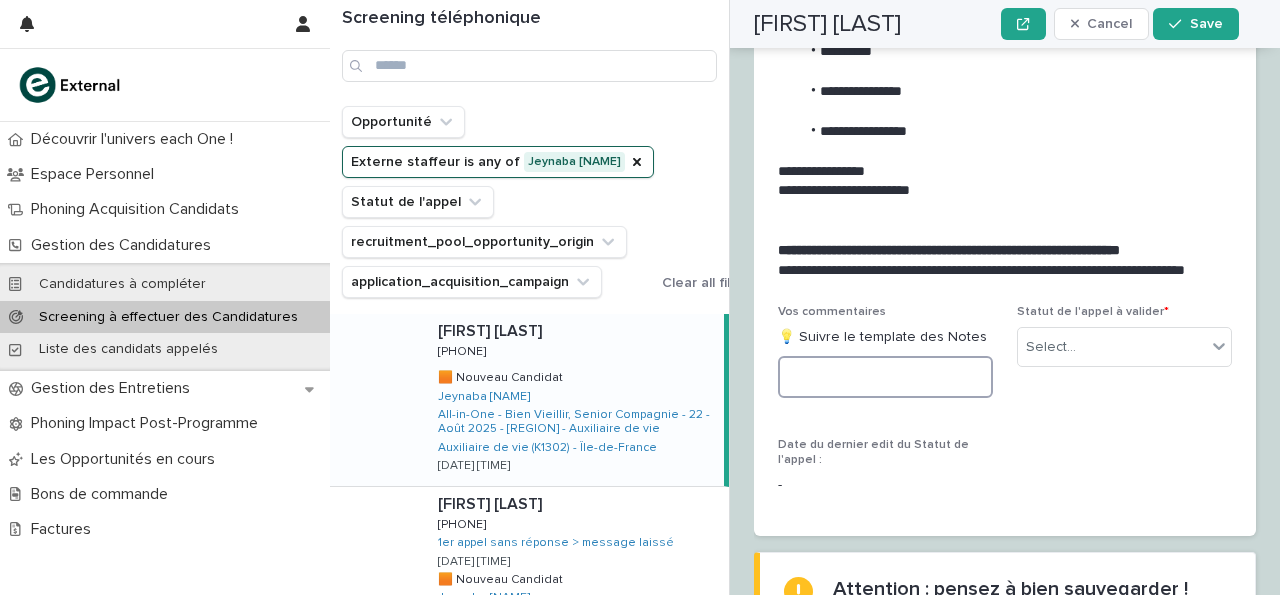 click at bounding box center [885, 377] 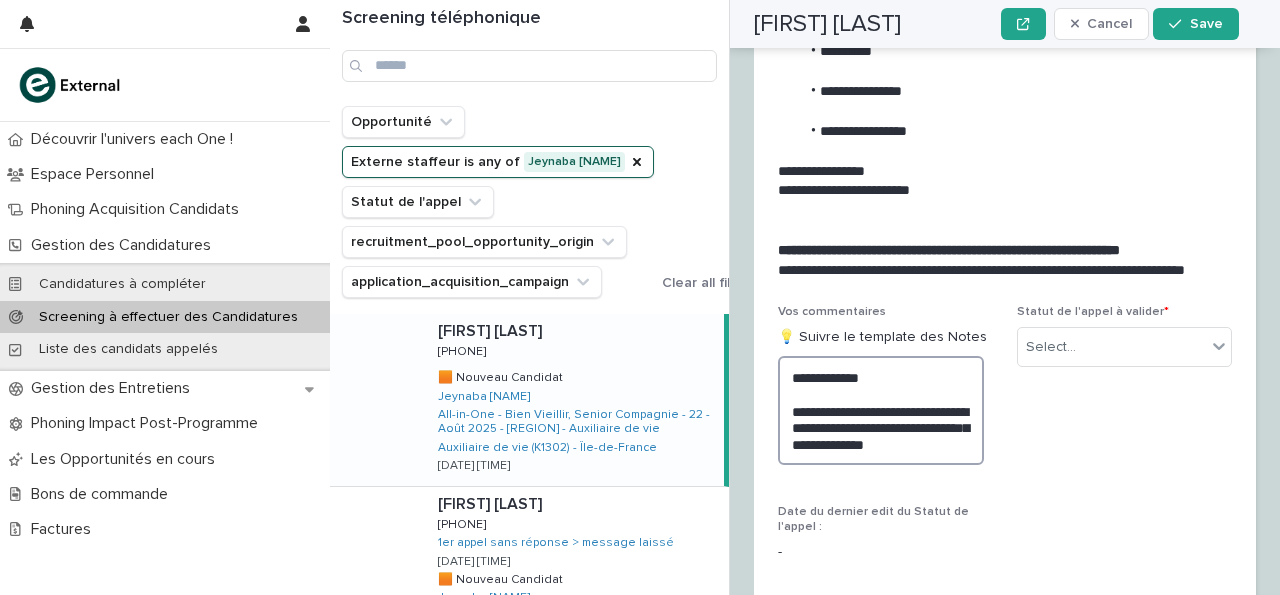 drag, startPoint x: 788, startPoint y: 469, endPoint x: 971, endPoint y: 527, distance: 191.97136 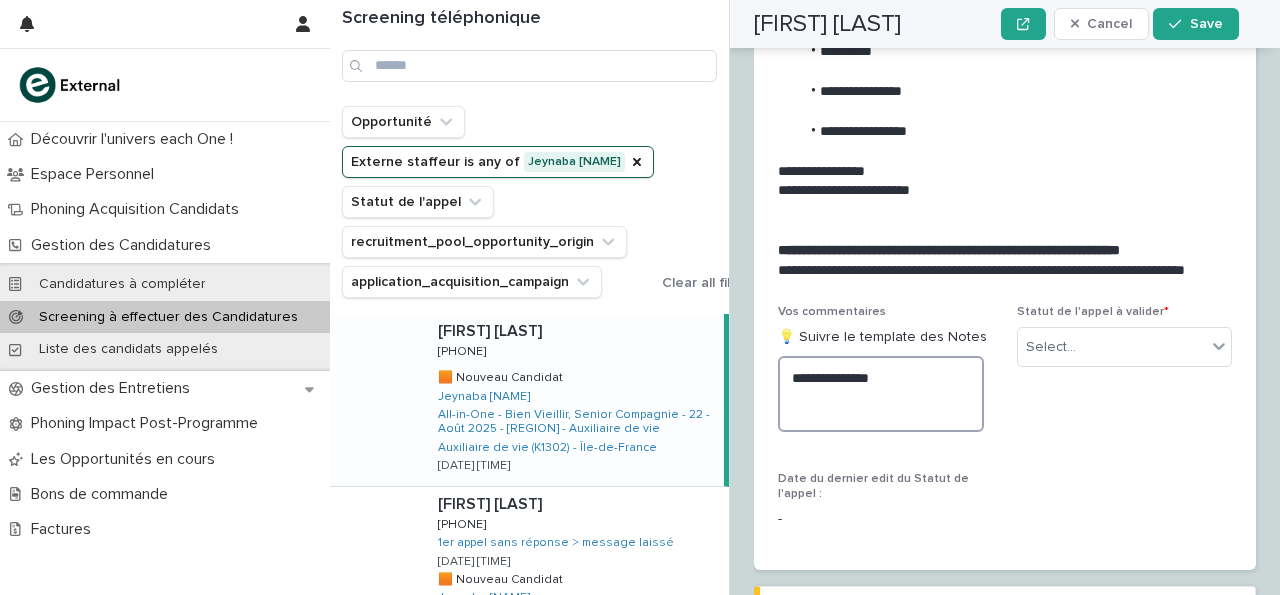 paste on "**********" 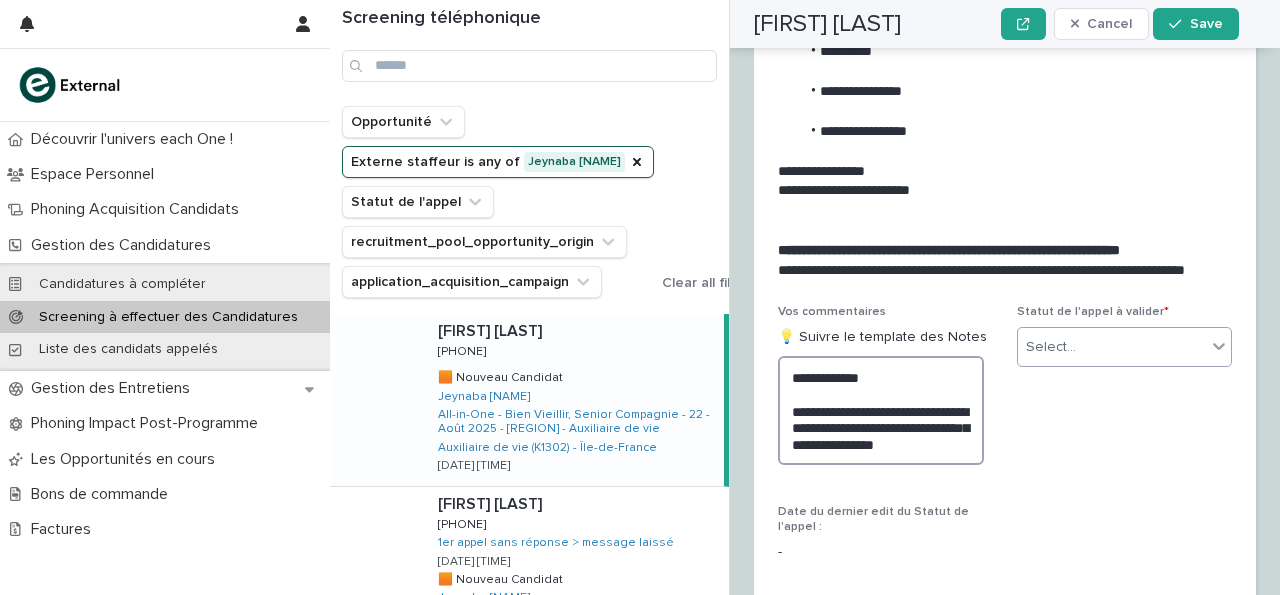 type on "**********" 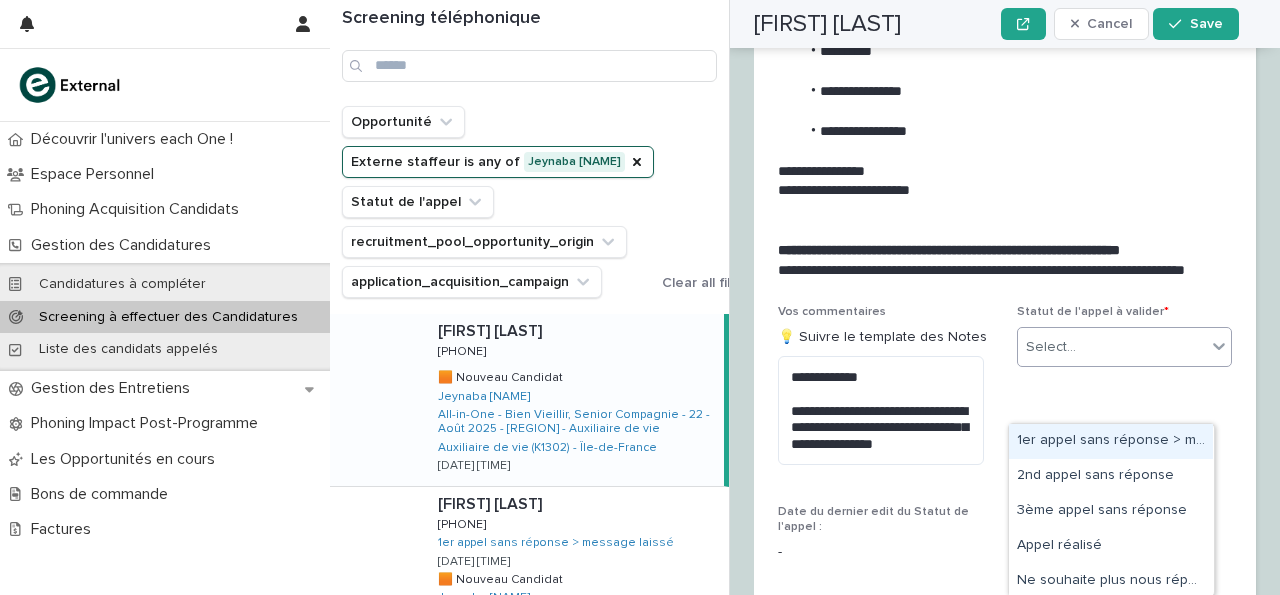 click on "Select..." at bounding box center [1124, 347] 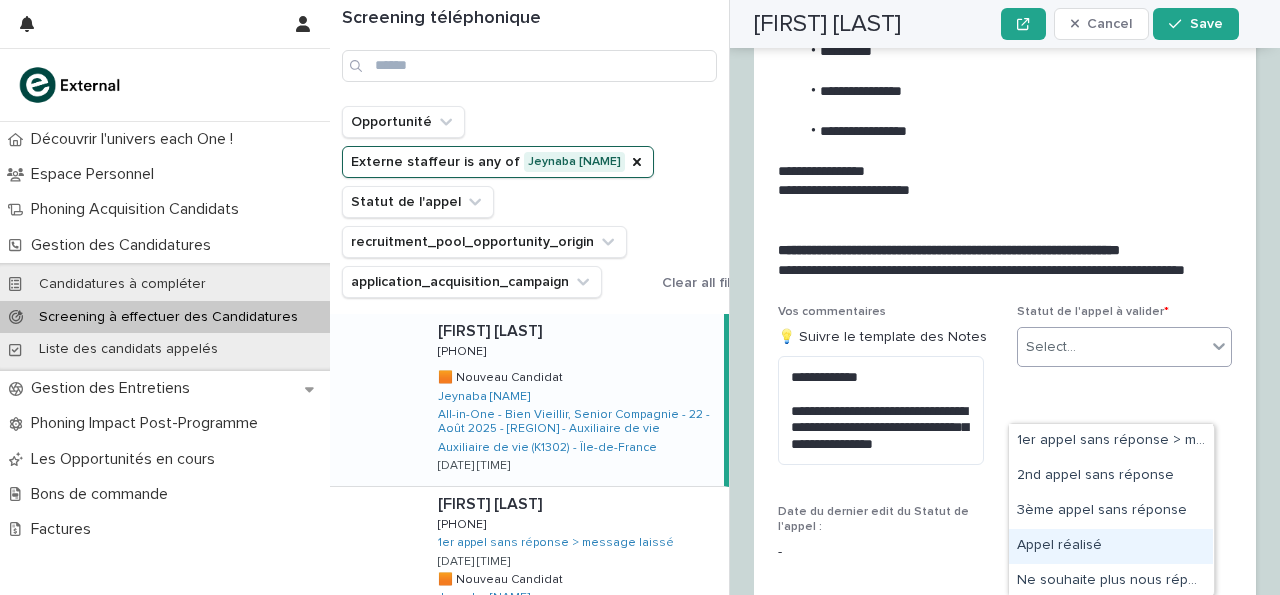 click on "Appel réalisé" at bounding box center (1111, 546) 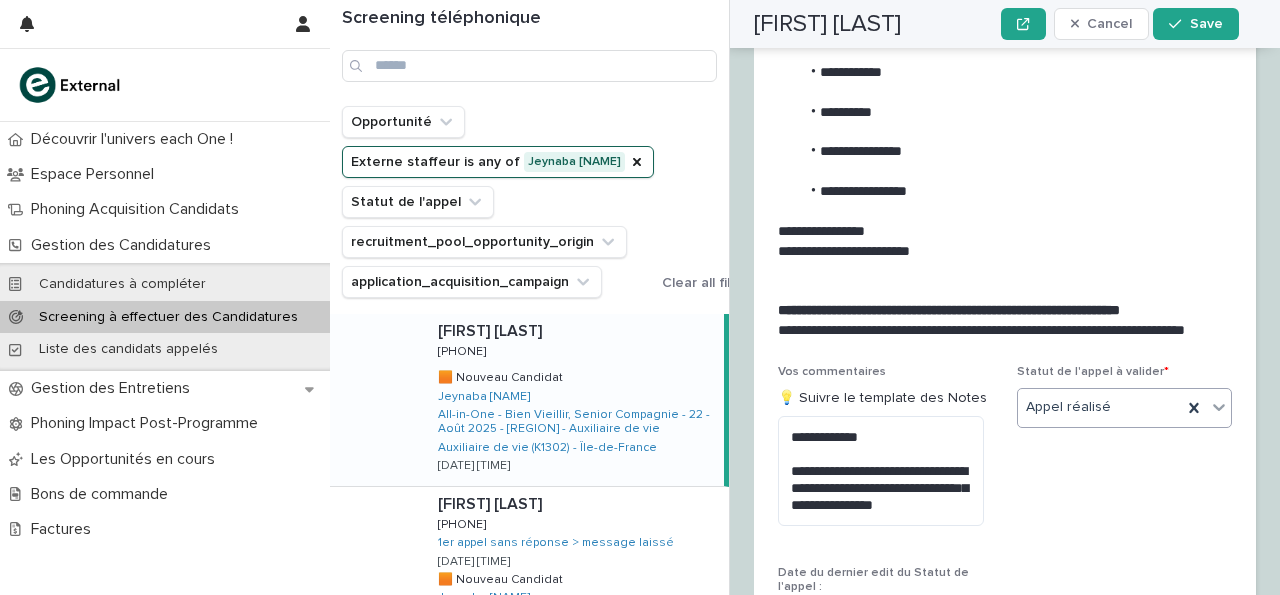 scroll, scrollTop: 2658, scrollLeft: 0, axis: vertical 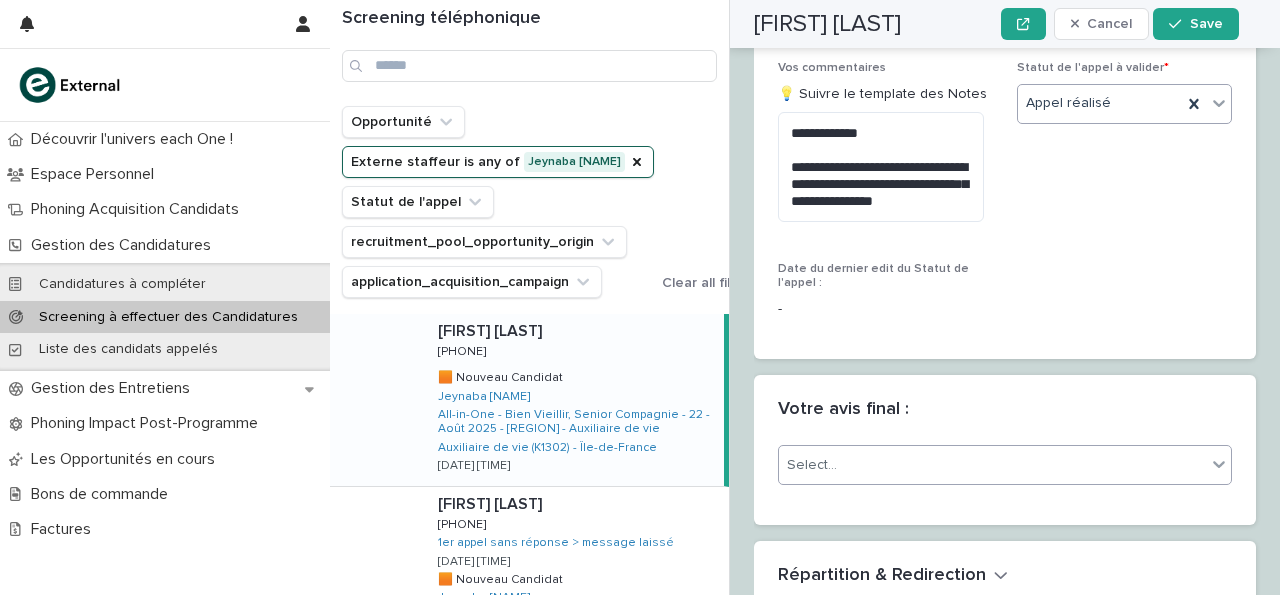 click on "Select..." at bounding box center [992, 465] 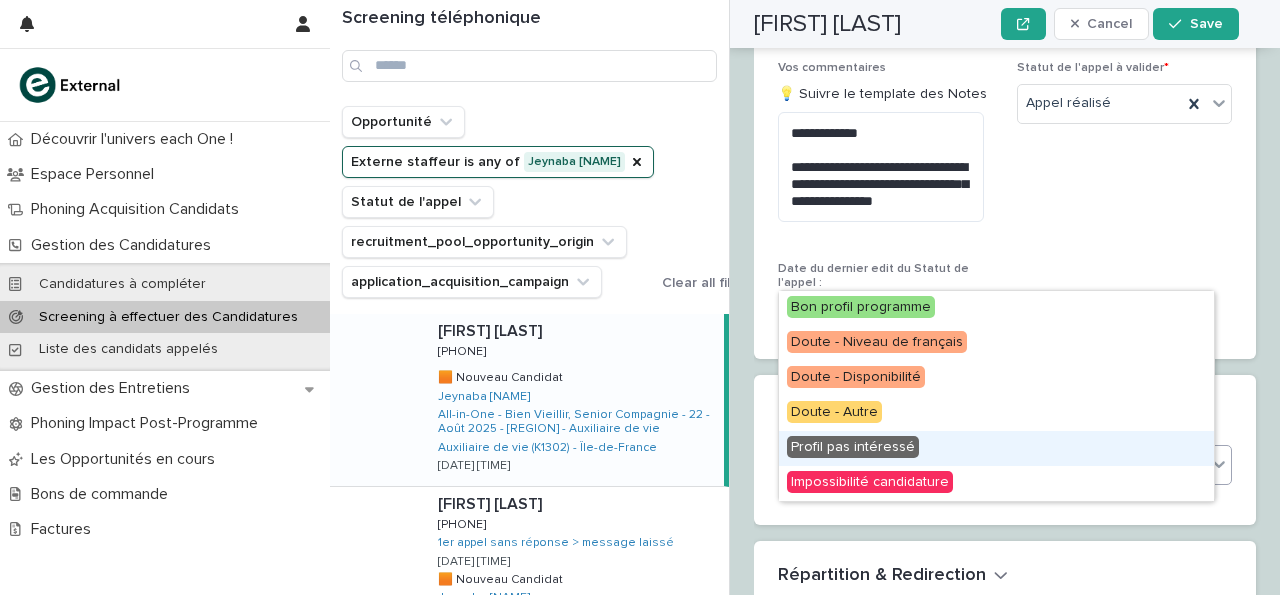 click on "Profil pas intéressé" at bounding box center [853, 447] 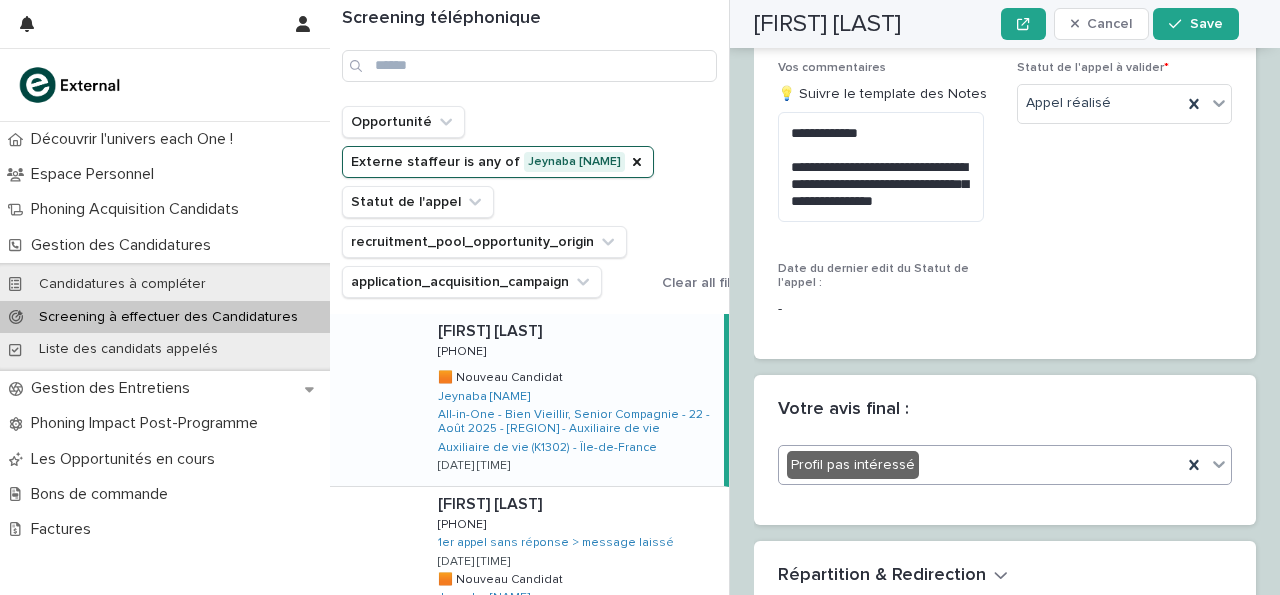 scroll, scrollTop: 3134, scrollLeft: 0, axis: vertical 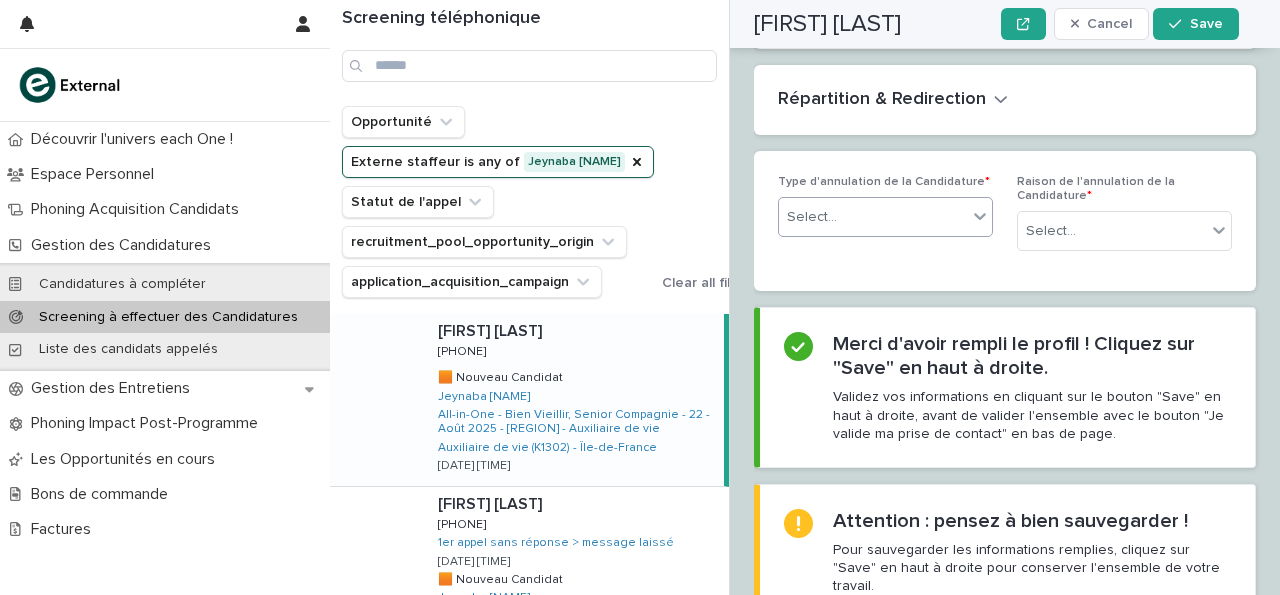 click on "Select..." at bounding box center (873, 217) 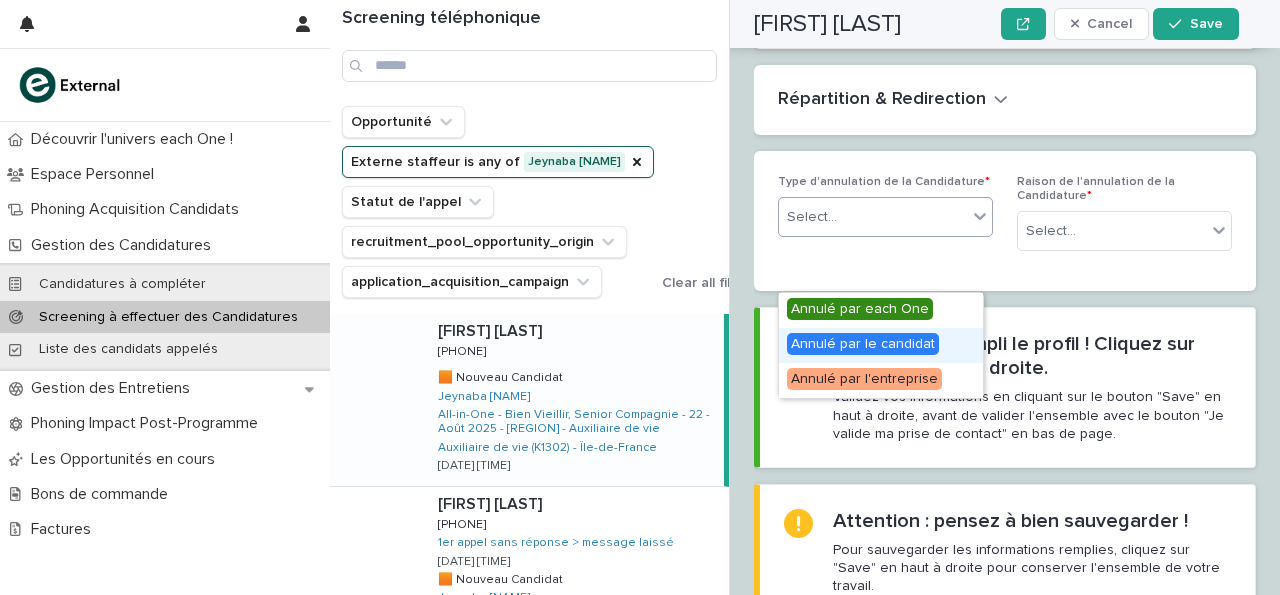 click on "Annulé par le candidat" at bounding box center [863, 344] 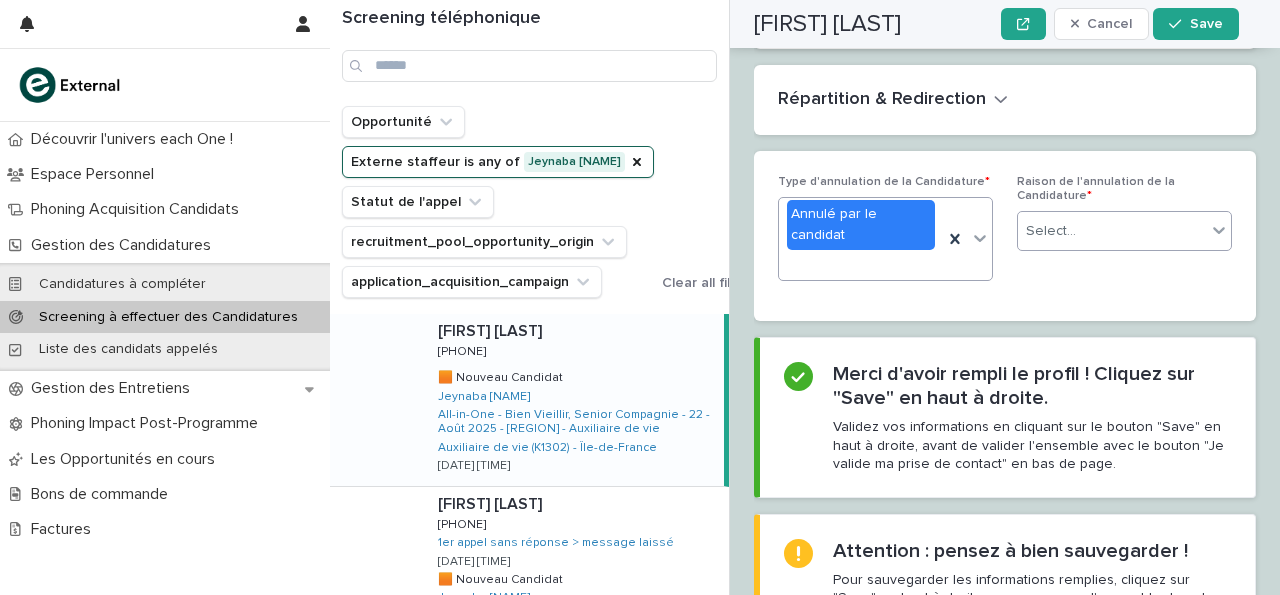 click on "Select..." at bounding box center (1112, 231) 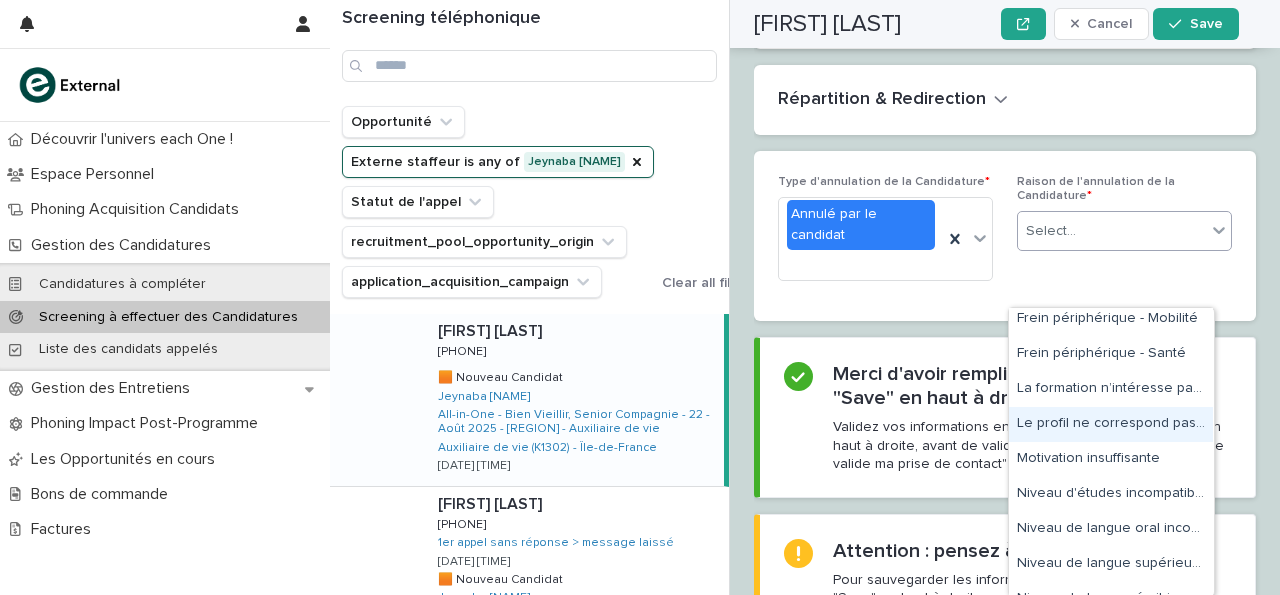 scroll, scrollTop: 427, scrollLeft: 0, axis: vertical 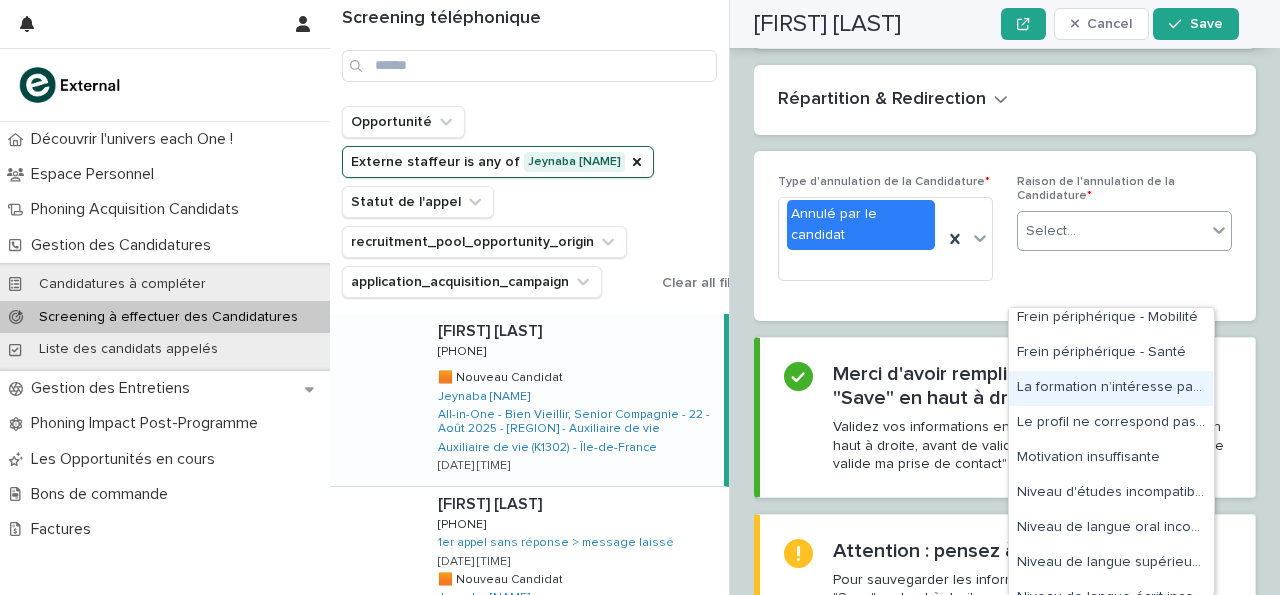 click on "La formation n’intéresse pas la personne" at bounding box center [1111, 388] 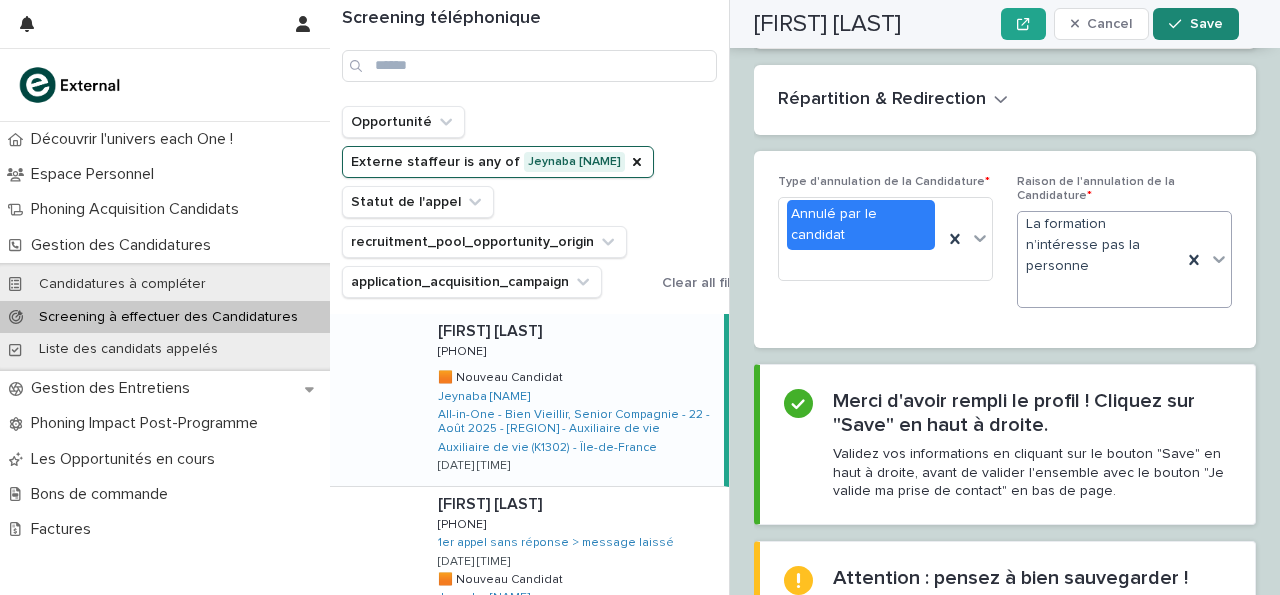 click on "Save" at bounding box center [1195, 24] 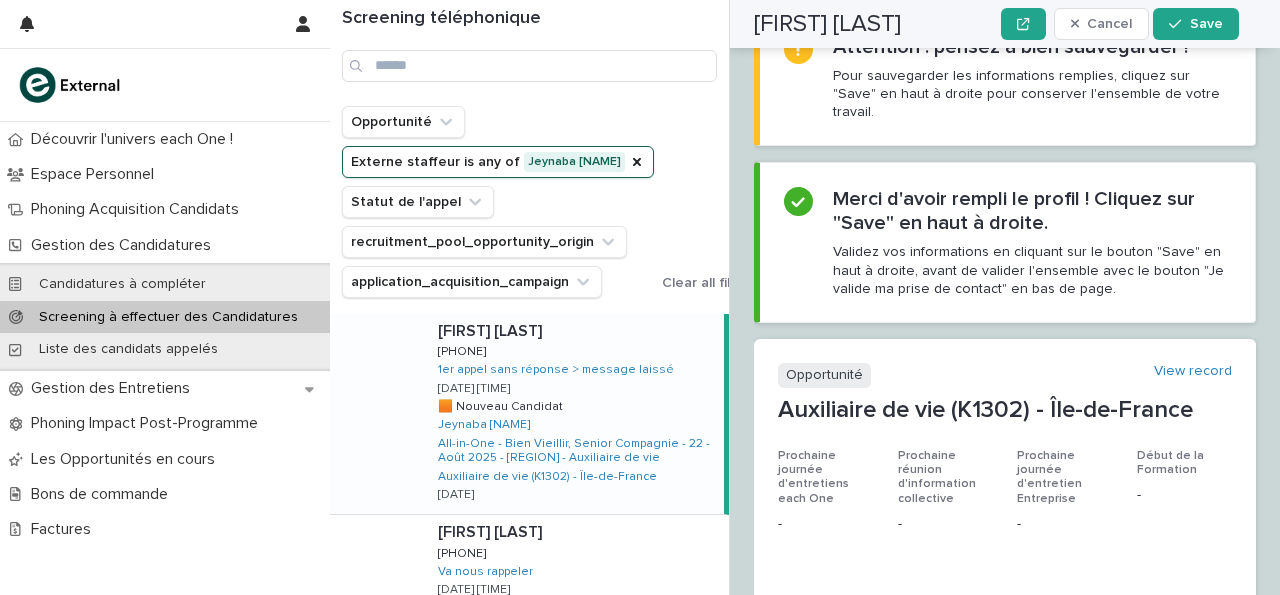 scroll, scrollTop: 0, scrollLeft: 0, axis: both 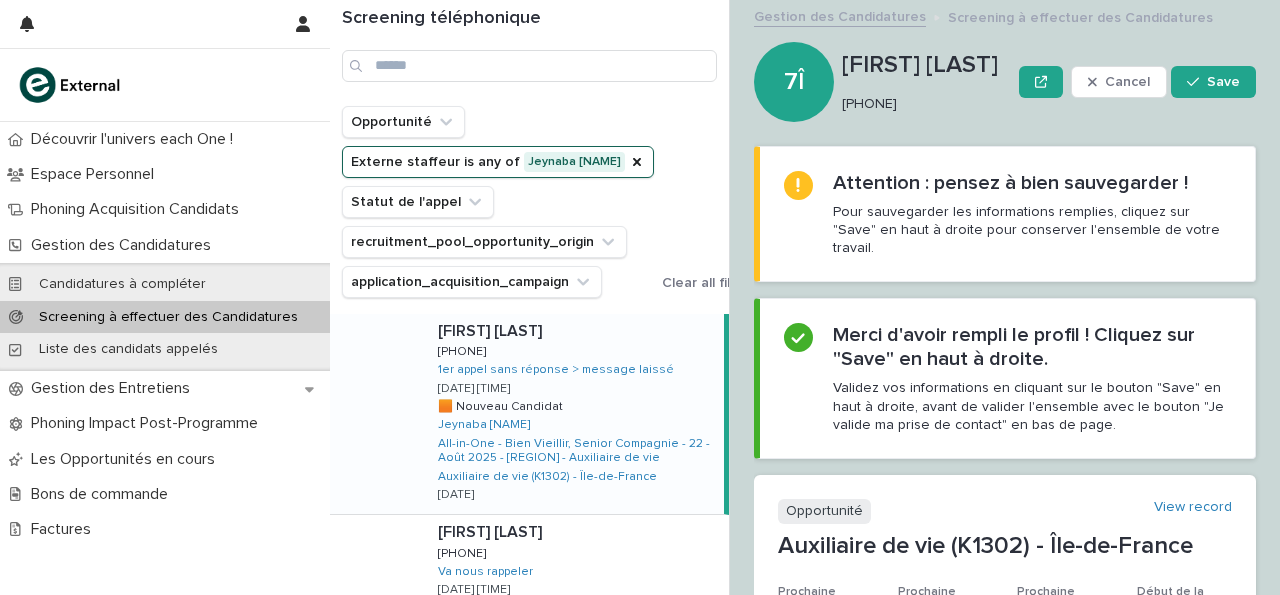 drag, startPoint x: 846, startPoint y: 100, endPoint x: 975, endPoint y: 93, distance: 129.18979 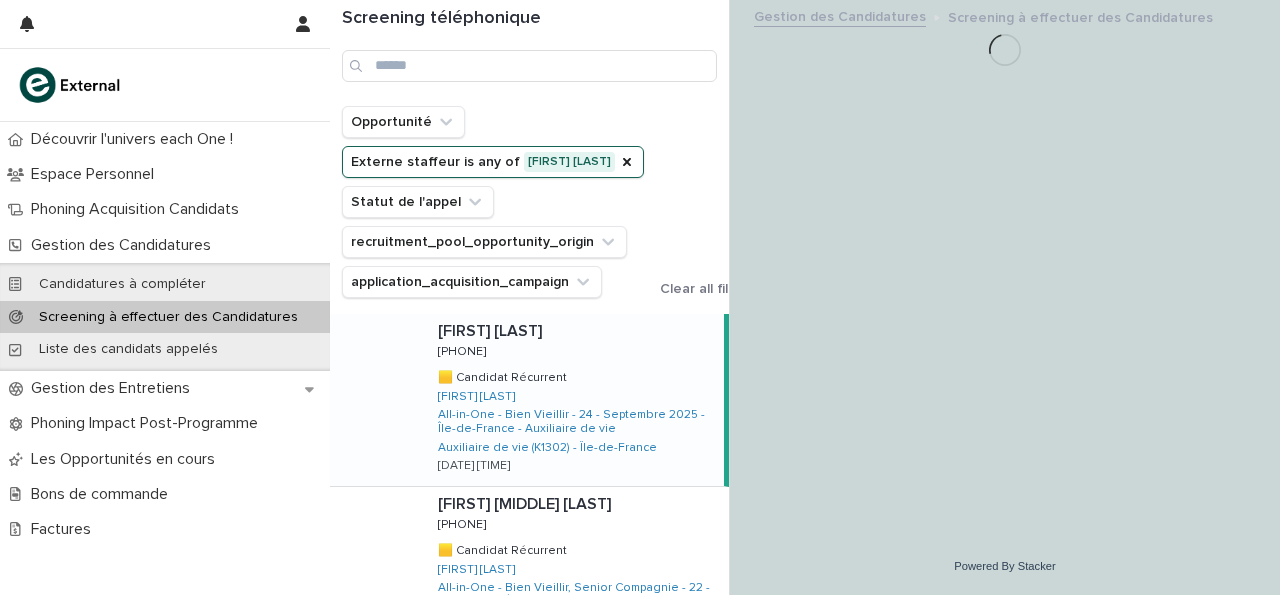 scroll, scrollTop: 0, scrollLeft: 0, axis: both 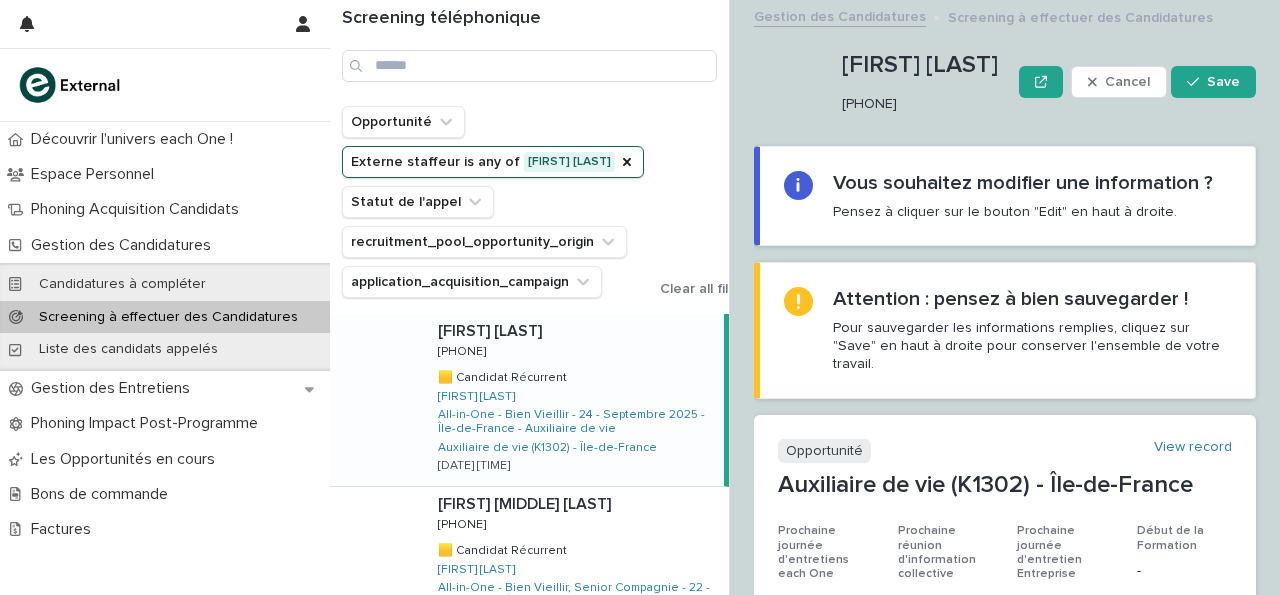 drag, startPoint x: 844, startPoint y: 103, endPoint x: 949, endPoint y: 102, distance: 105.00476 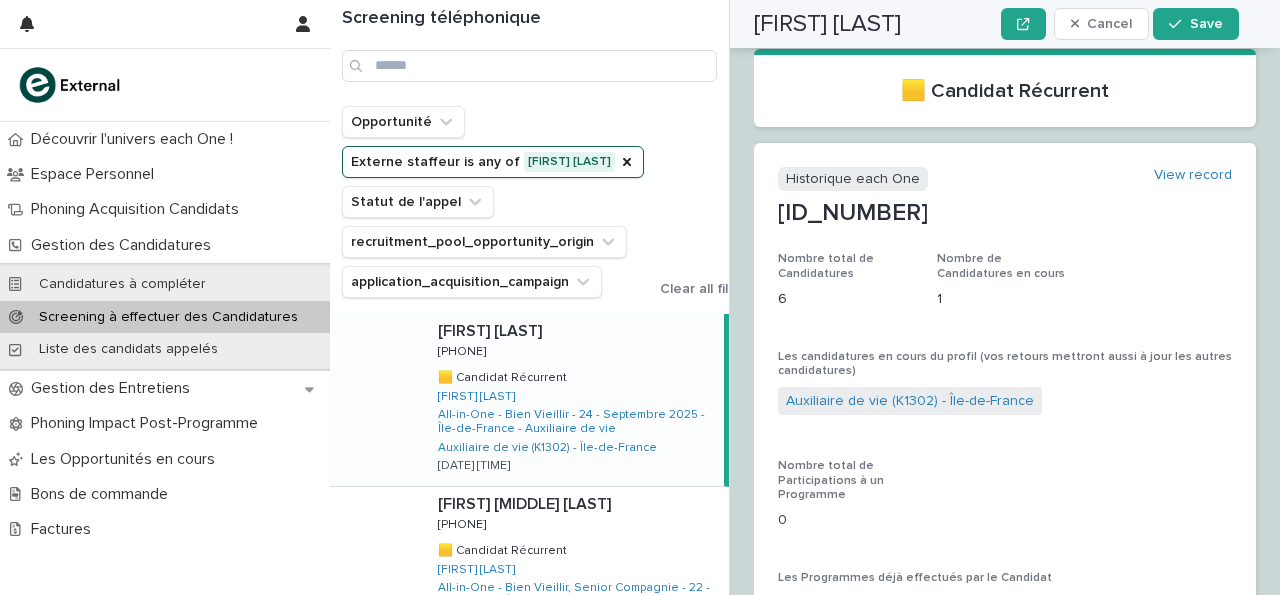 scroll, scrollTop: 0, scrollLeft: 0, axis: both 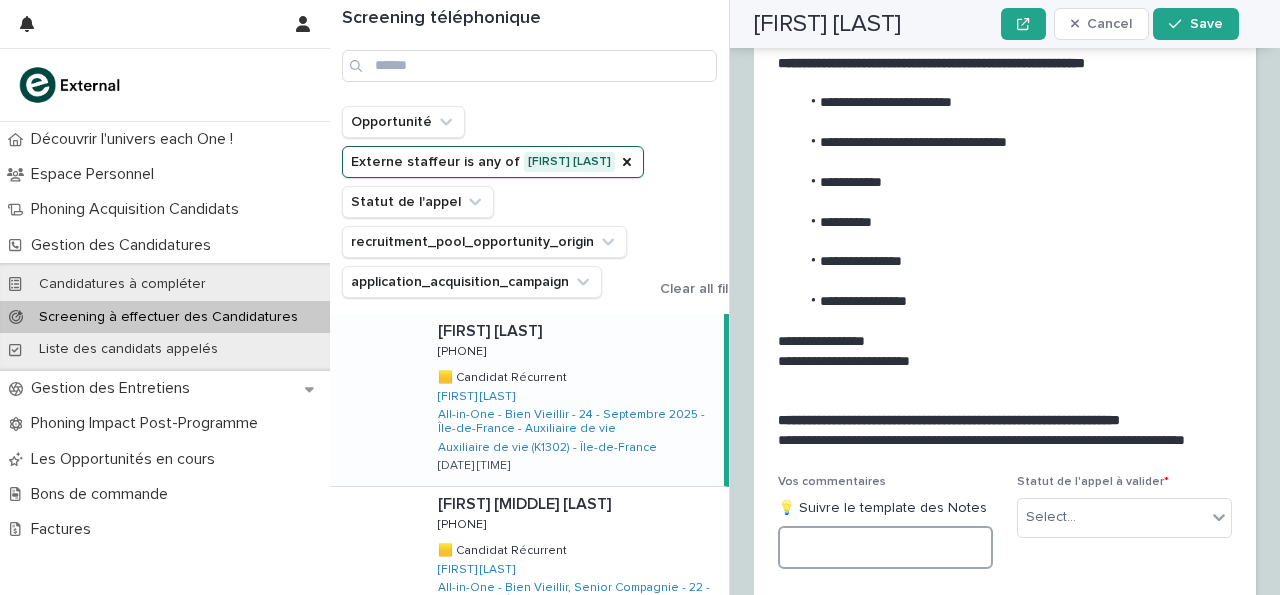 click at bounding box center [885, 547] 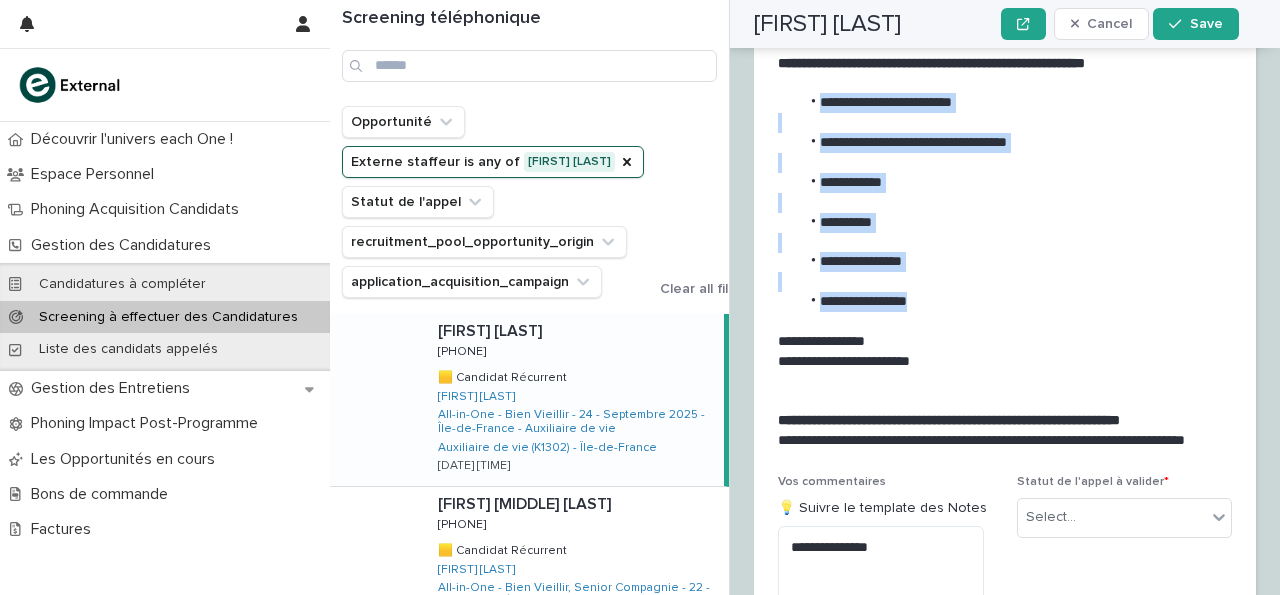 drag, startPoint x: 821, startPoint y: 77, endPoint x: 980, endPoint y: 287, distance: 263.40274 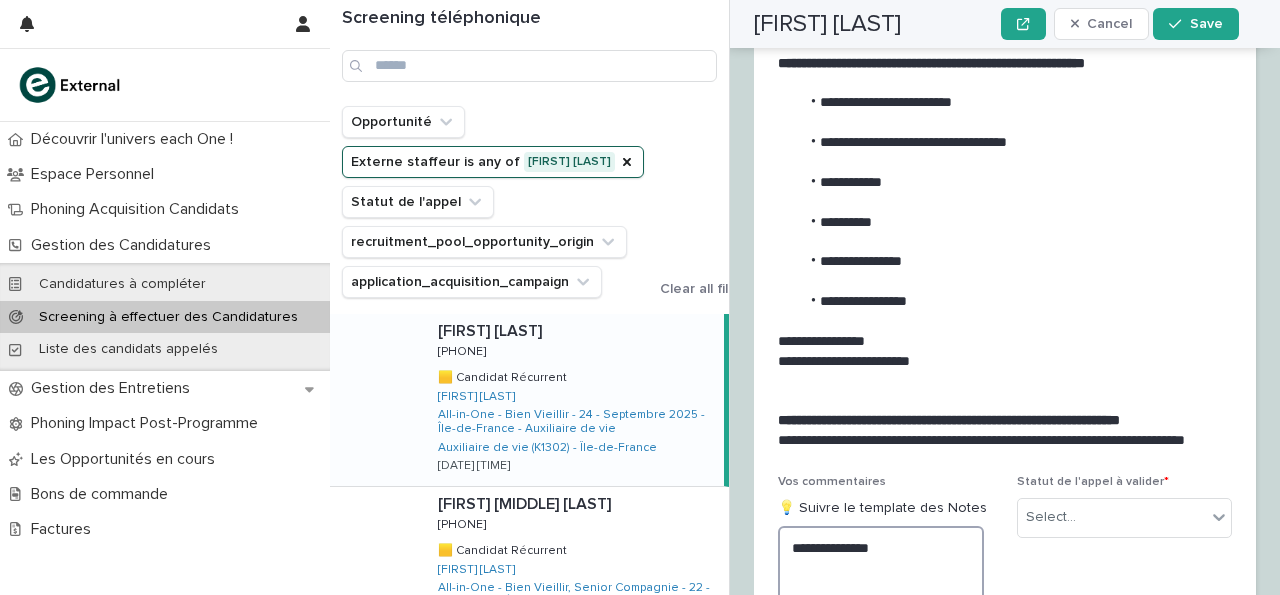 click on "**********" at bounding box center (881, 563) 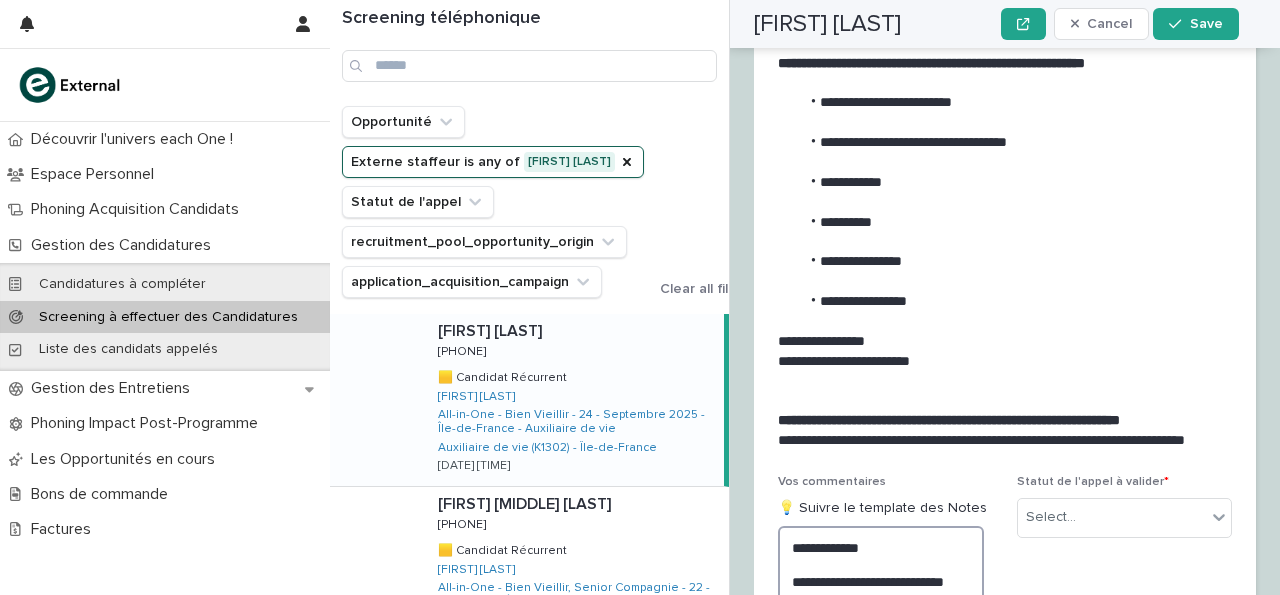 scroll, scrollTop: 3054, scrollLeft: 0, axis: vertical 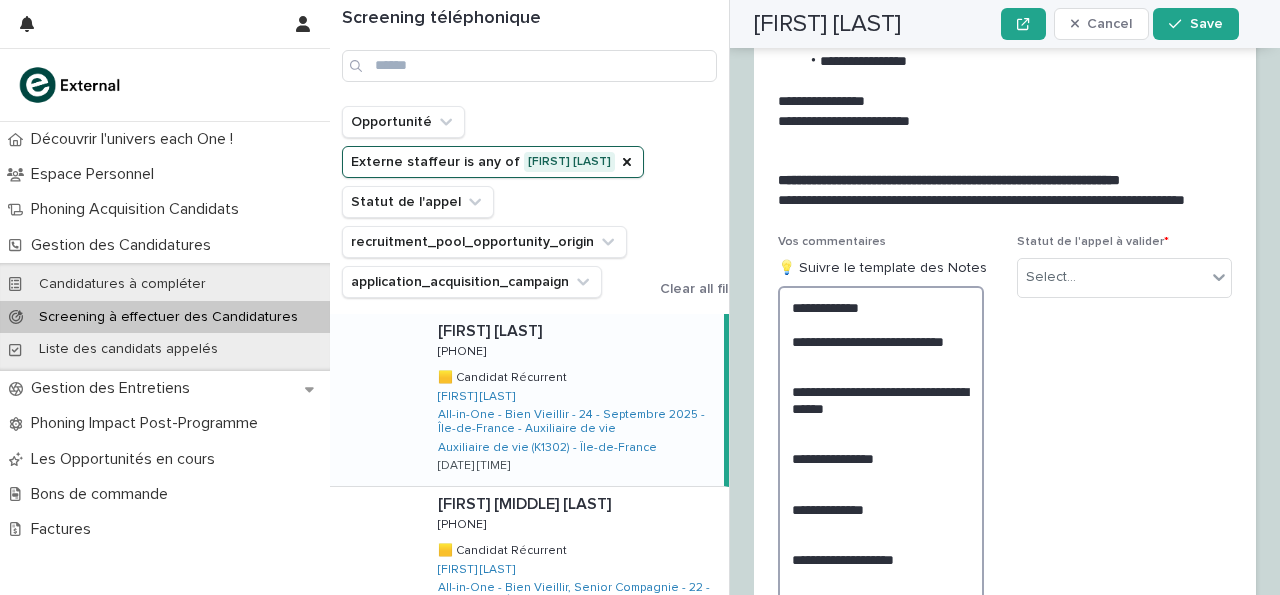 click on "**********" at bounding box center [881, 458] 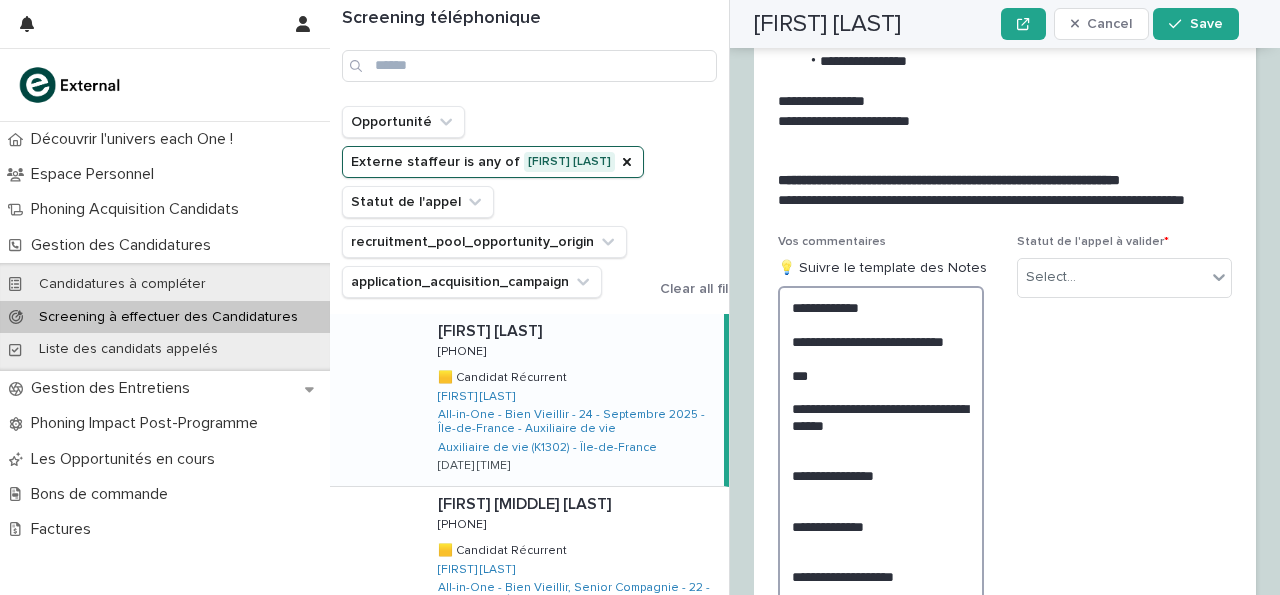 click on "**********" at bounding box center (881, 466) 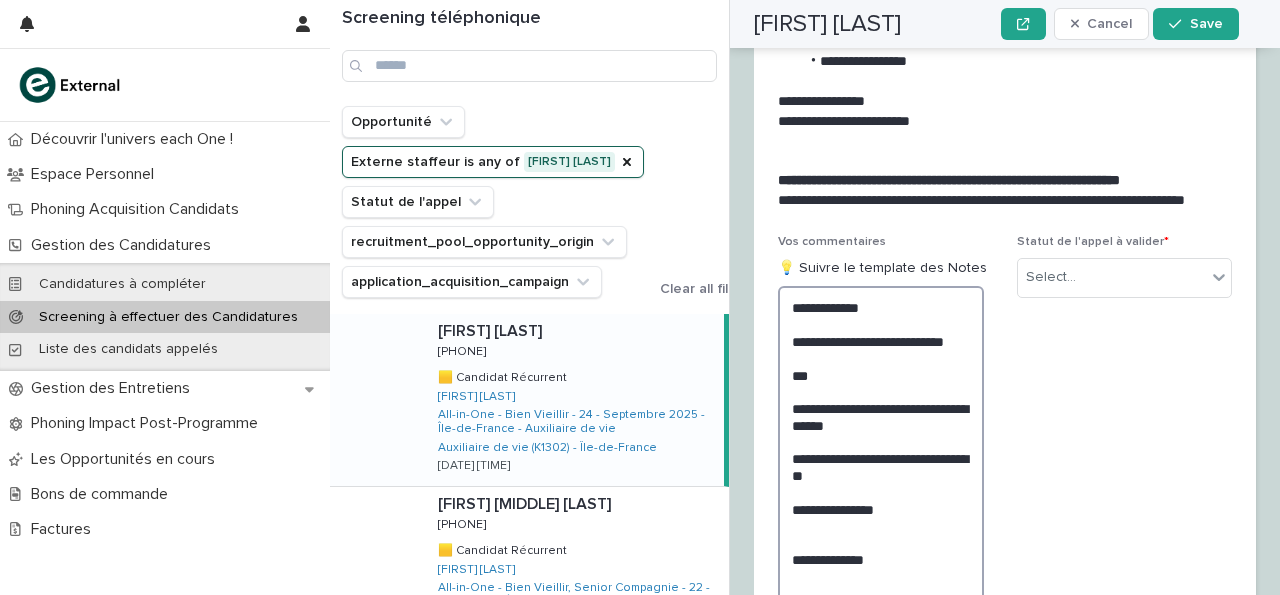 click on "**********" at bounding box center (881, 483) 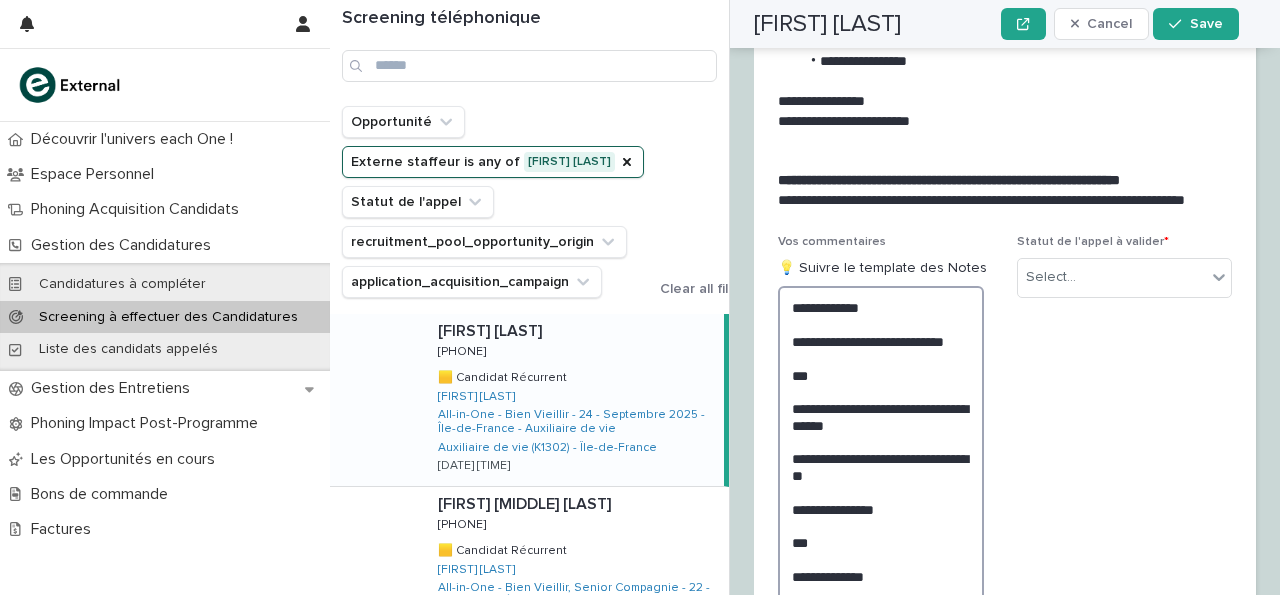 scroll, scrollTop: 3329, scrollLeft: 0, axis: vertical 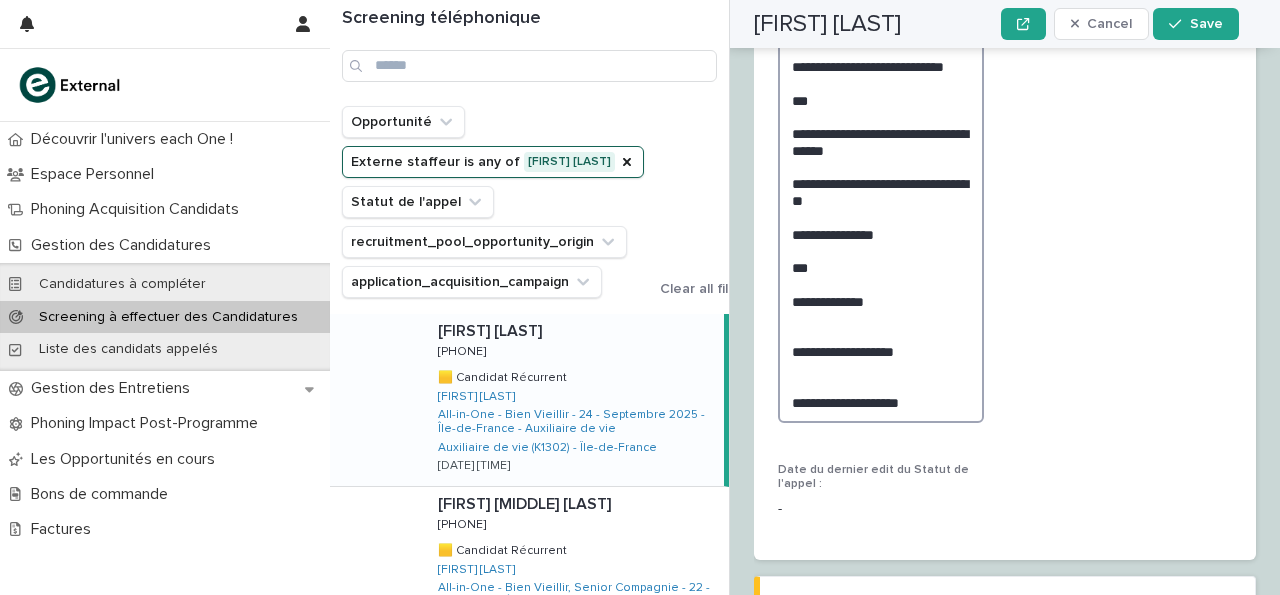 click on "**********" at bounding box center (881, 216) 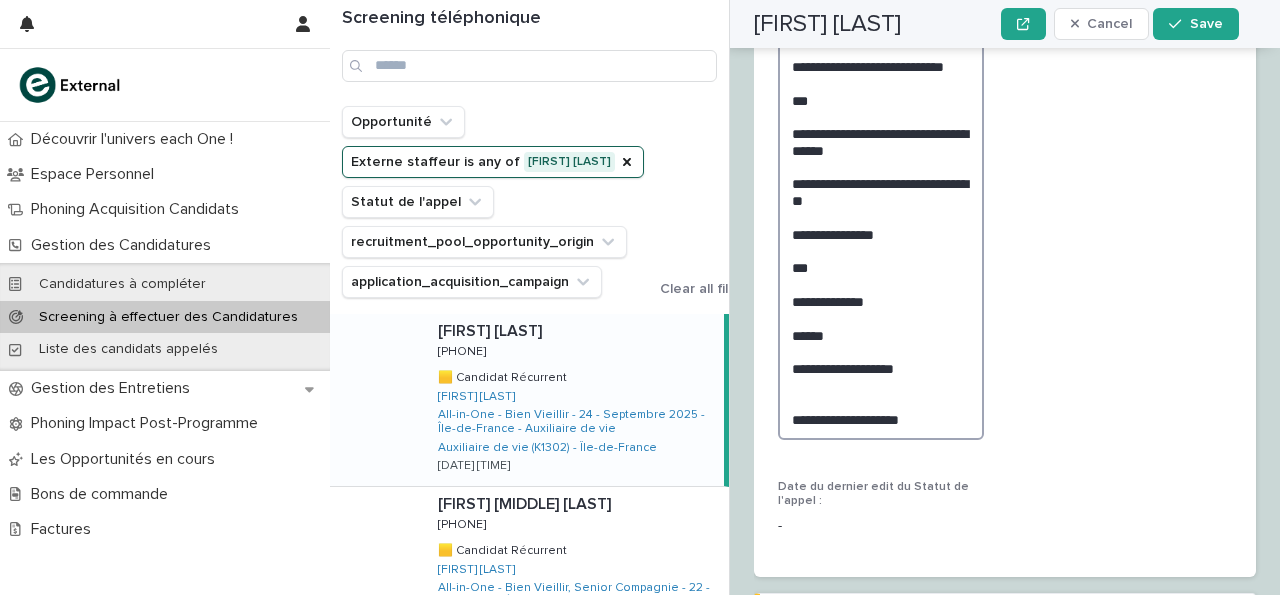 scroll, scrollTop: 3329, scrollLeft: 0, axis: vertical 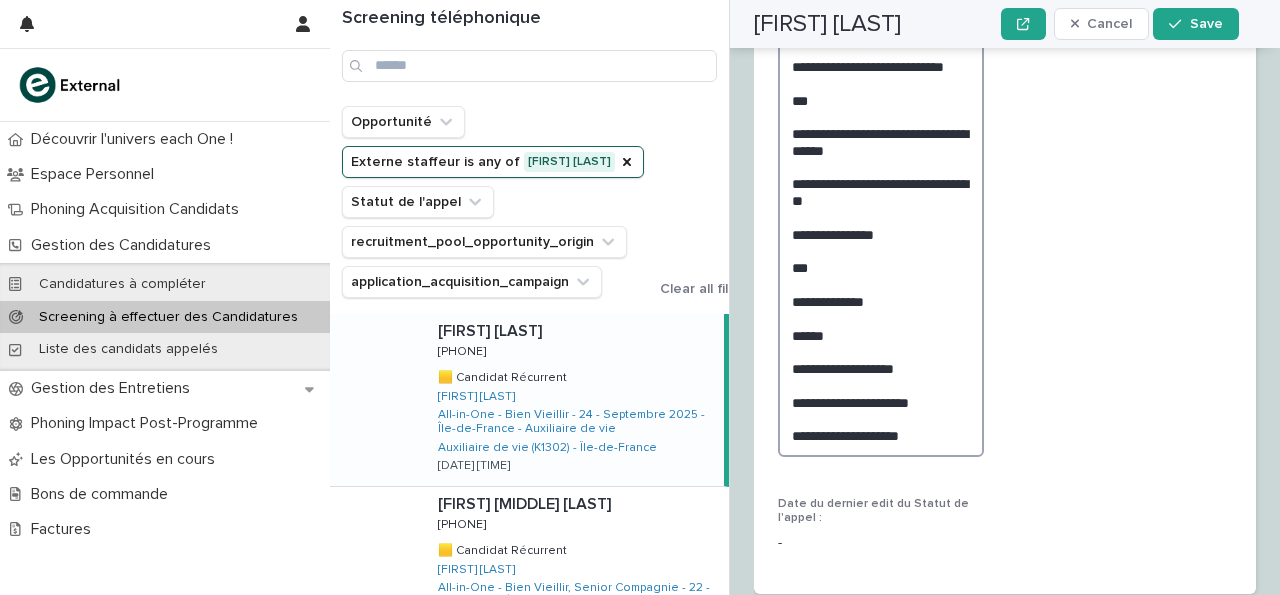 click on "**********" at bounding box center [881, 233] 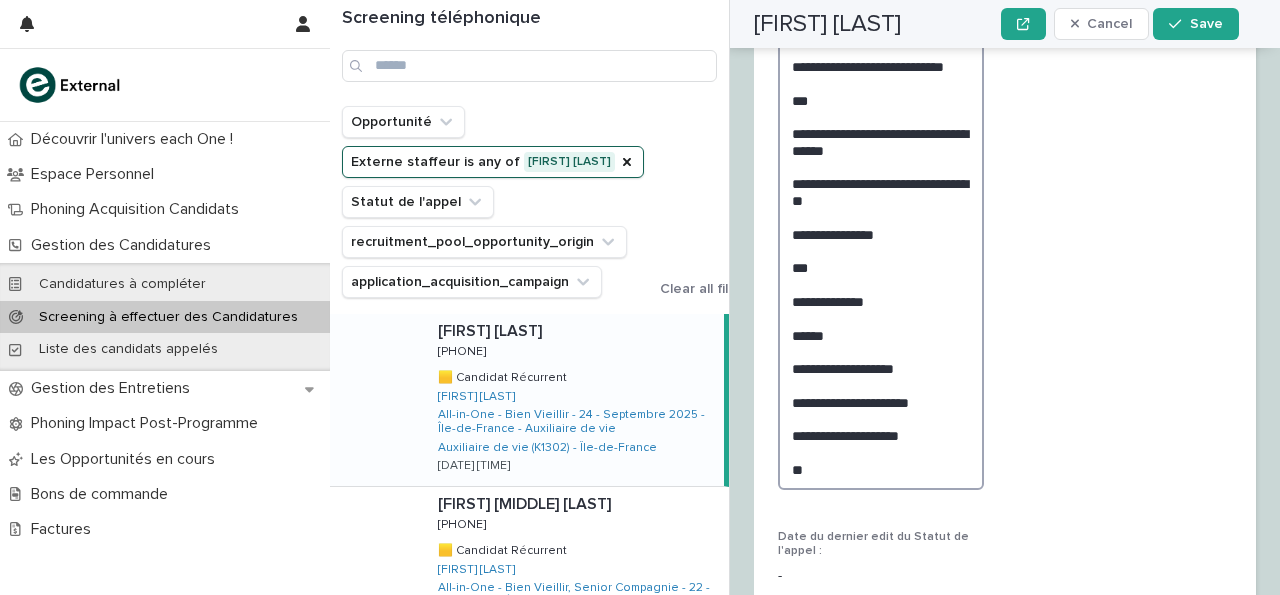 scroll, scrollTop: 3329, scrollLeft: 0, axis: vertical 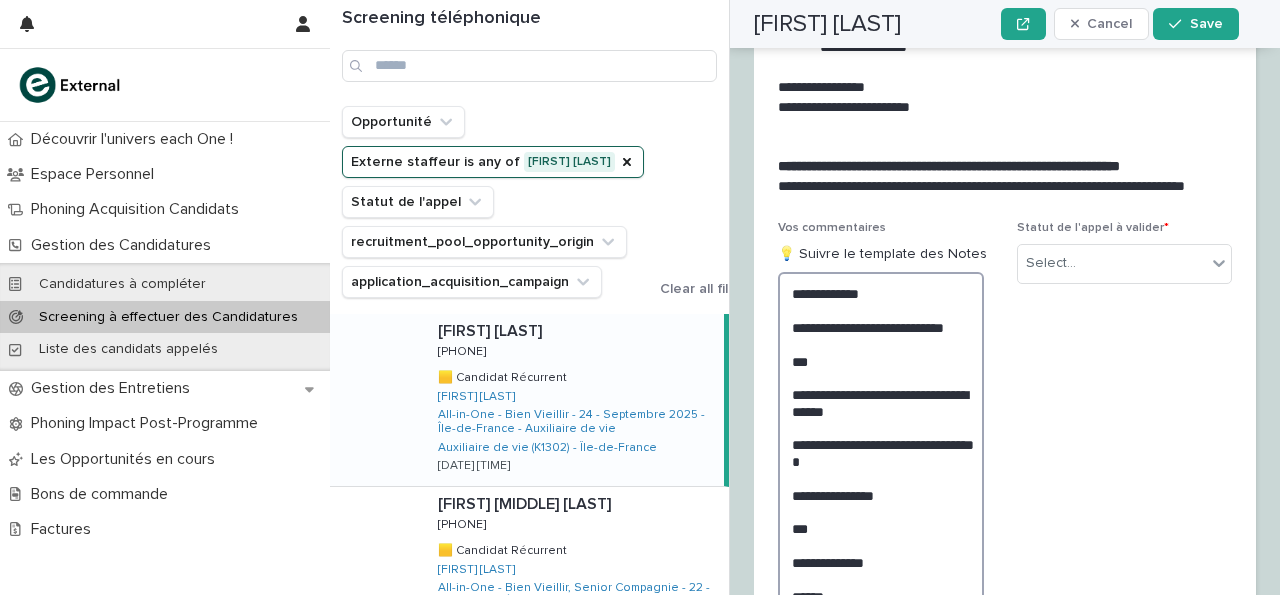 type on "**********" 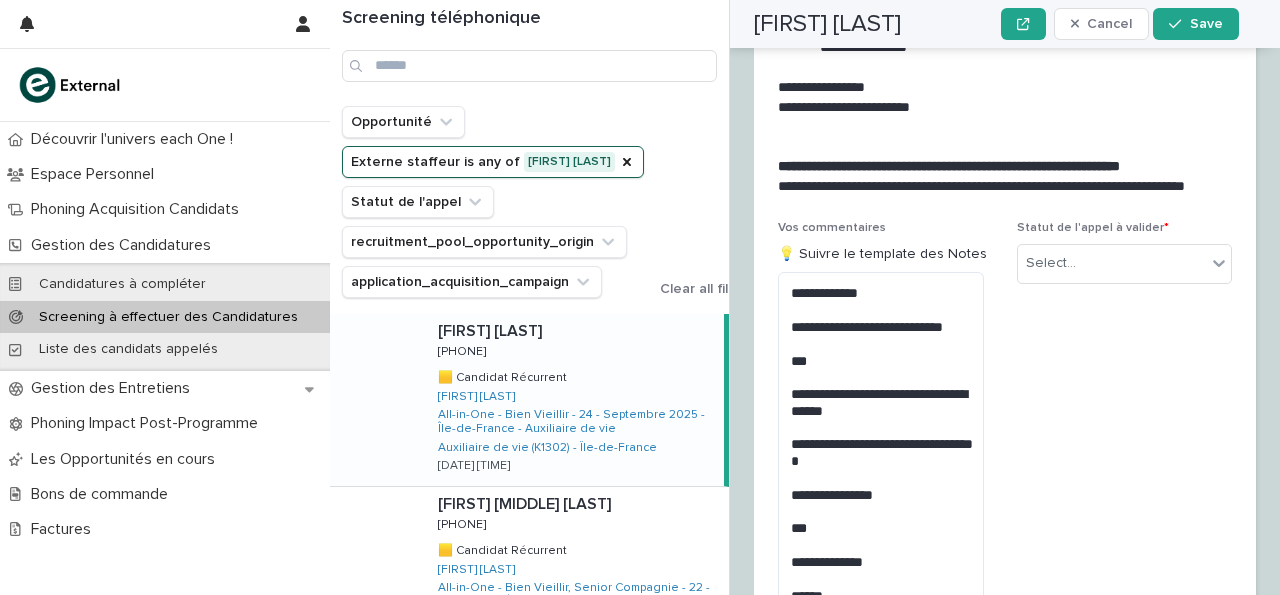 click on "Statut de l'appel à valider * Select..." at bounding box center [1124, 260] 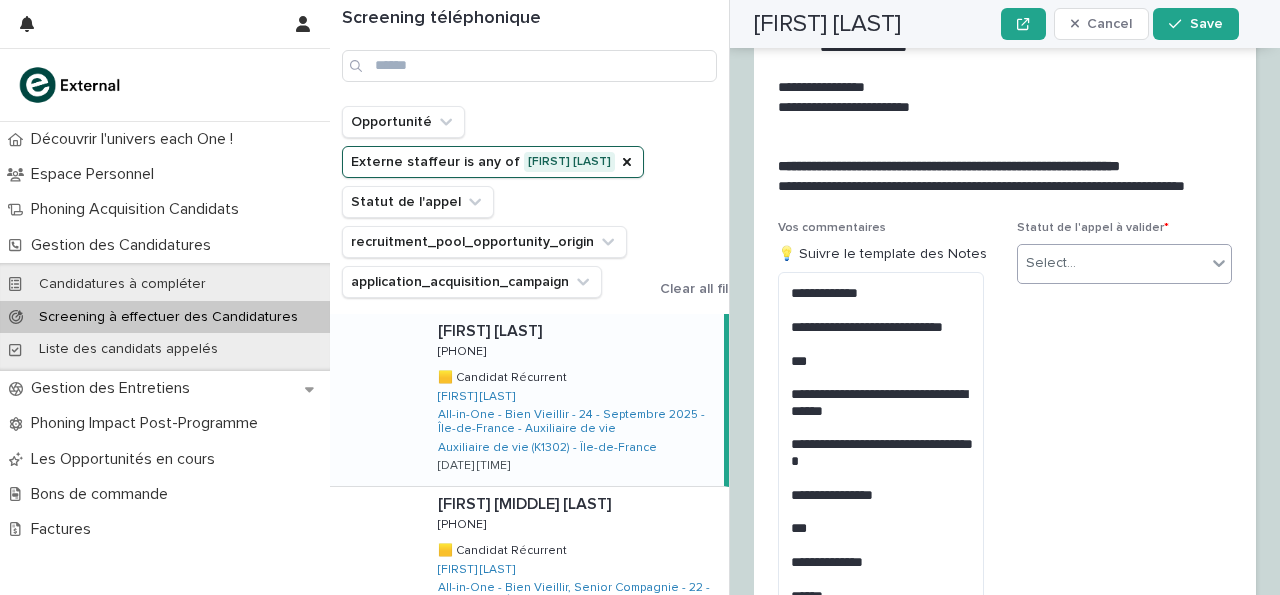 click on "Select..." at bounding box center (1112, 263) 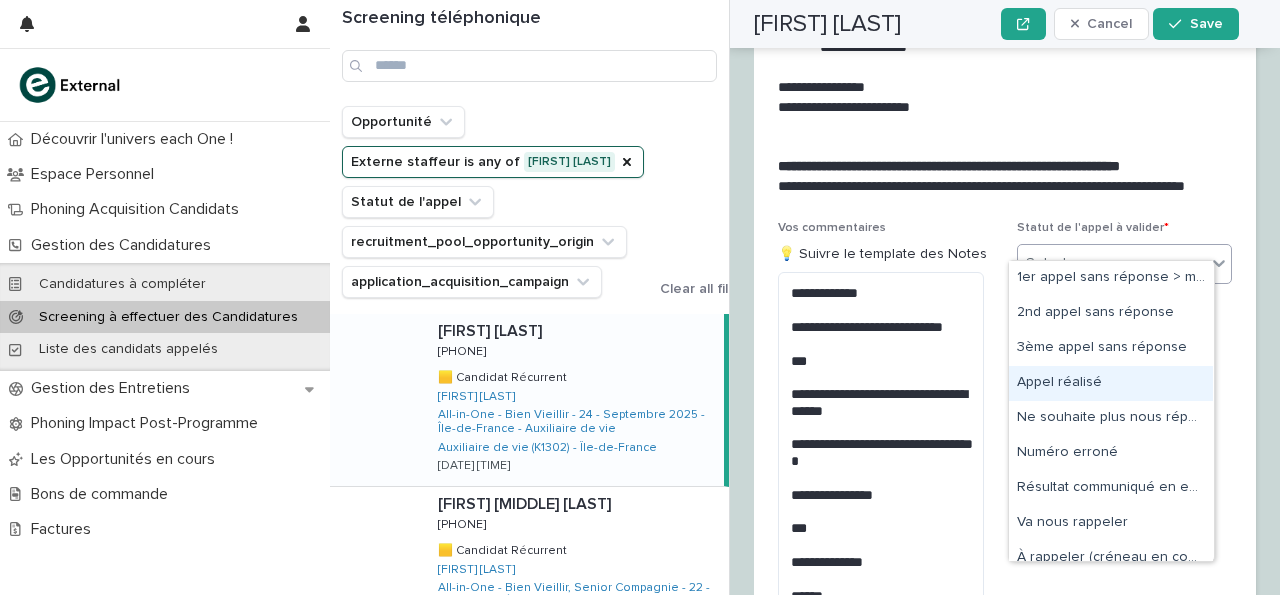 click on "Appel réalisé" at bounding box center [1111, 383] 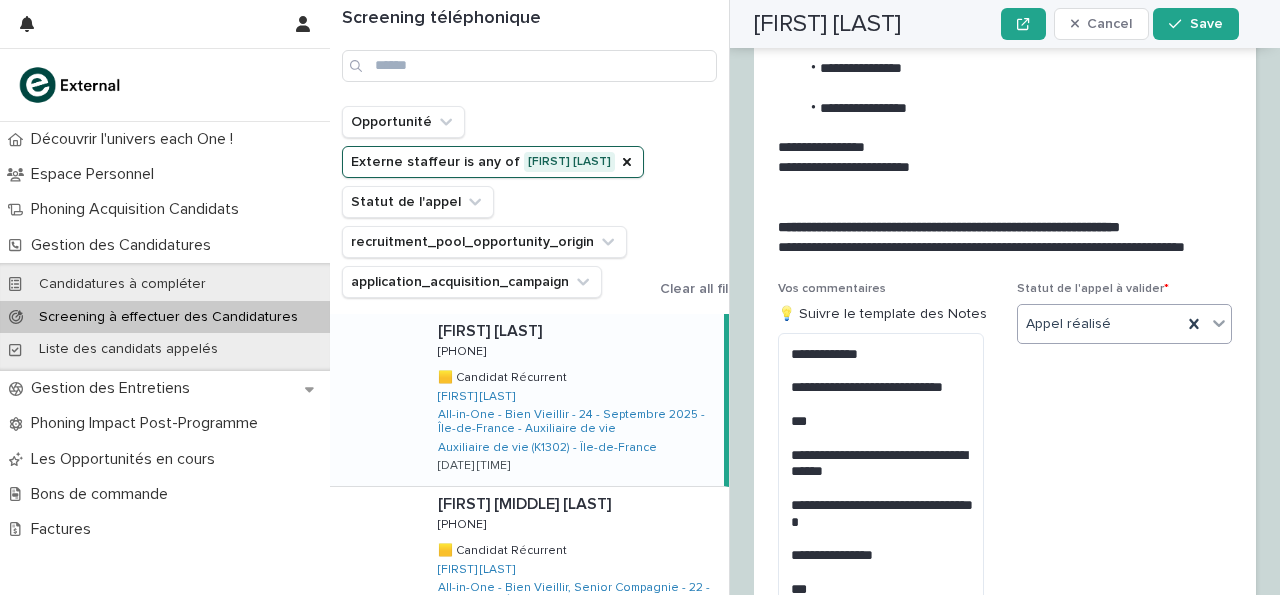 scroll, scrollTop: 3568, scrollLeft: 0, axis: vertical 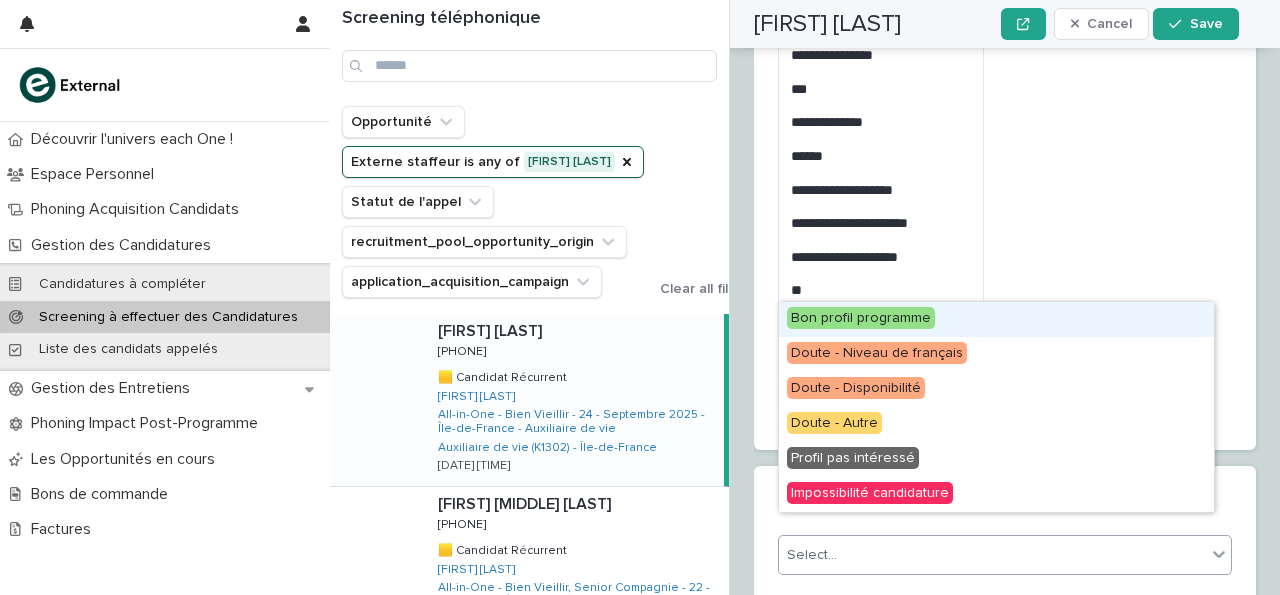 click on "Select..." at bounding box center (992, 555) 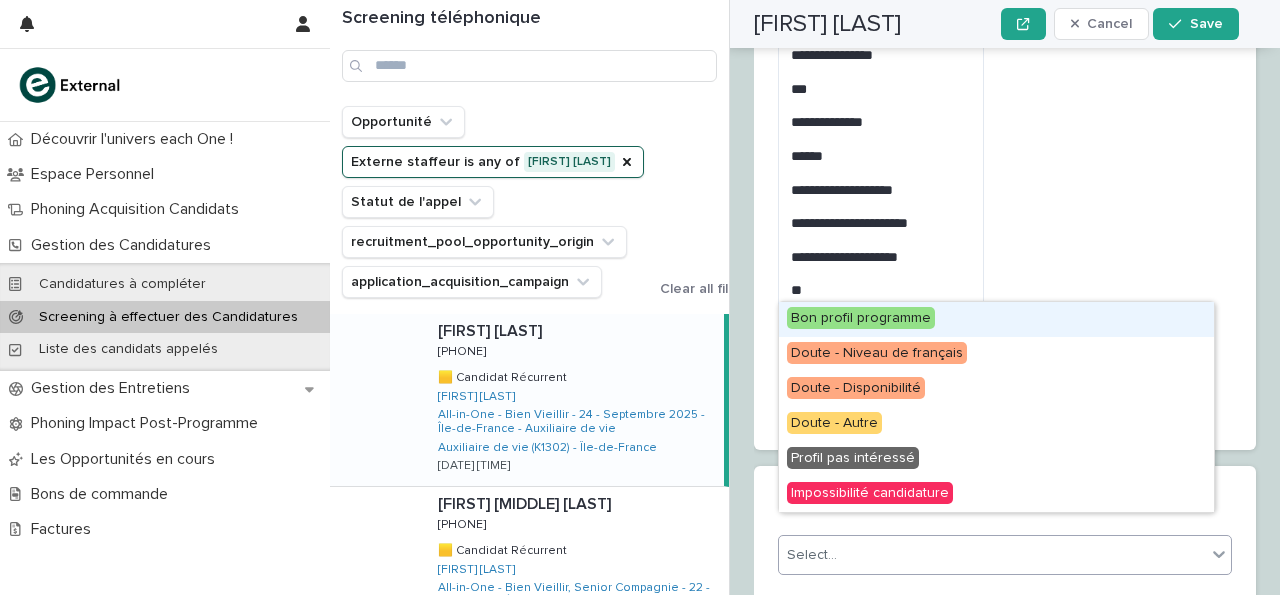 click on "Bon profil programme" at bounding box center [861, 318] 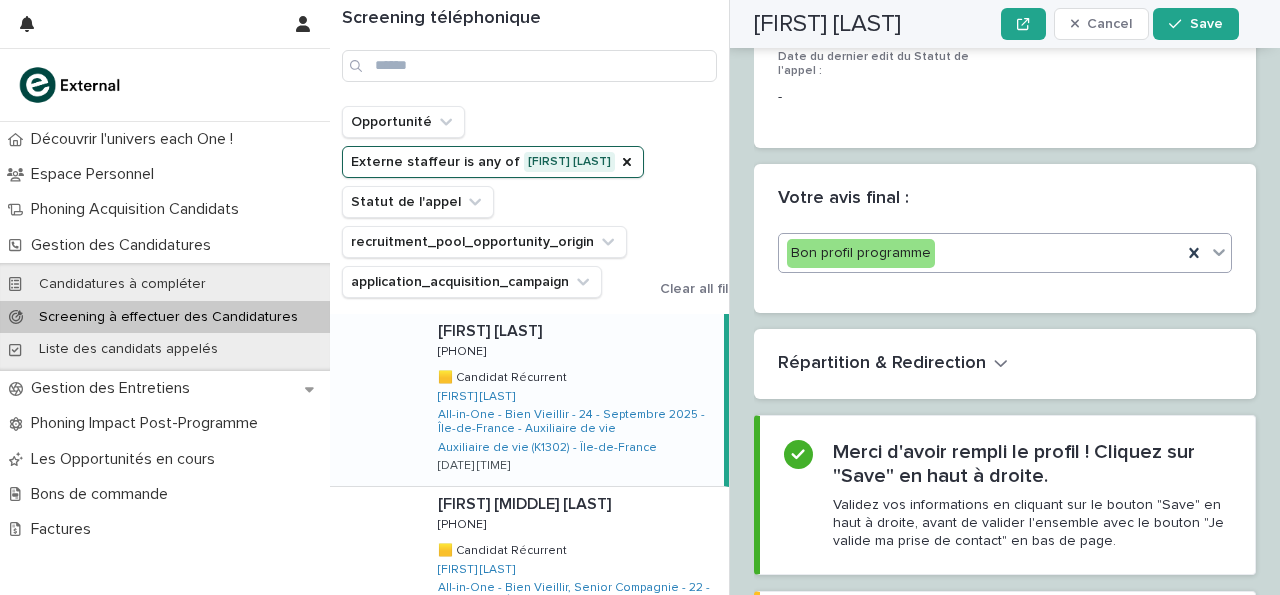 scroll, scrollTop: 3872, scrollLeft: 0, axis: vertical 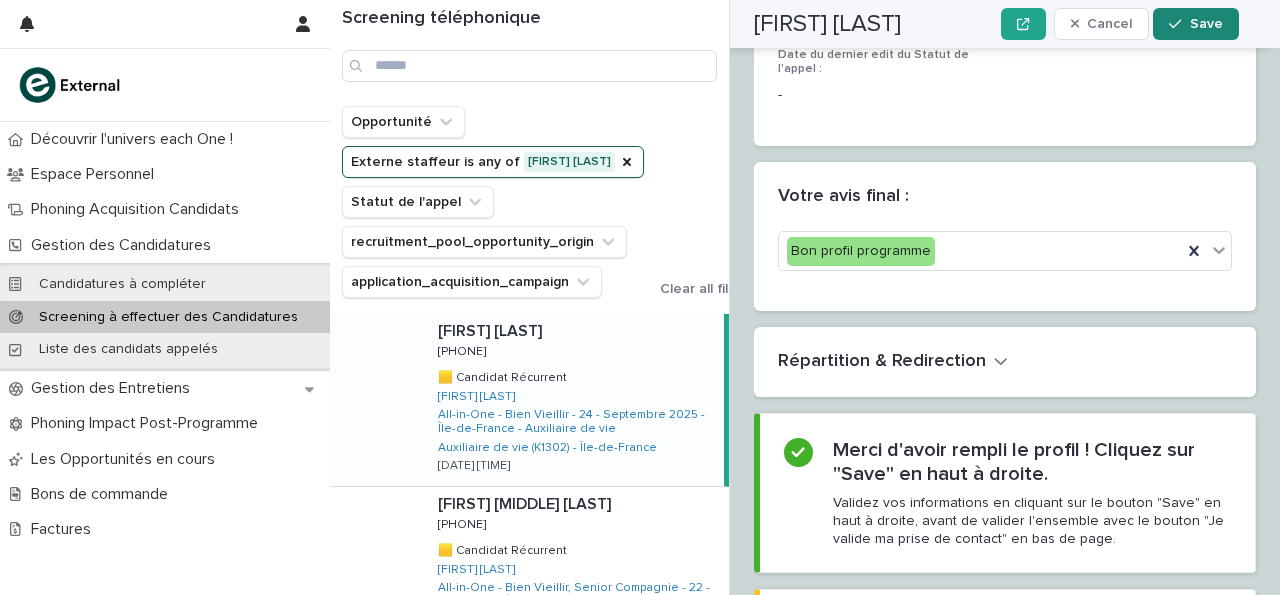click on "Save" at bounding box center (1206, 24) 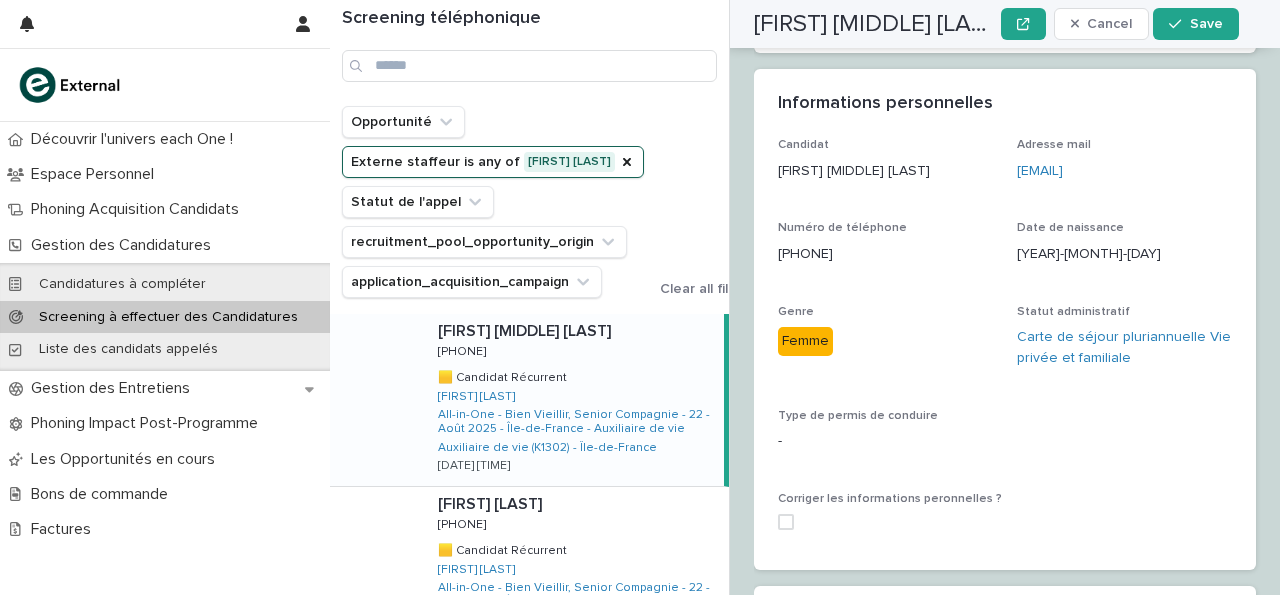 scroll, scrollTop: 0, scrollLeft: 0, axis: both 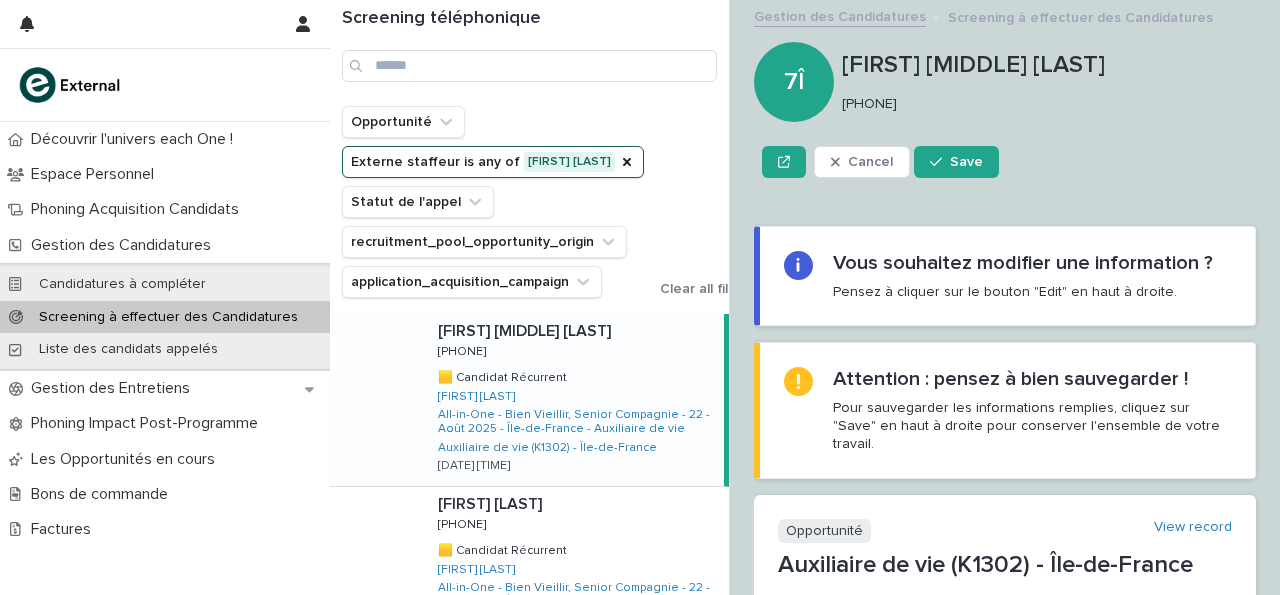 drag, startPoint x: 844, startPoint y: 103, endPoint x: 944, endPoint y: 99, distance: 100.07997 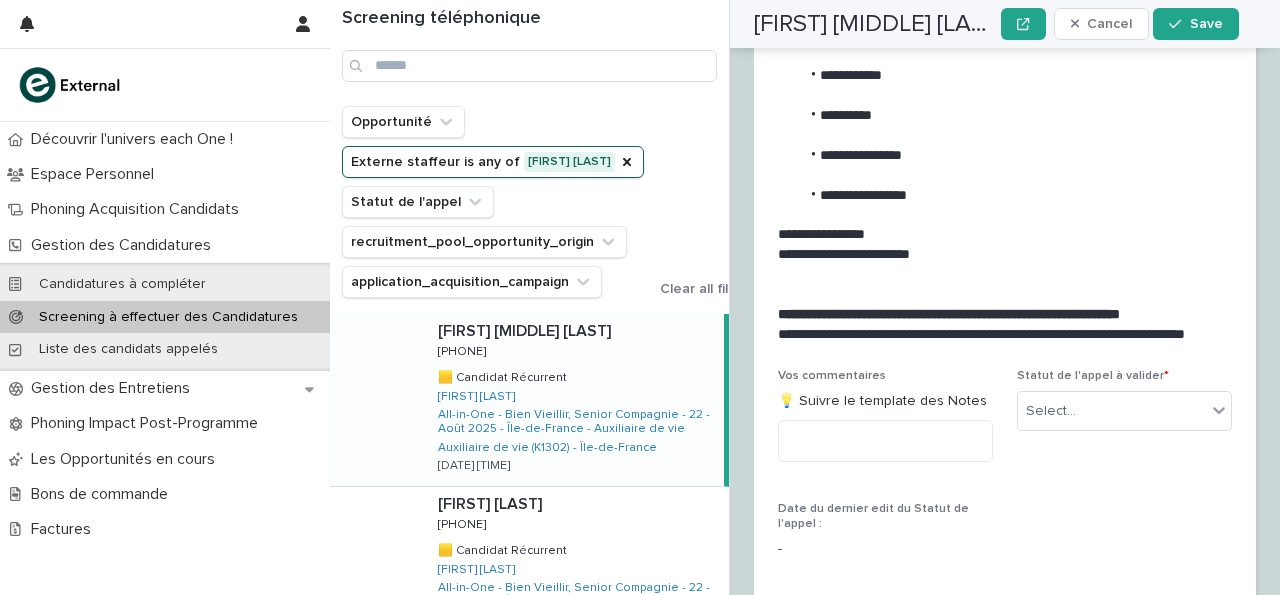 scroll, scrollTop: 2488, scrollLeft: 0, axis: vertical 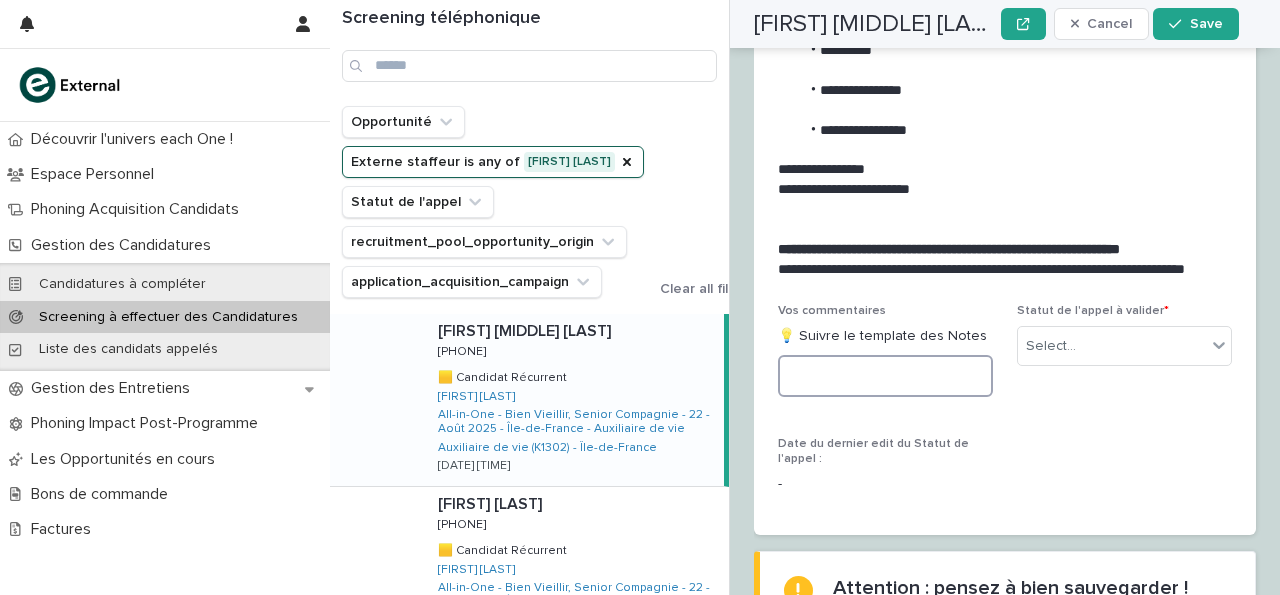 click at bounding box center (885, 376) 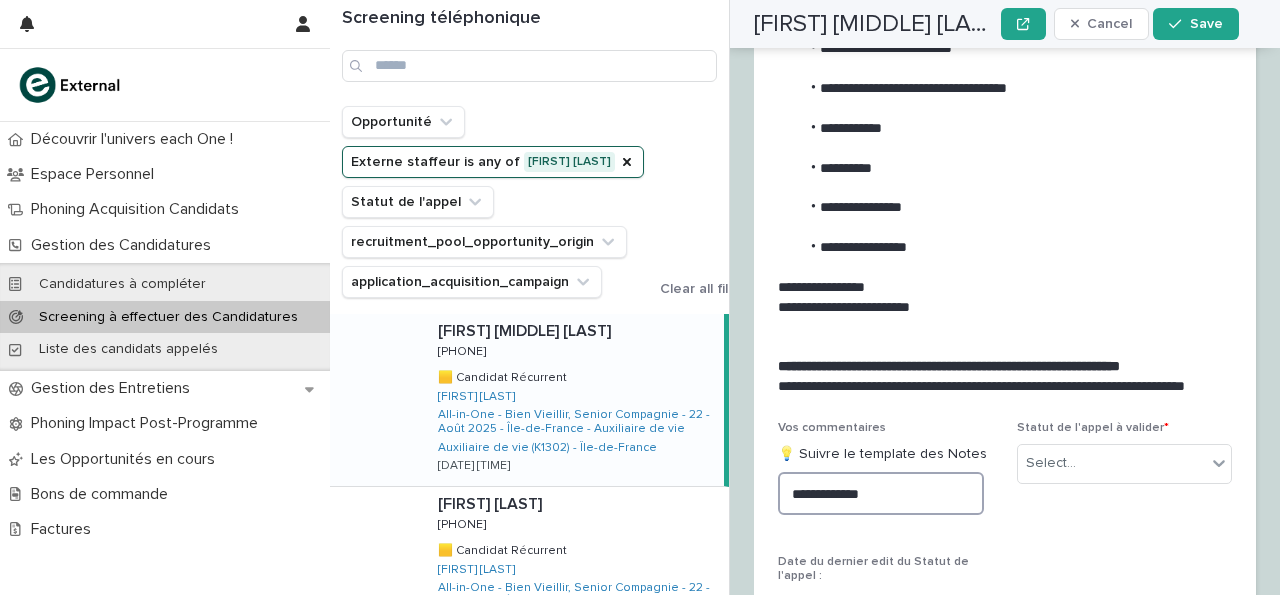 scroll, scrollTop: 2605, scrollLeft: 0, axis: vertical 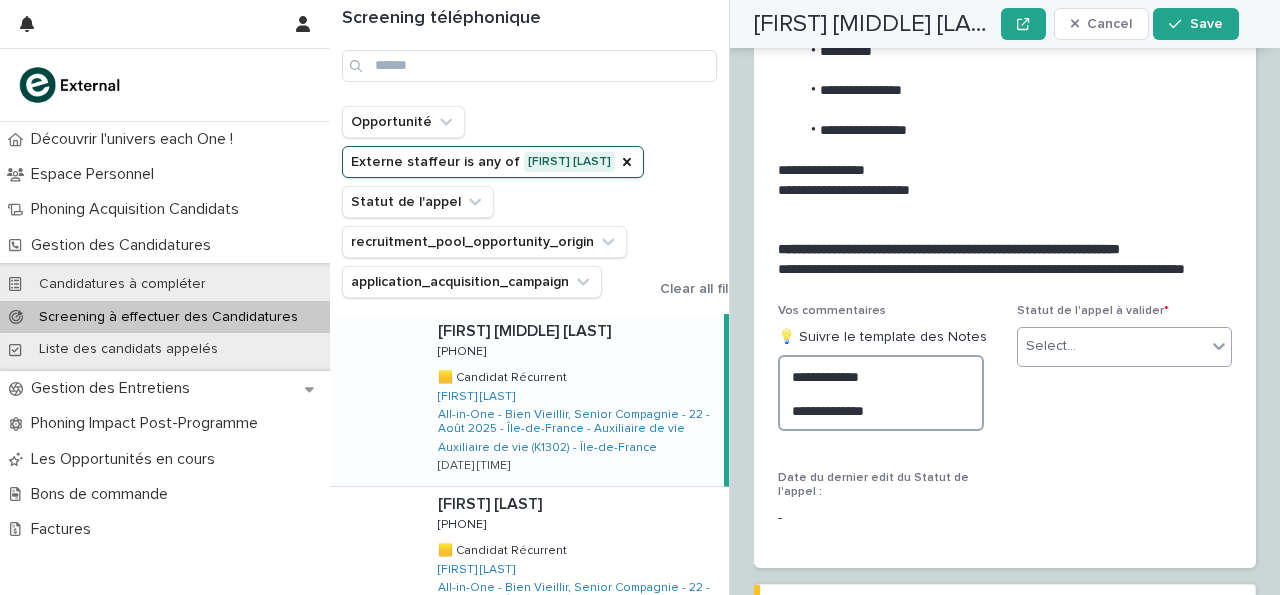 type on "**********" 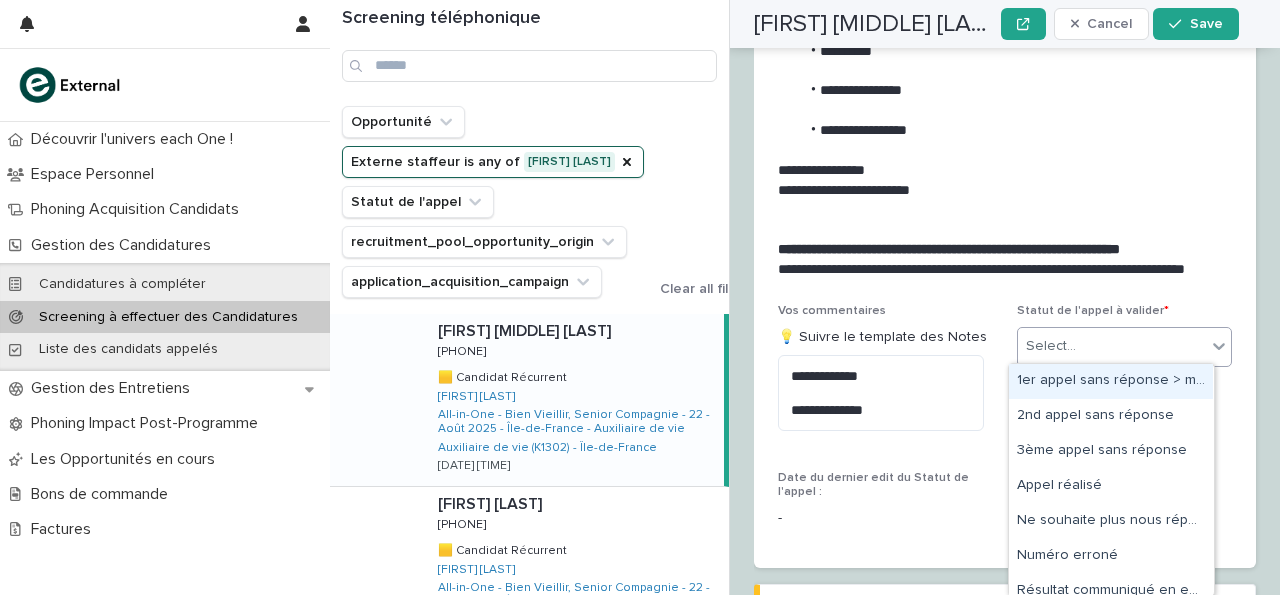 click on "Select..." at bounding box center [1112, 346] 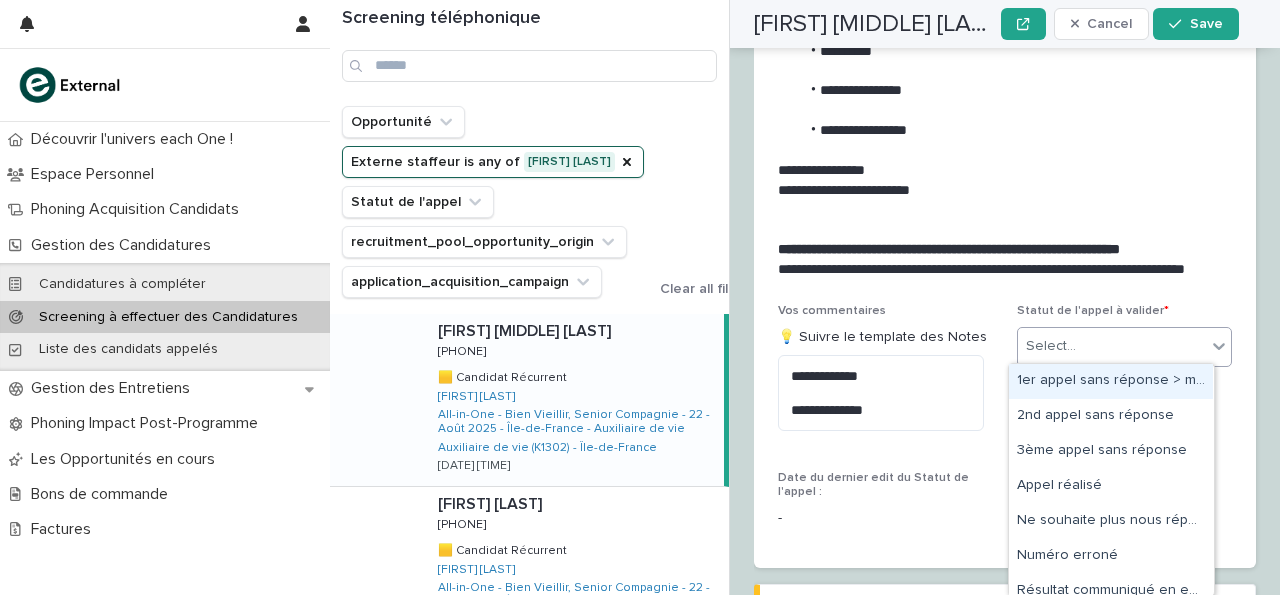 click on "1er appel sans réponse > message laissé" at bounding box center (1111, 381) 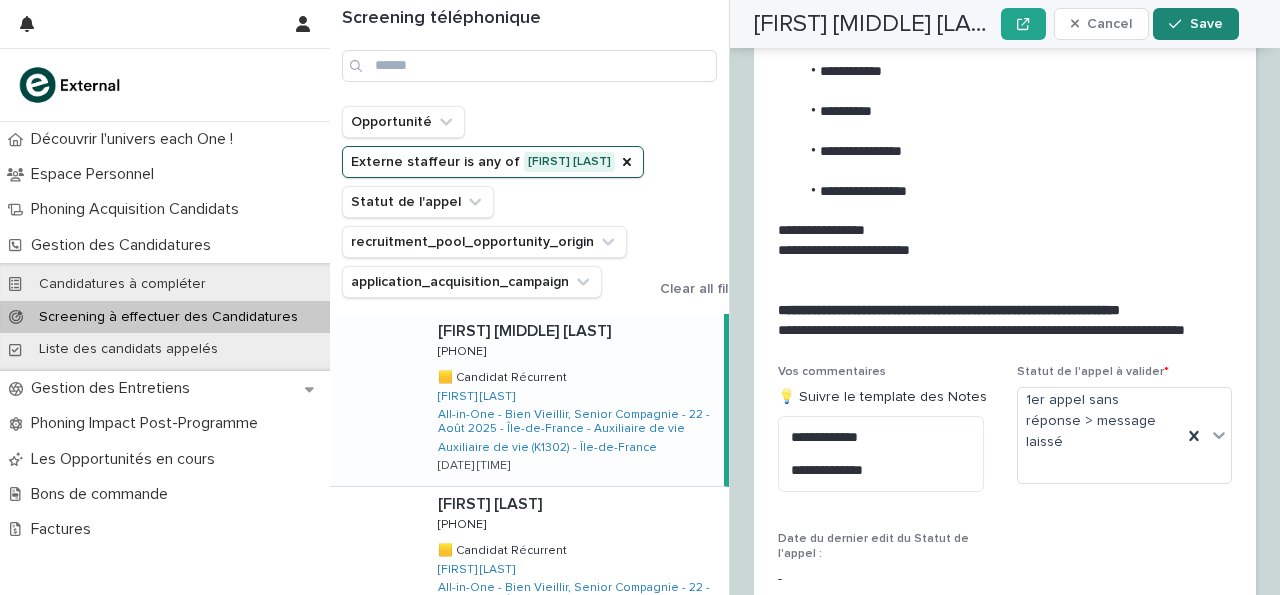 click on "Save" at bounding box center (1195, 24) 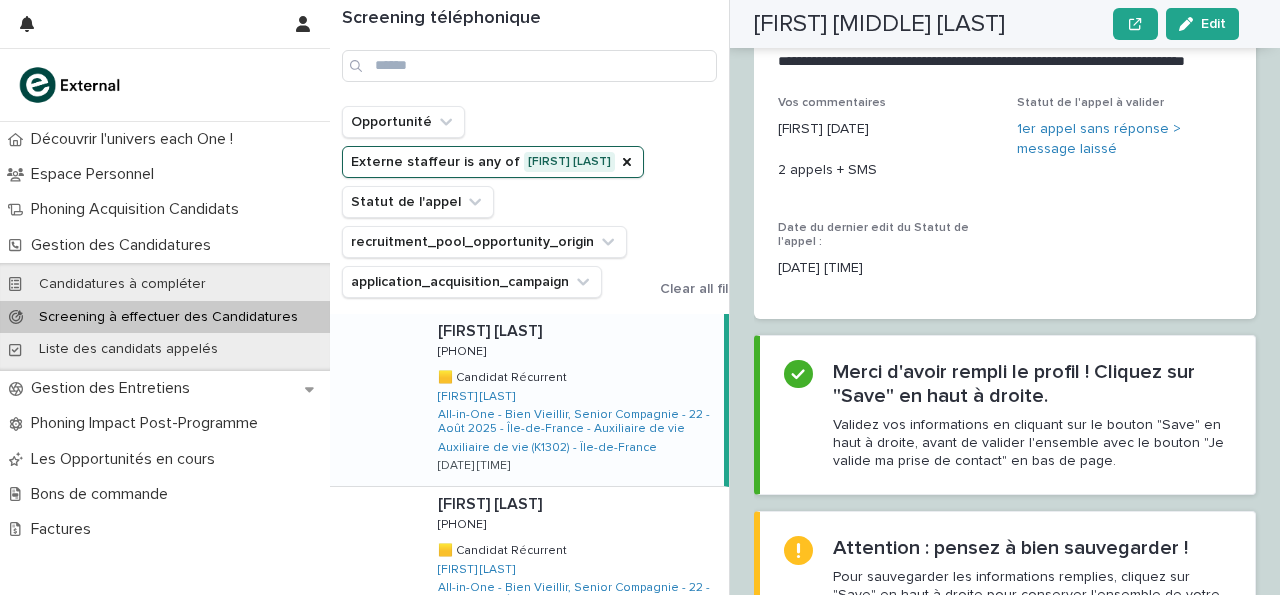 scroll, scrollTop: 2488, scrollLeft: 0, axis: vertical 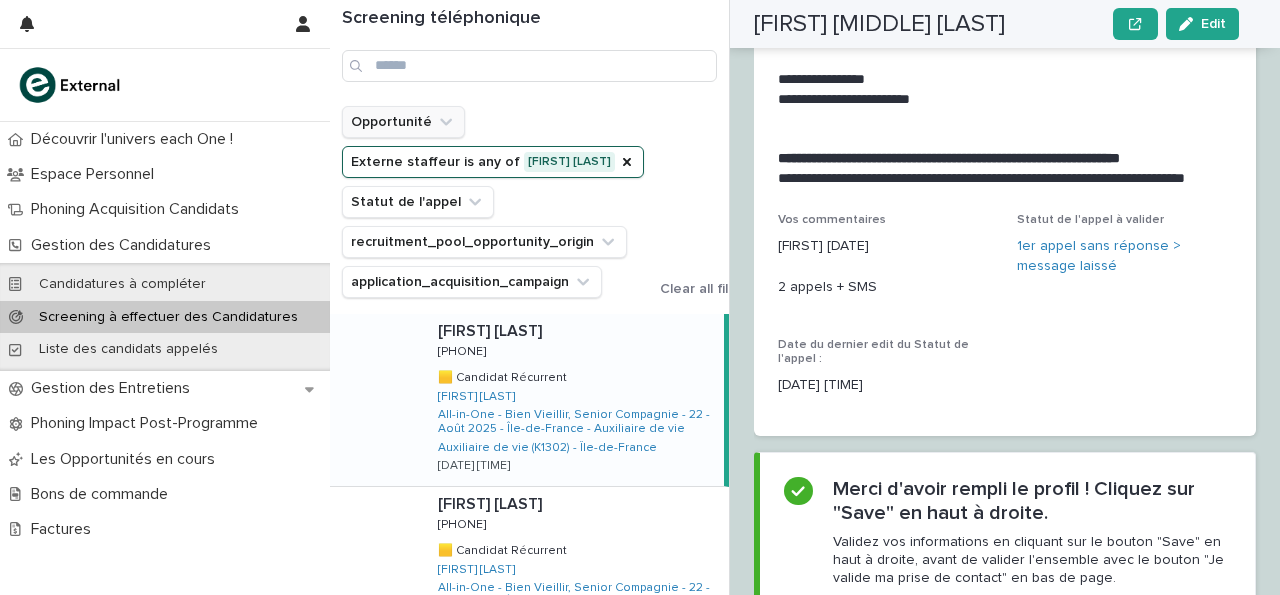 click 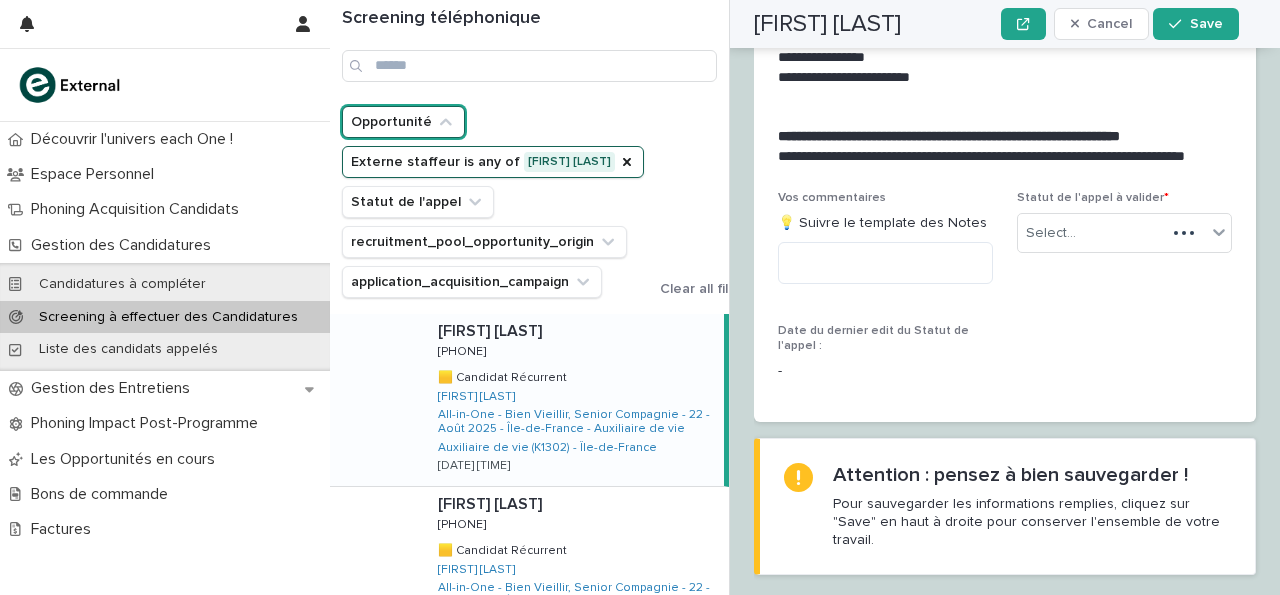 scroll, scrollTop: 2528, scrollLeft: 0, axis: vertical 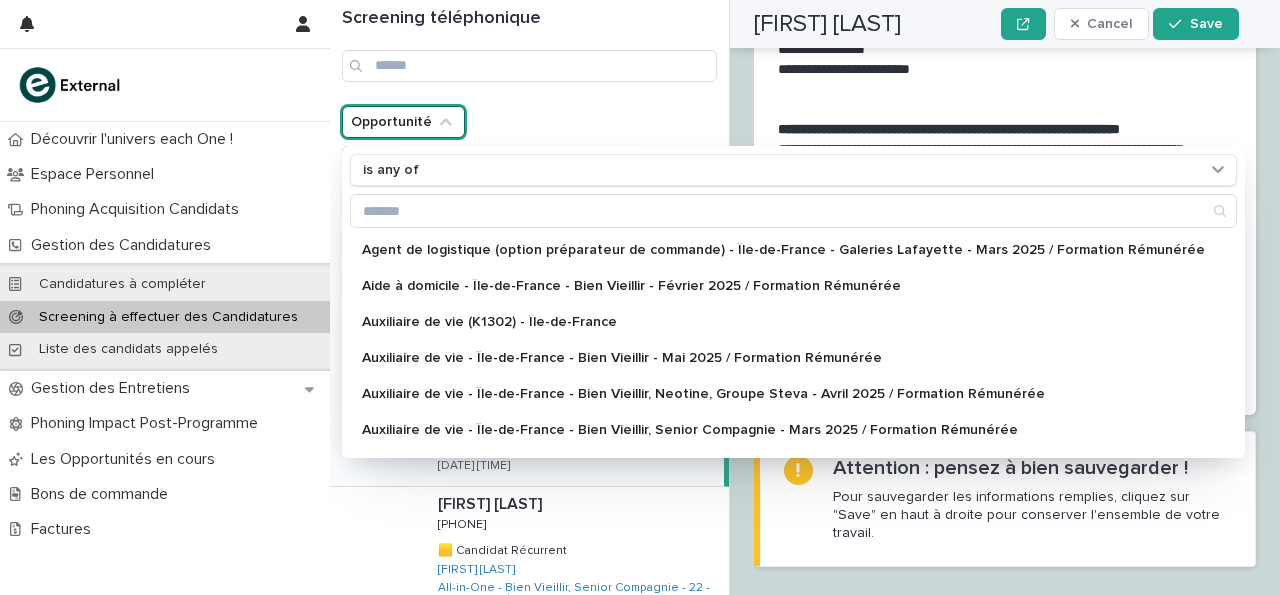 click on "Screening téléphonique" at bounding box center [529, 53] 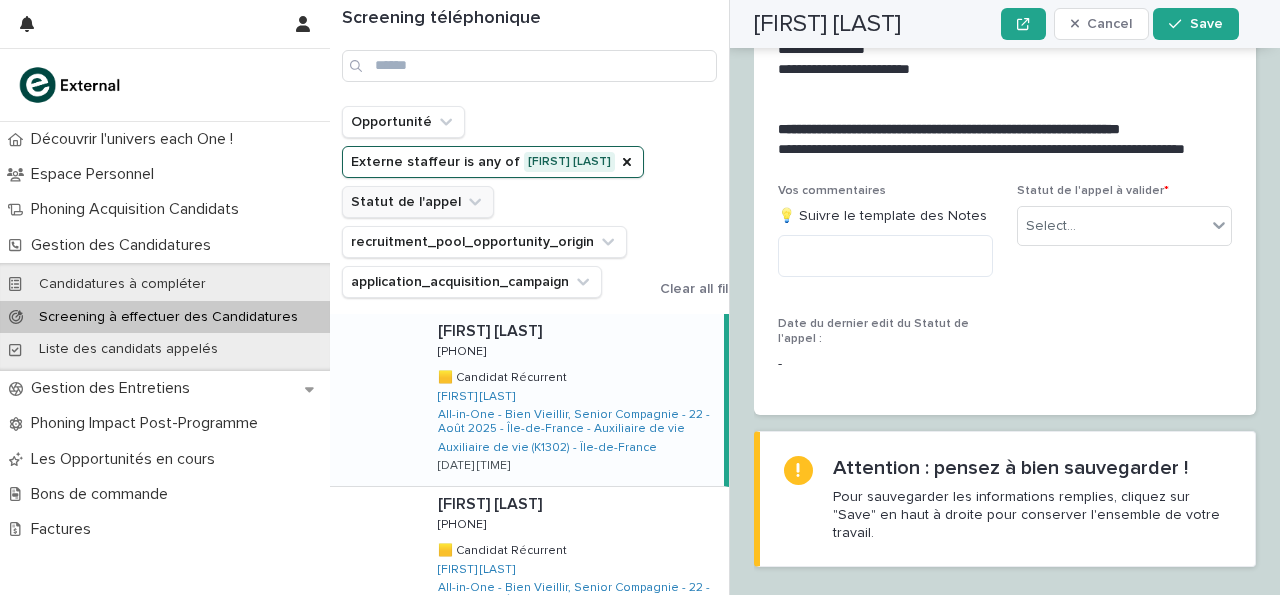 click 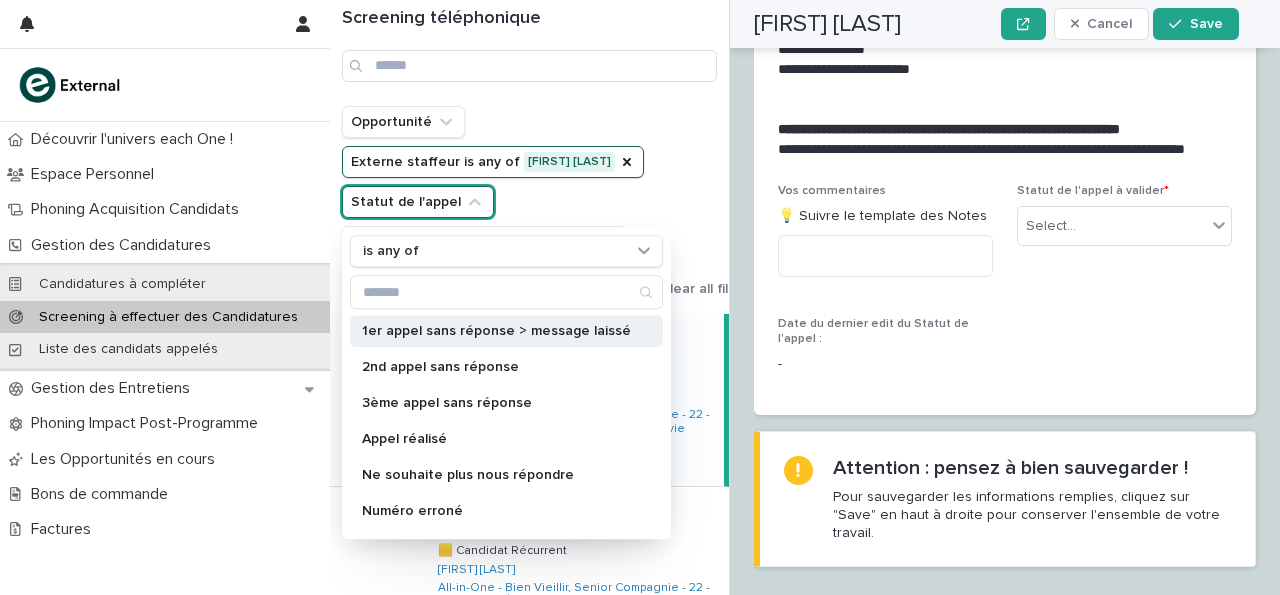 click on "1er appel sans réponse > message laissé" at bounding box center (506, 331) 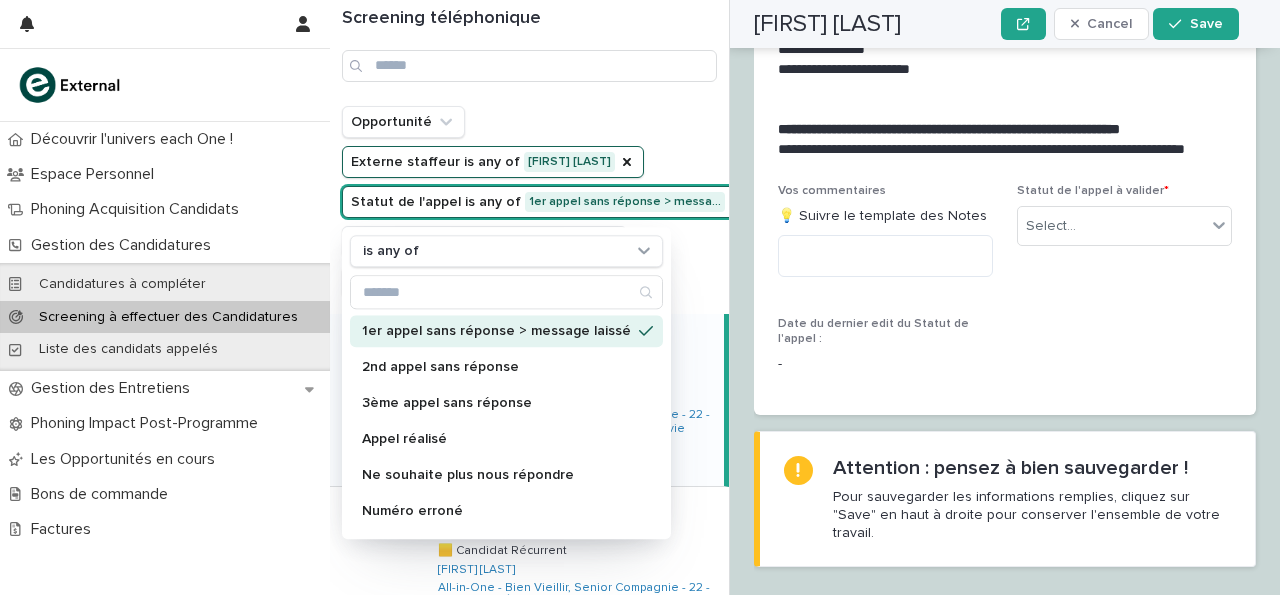 click on "Opportunité Externe staffeur is any of Jeynaba SOW Statut de l'appel is any of 1er appel sans réponse > messa… is any of 1er appel sans réponse > message laissé 2nd appel sans réponse 3ème appel sans réponse Appel réalisé Ne souhaite plus nous répondre Numéro erroné Résultat communiqué en entretien Va nous rappeler À rappeler (créneau en commentaire) recruitment_pool_opportunity_origin application_acquisition_campaign" at bounding box center (548, 202) 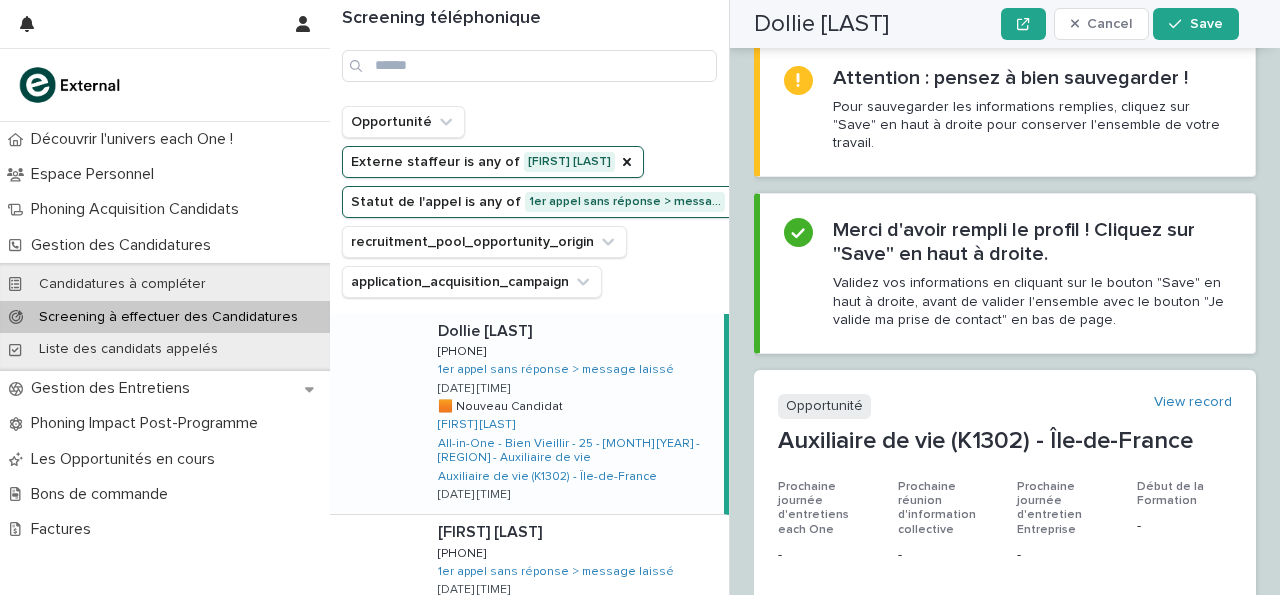 scroll, scrollTop: 0, scrollLeft: 0, axis: both 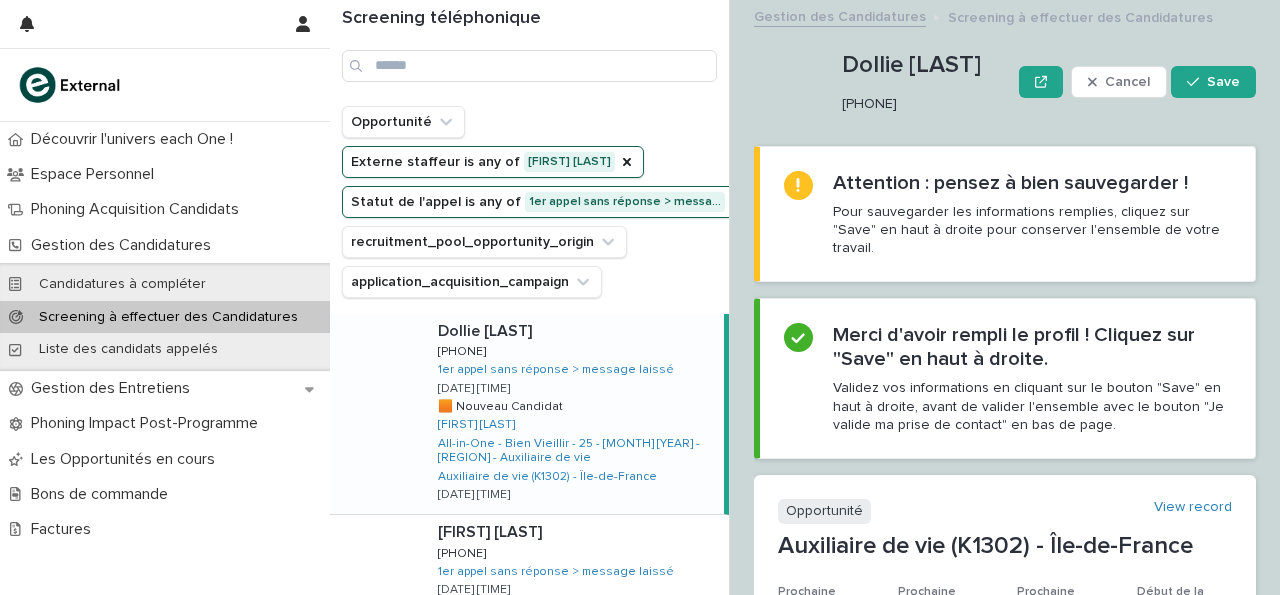 drag, startPoint x: 844, startPoint y: 98, endPoint x: 971, endPoint y: 90, distance: 127.25172 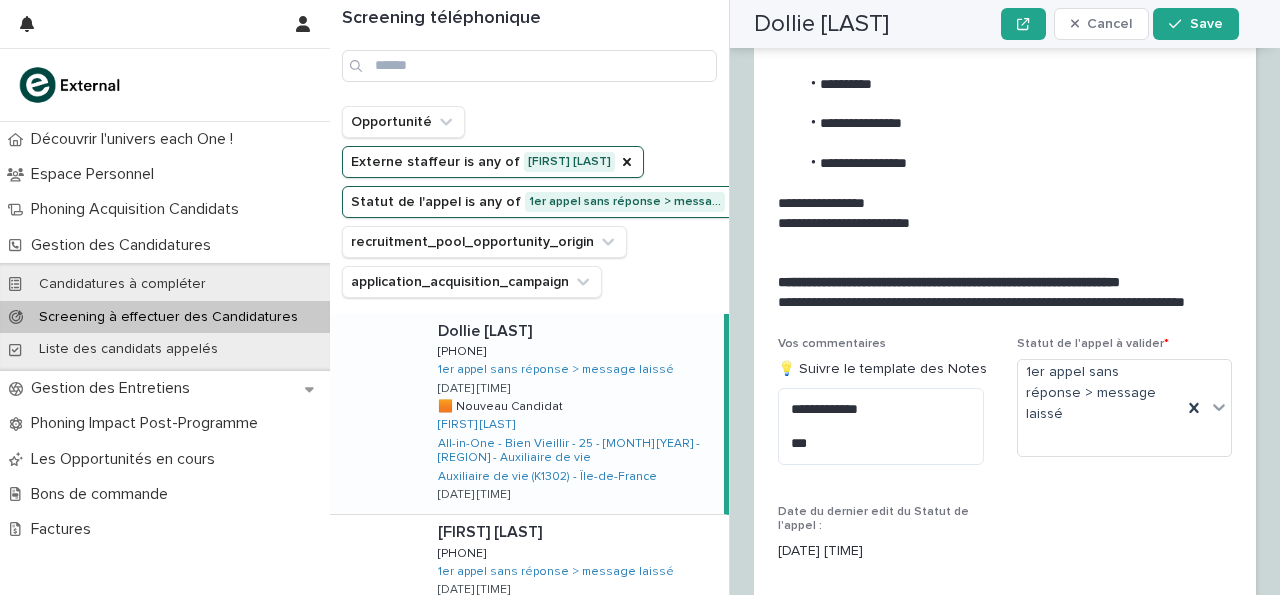 scroll, scrollTop: 2519, scrollLeft: 0, axis: vertical 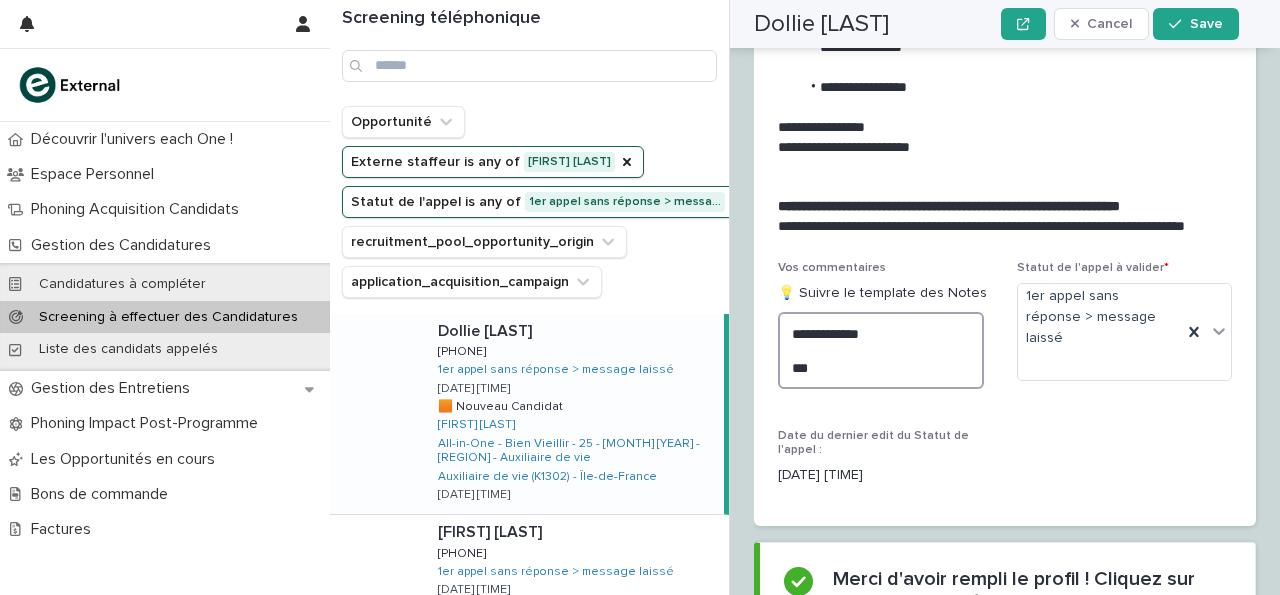 click on "**********" at bounding box center [881, 350] 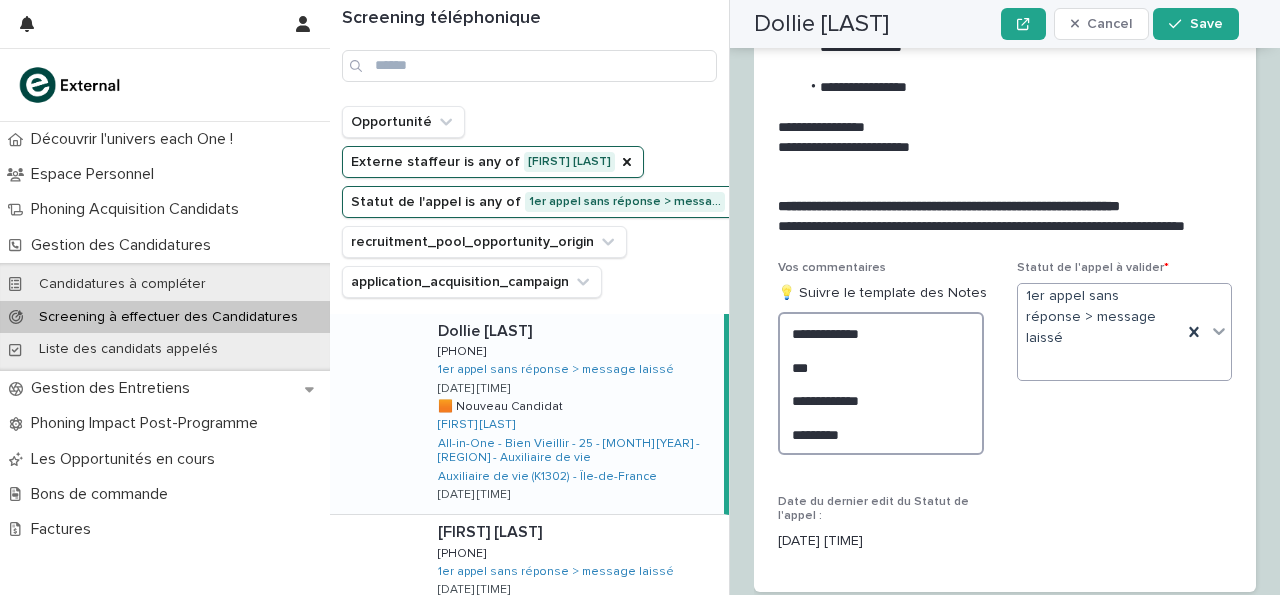 type on "**********" 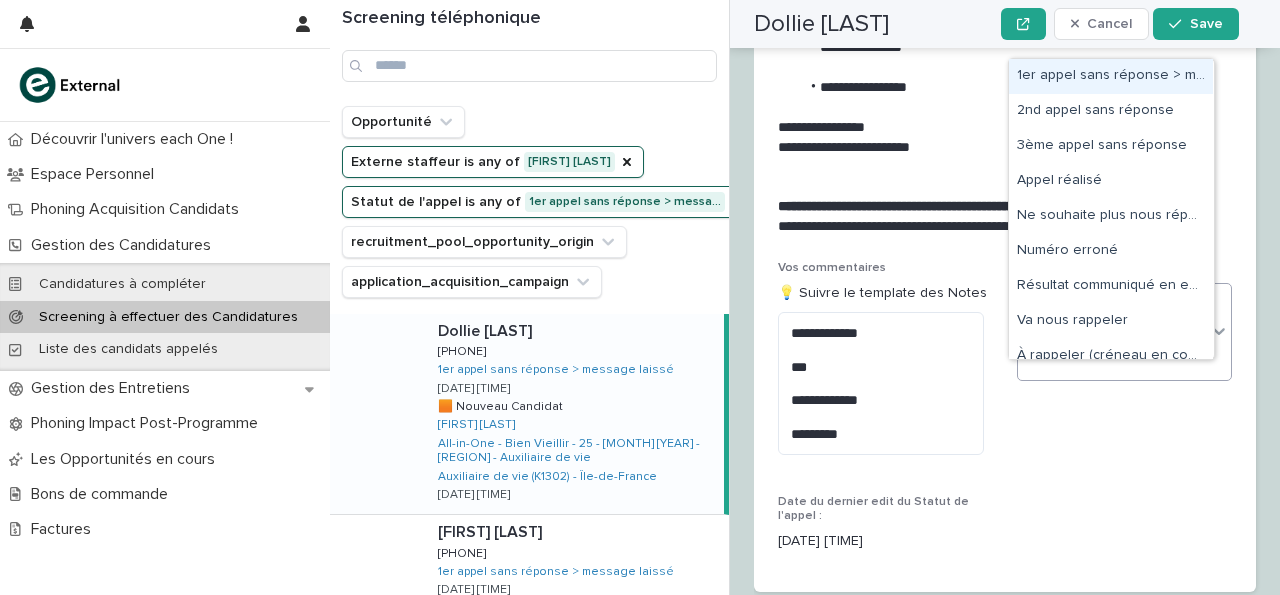 click 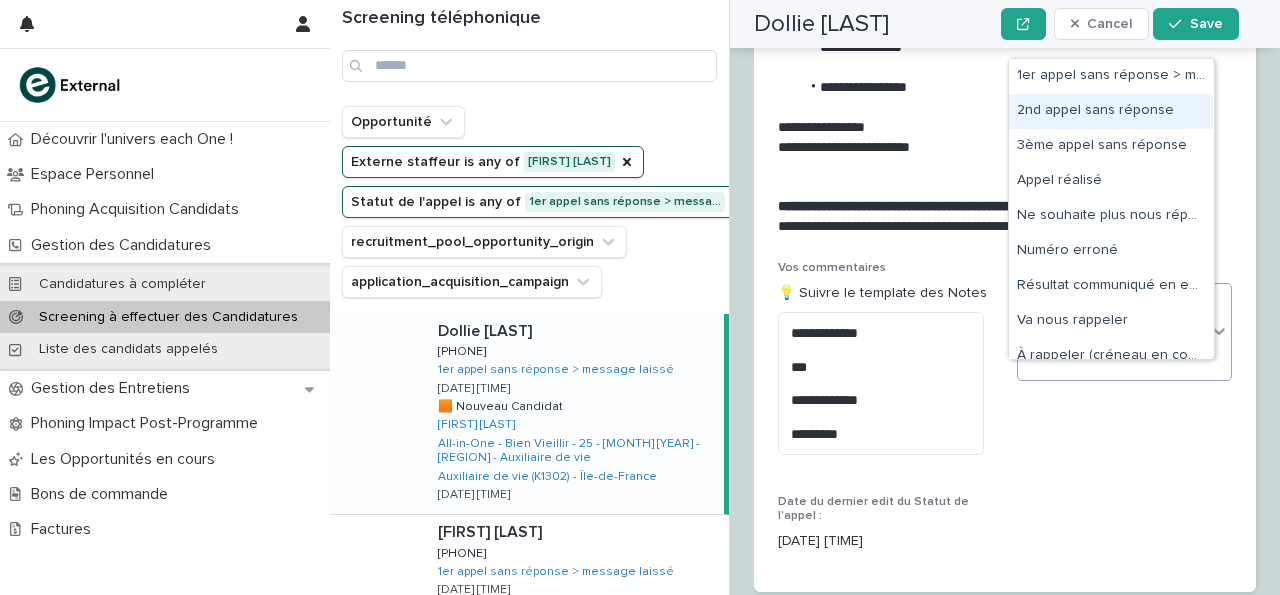 click on "2nd appel sans réponse" at bounding box center (1111, 111) 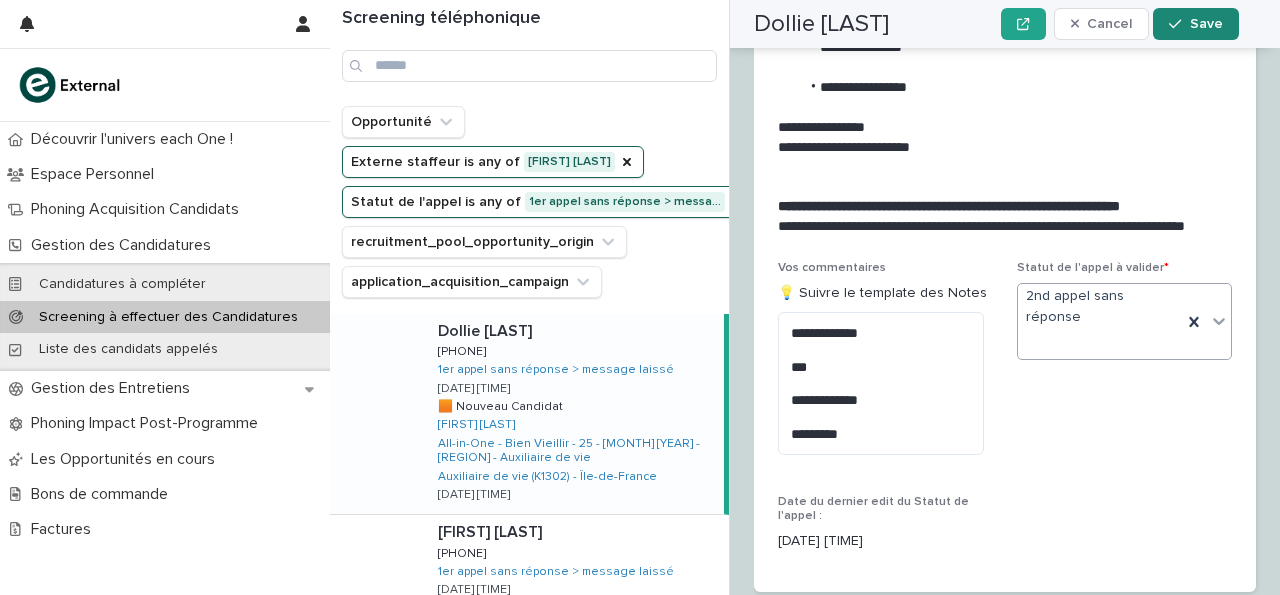 click on "Save" at bounding box center (1195, 24) 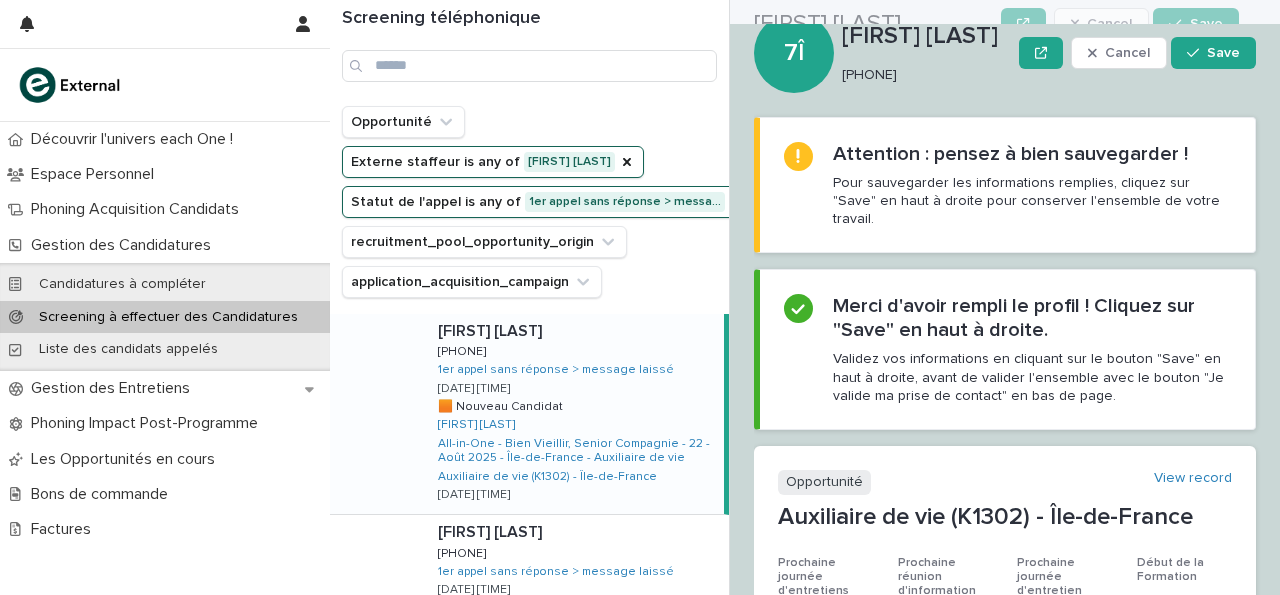 scroll, scrollTop: 0, scrollLeft: 0, axis: both 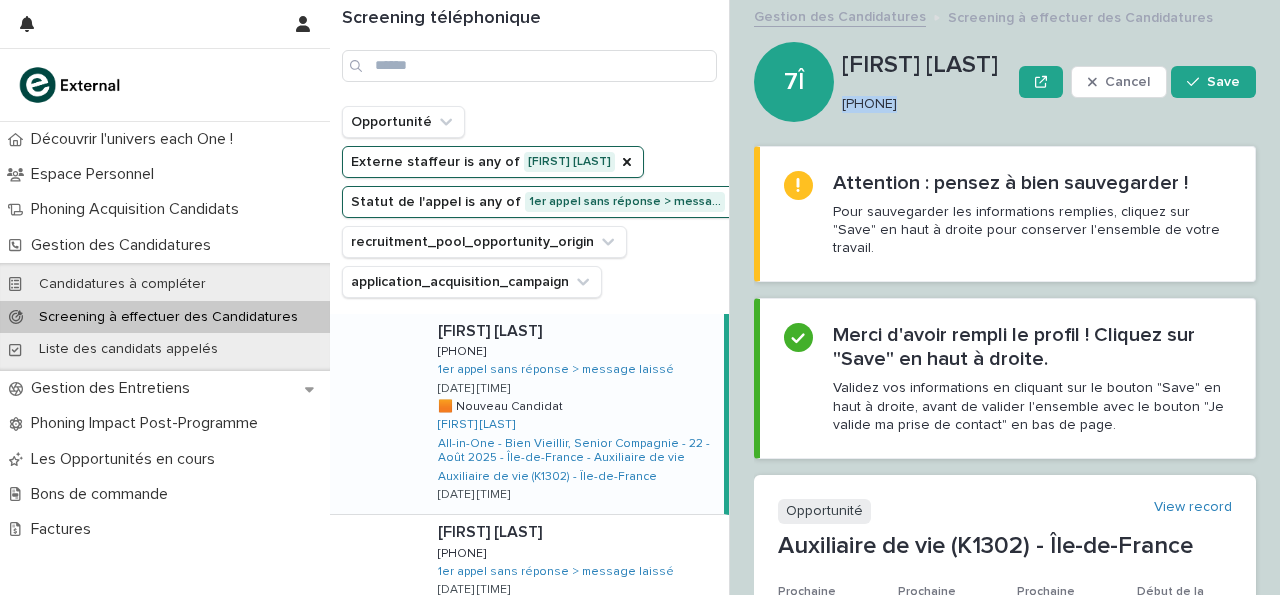drag, startPoint x: 845, startPoint y: 102, endPoint x: 955, endPoint y: 125, distance: 112.37882 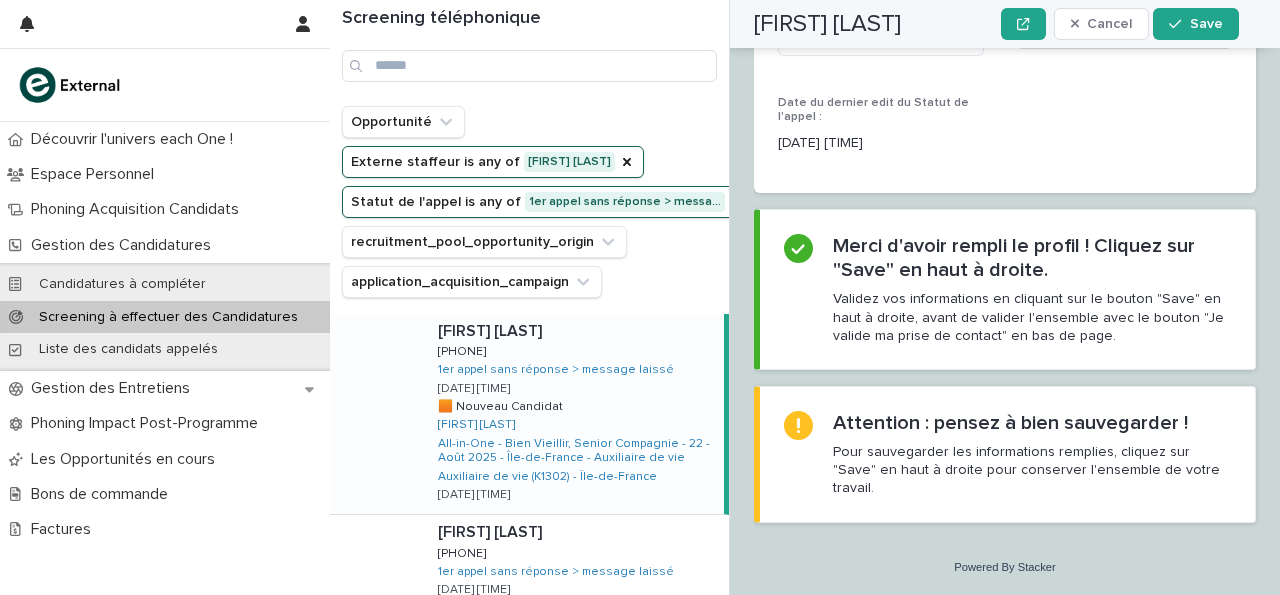 scroll, scrollTop: 2676, scrollLeft: 0, axis: vertical 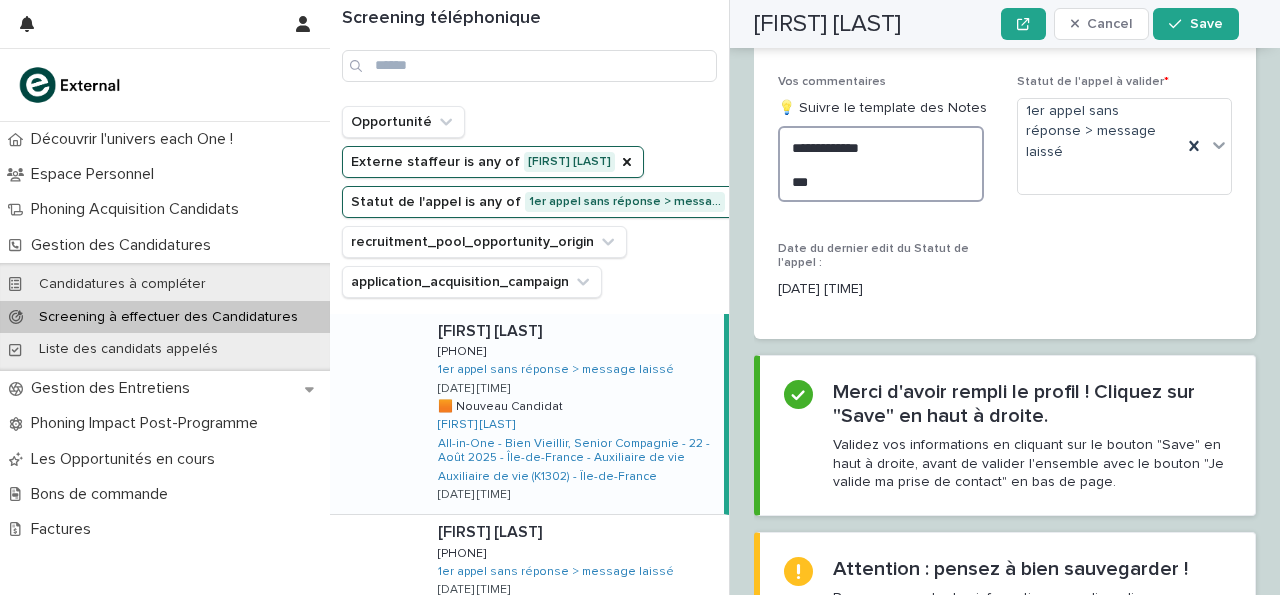 click on "**********" at bounding box center [881, 163] 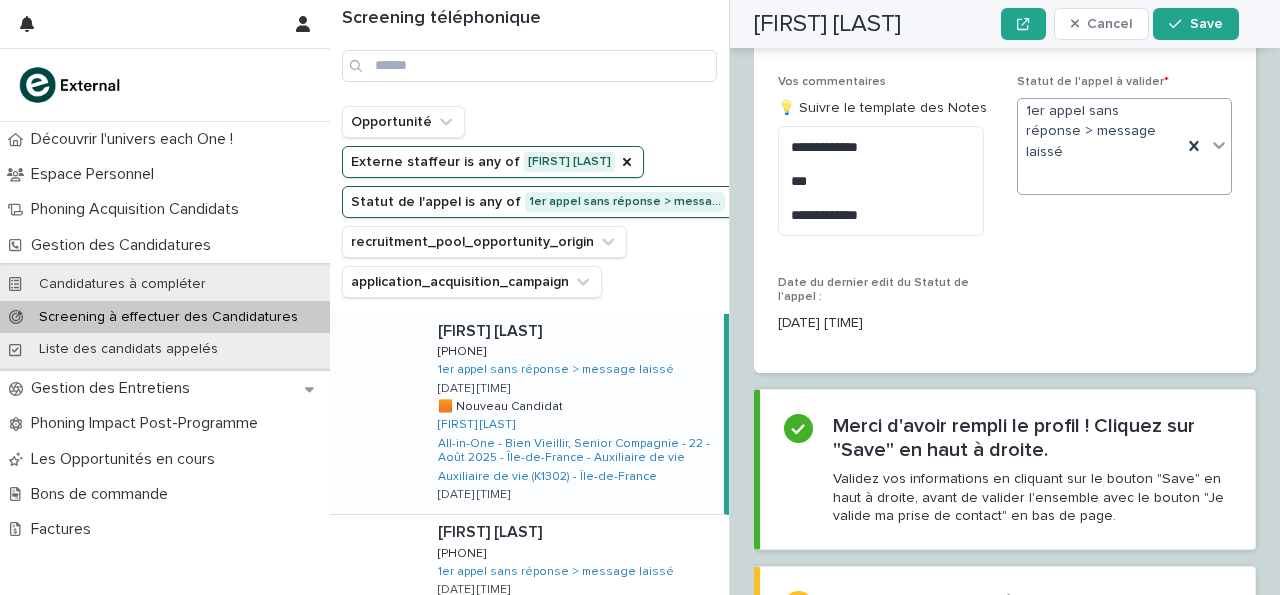 click 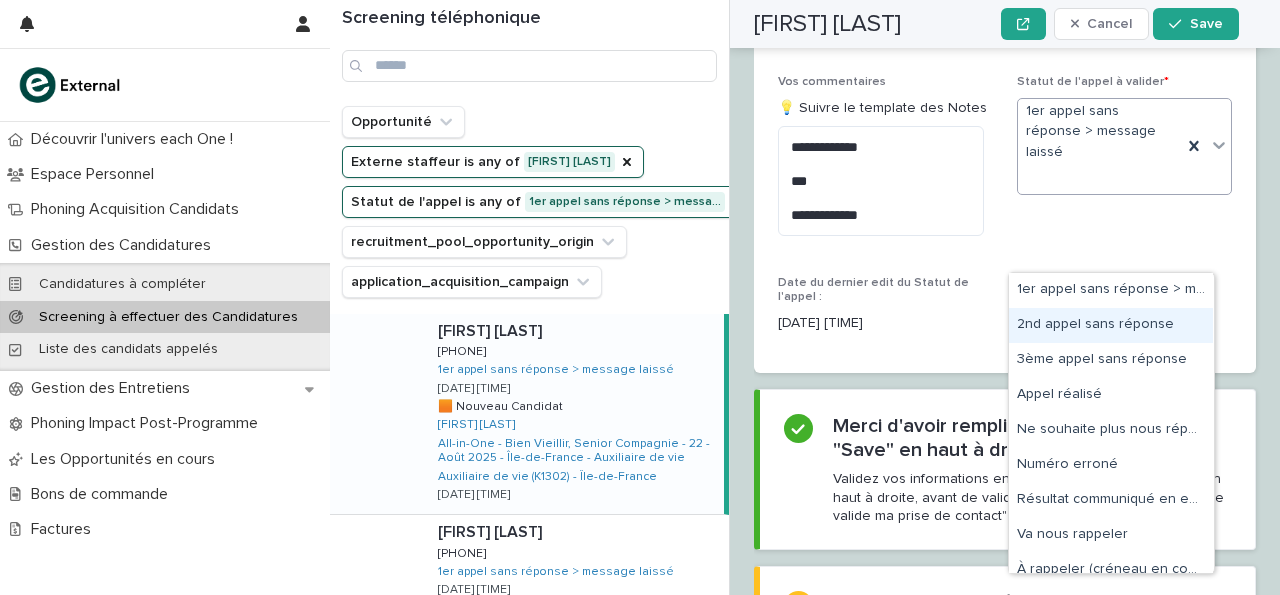 click on "2nd appel sans réponse" at bounding box center [1111, 325] 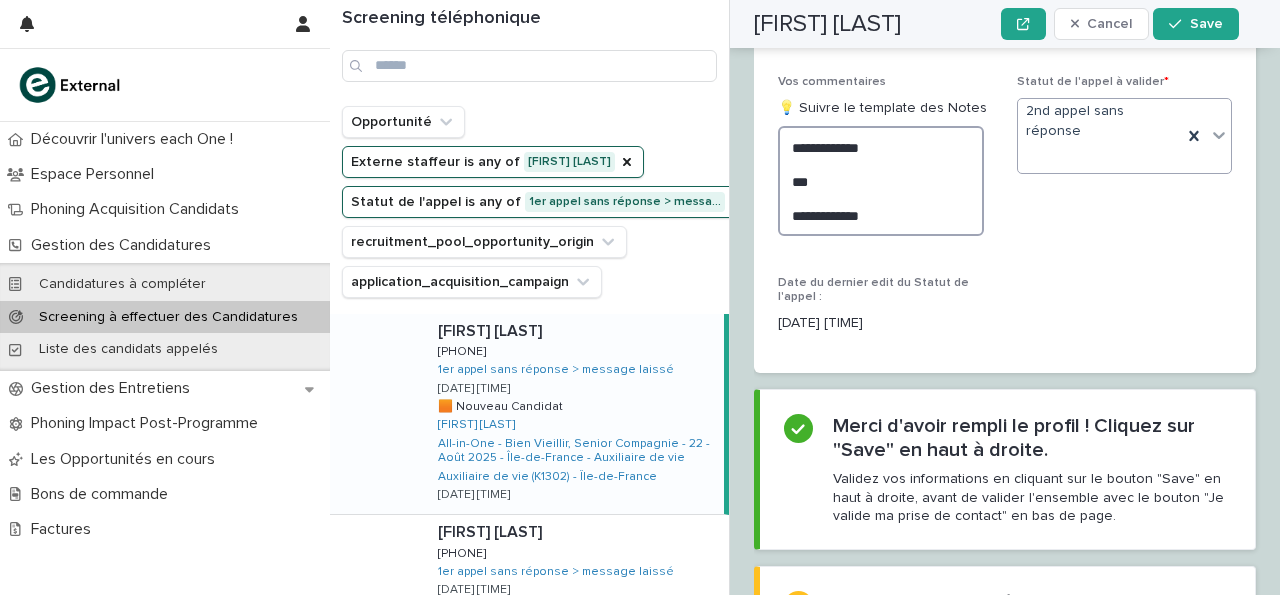 click on "**********" at bounding box center (881, 180) 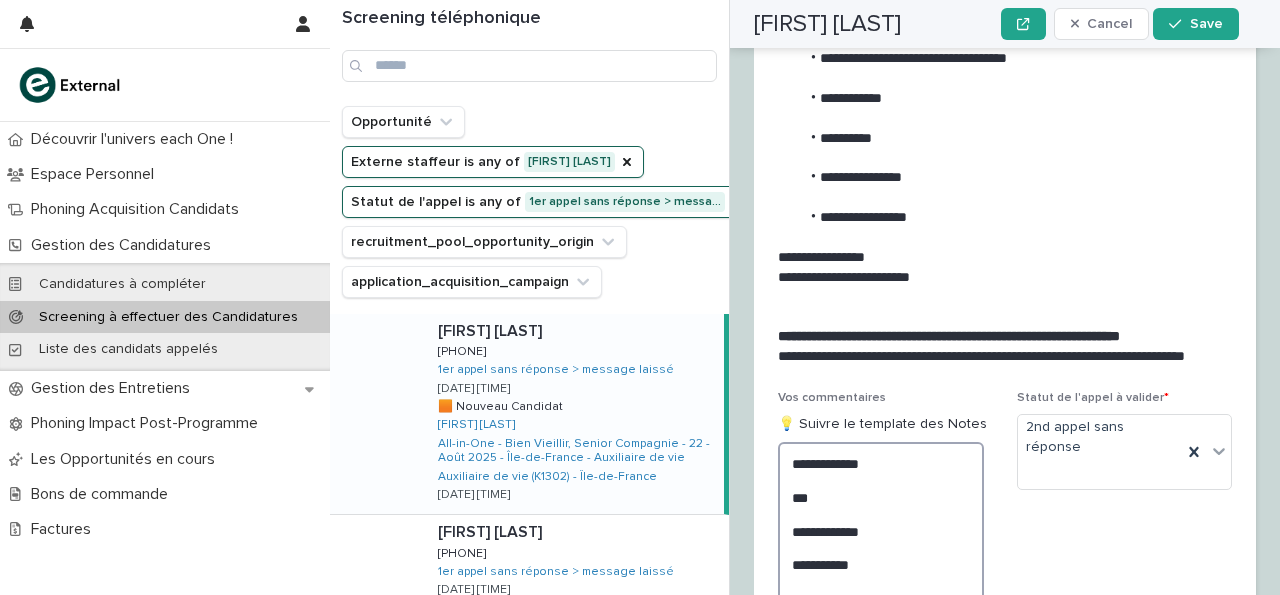 scroll, scrollTop: 2348, scrollLeft: 0, axis: vertical 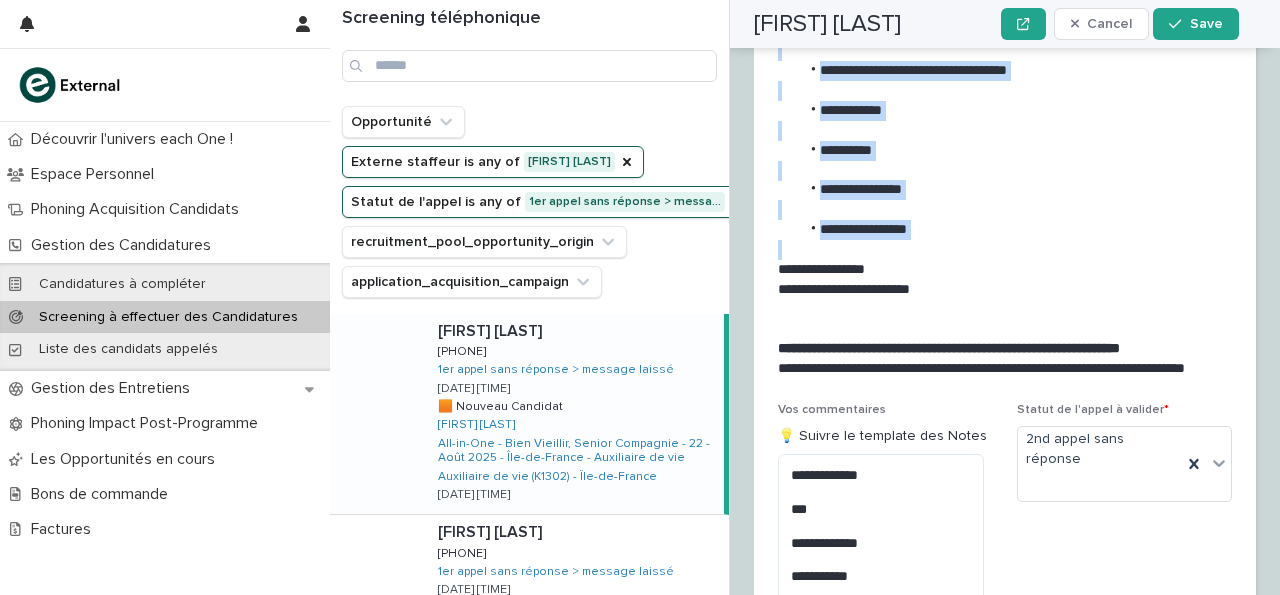 drag, startPoint x: 821, startPoint y: 111, endPoint x: 947, endPoint y: 330, distance: 252.65985 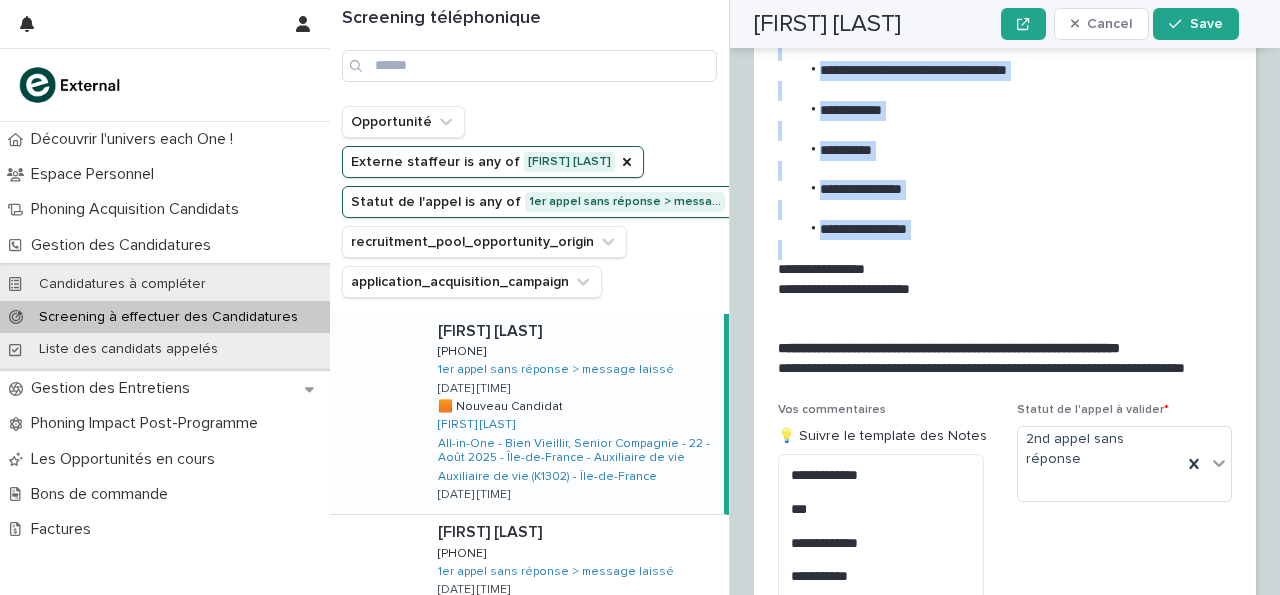 click on "**********" at bounding box center [1001, 170] 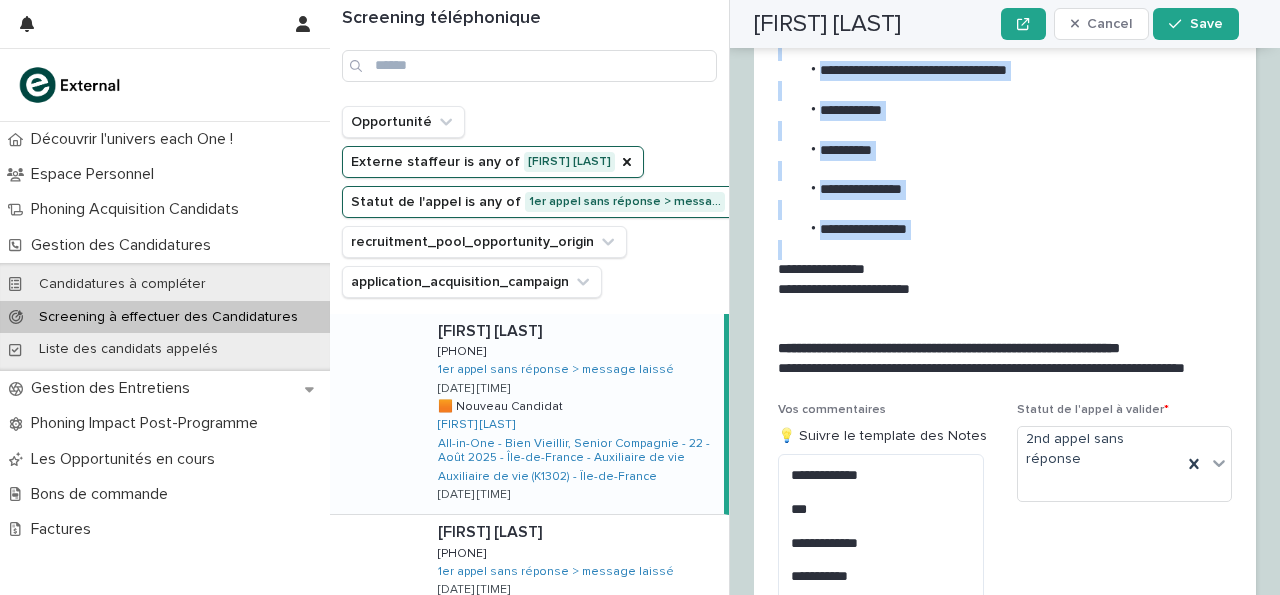 copy on "**********" 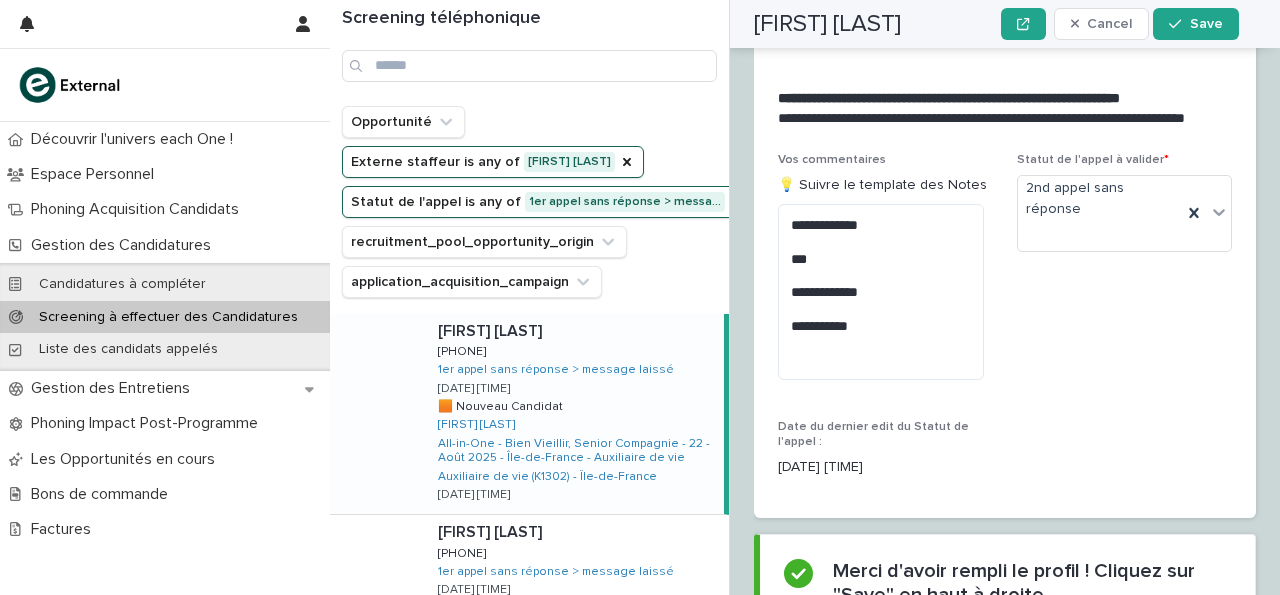 scroll, scrollTop: 2717, scrollLeft: 0, axis: vertical 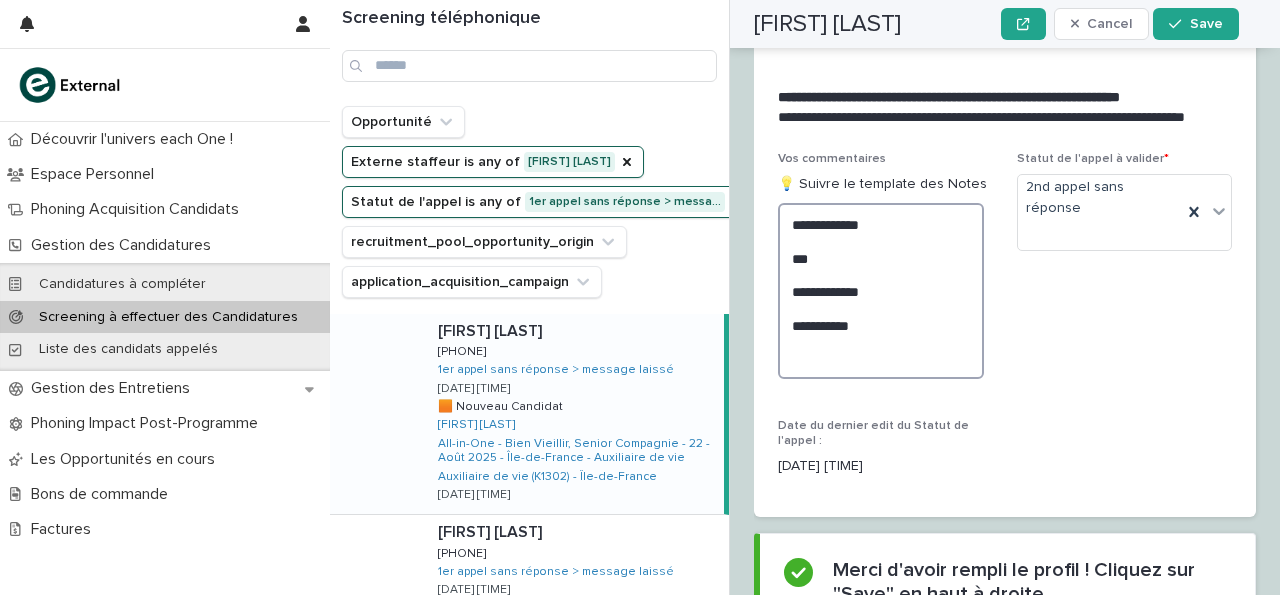 click on "**********" at bounding box center [881, 291] 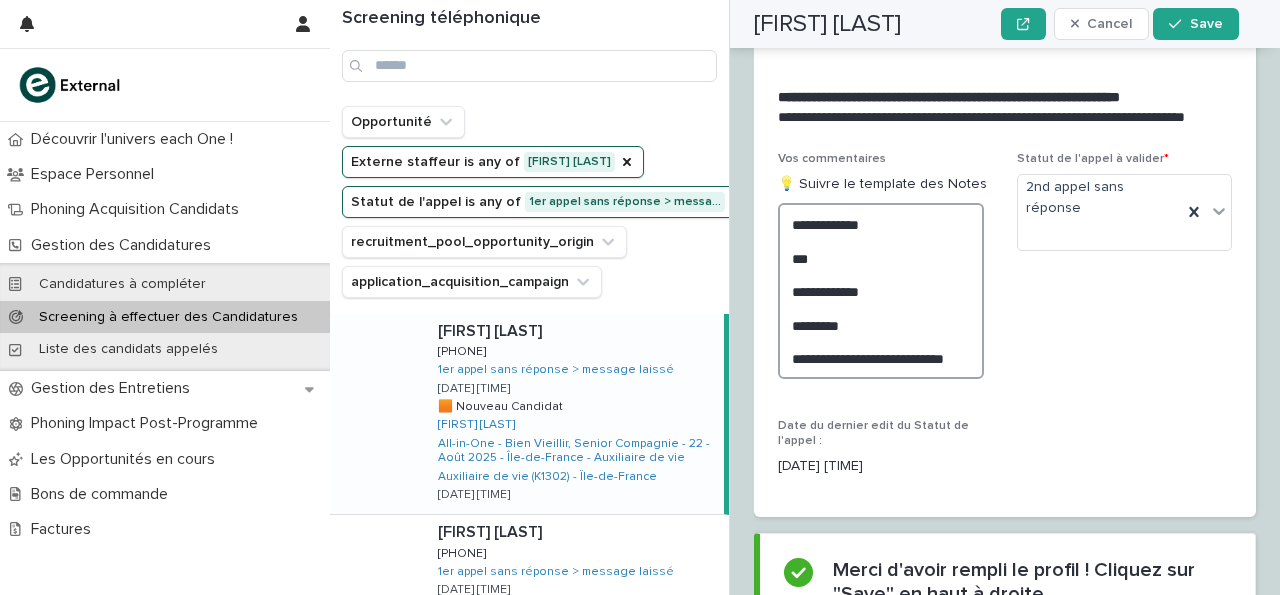 scroll, scrollTop: 2887, scrollLeft: 0, axis: vertical 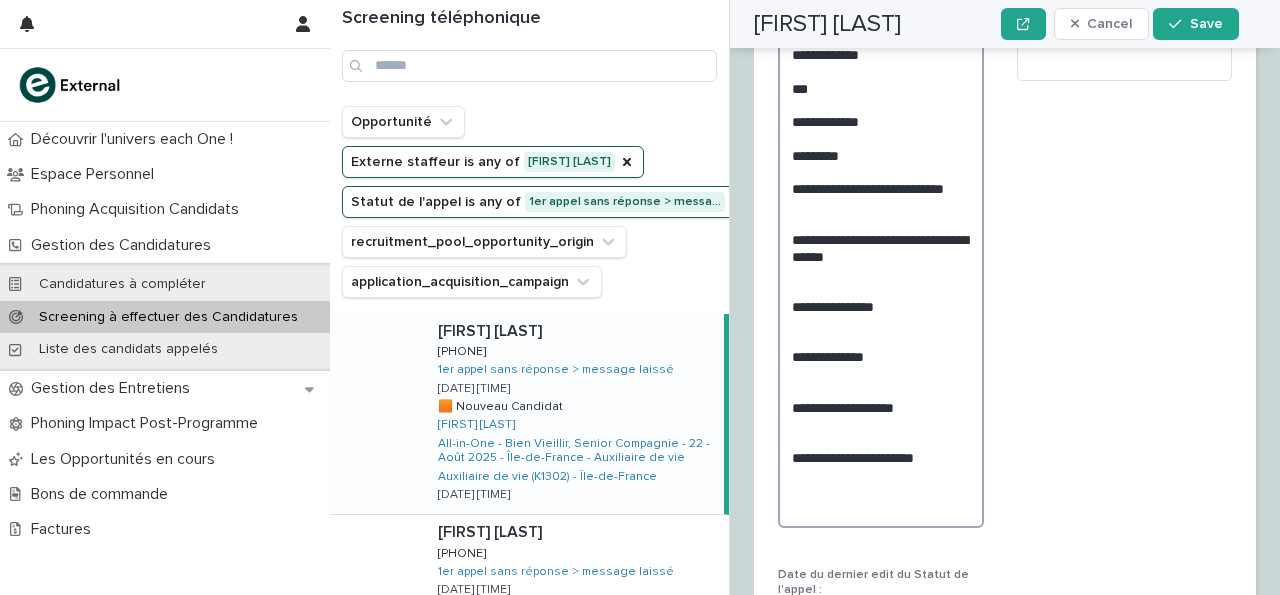 click on "**********" at bounding box center [881, 280] 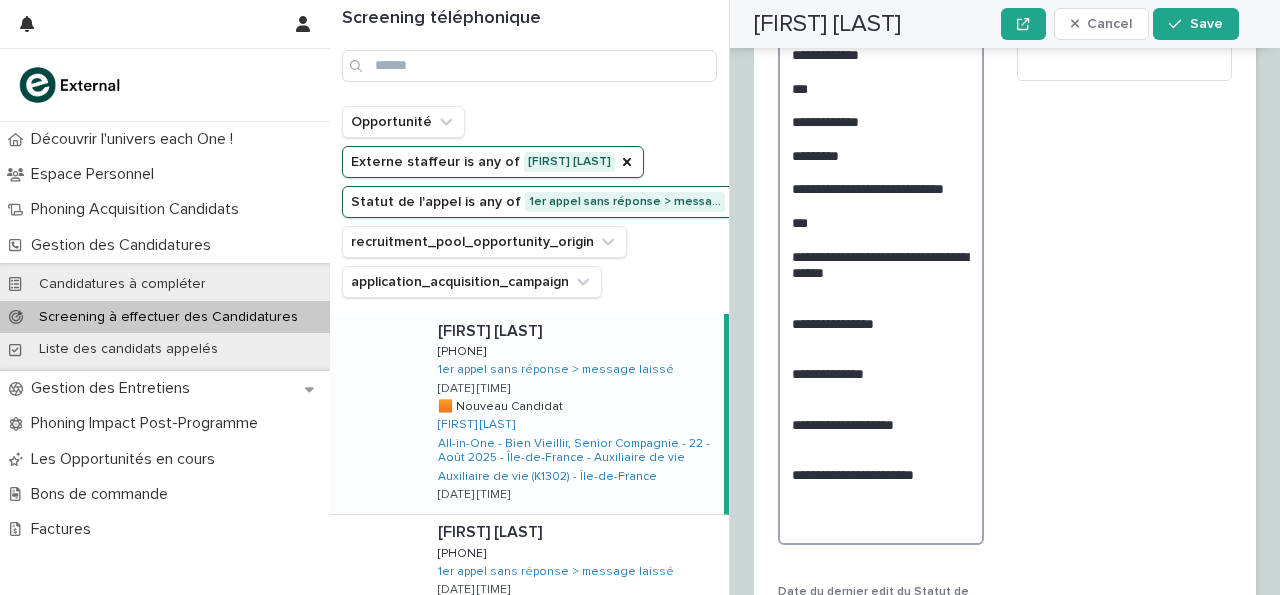 click on "**********" at bounding box center (881, 289) 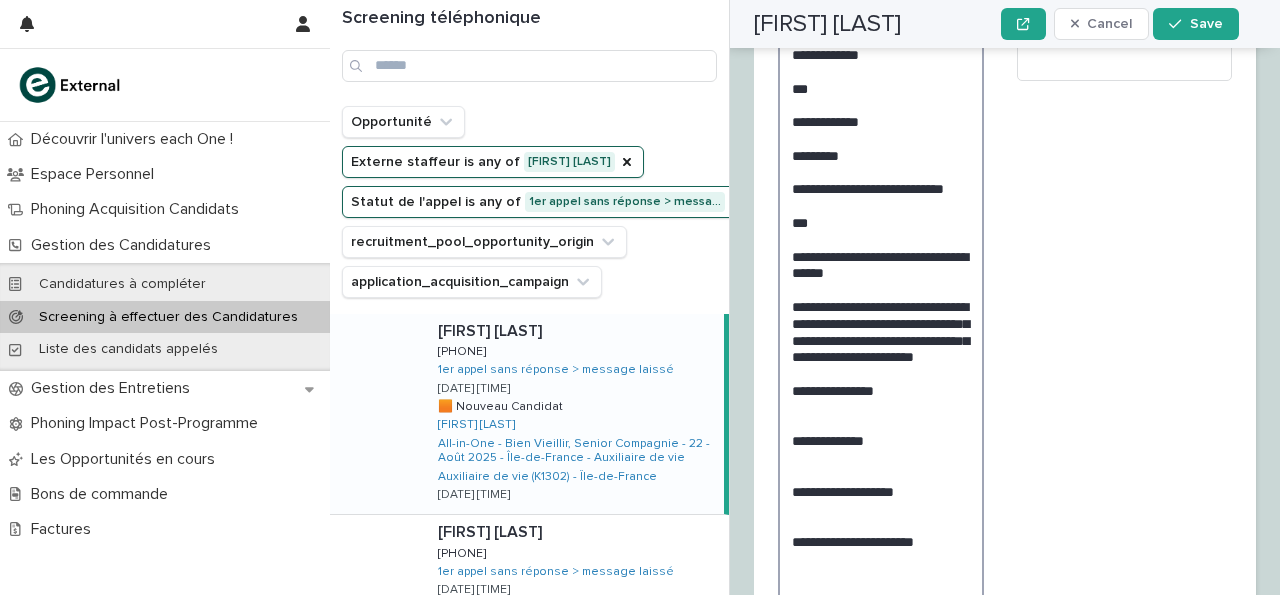 click on "**********" at bounding box center [881, 331] 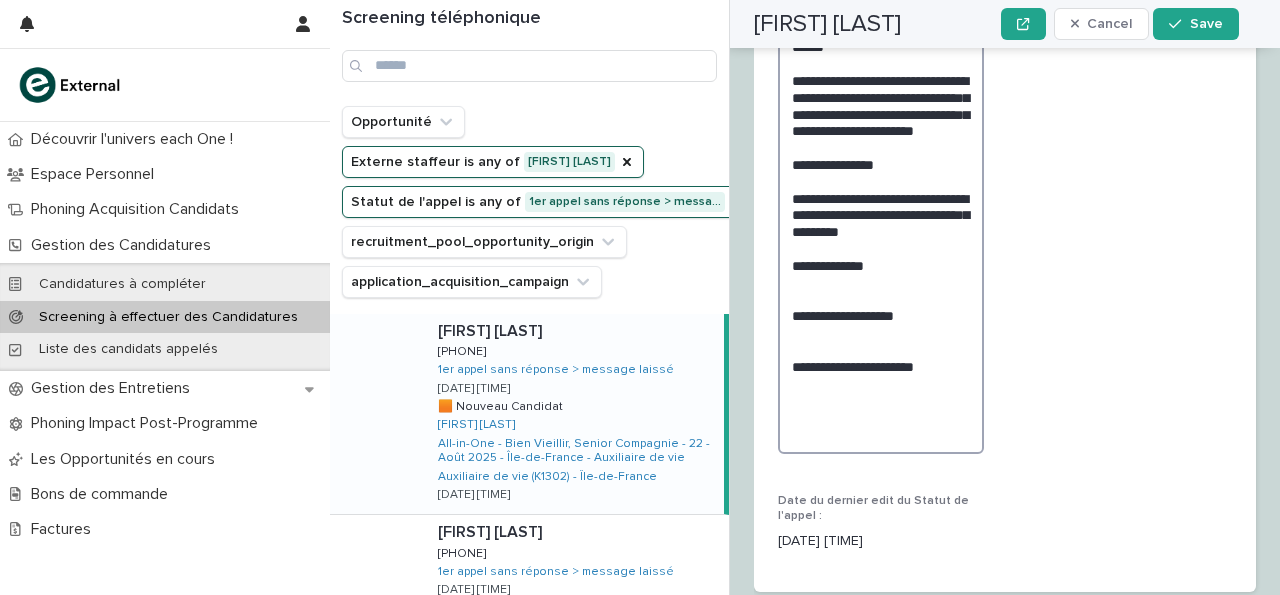 scroll, scrollTop: 3113, scrollLeft: 0, axis: vertical 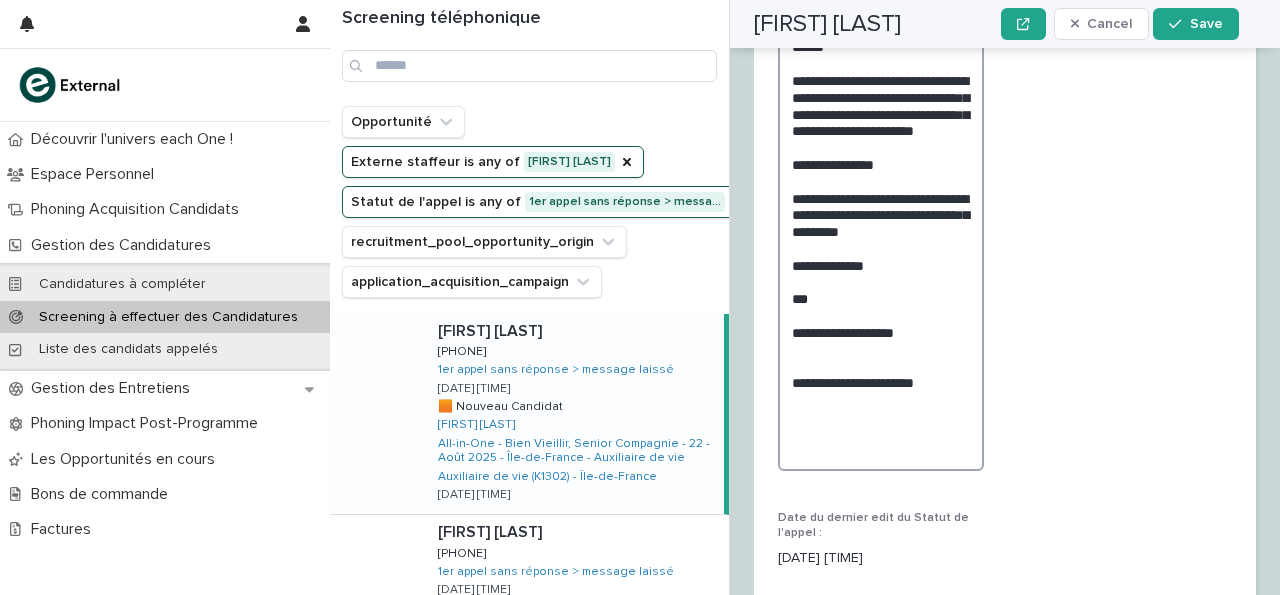 click on "**********" at bounding box center (881, 139) 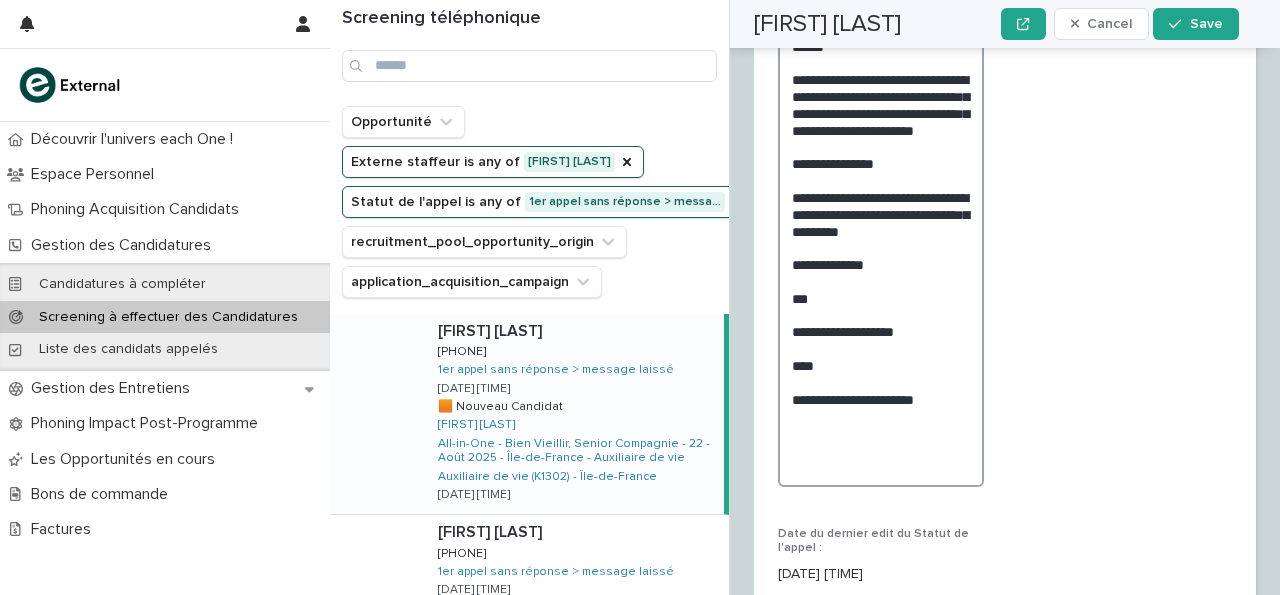scroll, scrollTop: 2996, scrollLeft: 0, axis: vertical 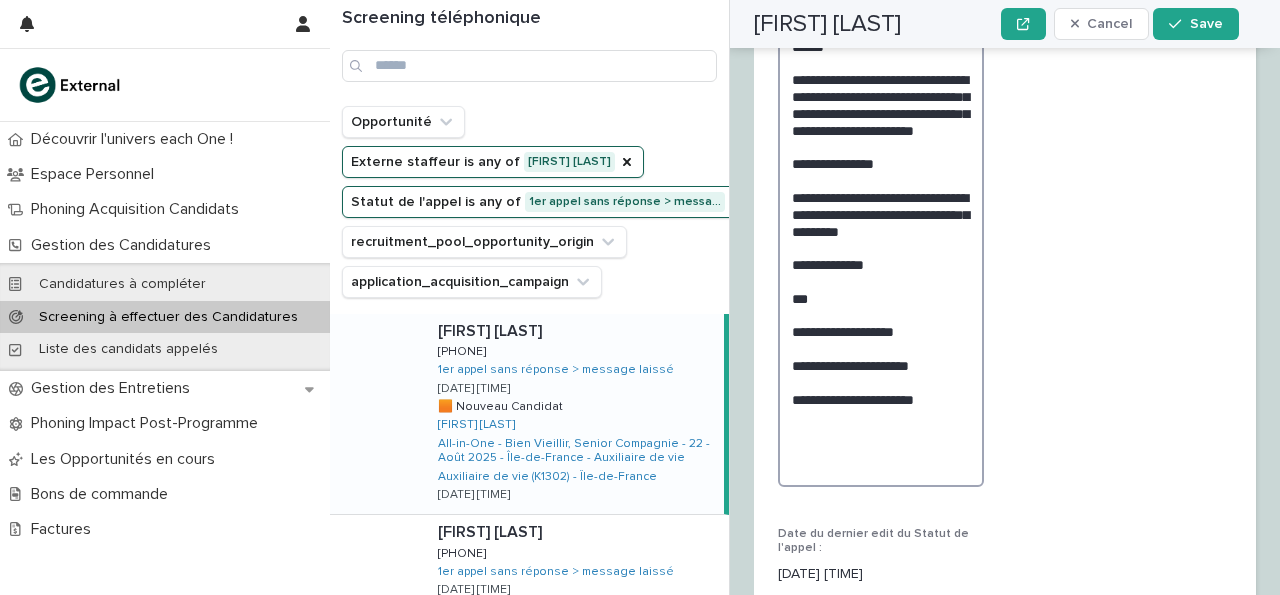 click on "**********" at bounding box center (881, 146) 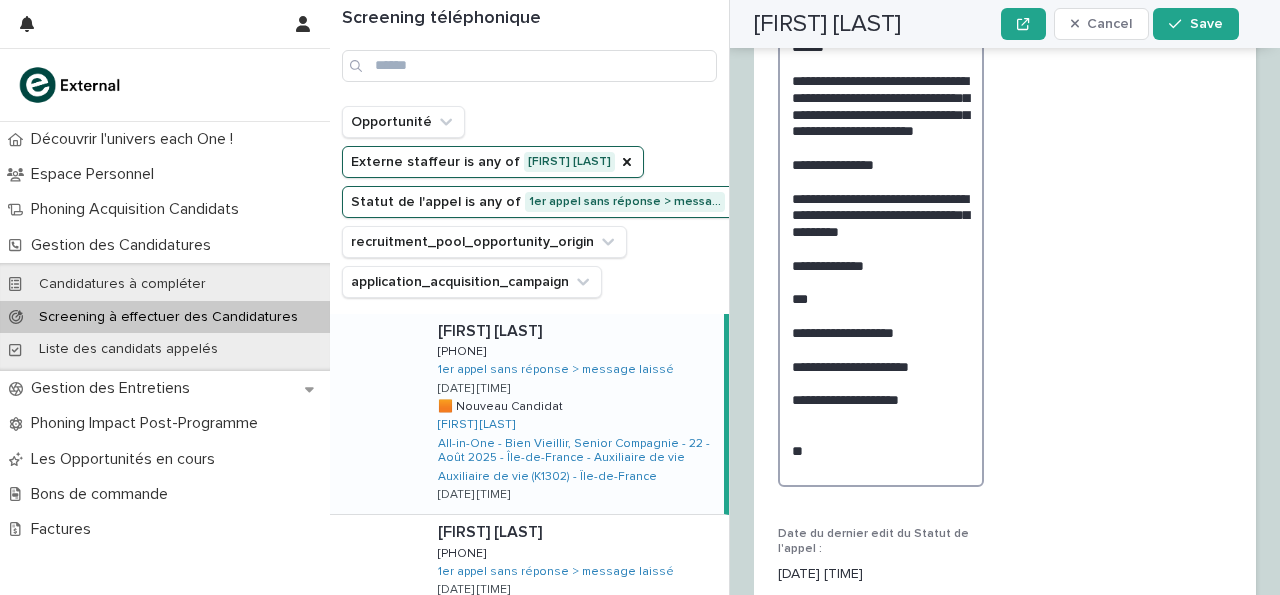 scroll, scrollTop: 2825, scrollLeft: 0, axis: vertical 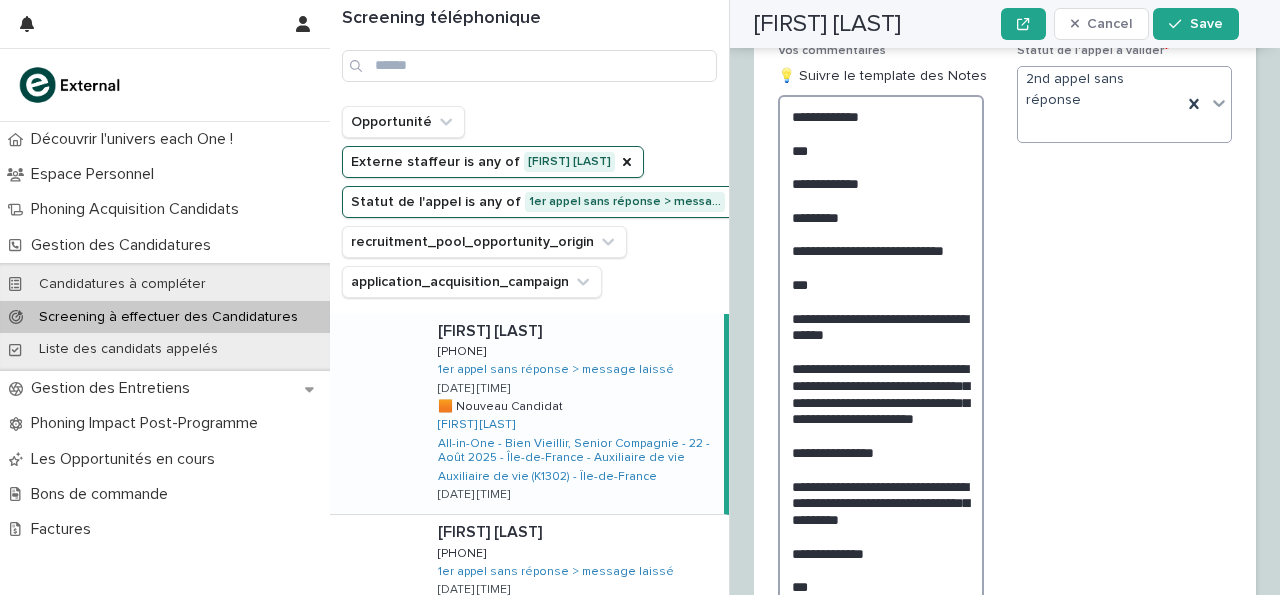 type on "**********" 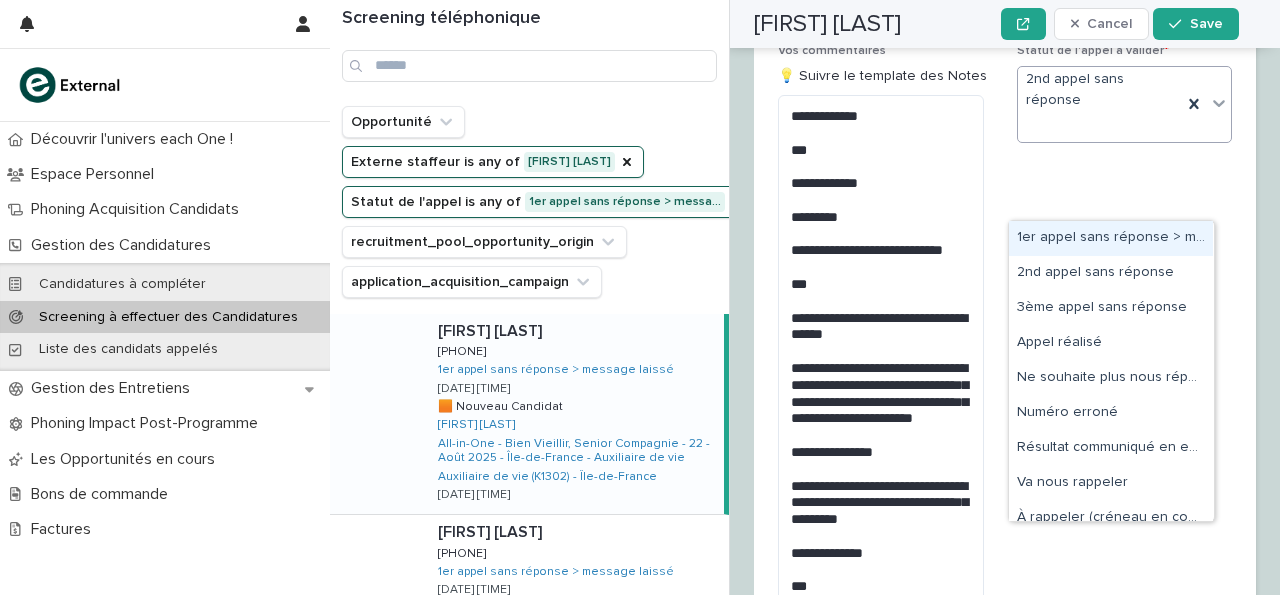 click at bounding box center (1219, 103) 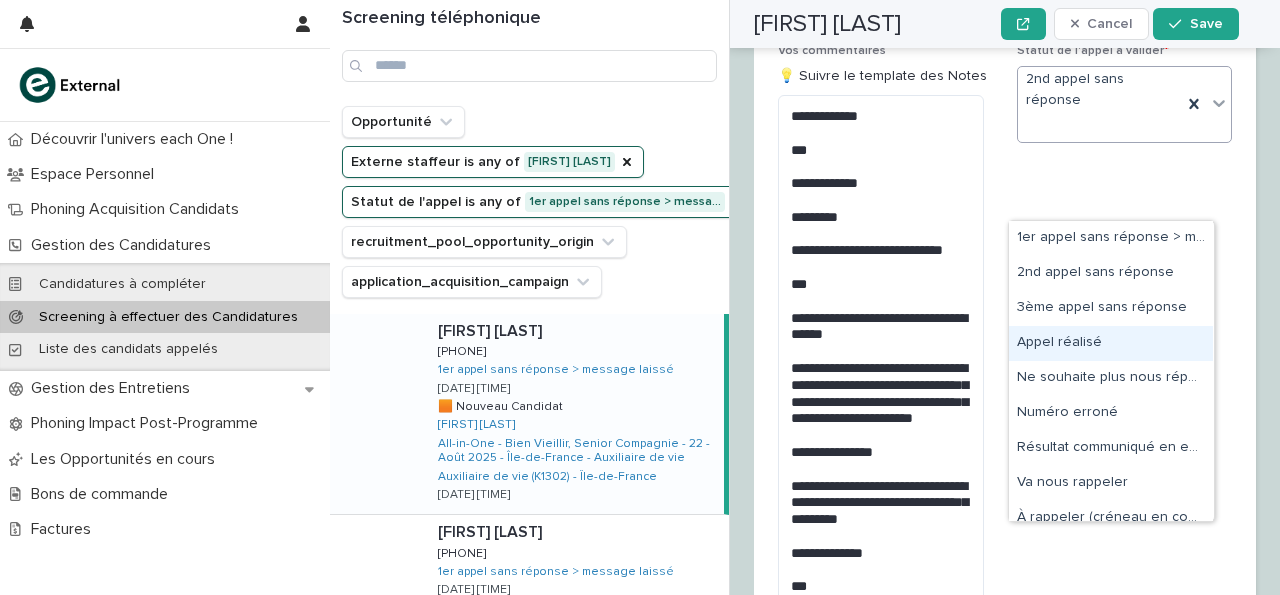 click on "Appel réalisé" at bounding box center [1111, 343] 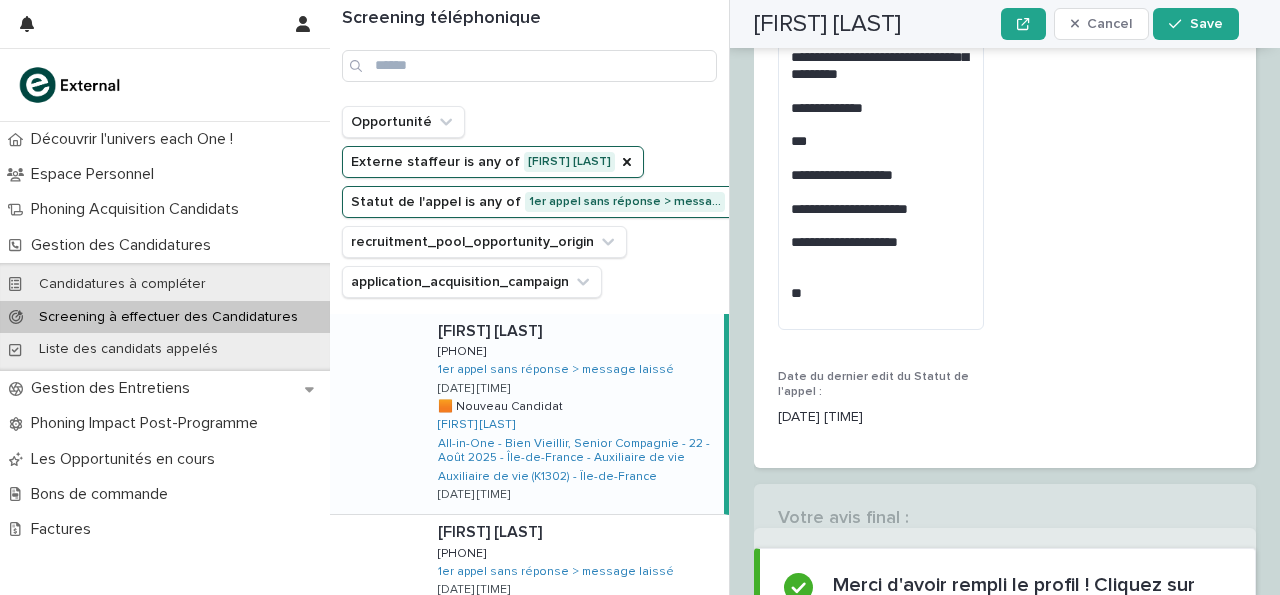 scroll, scrollTop: 3275, scrollLeft: 0, axis: vertical 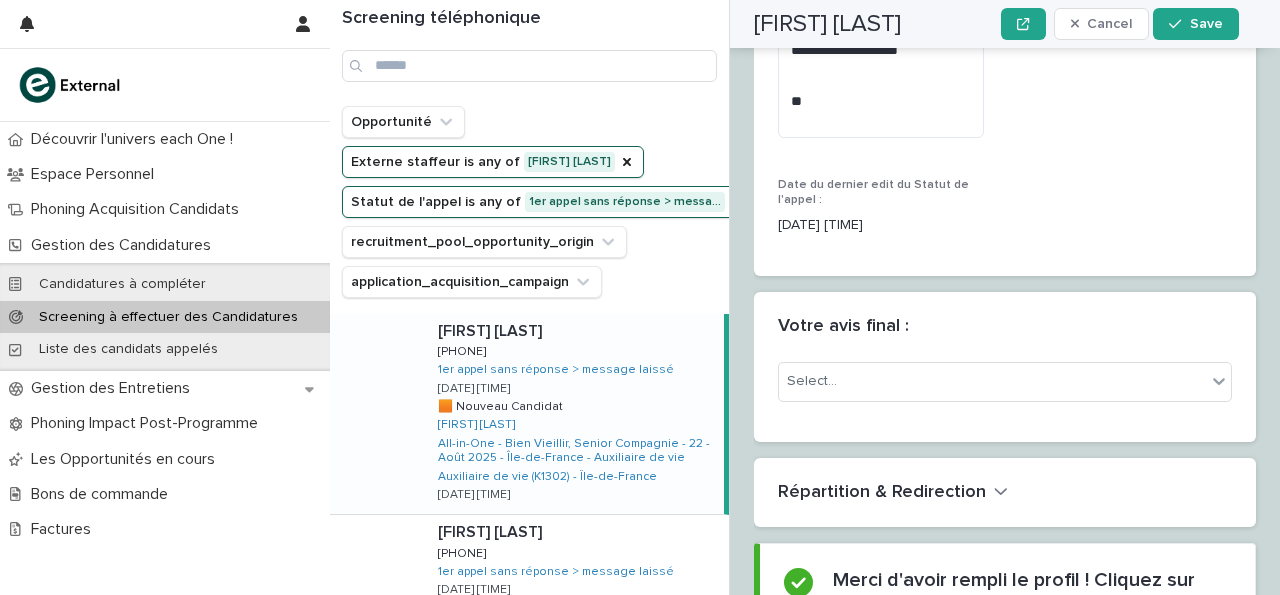 click on "Select..." at bounding box center [992, 381] 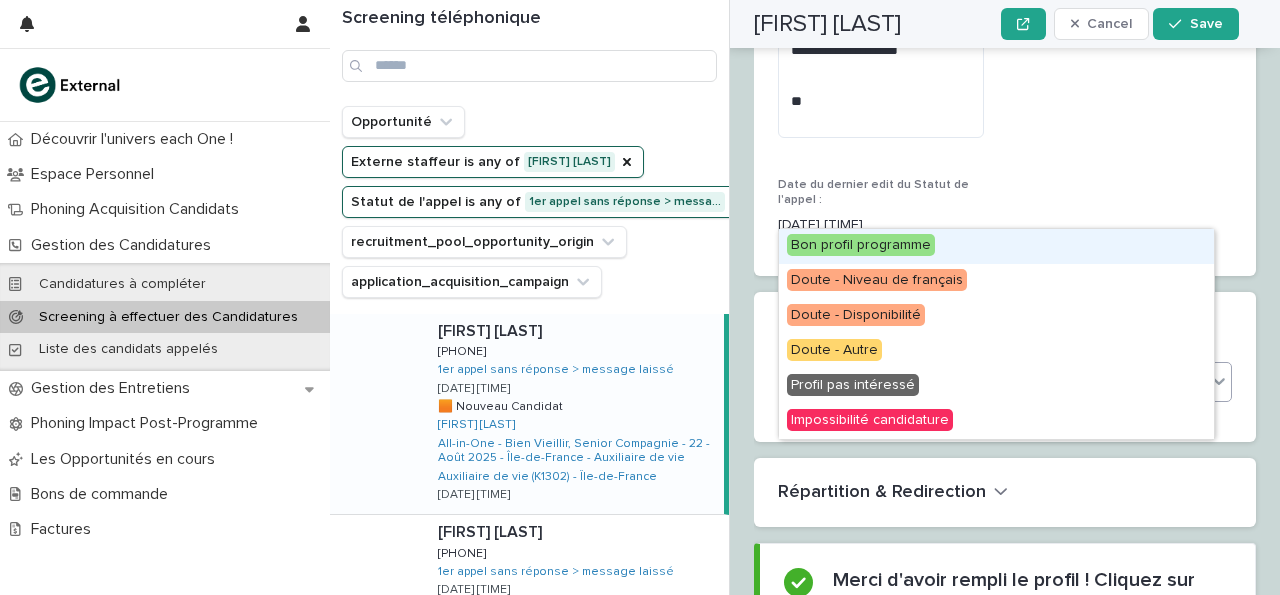 click on "Bon profil programme" at bounding box center (996, 246) 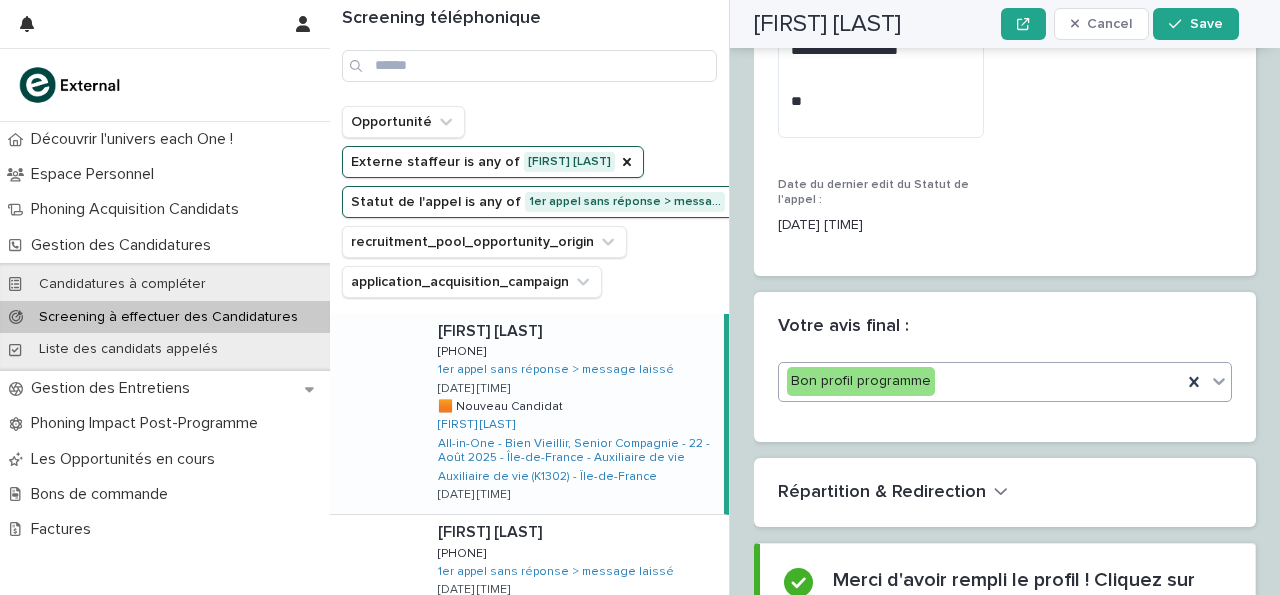 scroll, scrollTop: 3462, scrollLeft: 0, axis: vertical 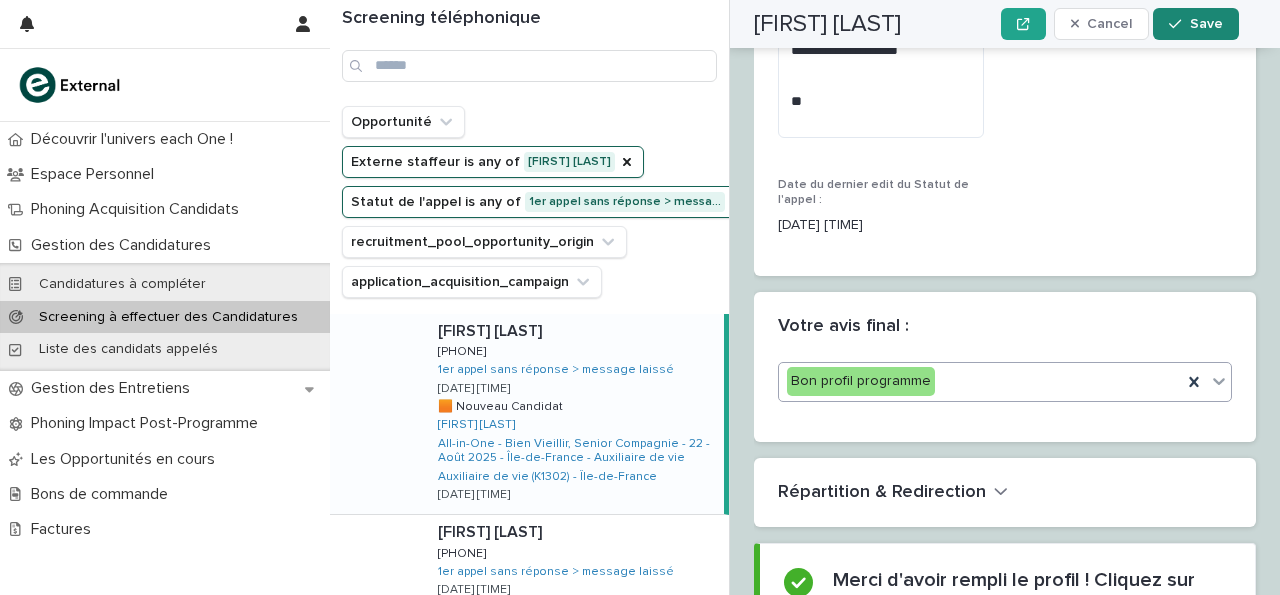 click on "Save" at bounding box center (1195, 24) 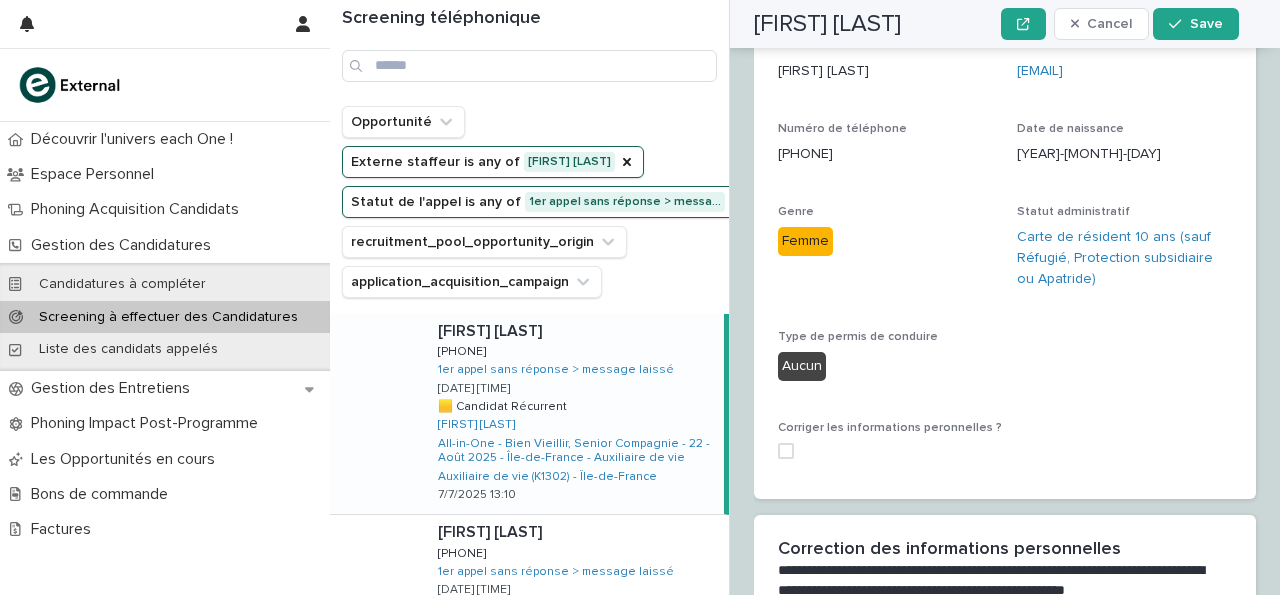 scroll, scrollTop: 0, scrollLeft: 0, axis: both 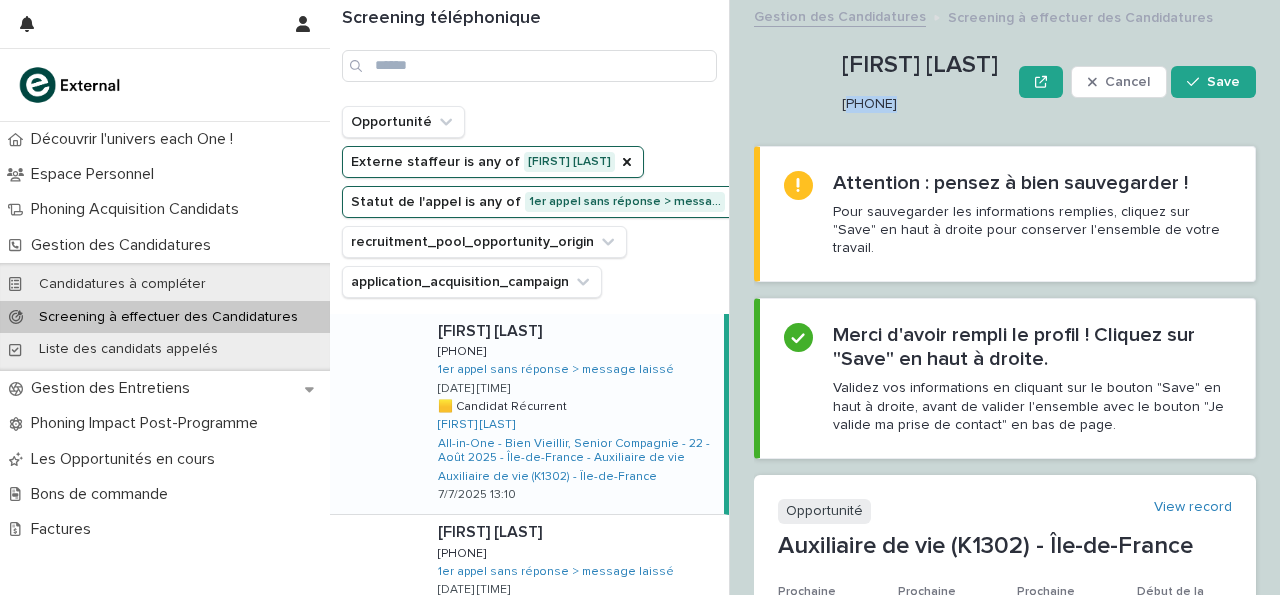 drag, startPoint x: 847, startPoint y: 104, endPoint x: 944, endPoint y: 121, distance: 98.478424 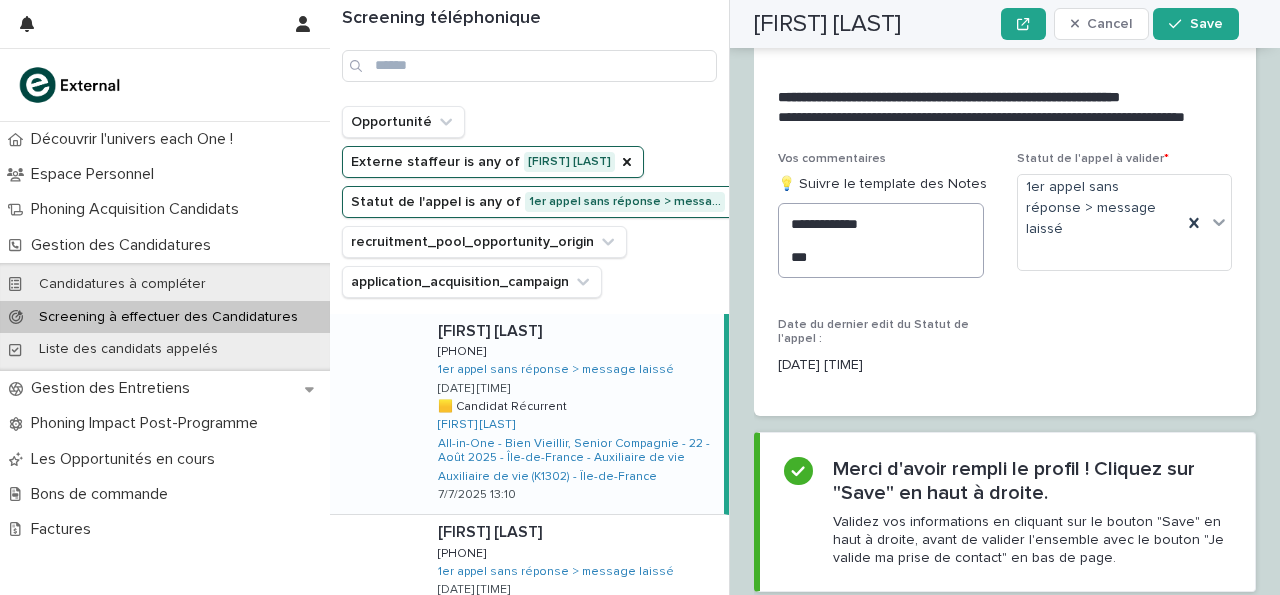scroll, scrollTop: 3201, scrollLeft: 0, axis: vertical 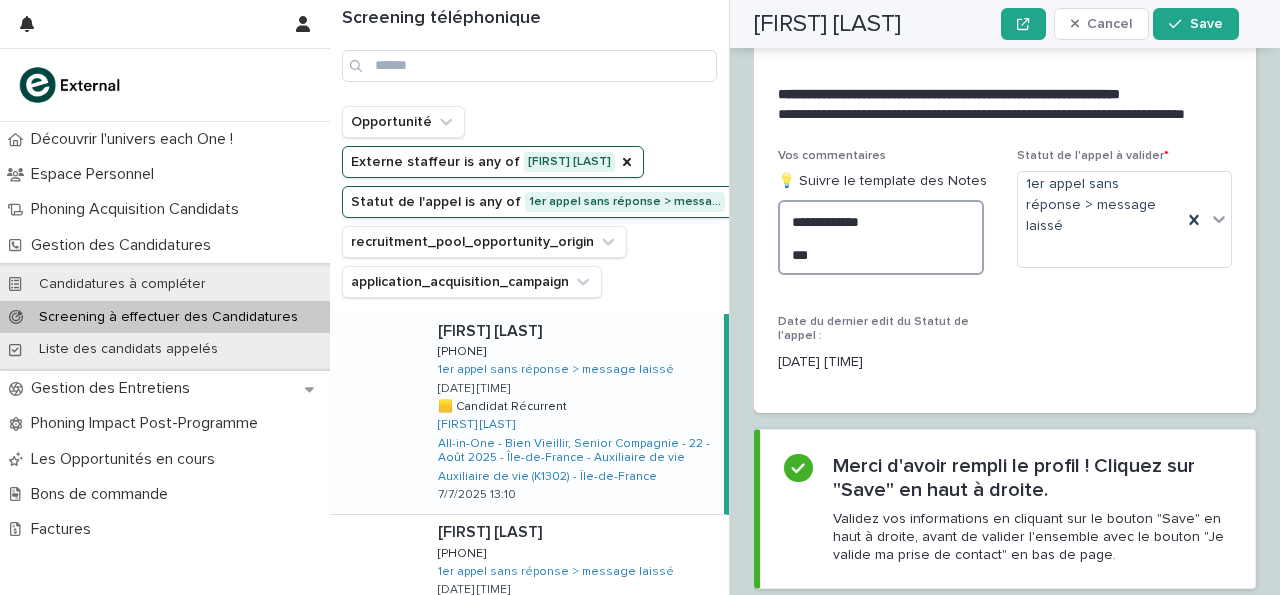 click on "**********" at bounding box center [881, 237] 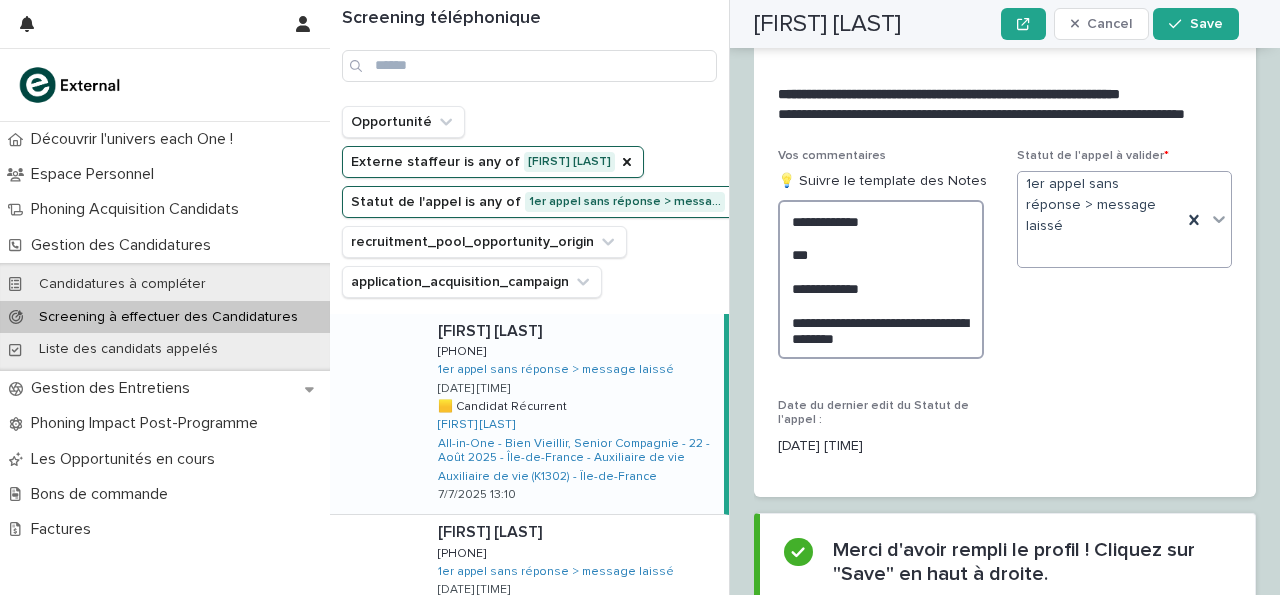 type on "**********" 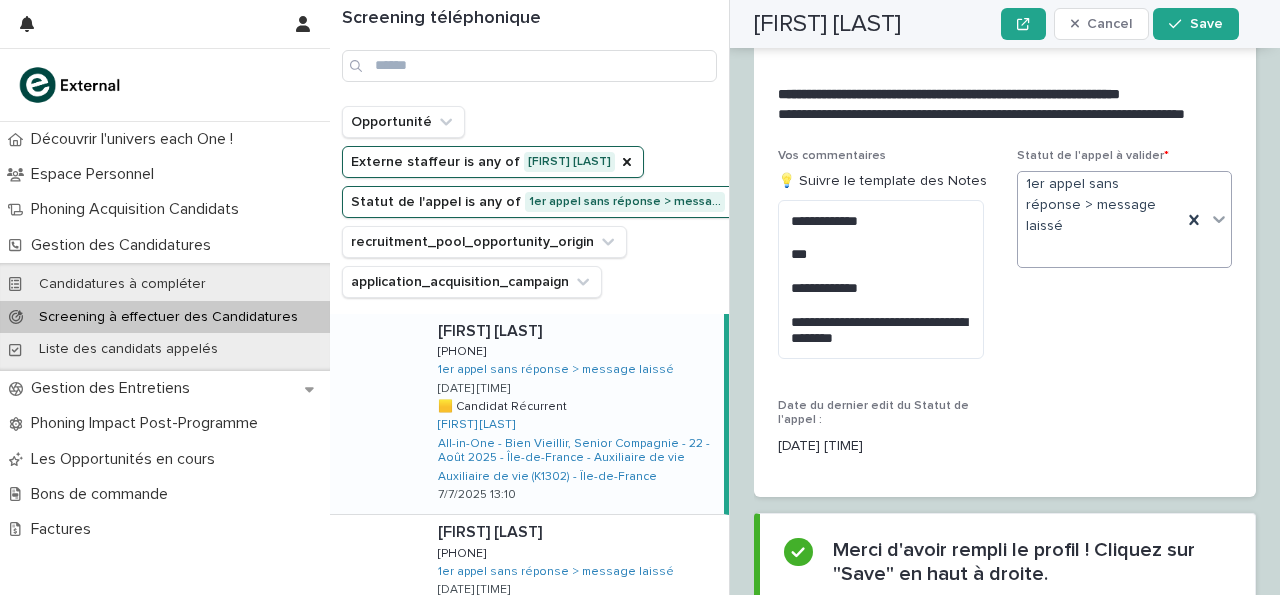 click 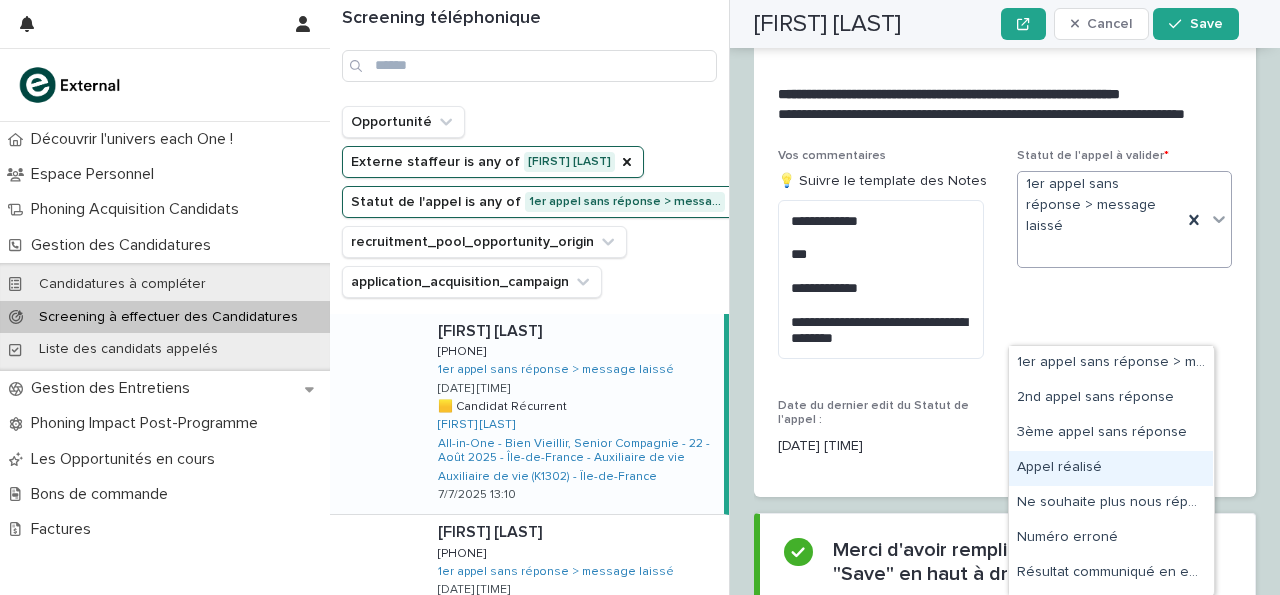 click on "Appel réalisé" at bounding box center [1111, 468] 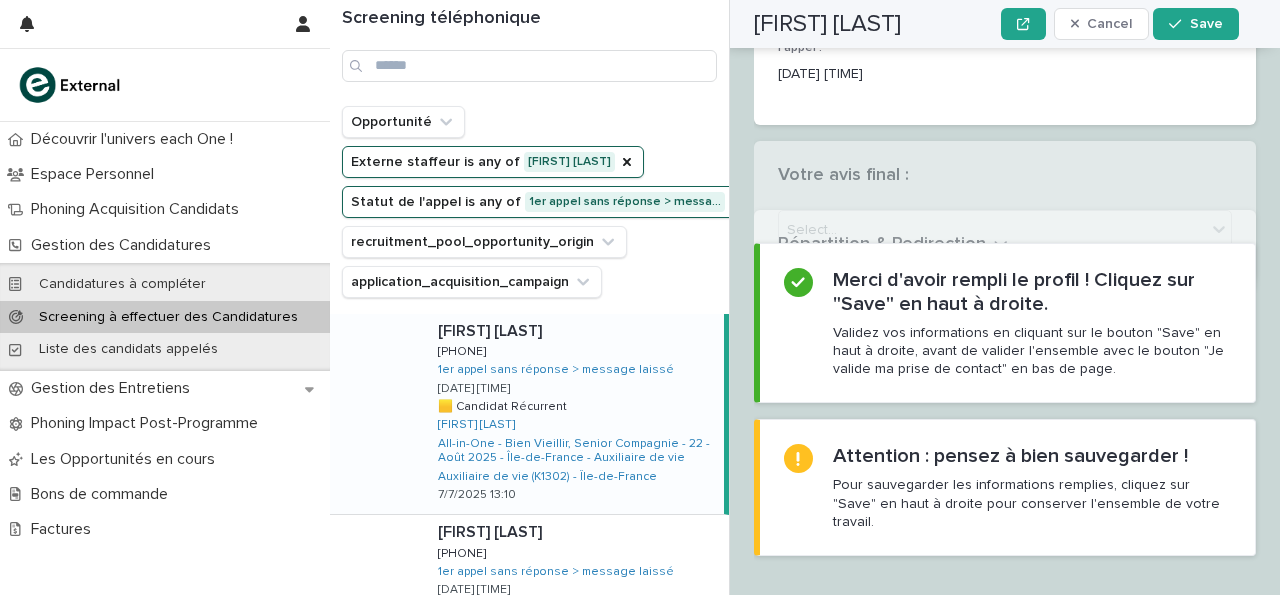 scroll, scrollTop: 3581, scrollLeft: 0, axis: vertical 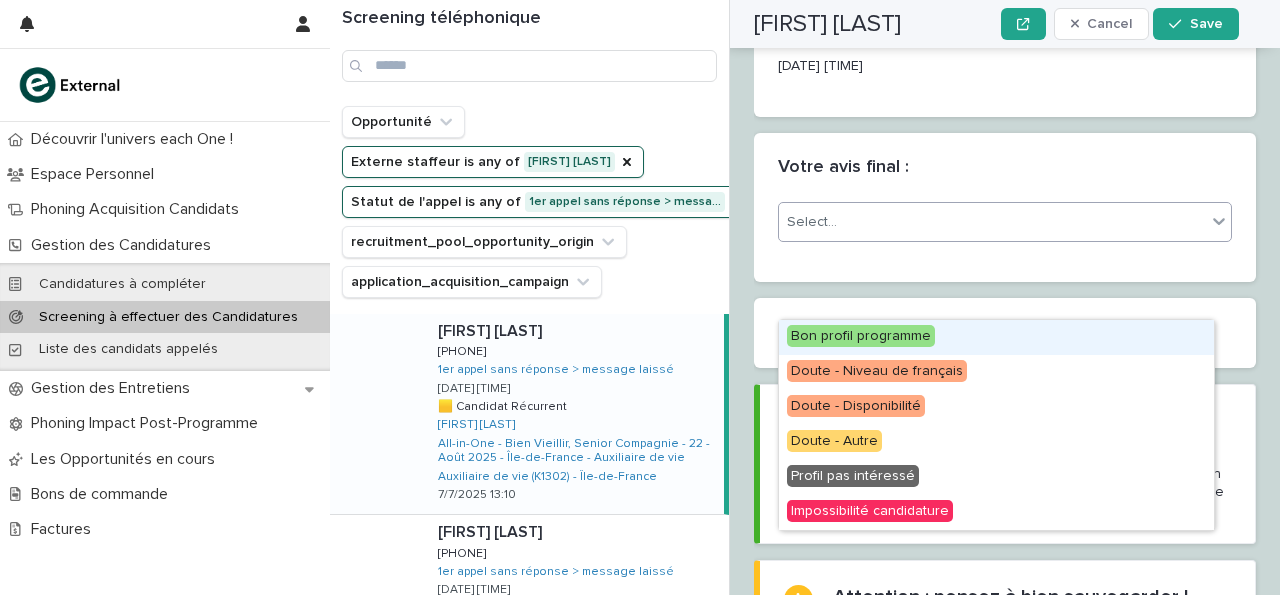 click on "Select..." at bounding box center (992, 222) 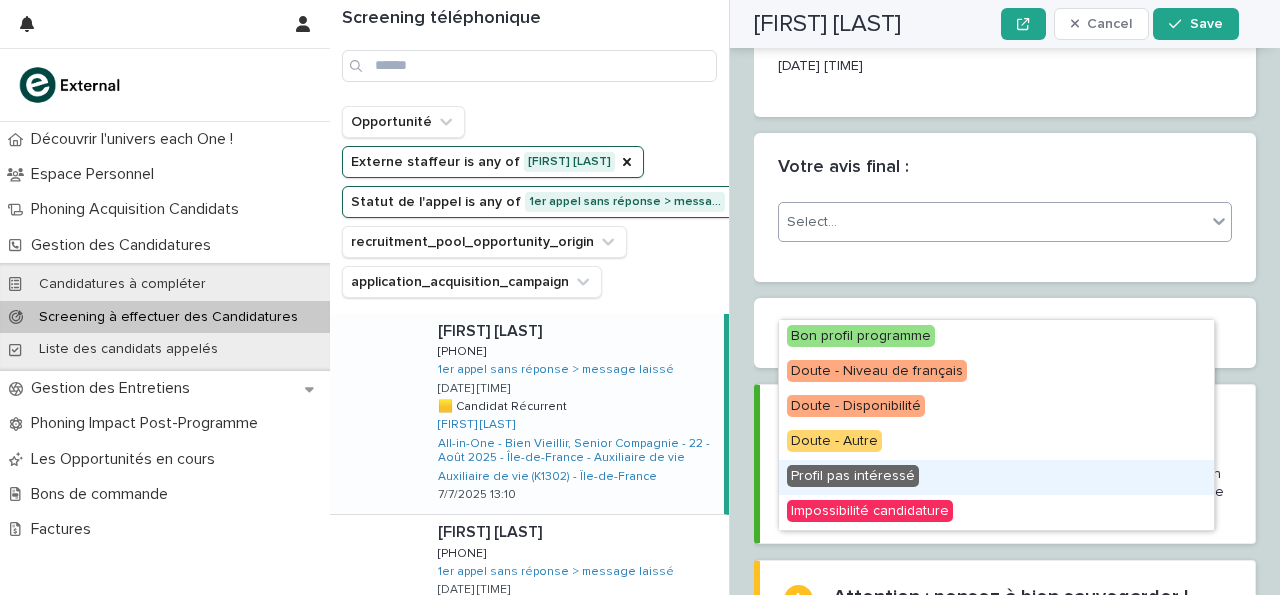 click on "Profil pas intéressé" at bounding box center [996, 477] 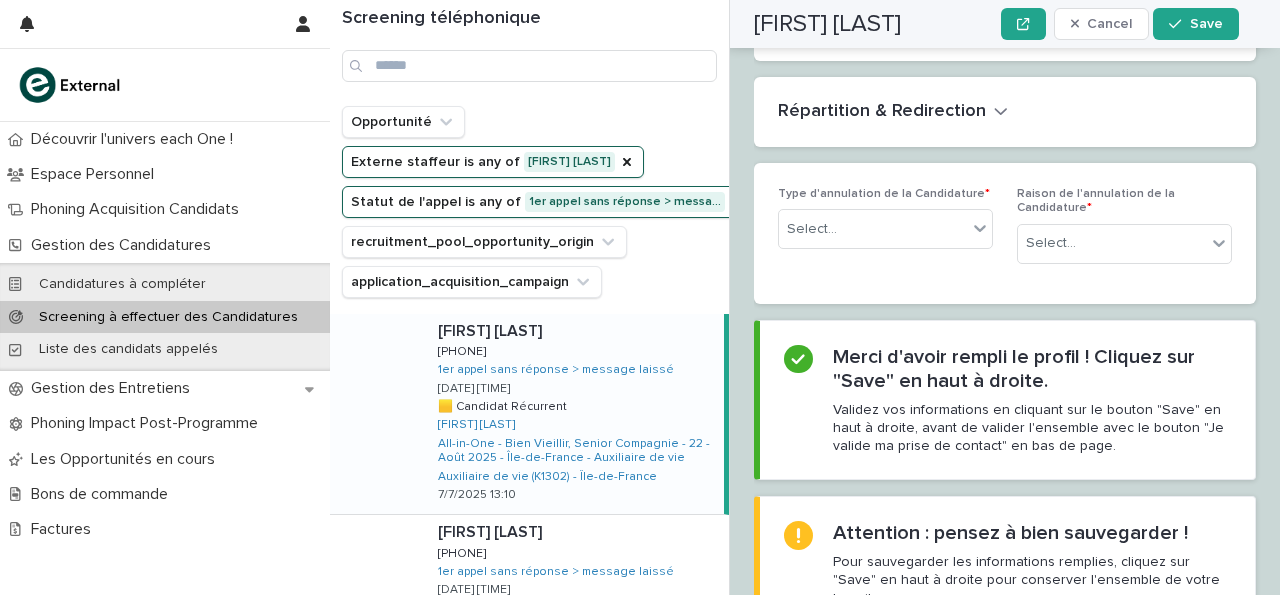 scroll, scrollTop: 3803, scrollLeft: 0, axis: vertical 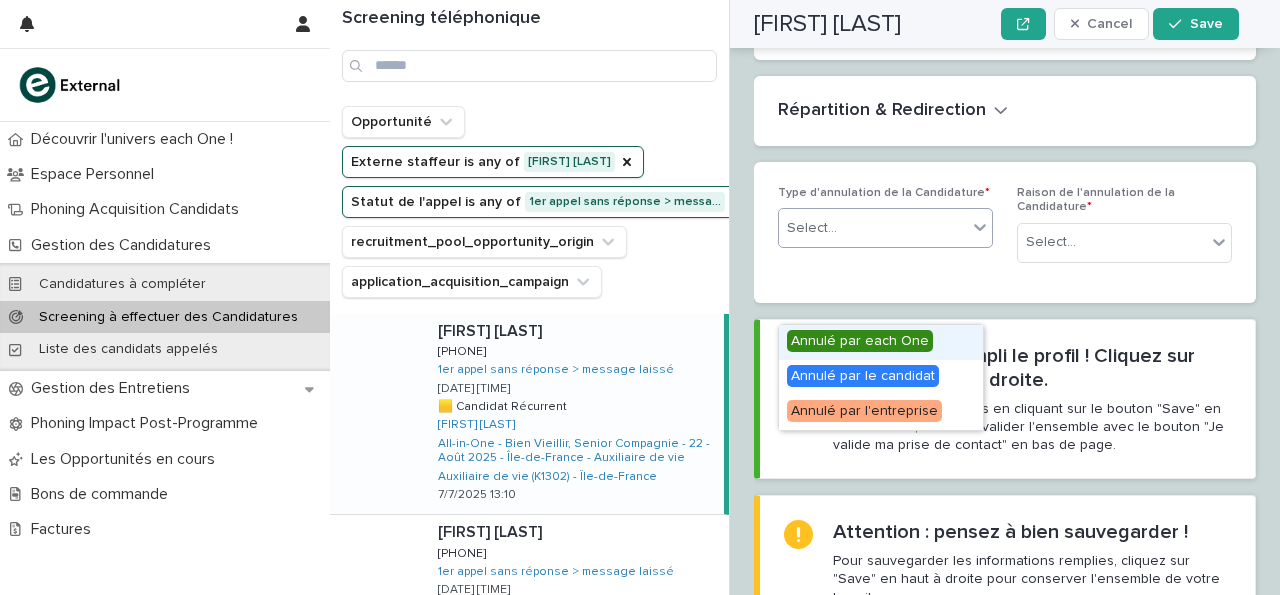 click on "Select..." at bounding box center (885, 228) 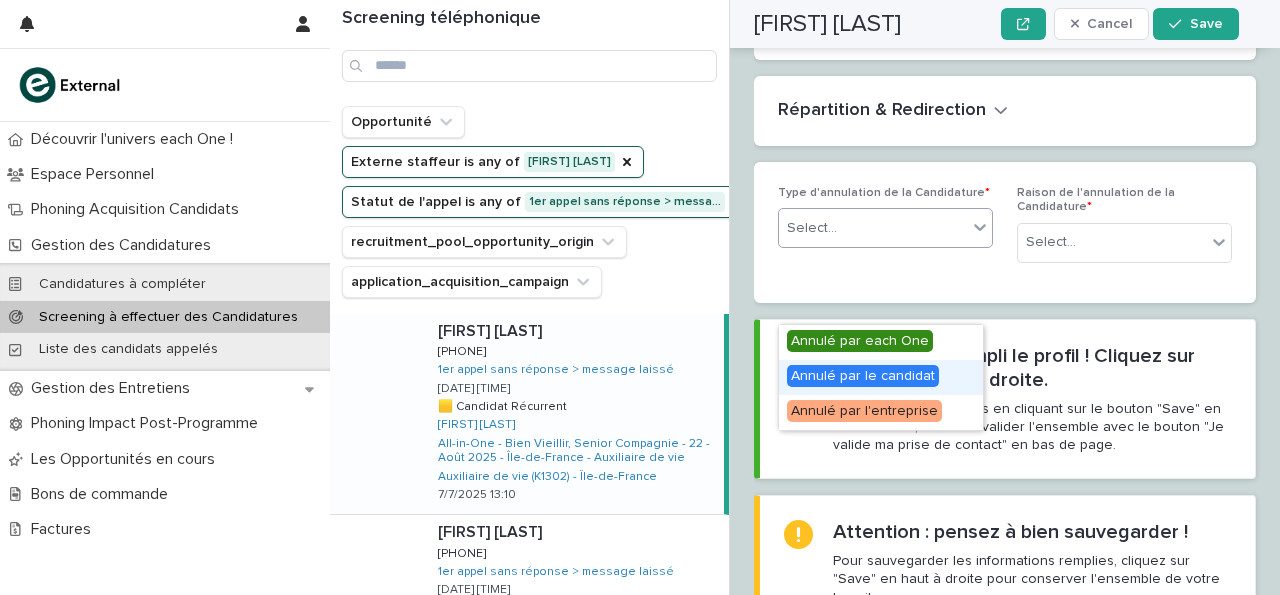 click on "Annulé par le candidat" at bounding box center [881, 377] 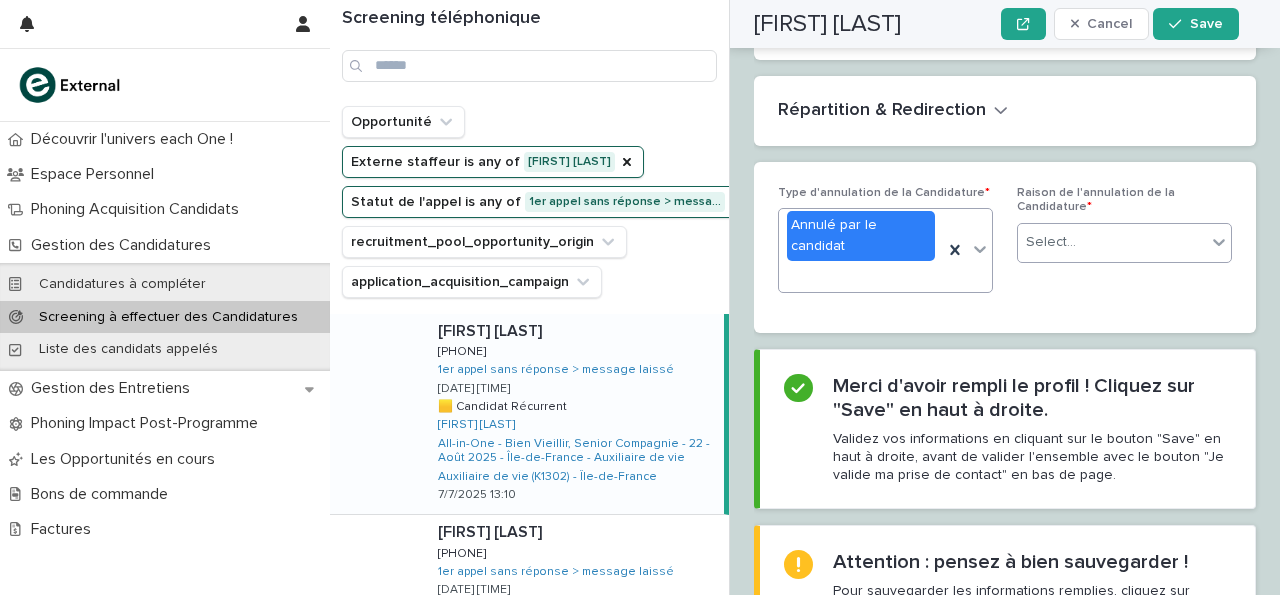 click on "Select..." at bounding box center (1051, 242) 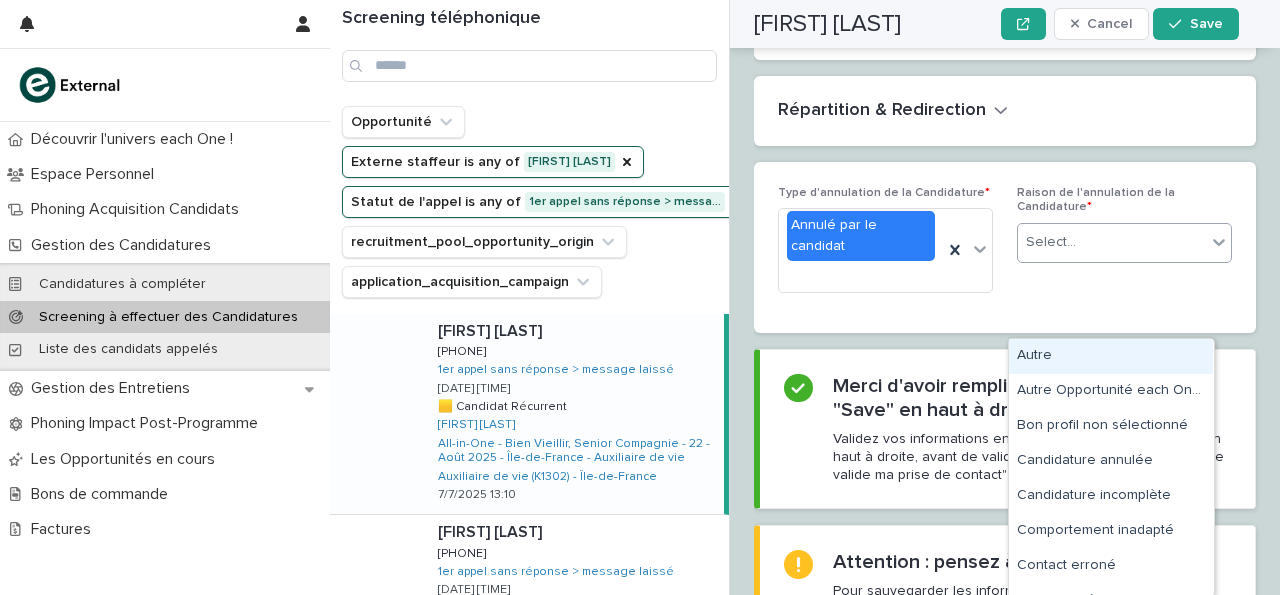 click on "Autre" at bounding box center [1111, 356] 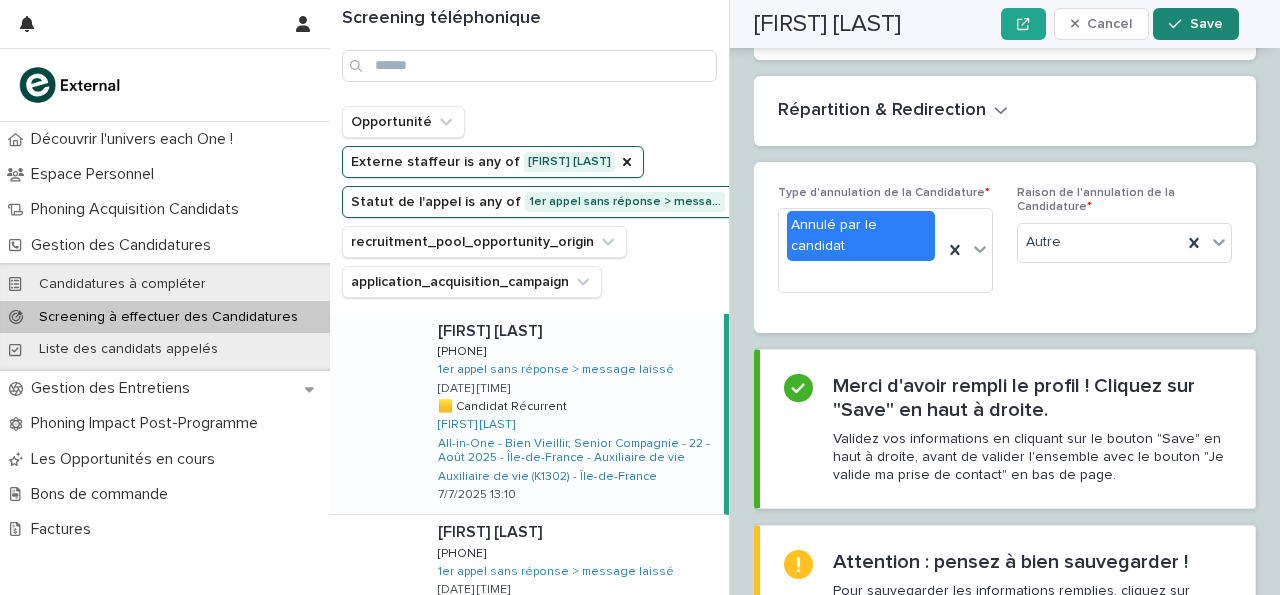 click at bounding box center [1179, 24] 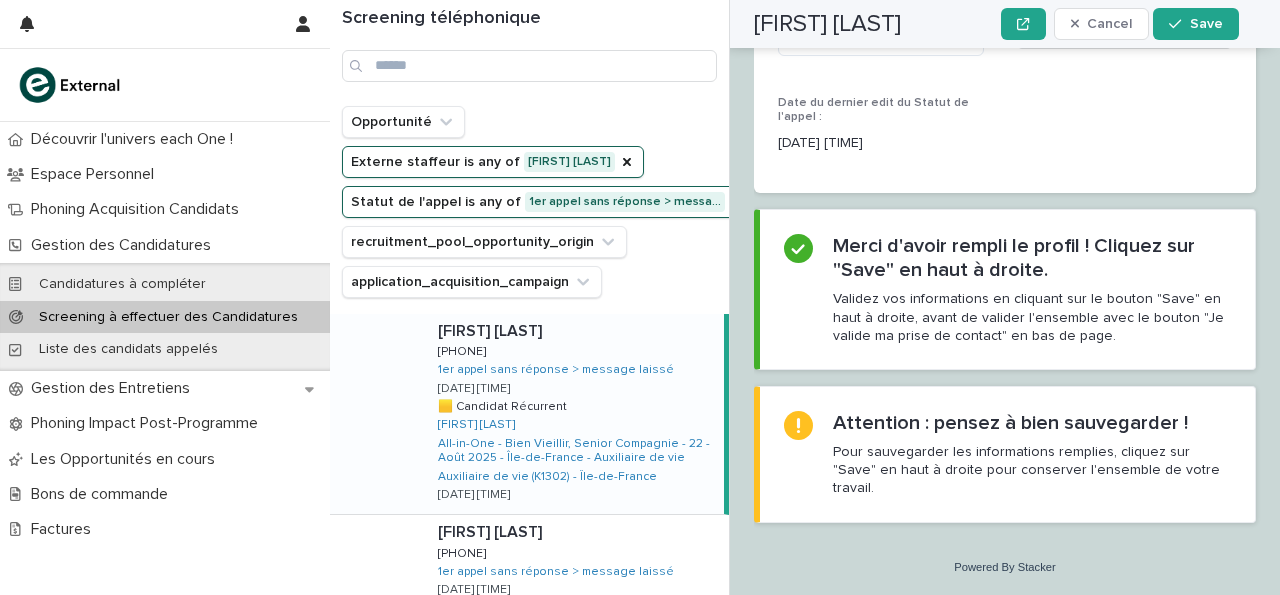scroll, scrollTop: 2759, scrollLeft: 0, axis: vertical 